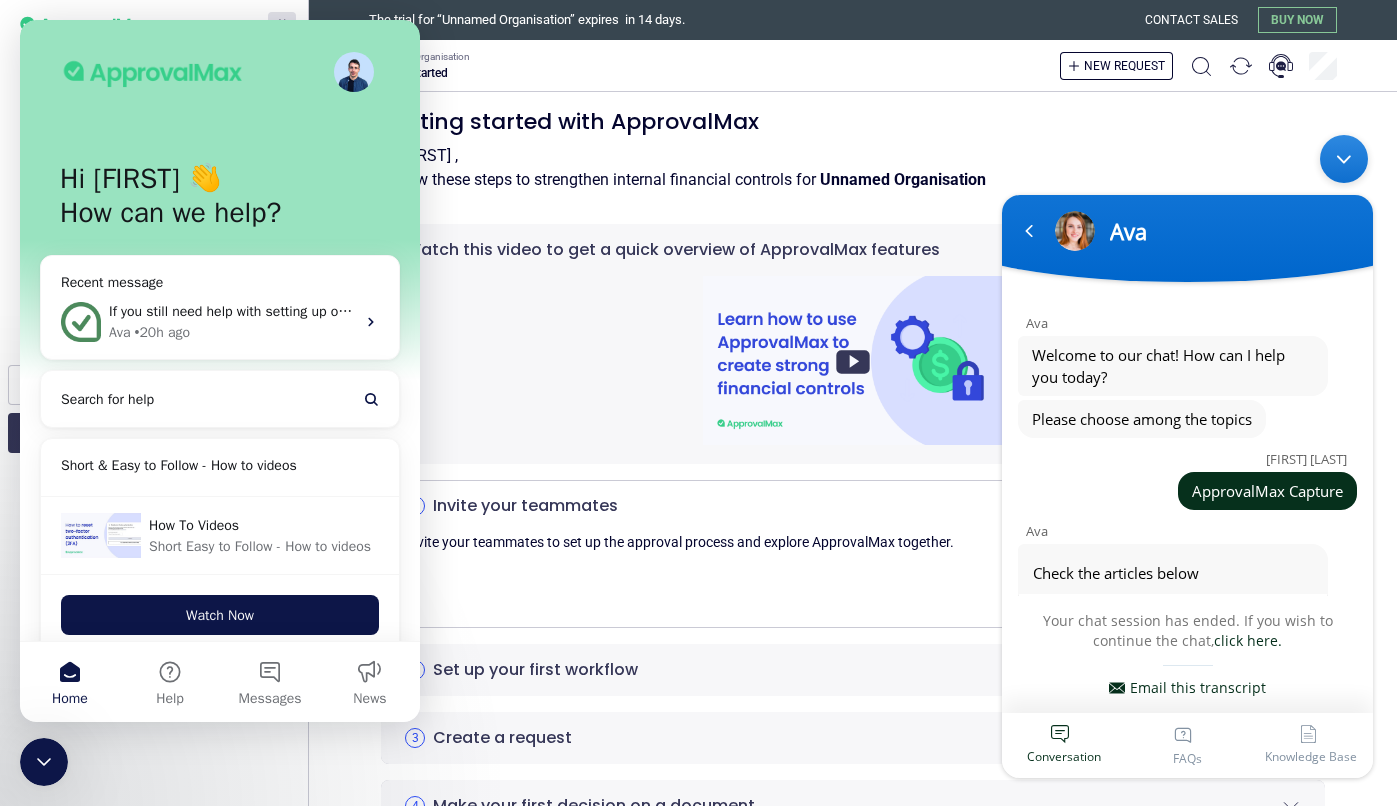scroll, scrollTop: 0, scrollLeft: 0, axis: both 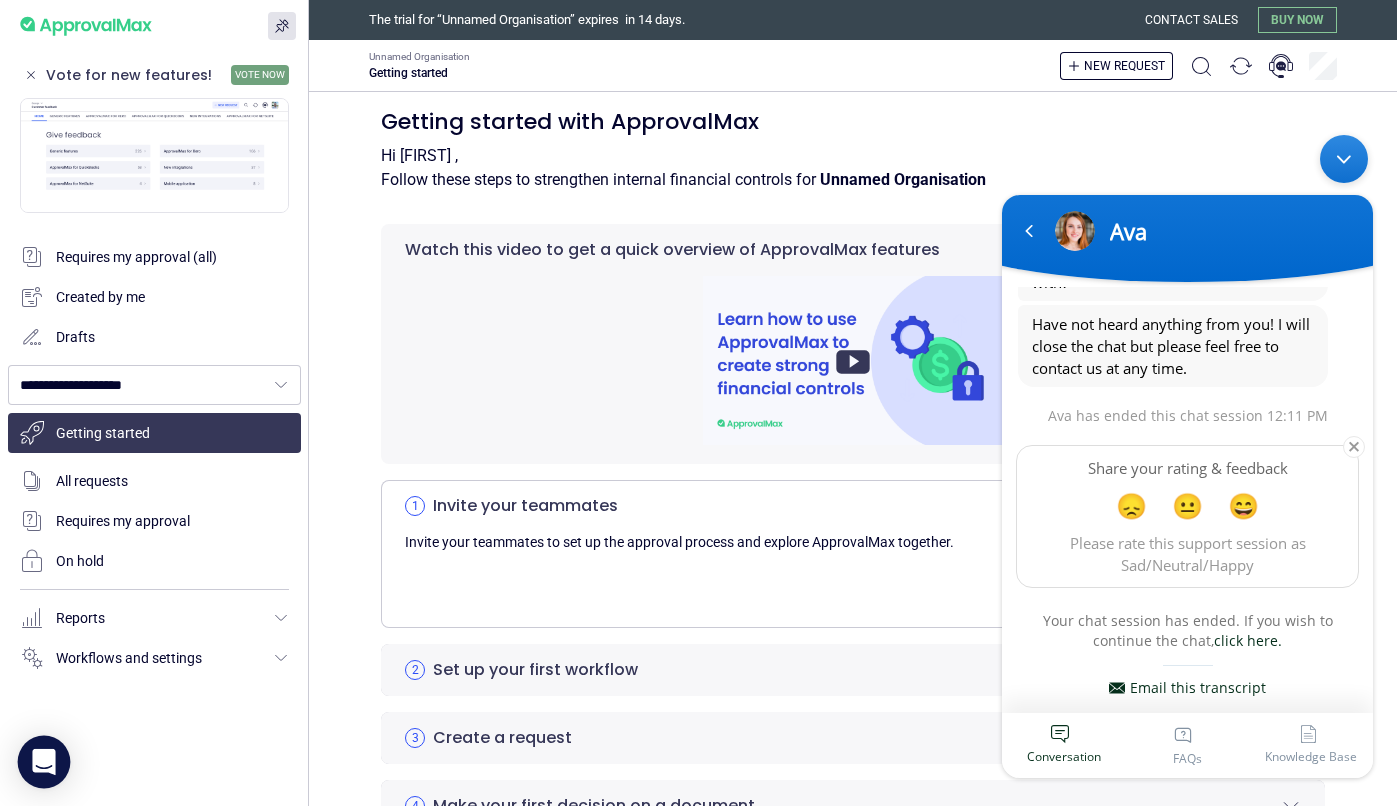 click 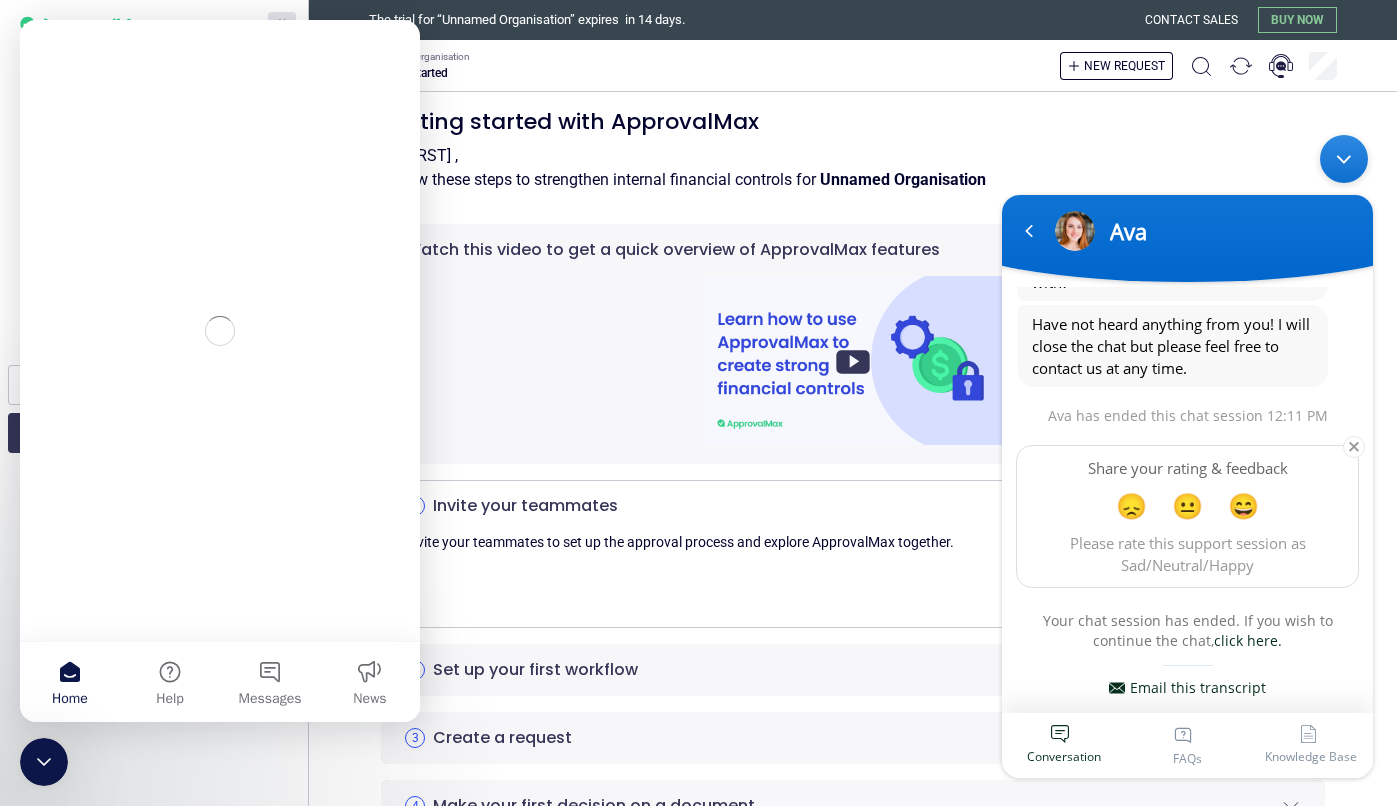 scroll, scrollTop: 0, scrollLeft: 0, axis: both 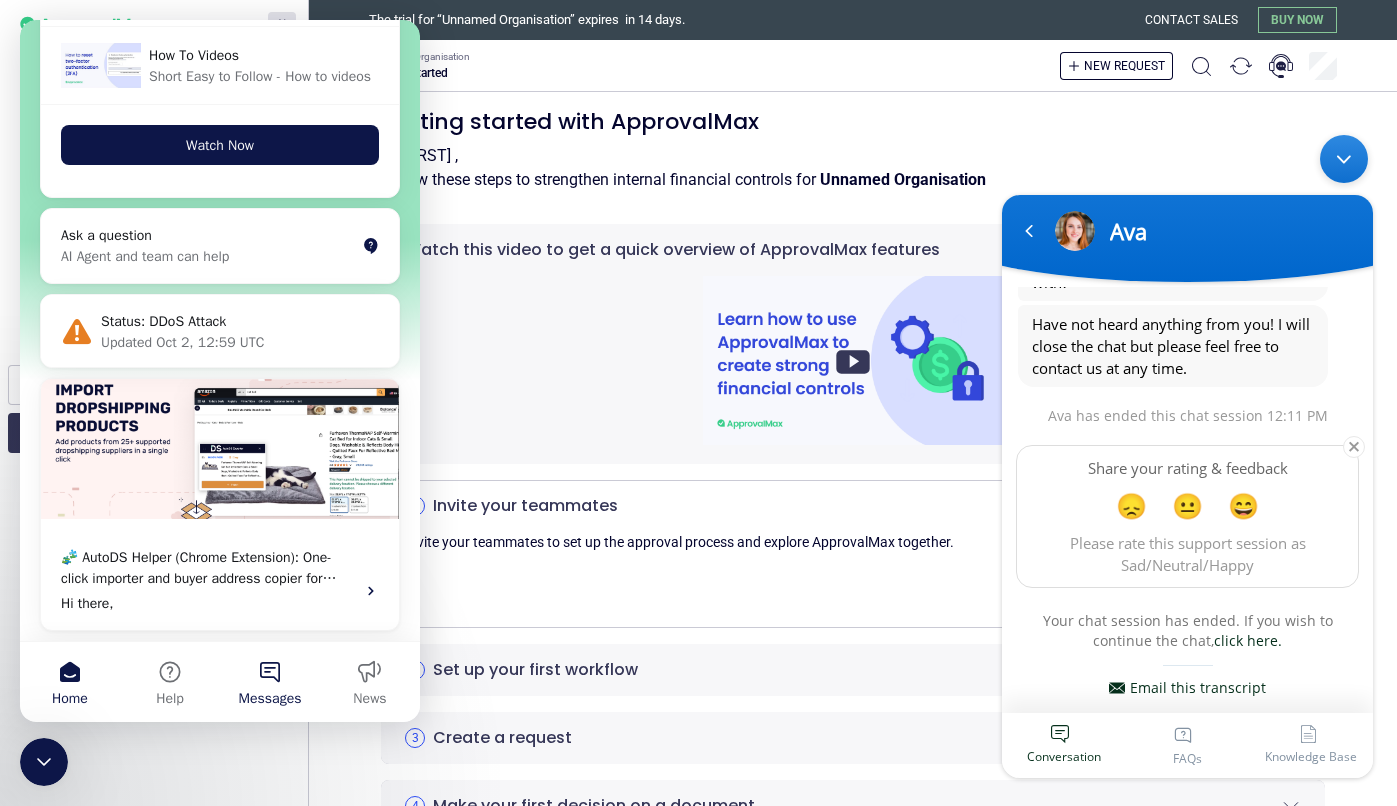 click on "Messages" at bounding box center (270, 682) 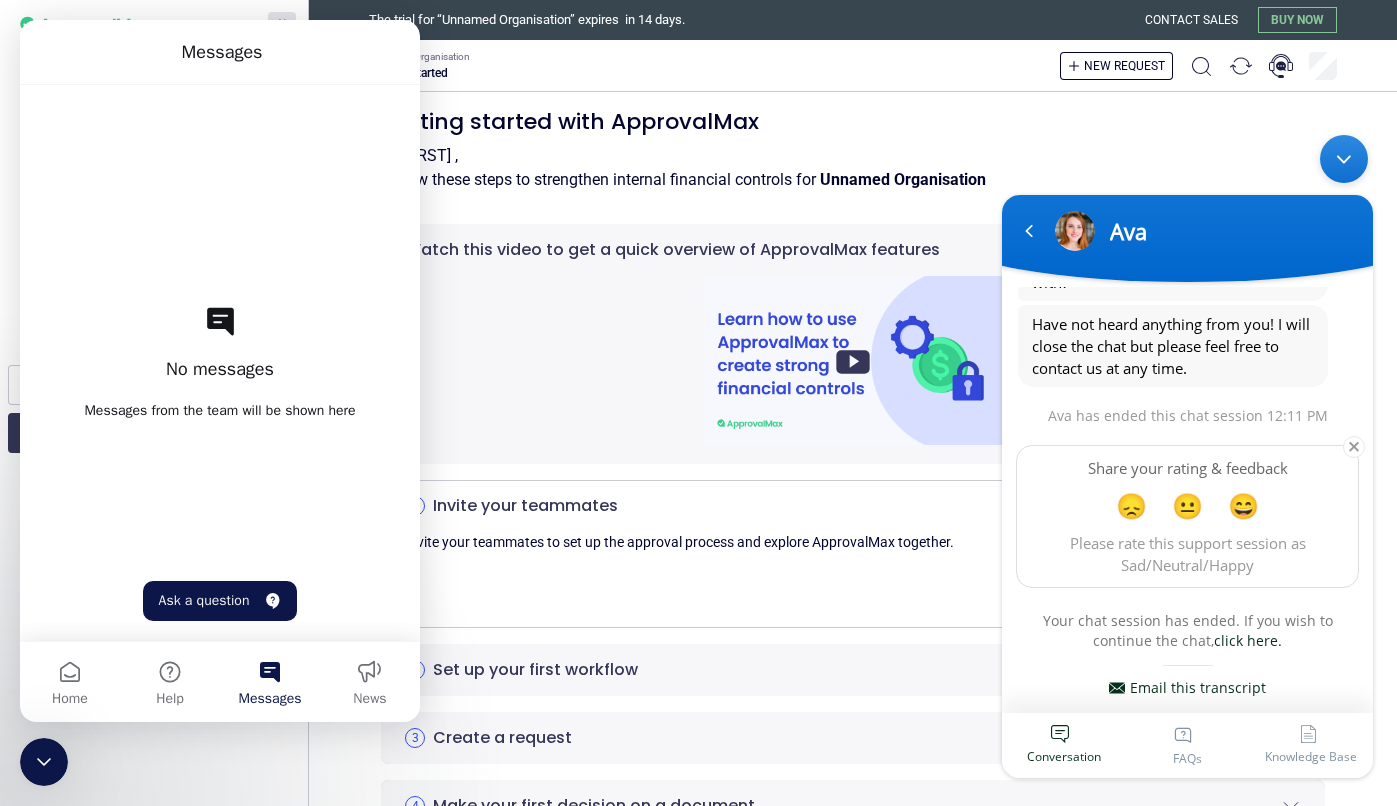scroll, scrollTop: 0, scrollLeft: 0, axis: both 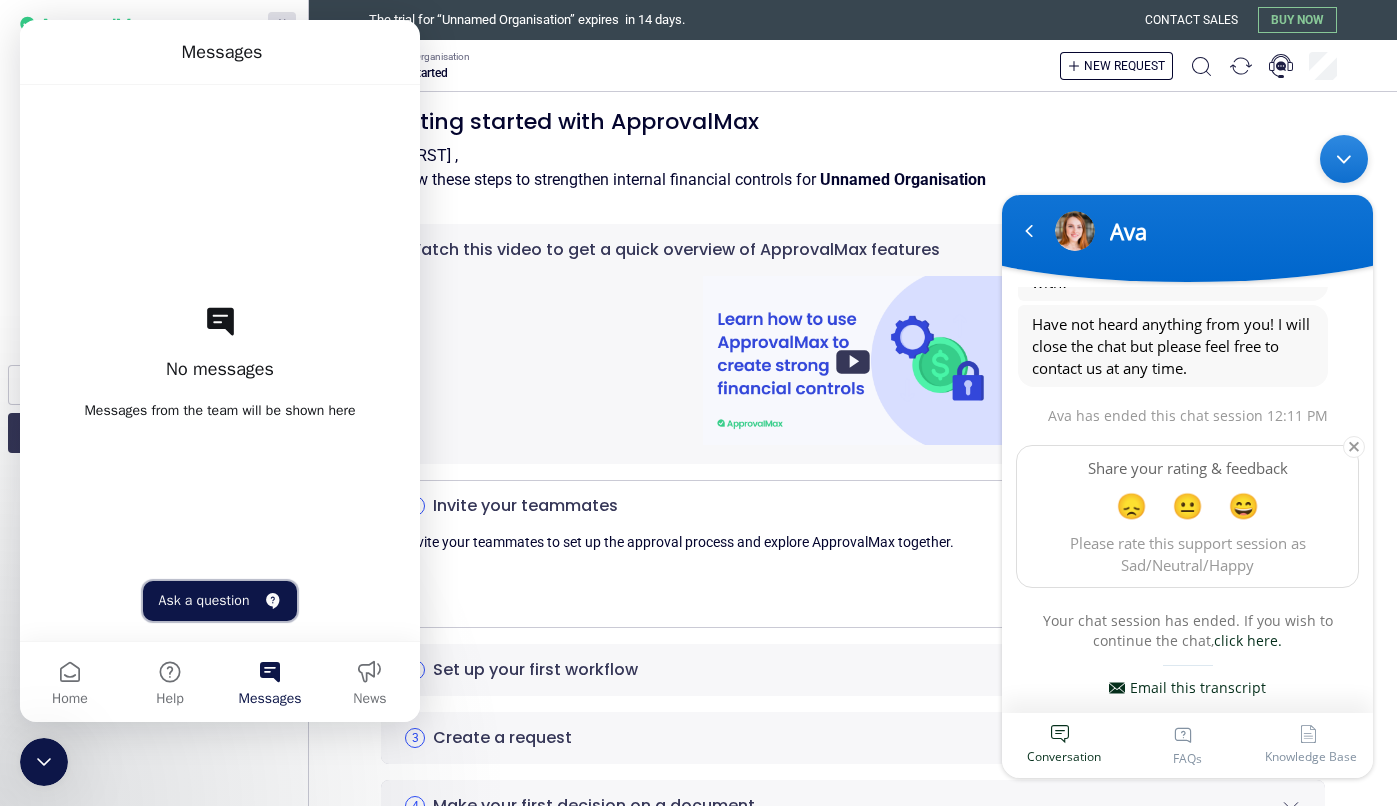click on "Ask a question" at bounding box center (220, 601) 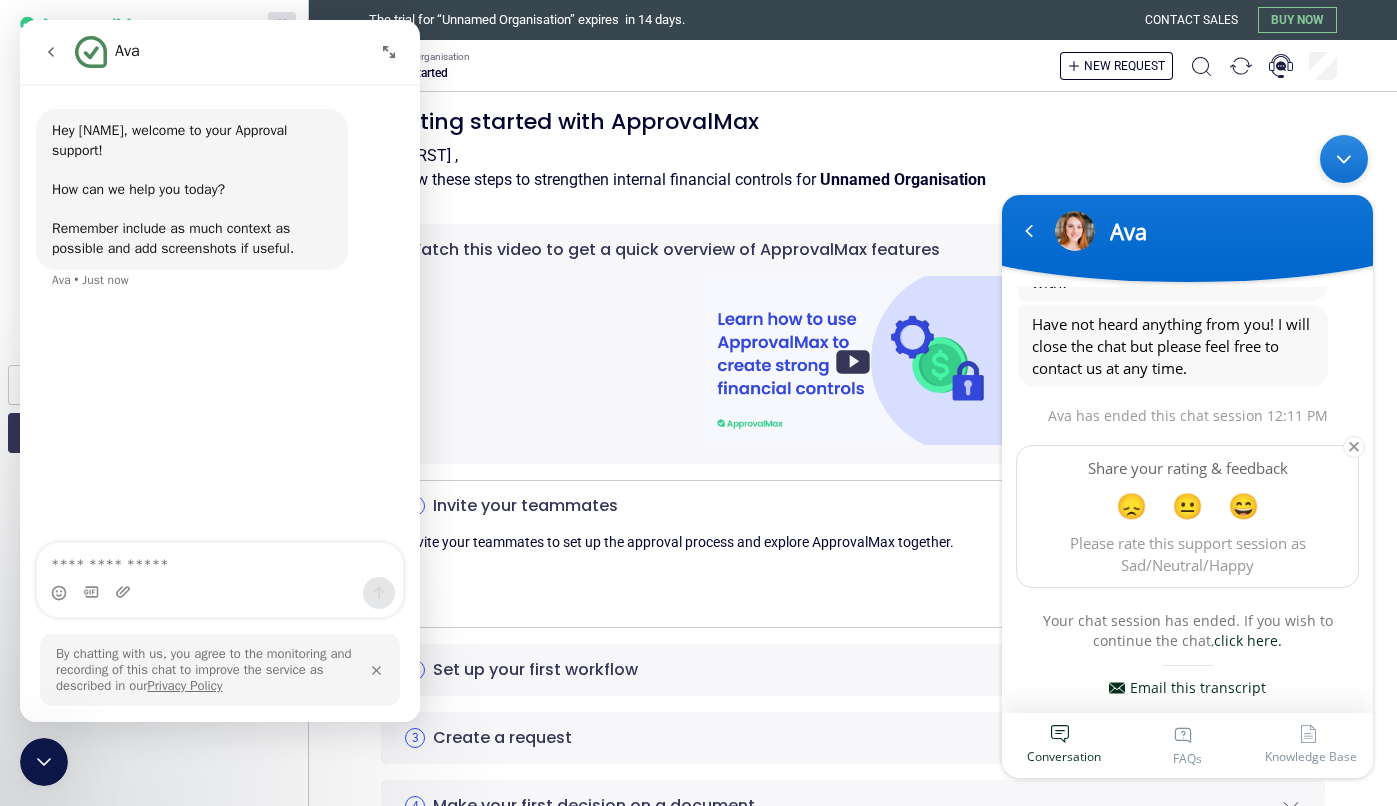 click at bounding box center (220, 560) 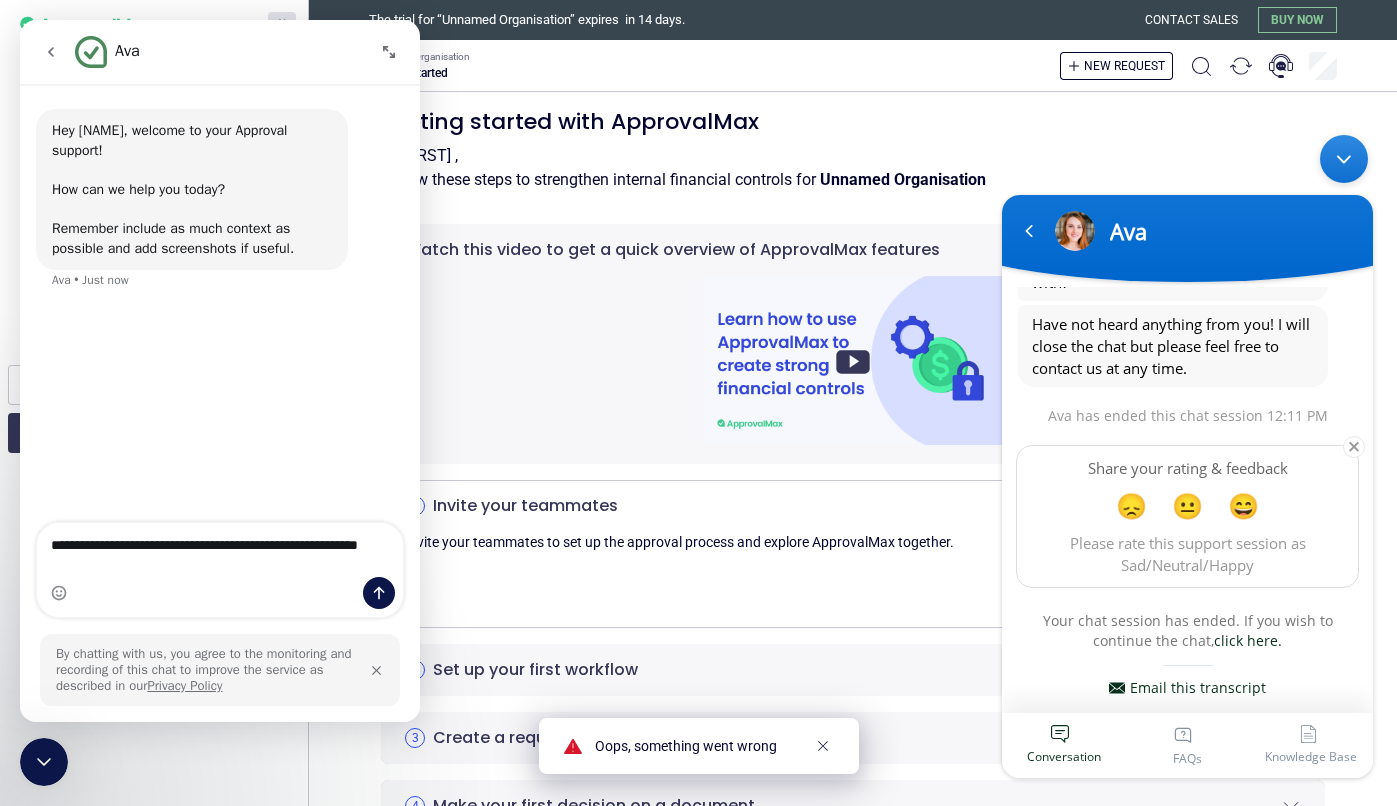 type on "**********" 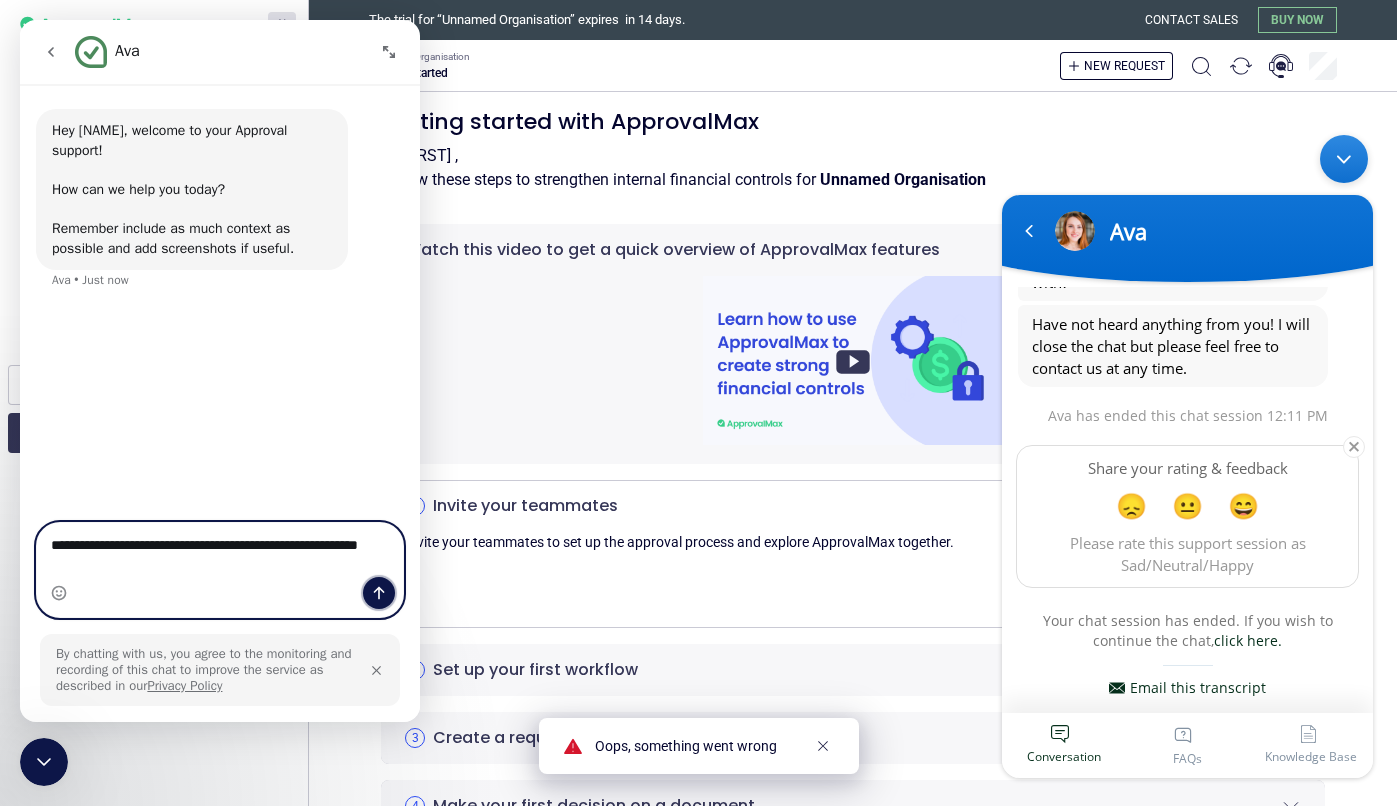 click 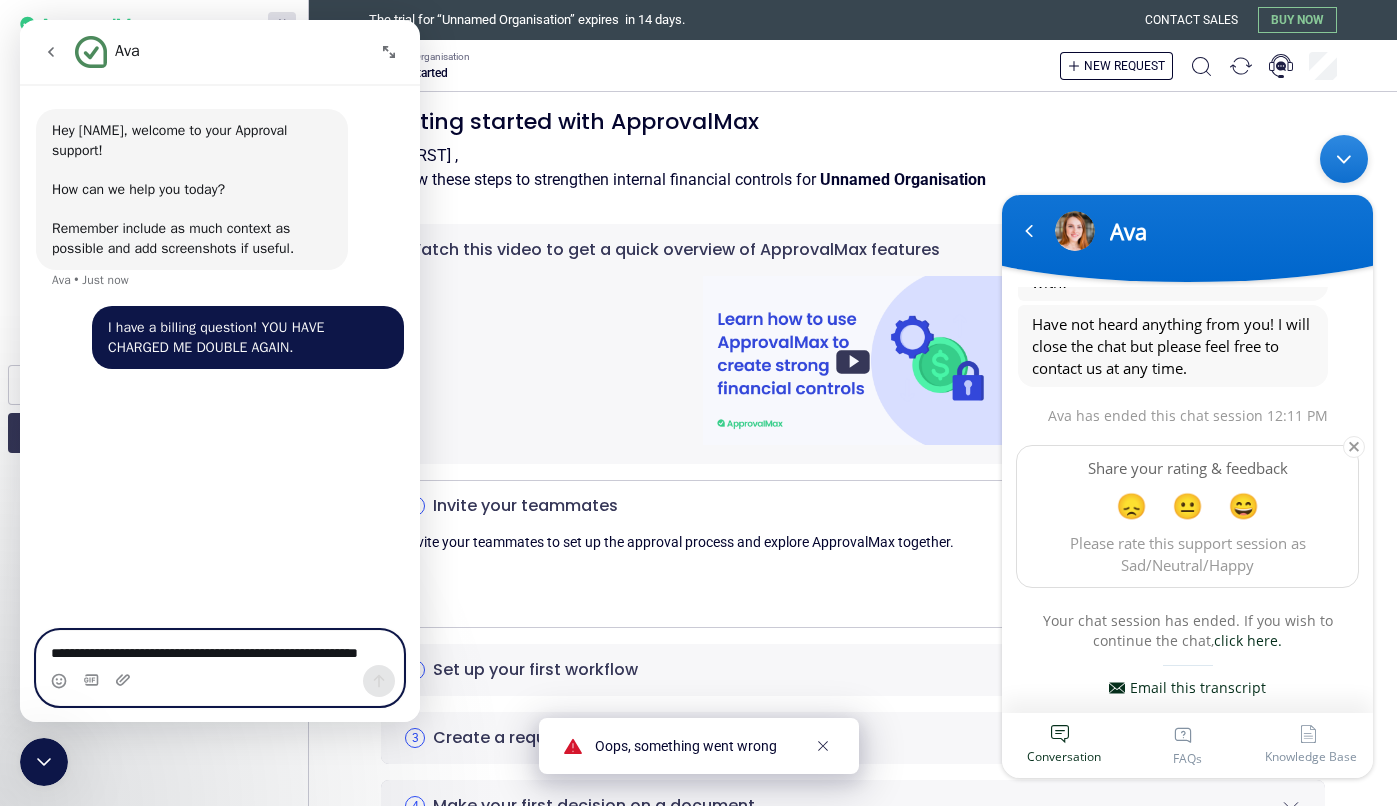 type 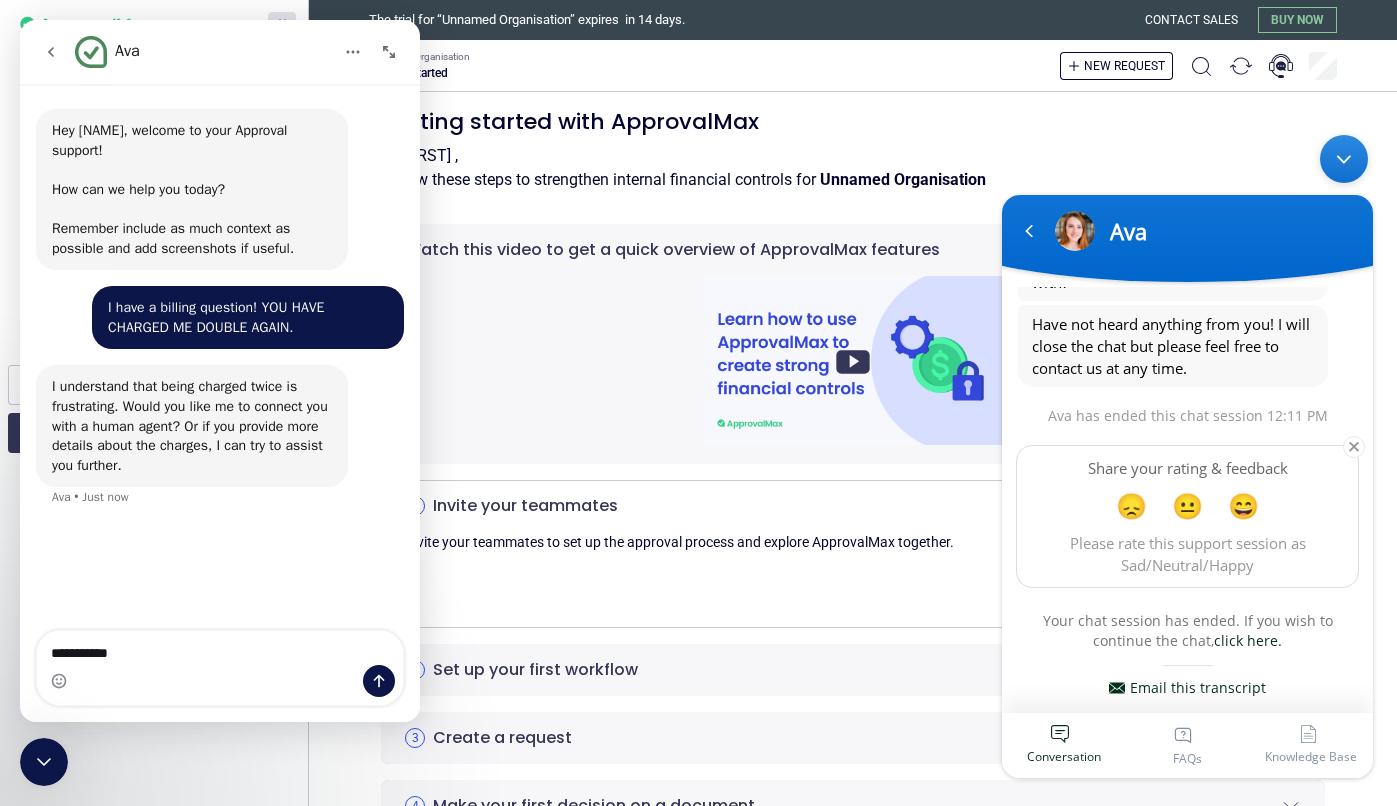 type on "**********" 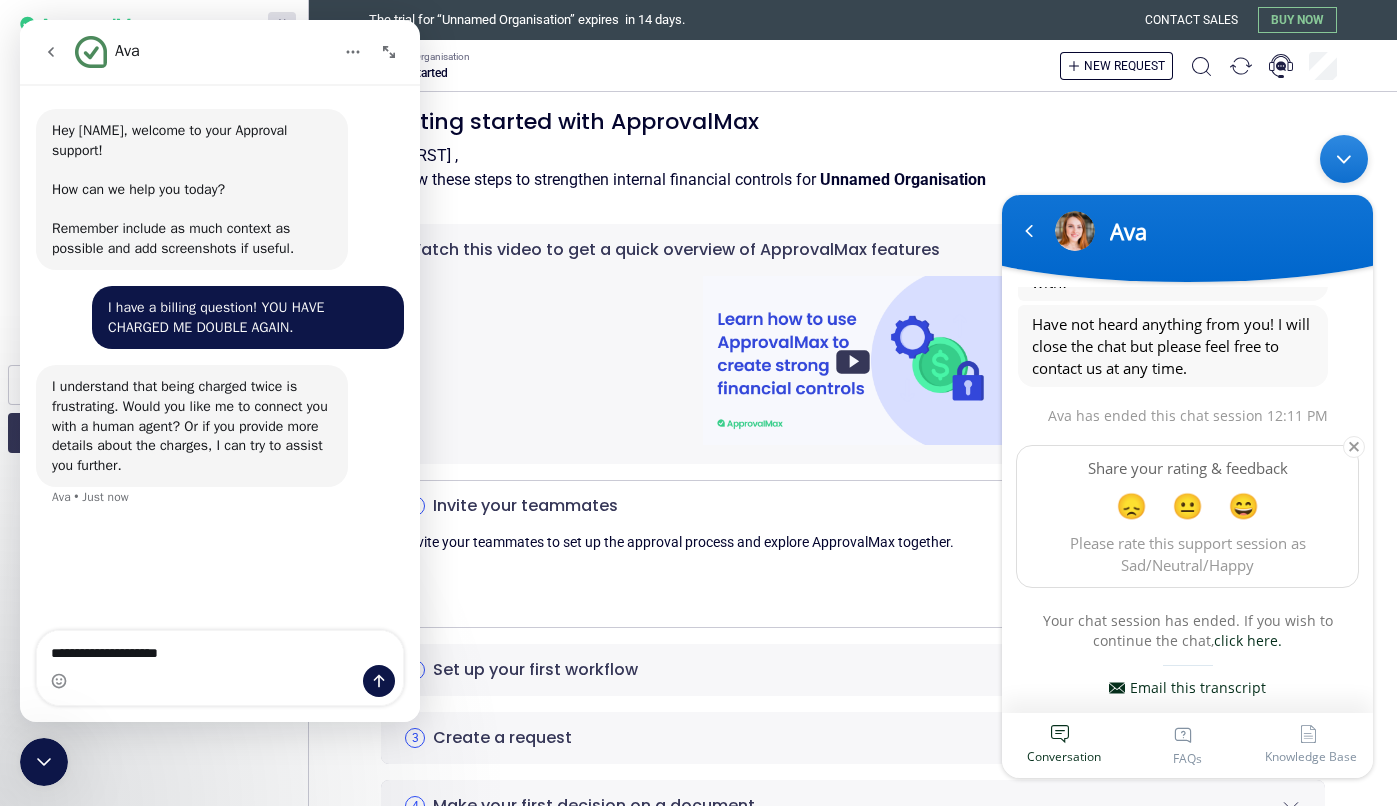 type on "**********" 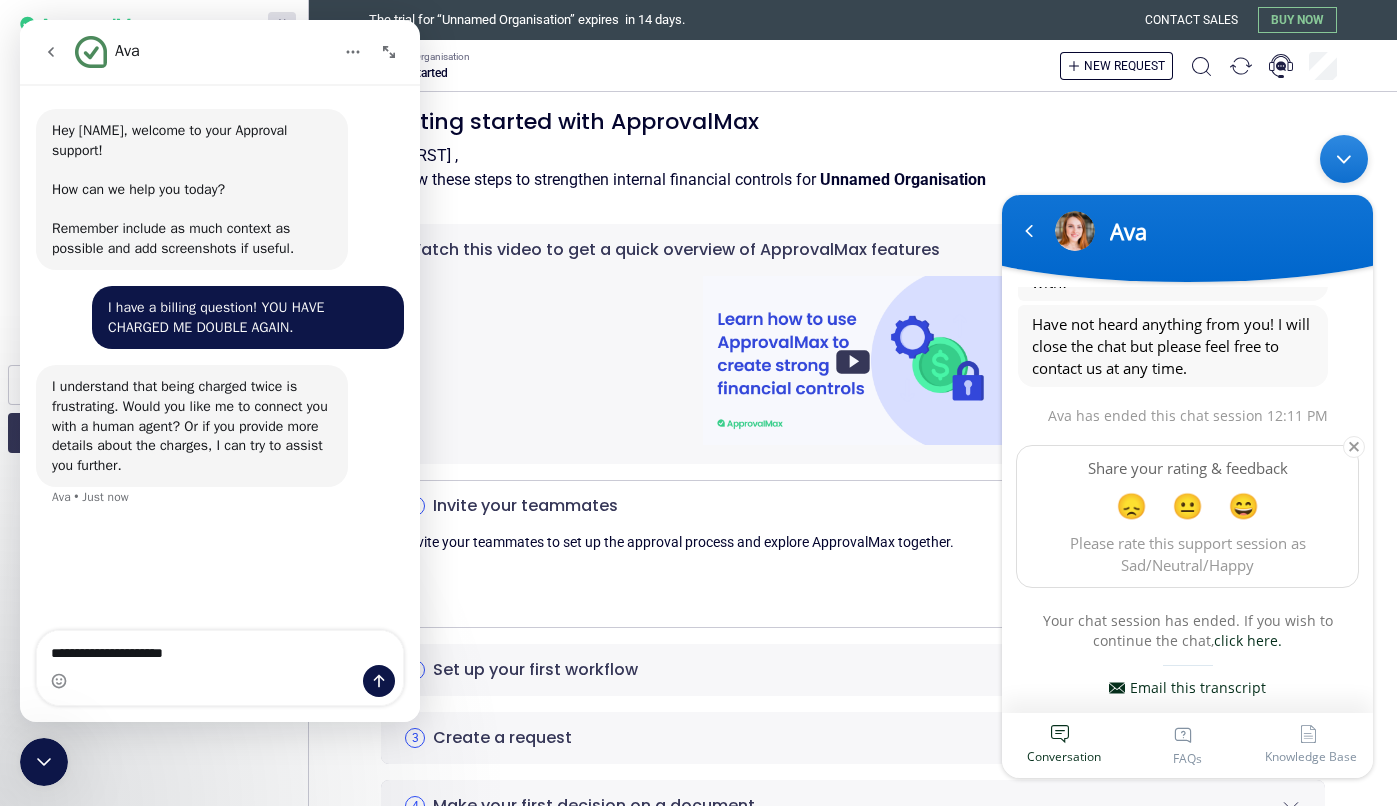 type 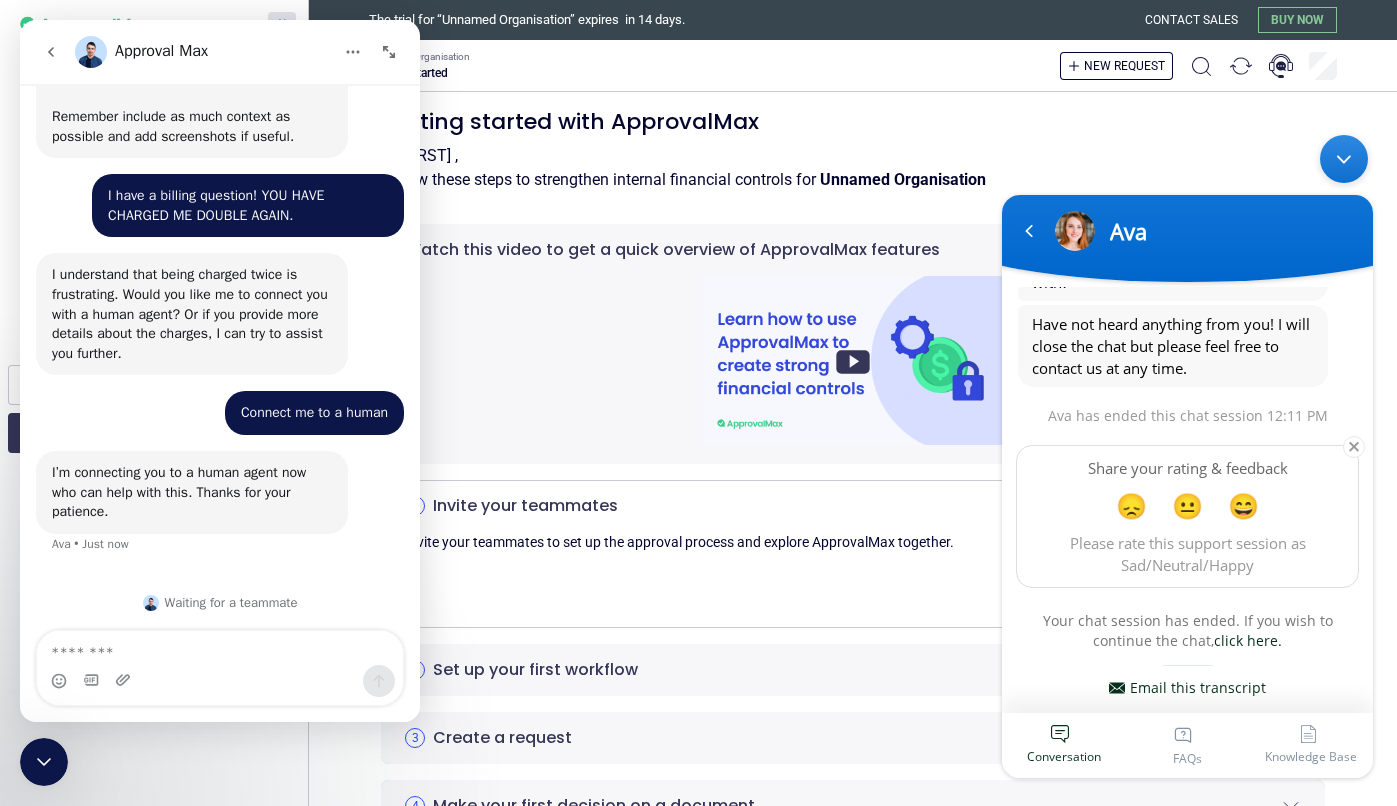 scroll, scrollTop: 114, scrollLeft: 0, axis: vertical 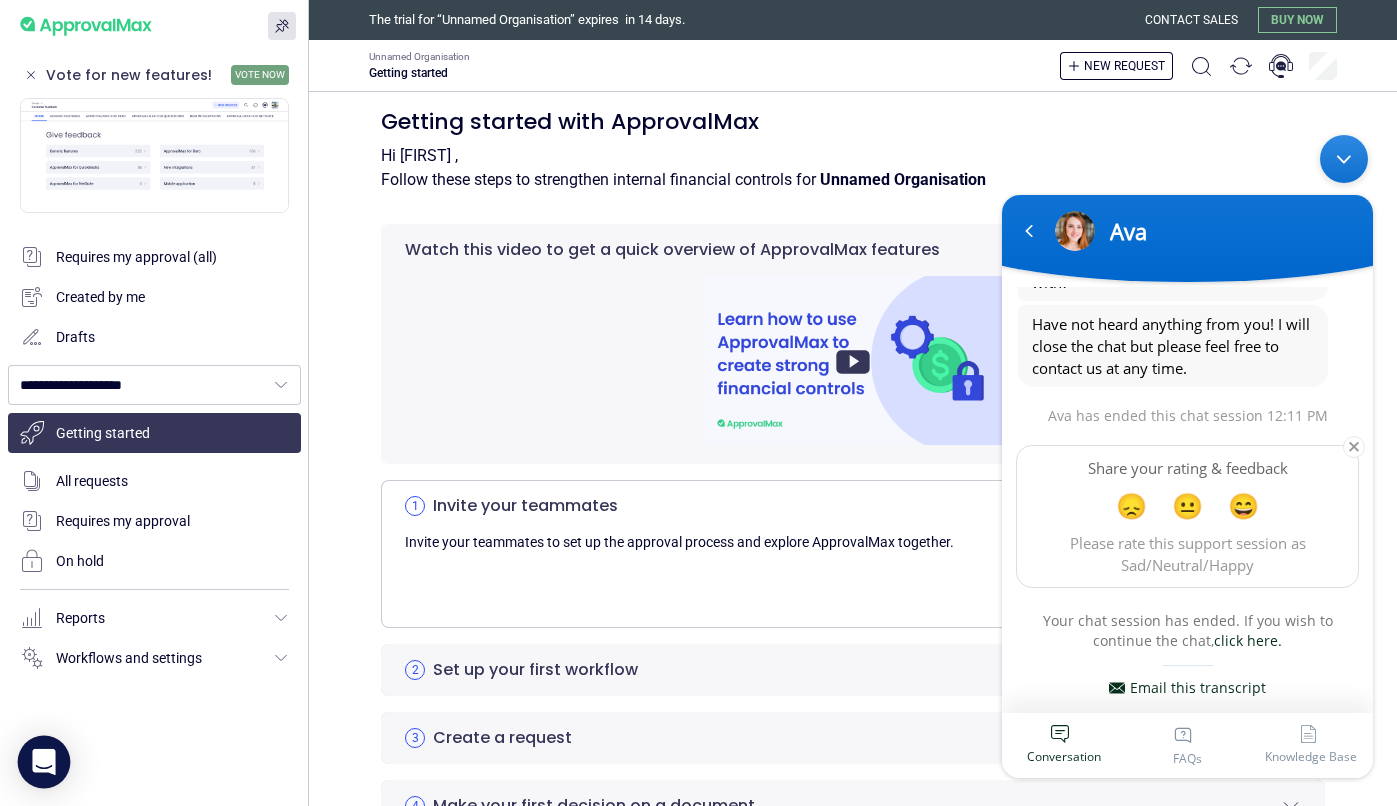 click at bounding box center [44, 762] 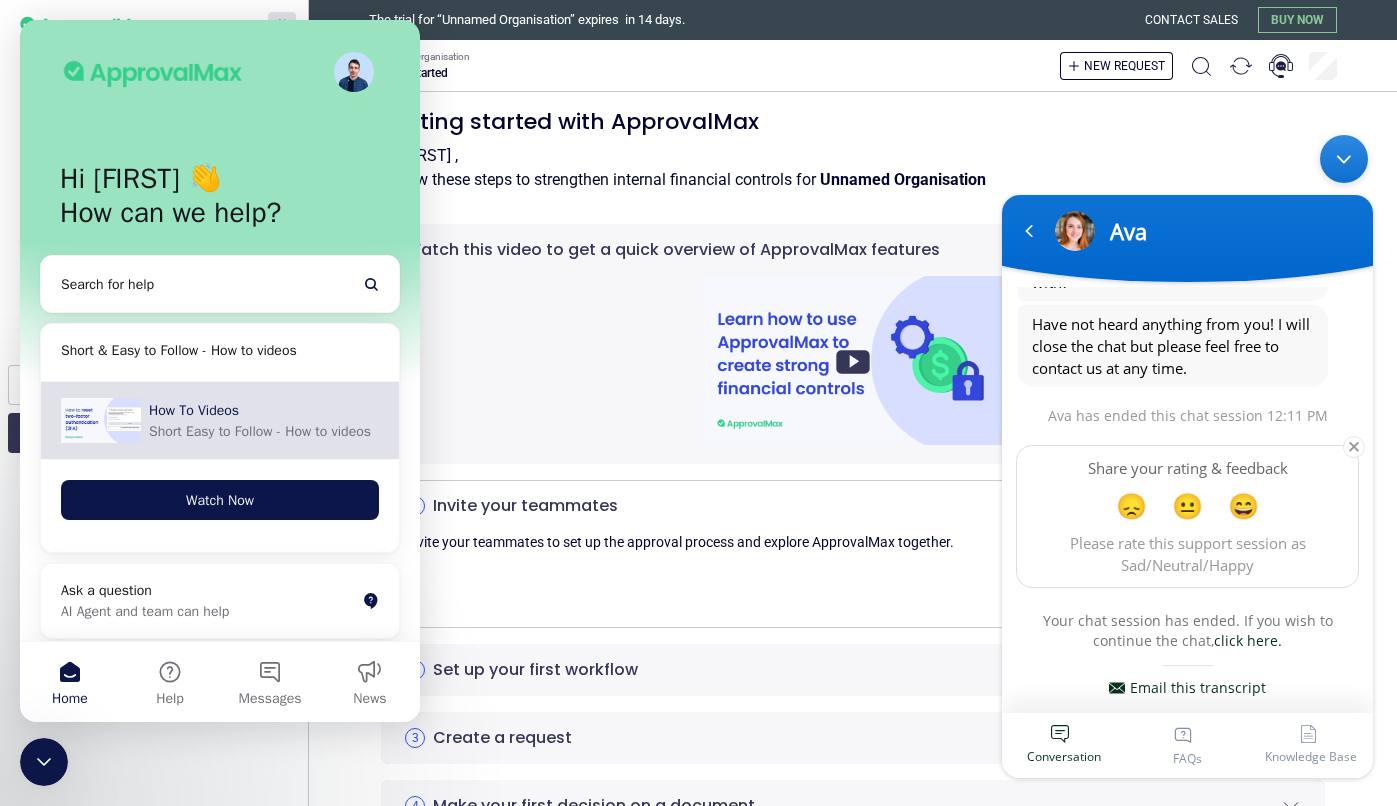 scroll, scrollTop: 0, scrollLeft: 0, axis: both 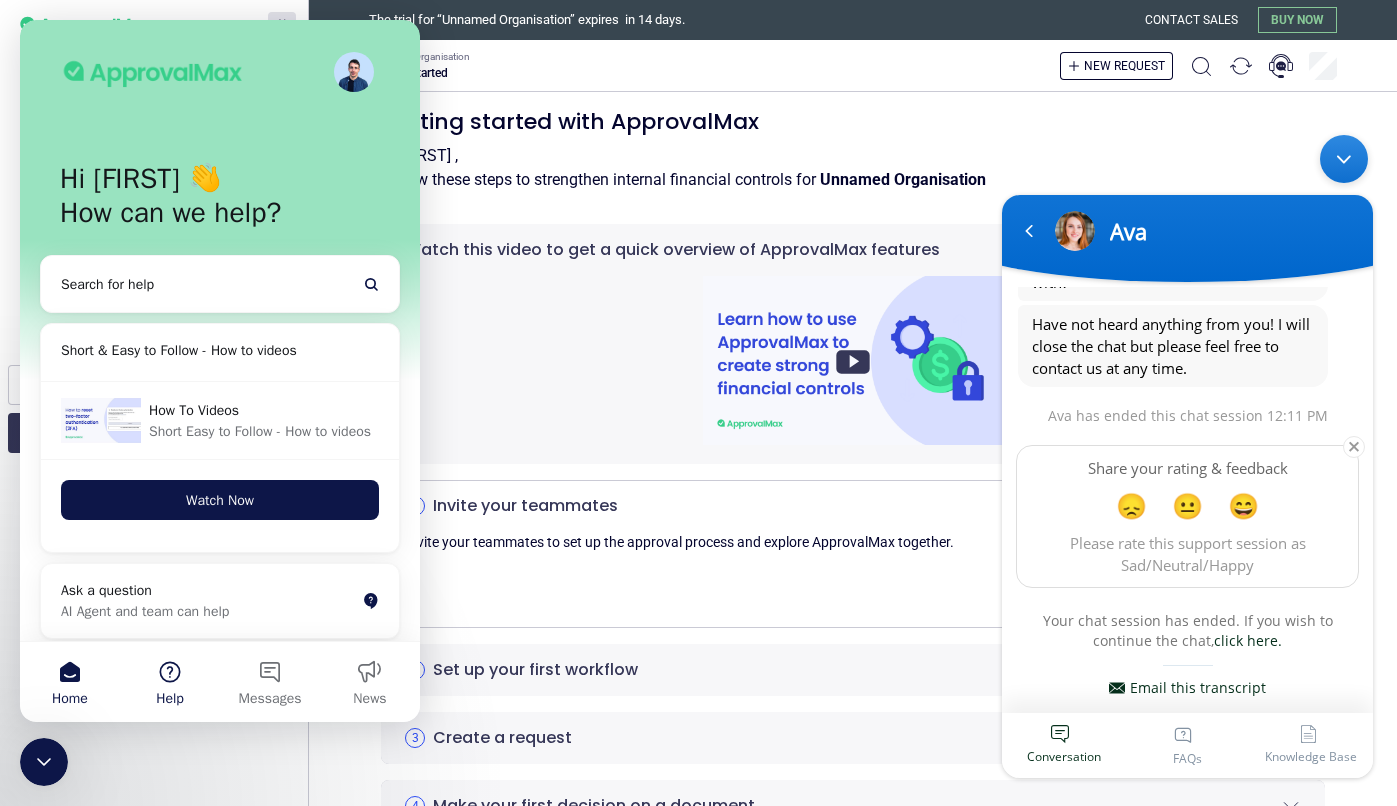 click on "Help" at bounding box center (170, 682) 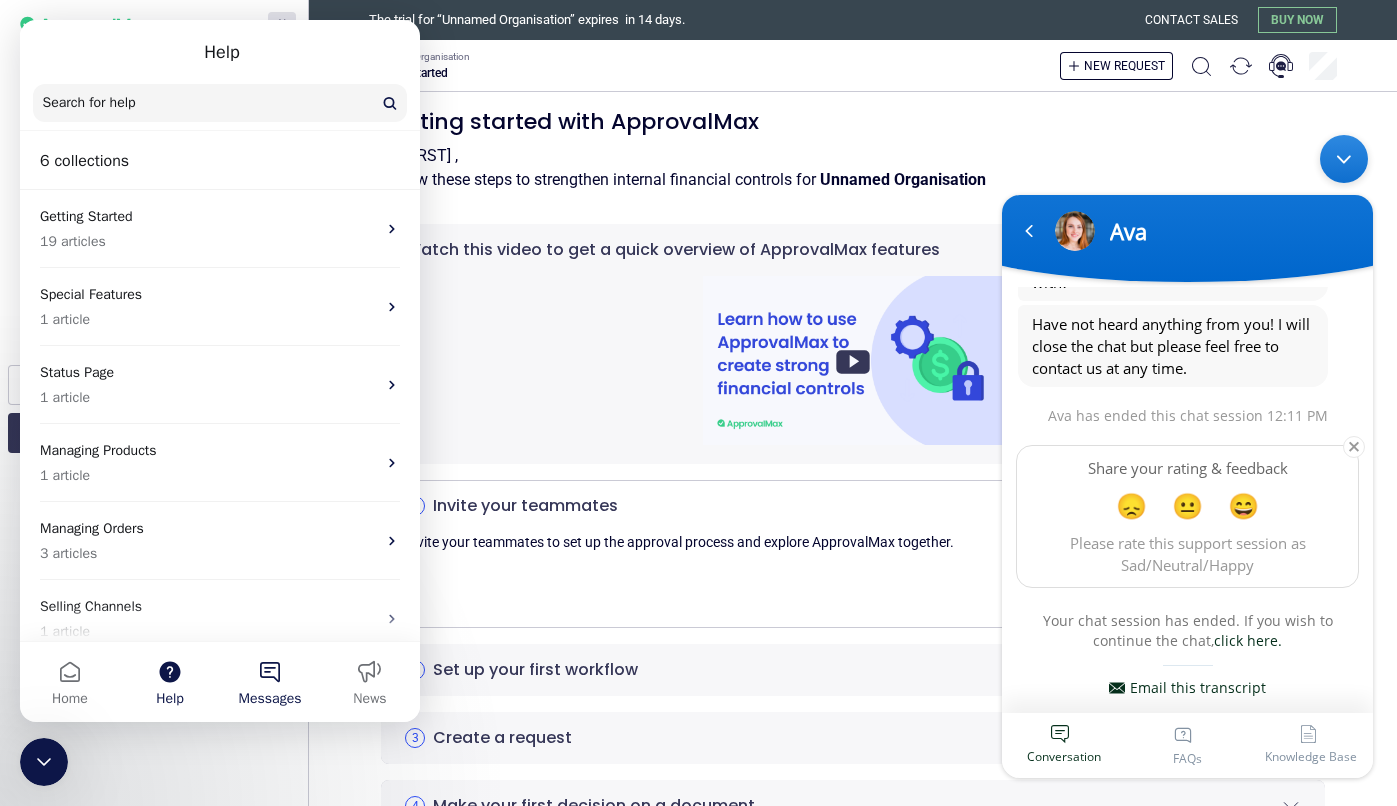 click on "Messages" at bounding box center (270, 682) 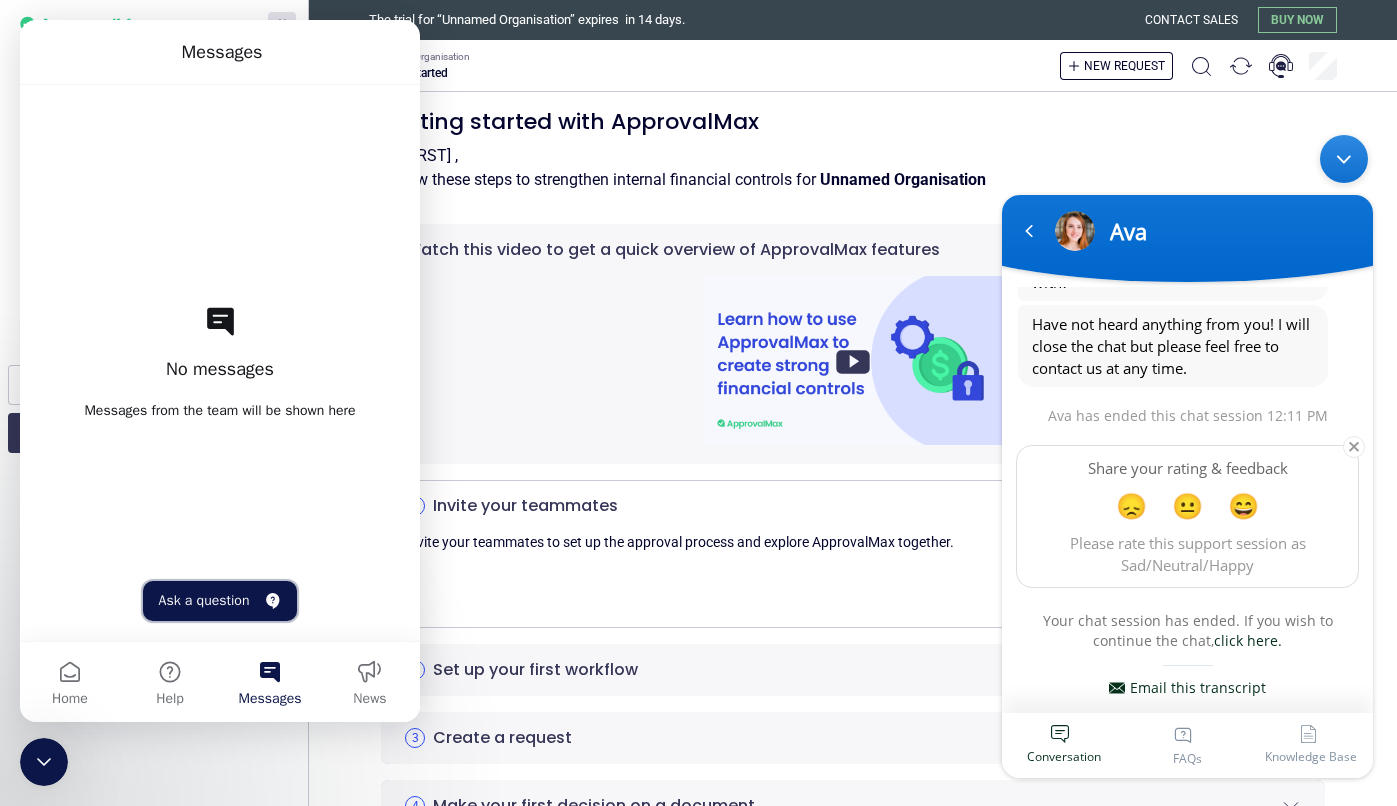 click on "Ask a question" at bounding box center (220, 601) 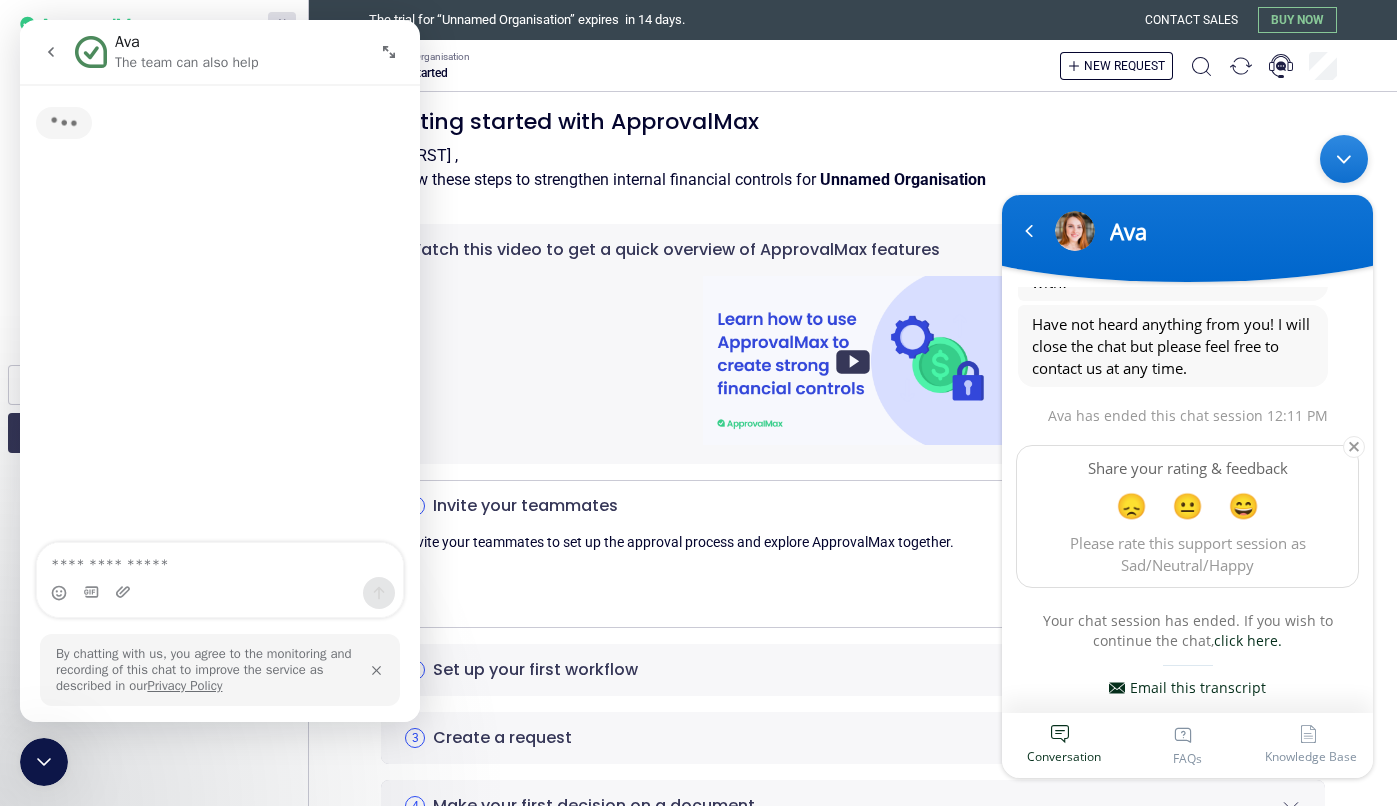 type on "*" 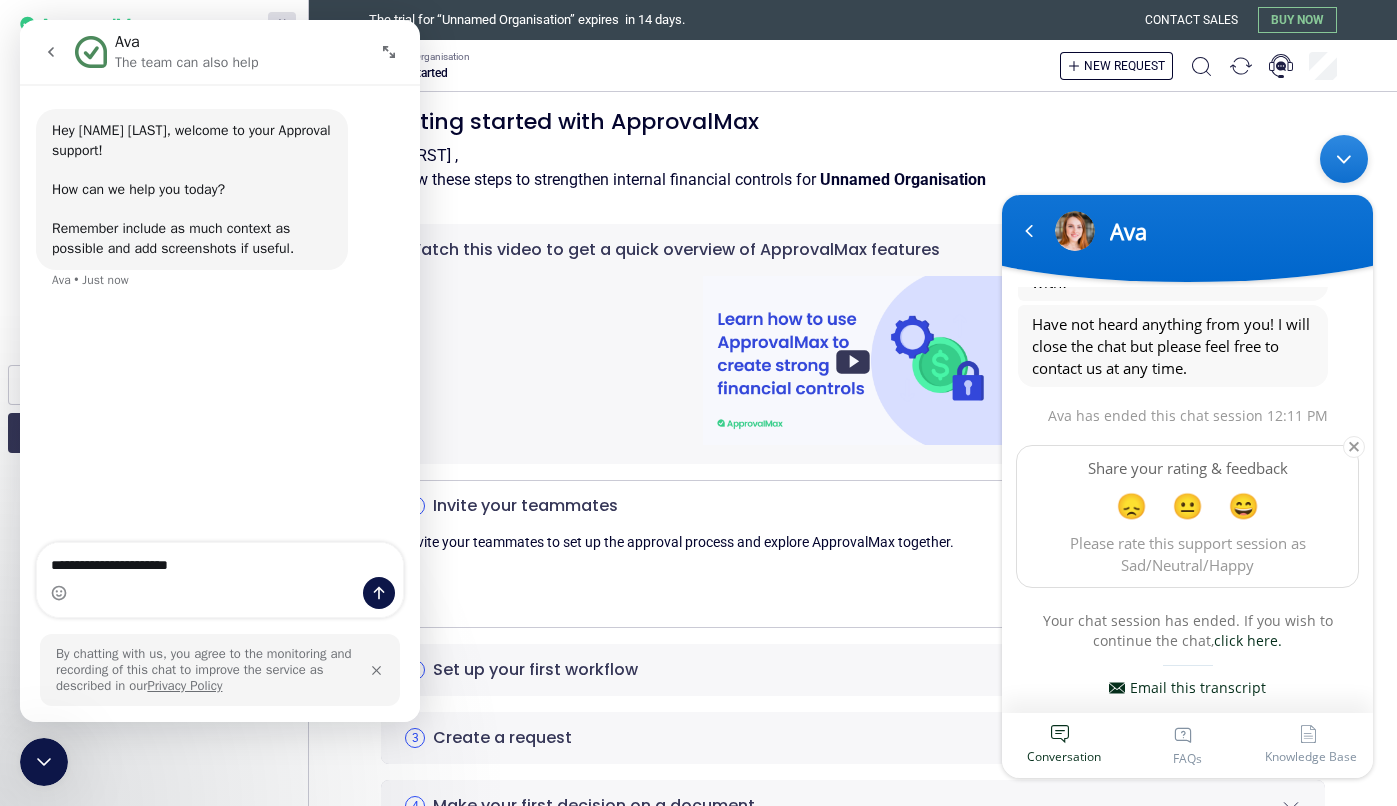 click on "**********" at bounding box center [220, 560] 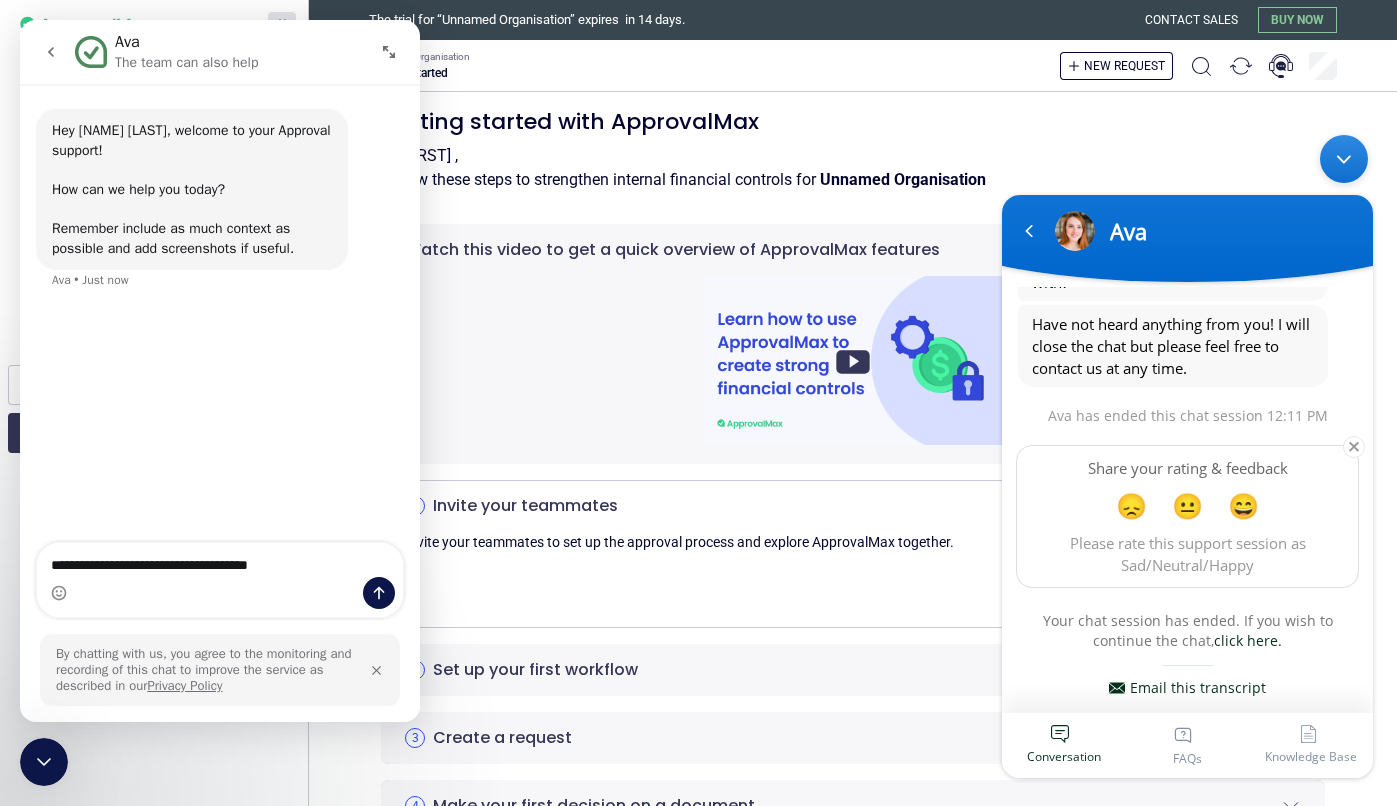 type on "**********" 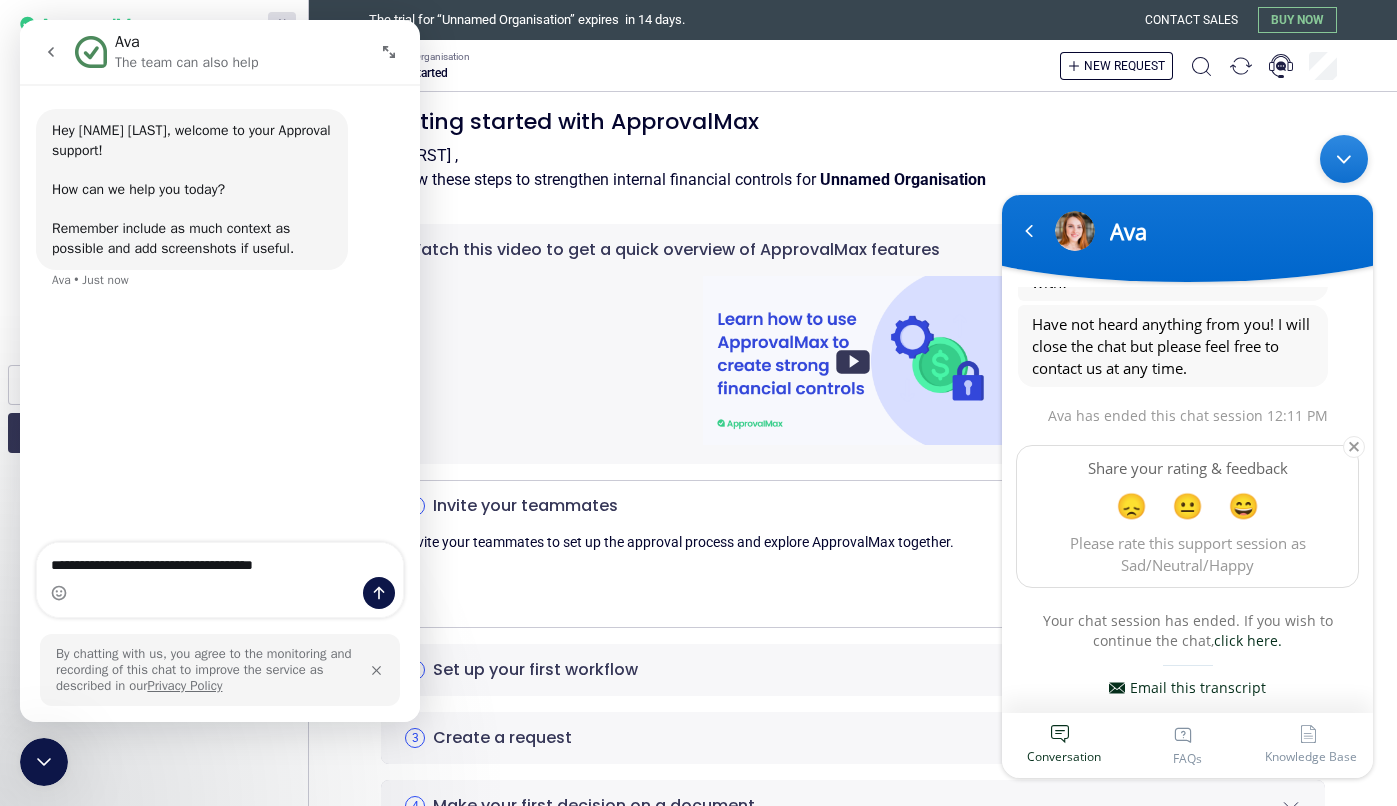 type 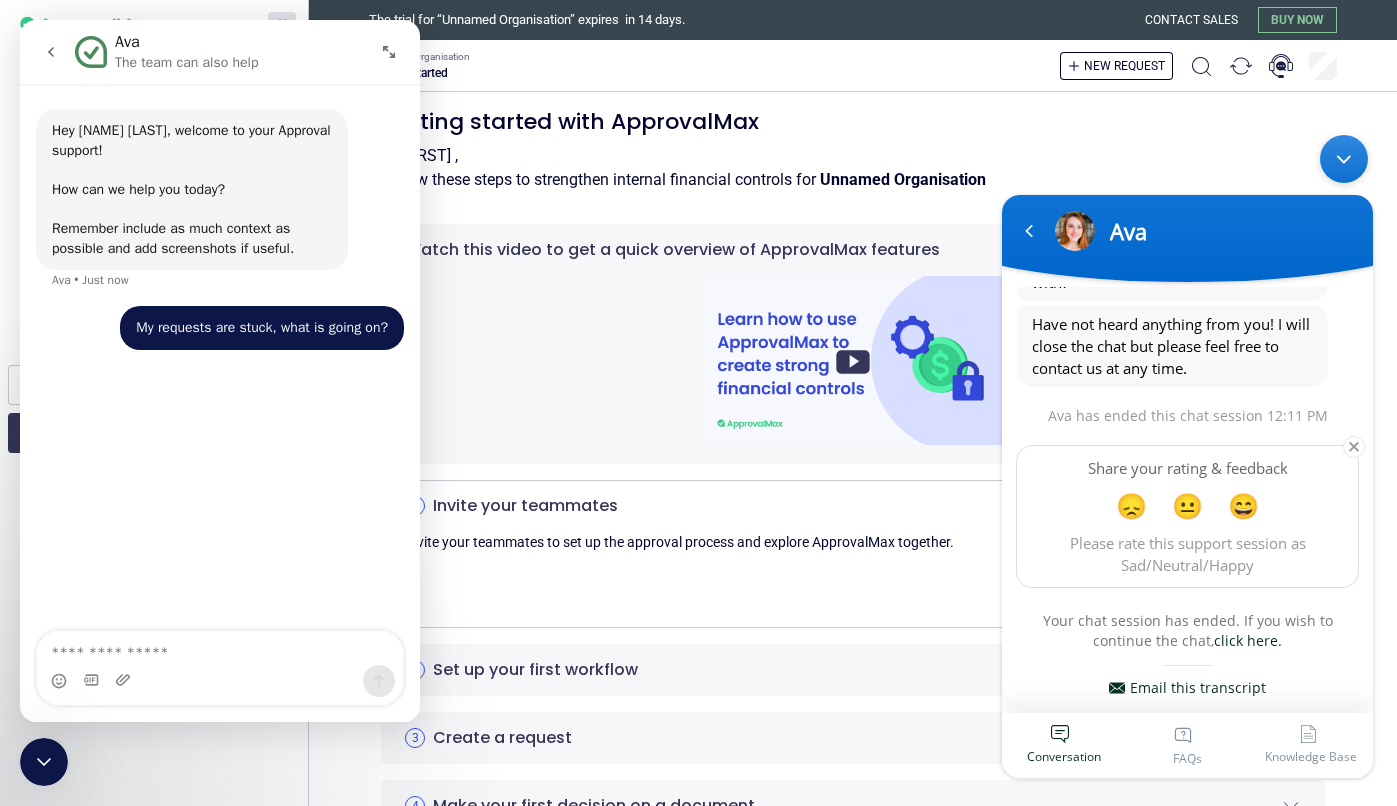 click on "Getting started with ApprovalMax" at bounding box center [853, 122] 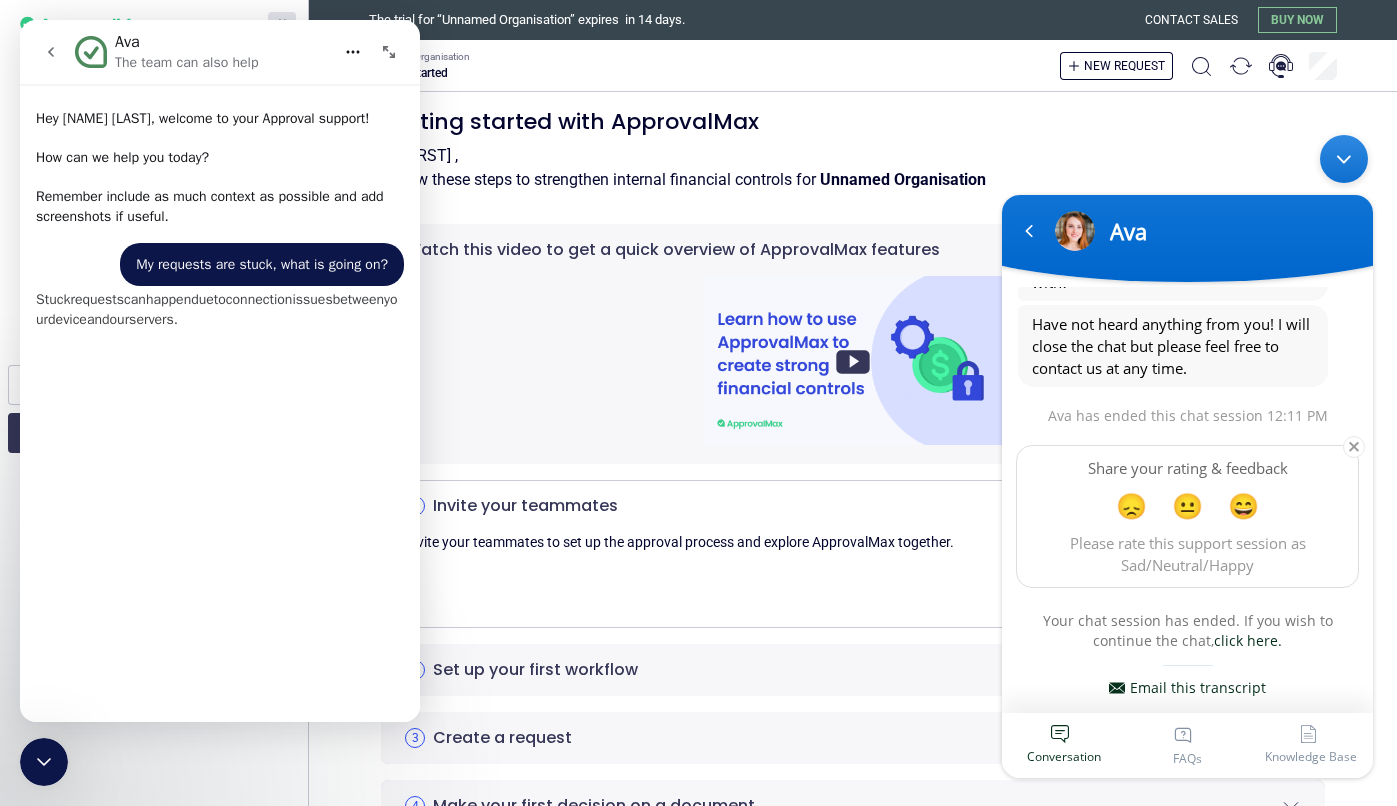 scroll, scrollTop: 3, scrollLeft: 0, axis: vertical 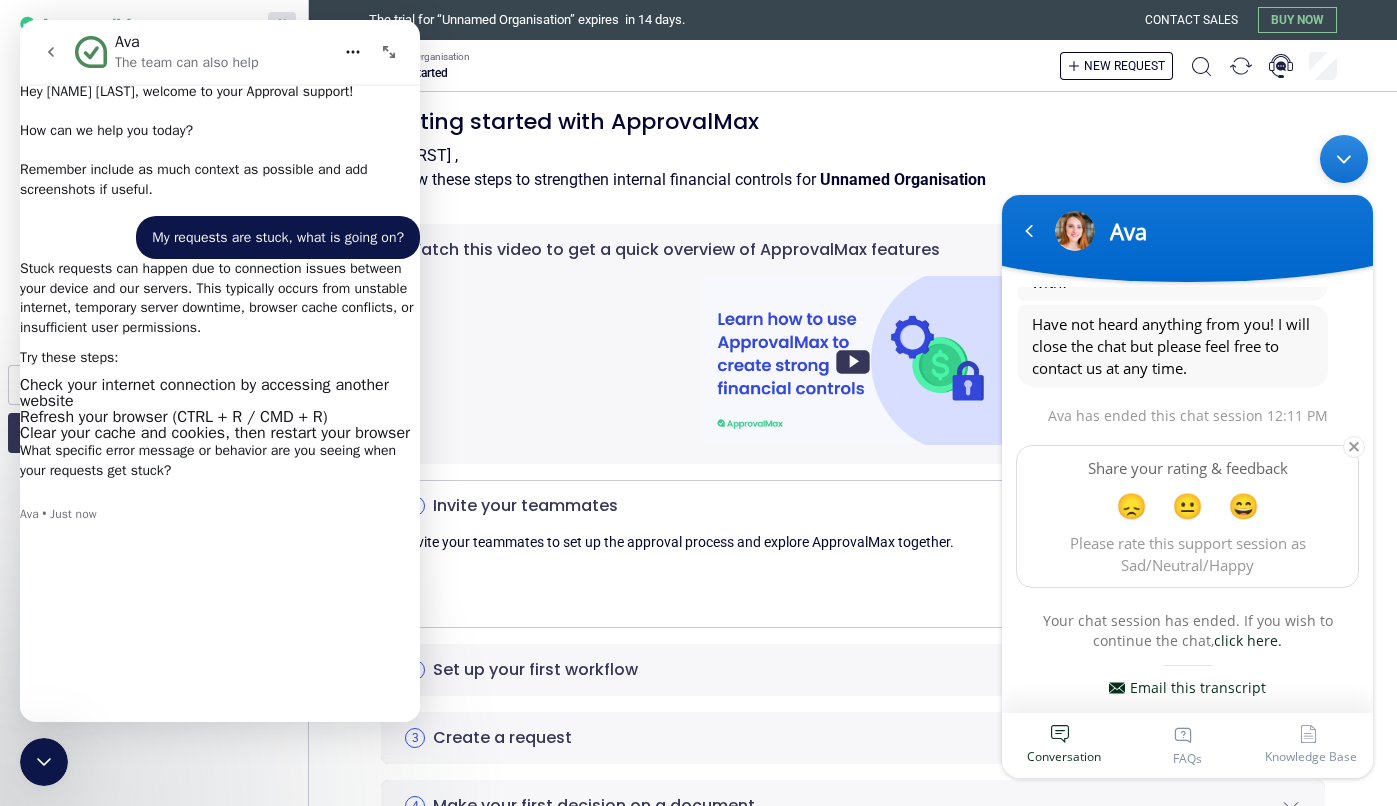 type on "*********" 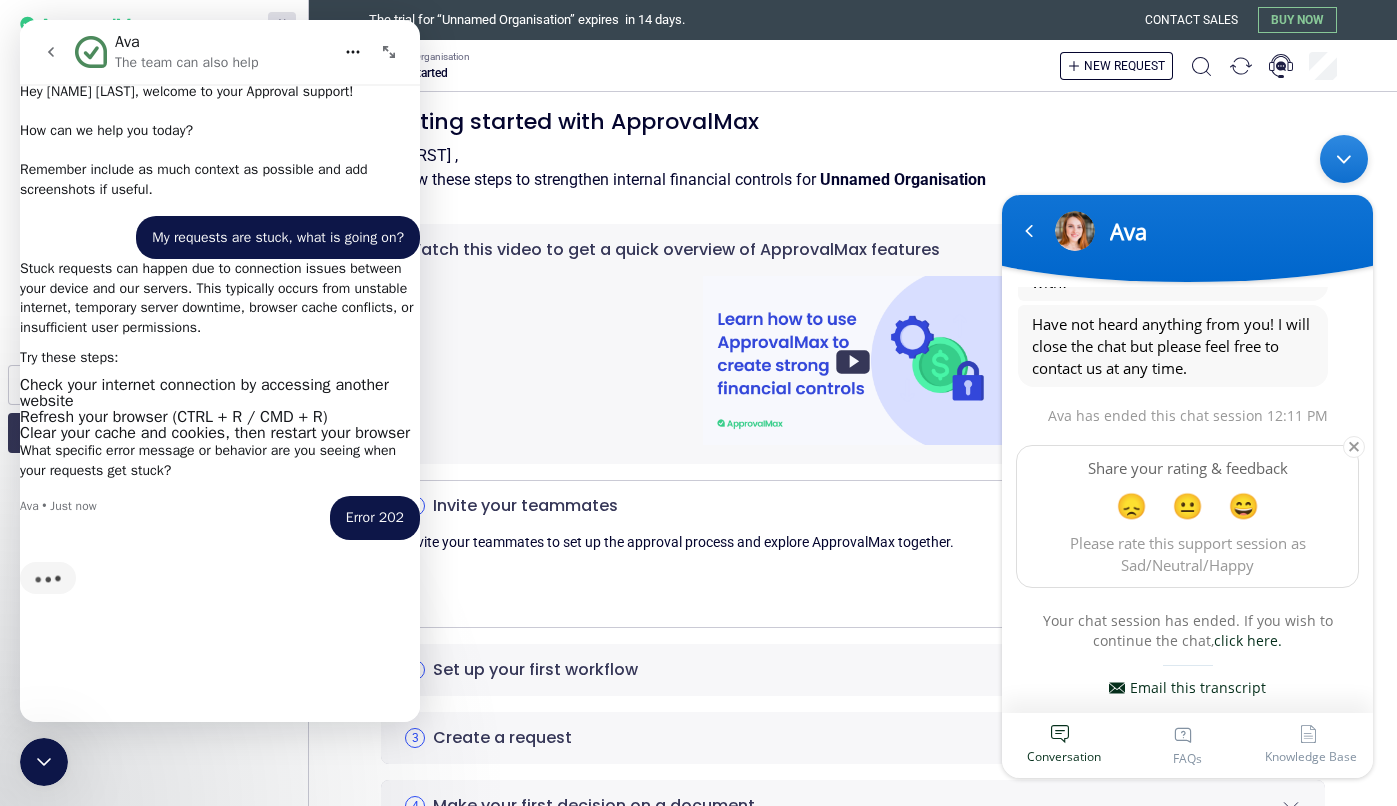 click at bounding box center [1344, 159] 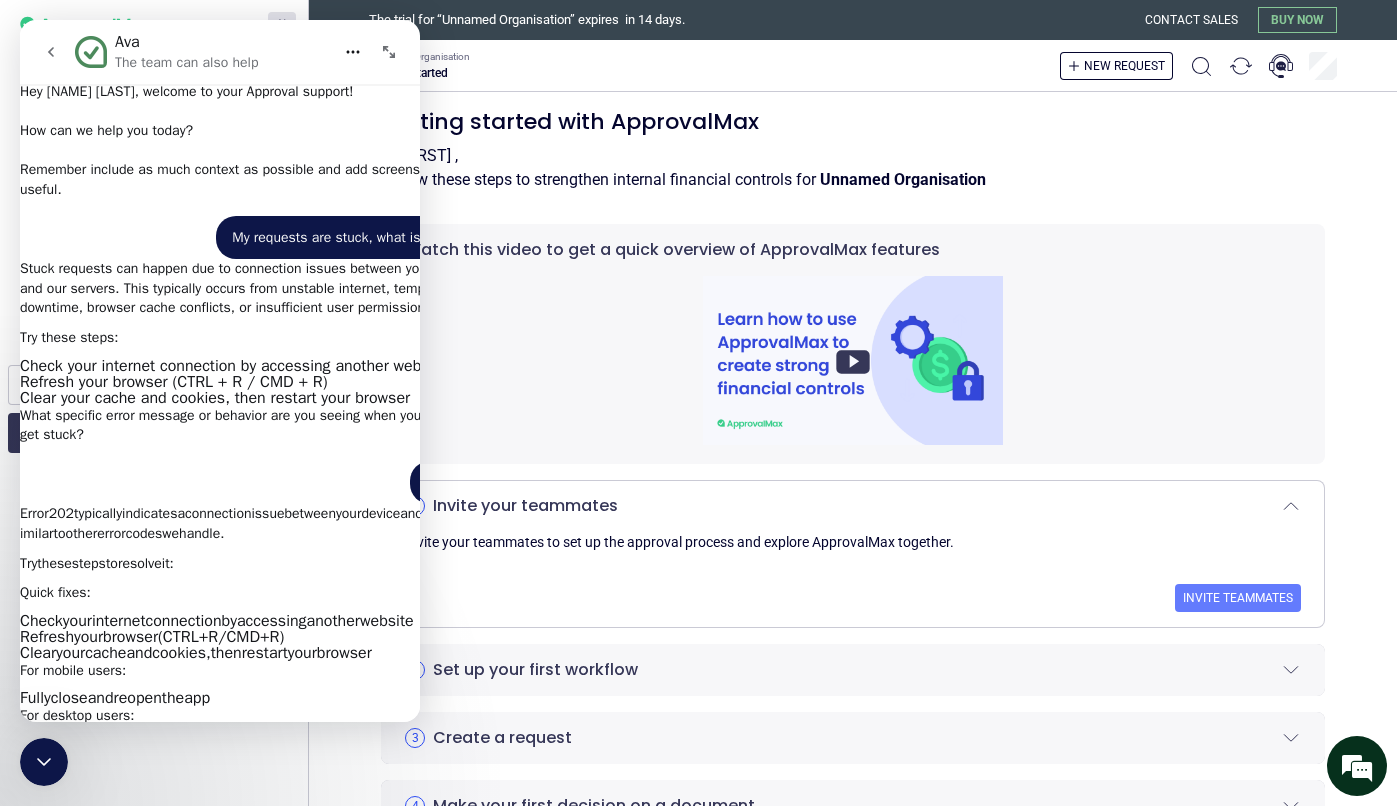 scroll, scrollTop: 608, scrollLeft: 0, axis: vertical 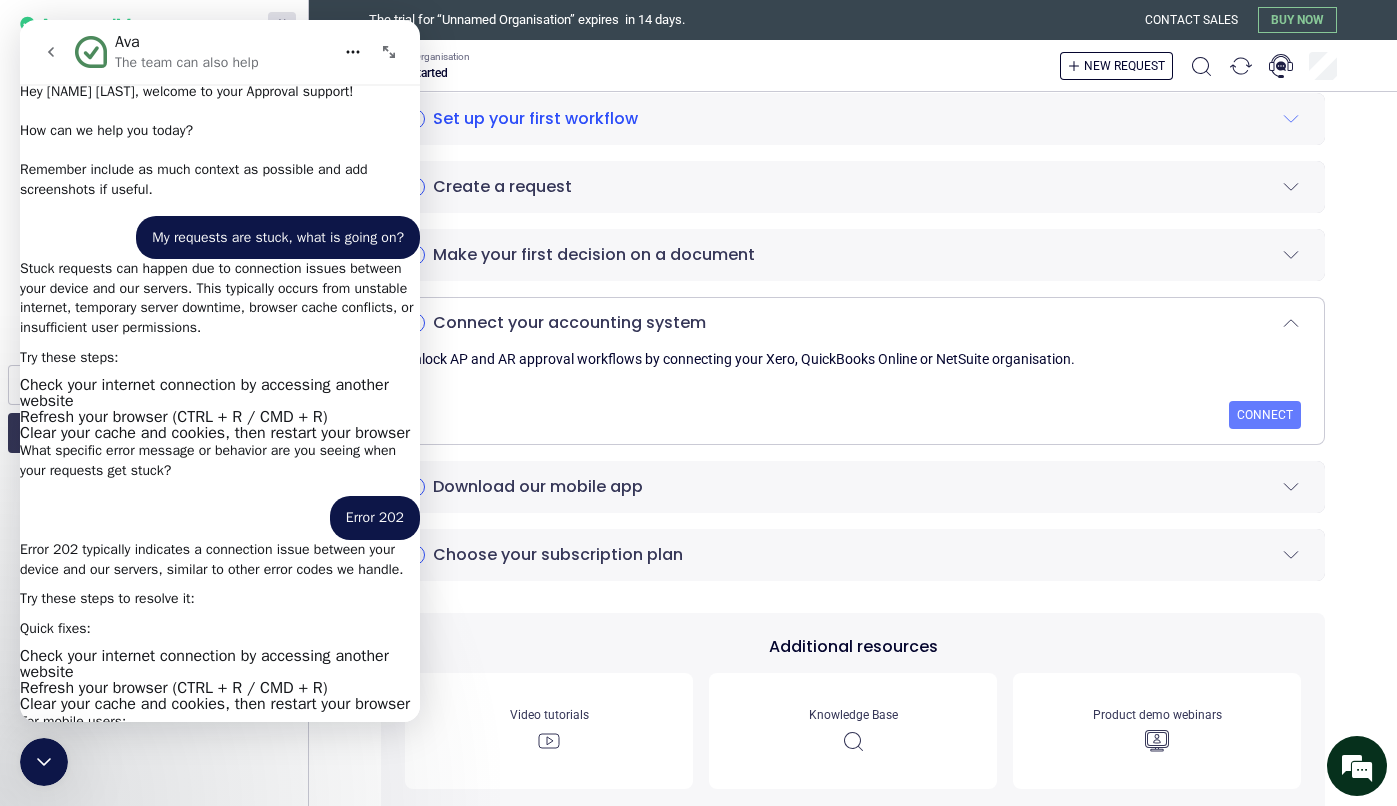 click on "Set up your first workflow" at bounding box center (535, 119) 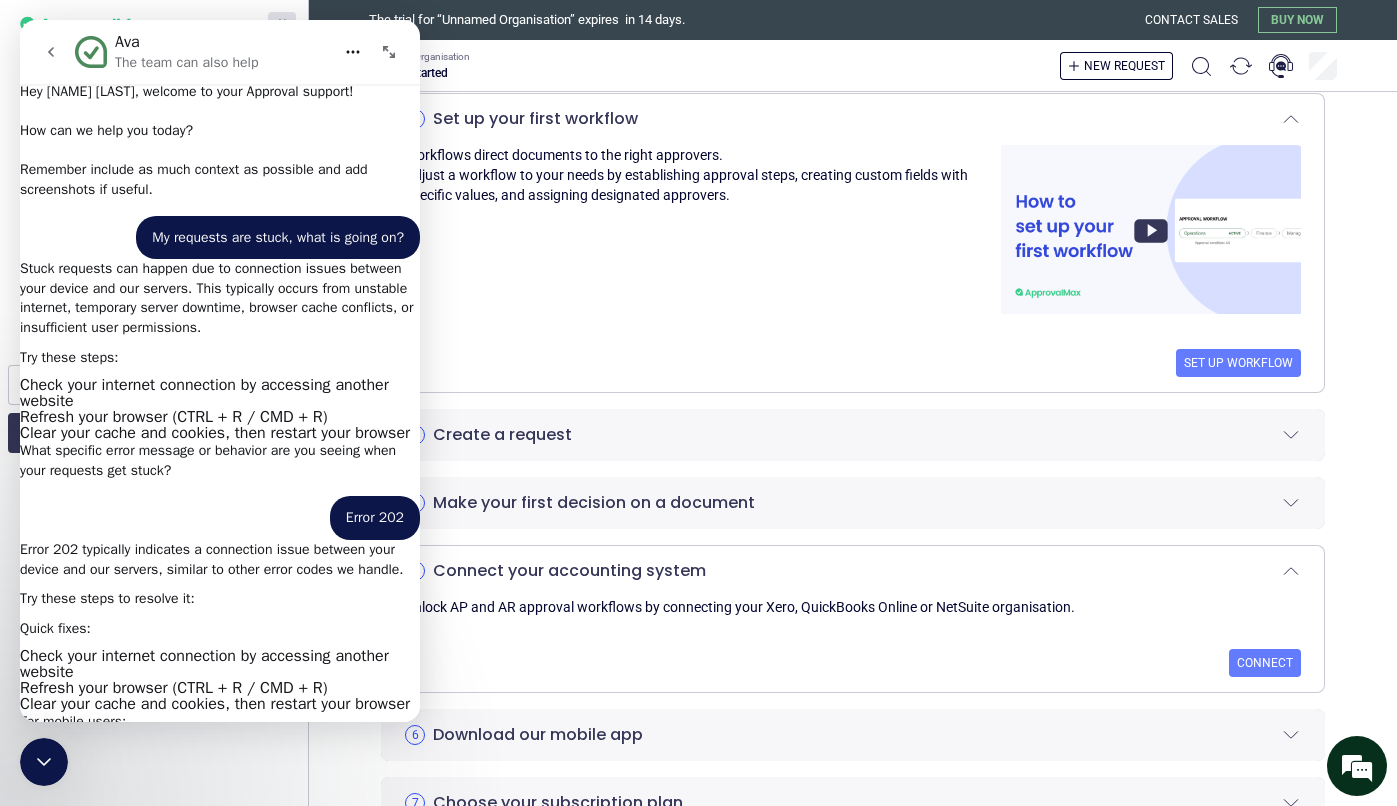 scroll, scrollTop: 491, scrollLeft: 0, axis: vertical 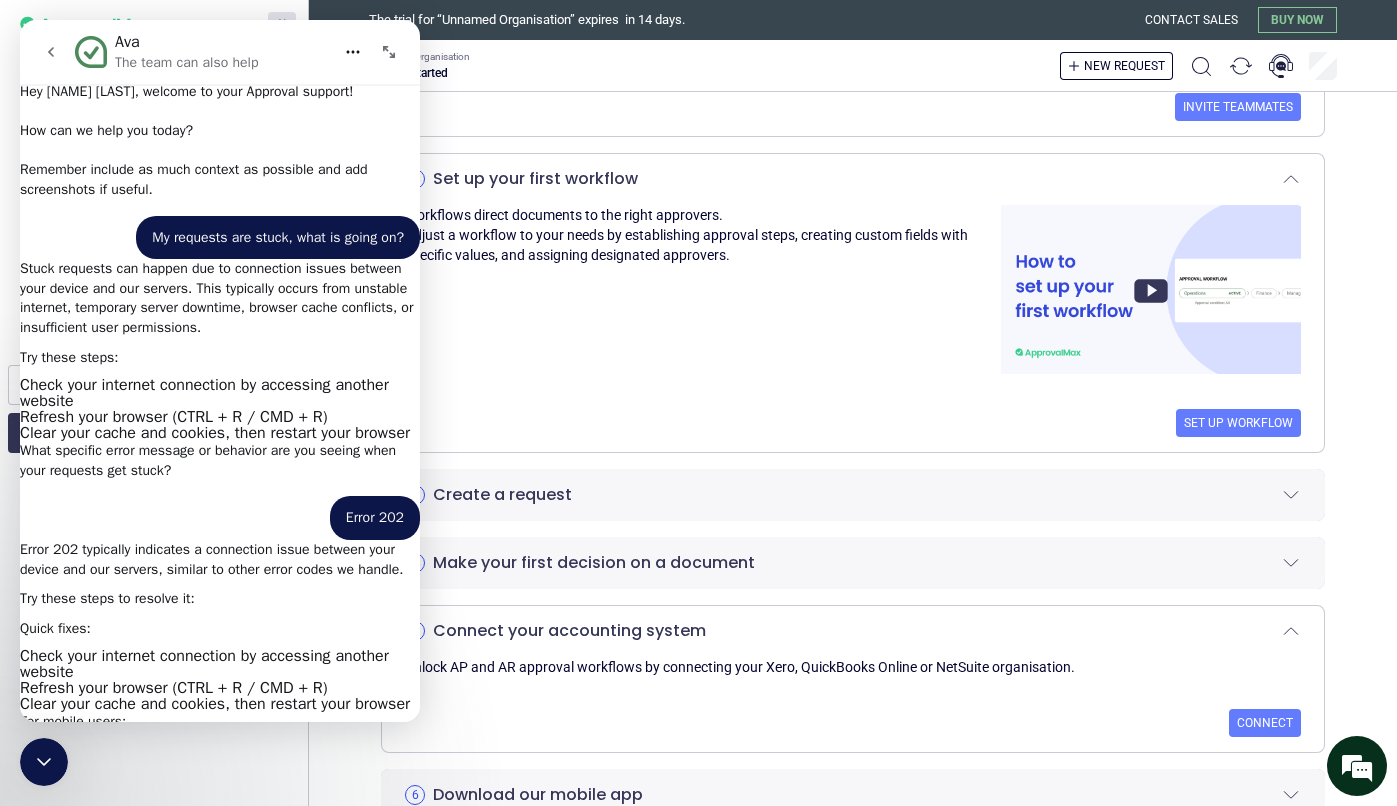click at bounding box center (220, 1244) 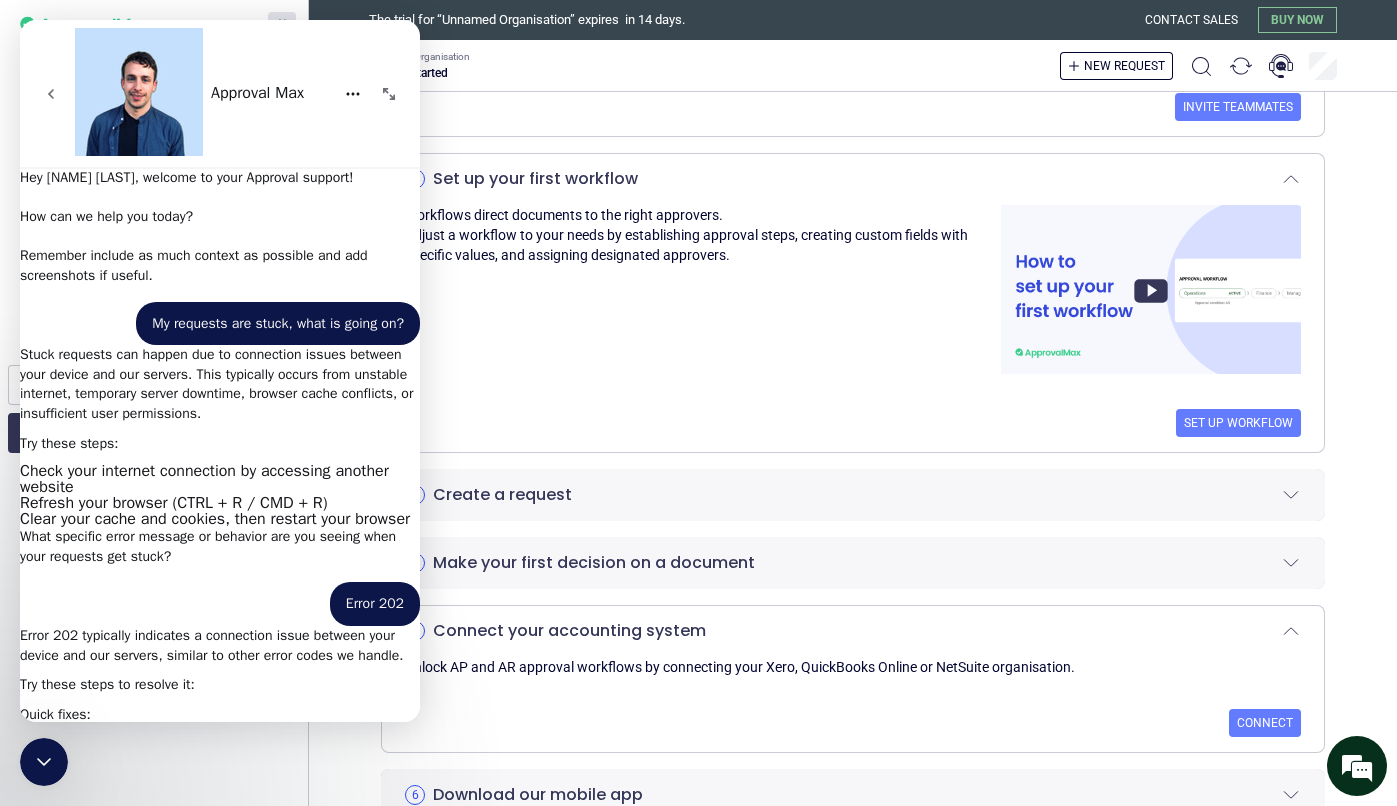 scroll, scrollTop: 2129, scrollLeft: 0, axis: vertical 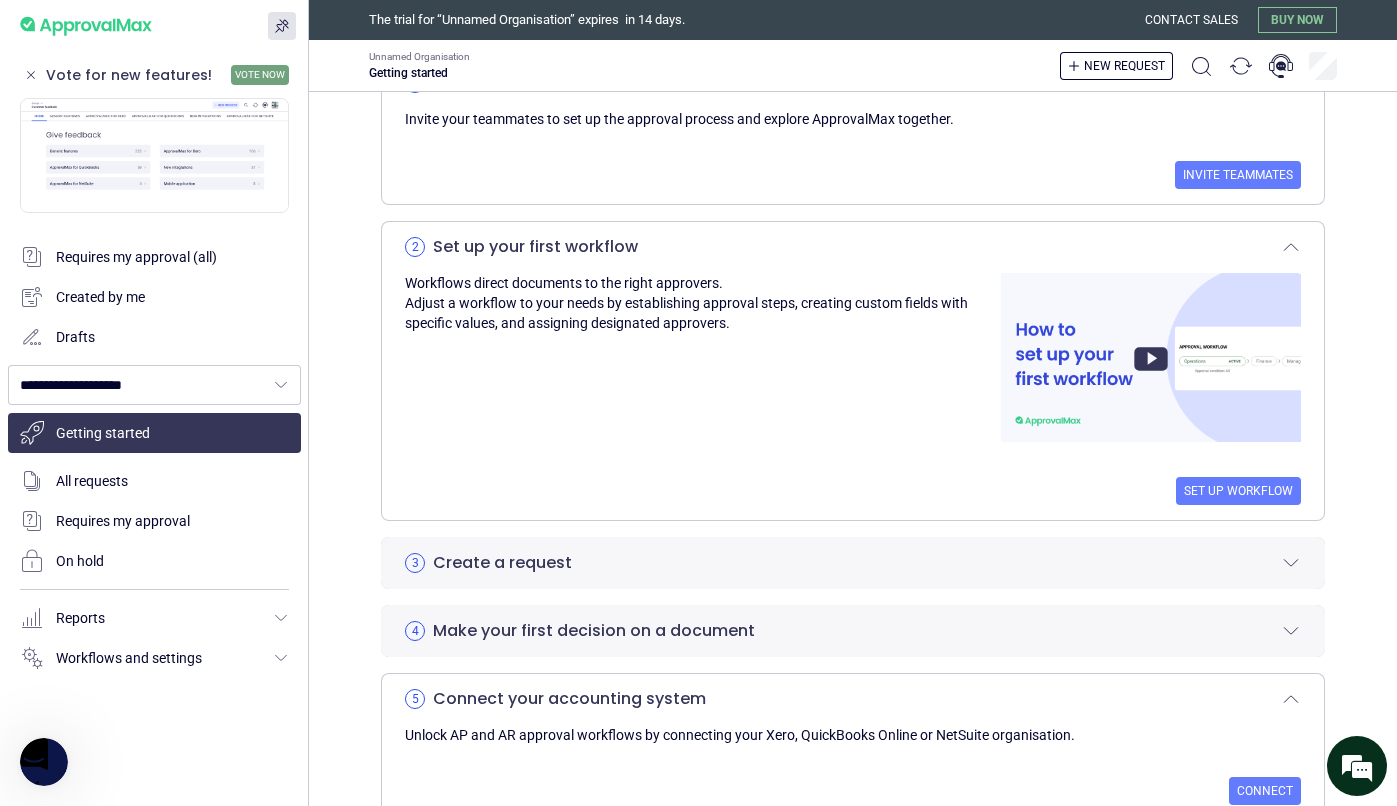 click on "Getting started All requests Requires my approval On hold" at bounding box center (154, 497) 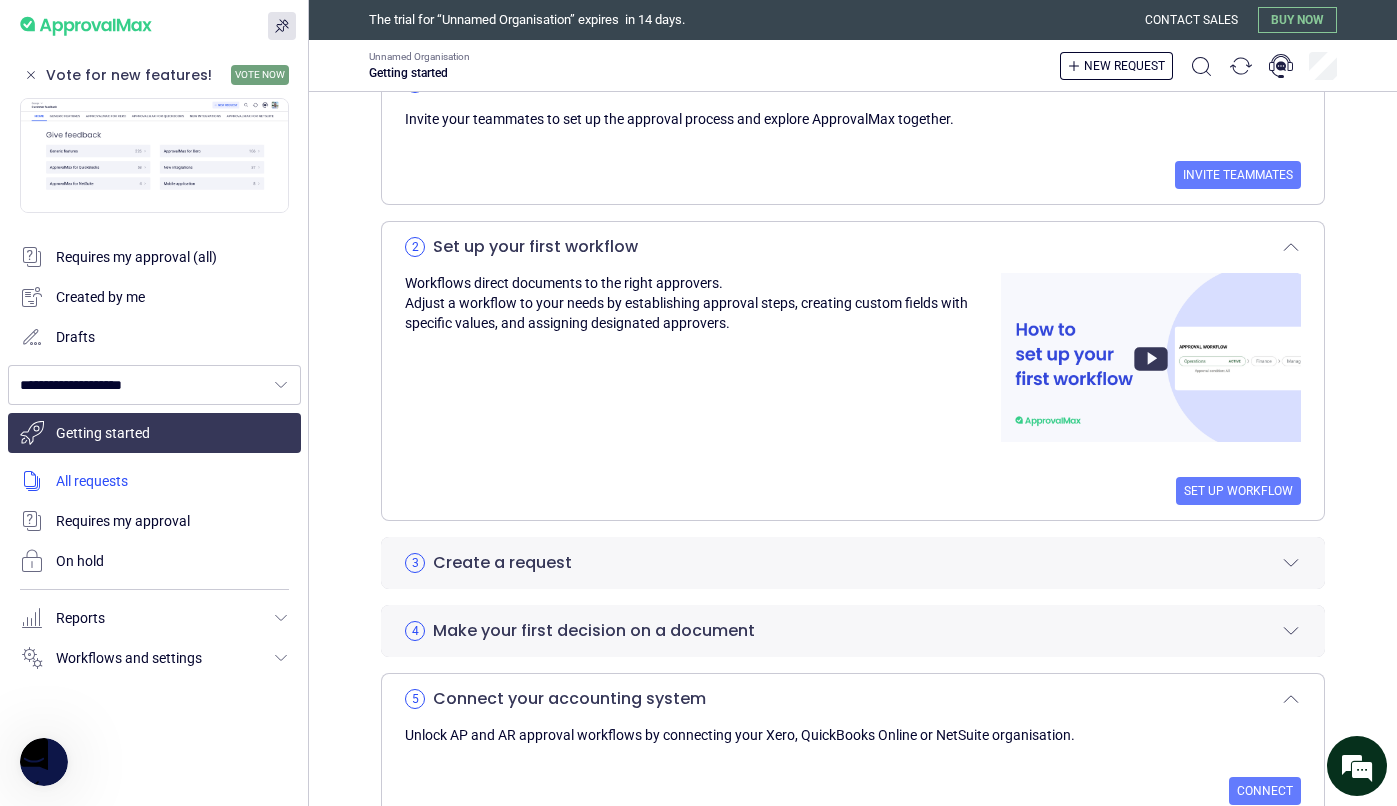 click at bounding box center (154, 481) 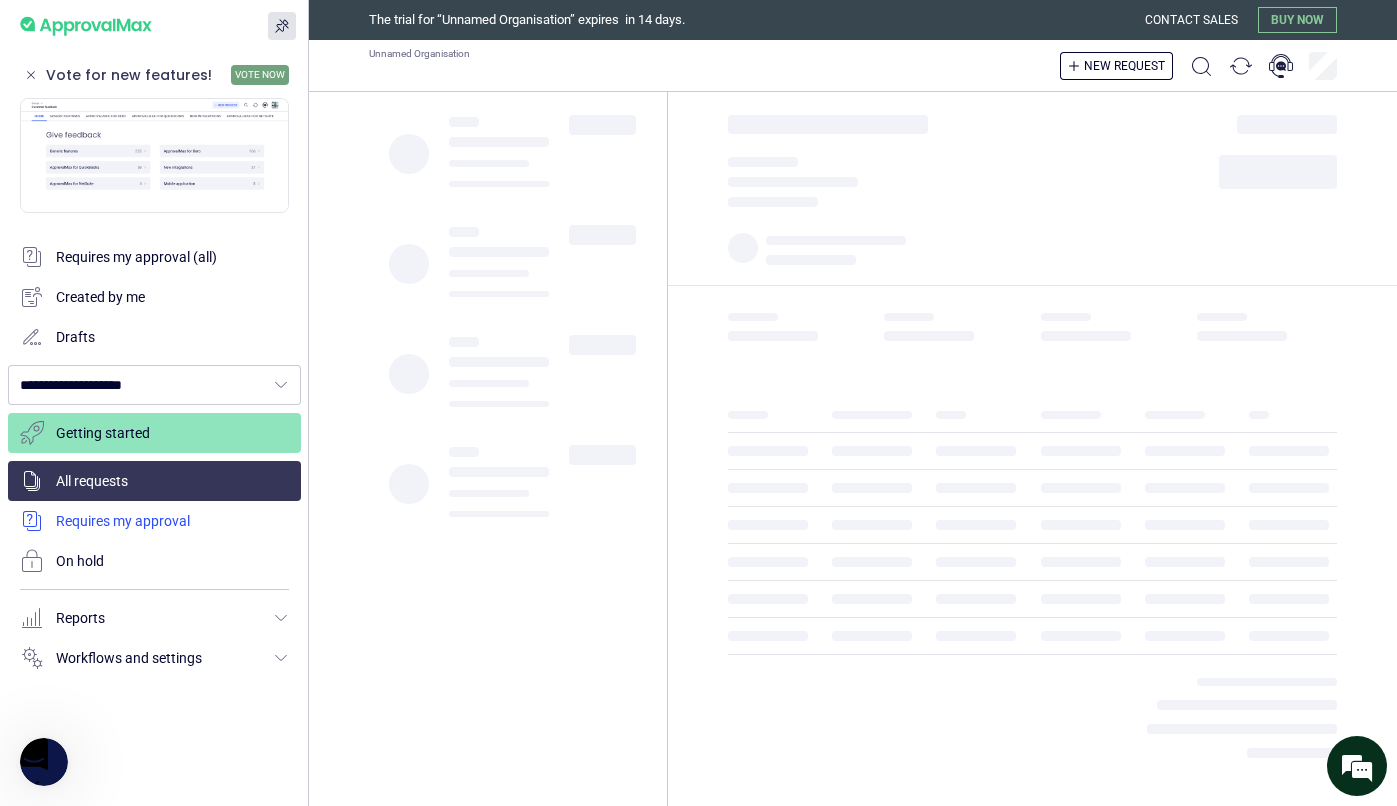 scroll, scrollTop: 2084, scrollLeft: 0, axis: vertical 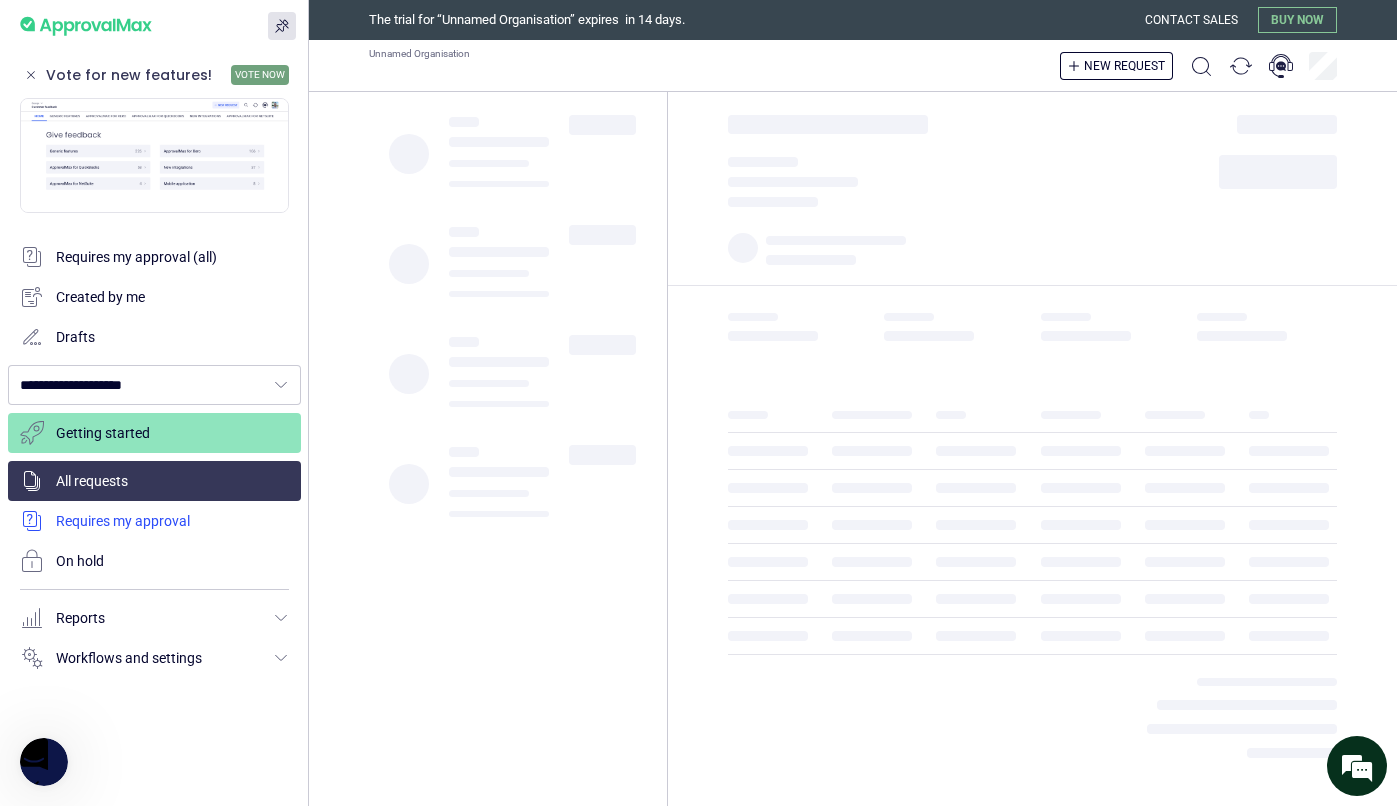 click at bounding box center (154, 521) 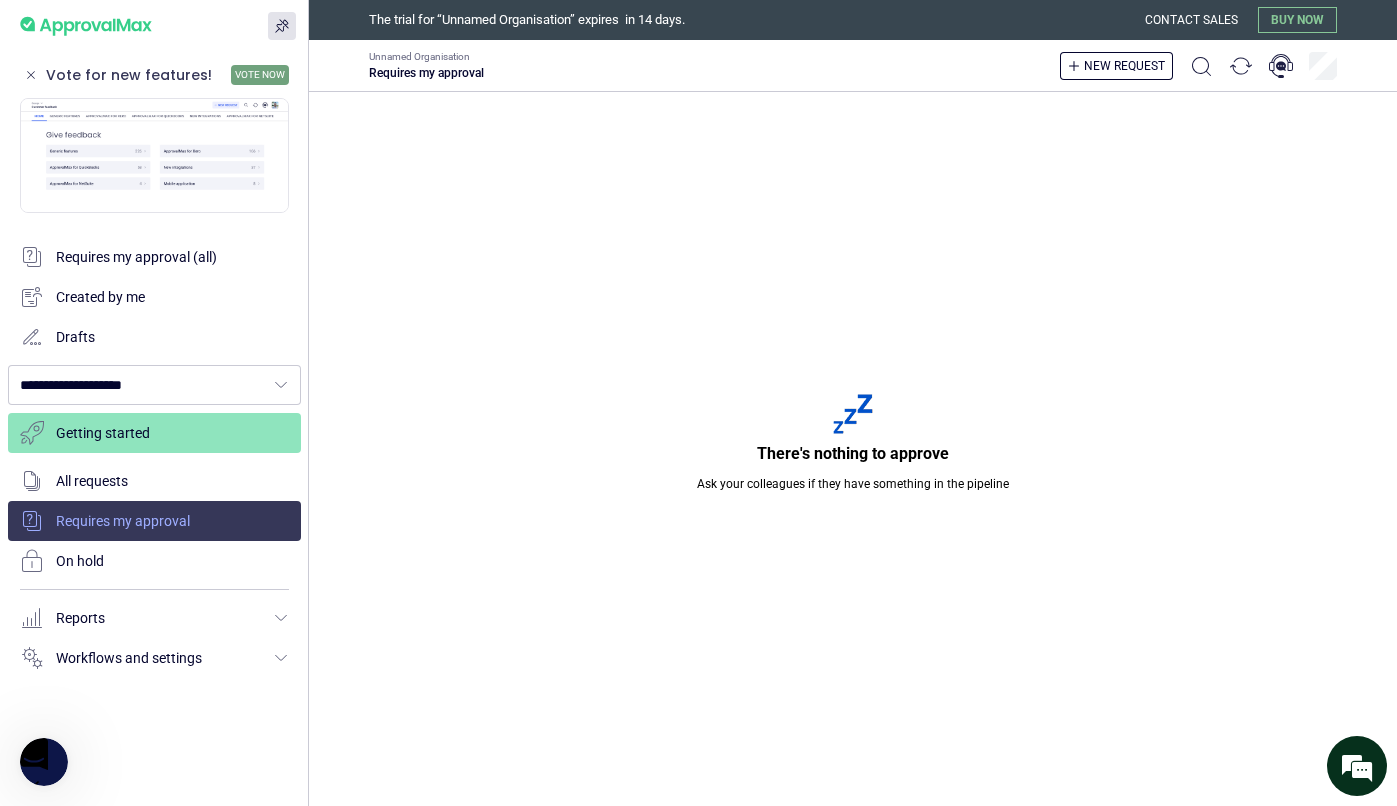 click at bounding box center (154, 521) 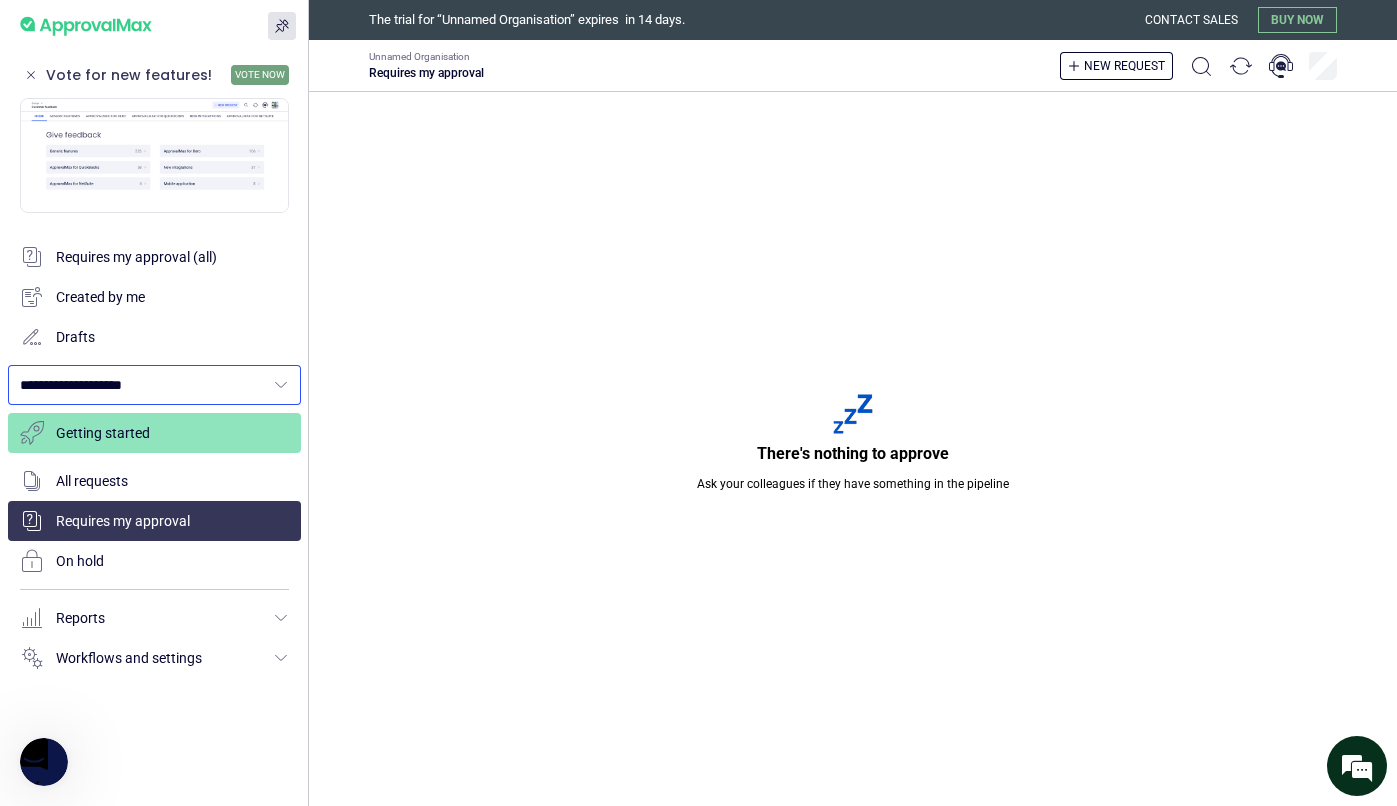 click on "**********" at bounding box center [142, 385] 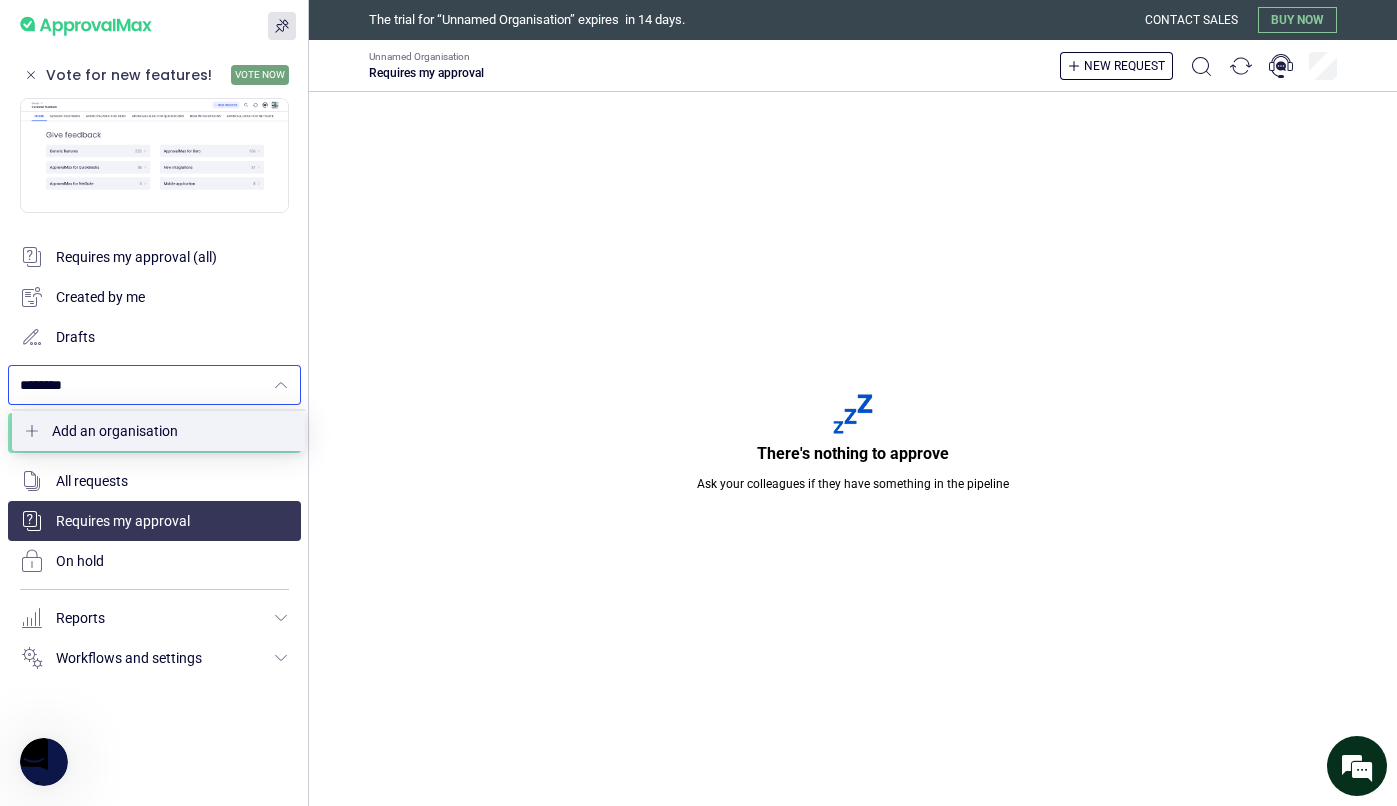 click on "There's nothing to approve Ask your colleagues if they have something in the pipeline" at bounding box center [853, 449] 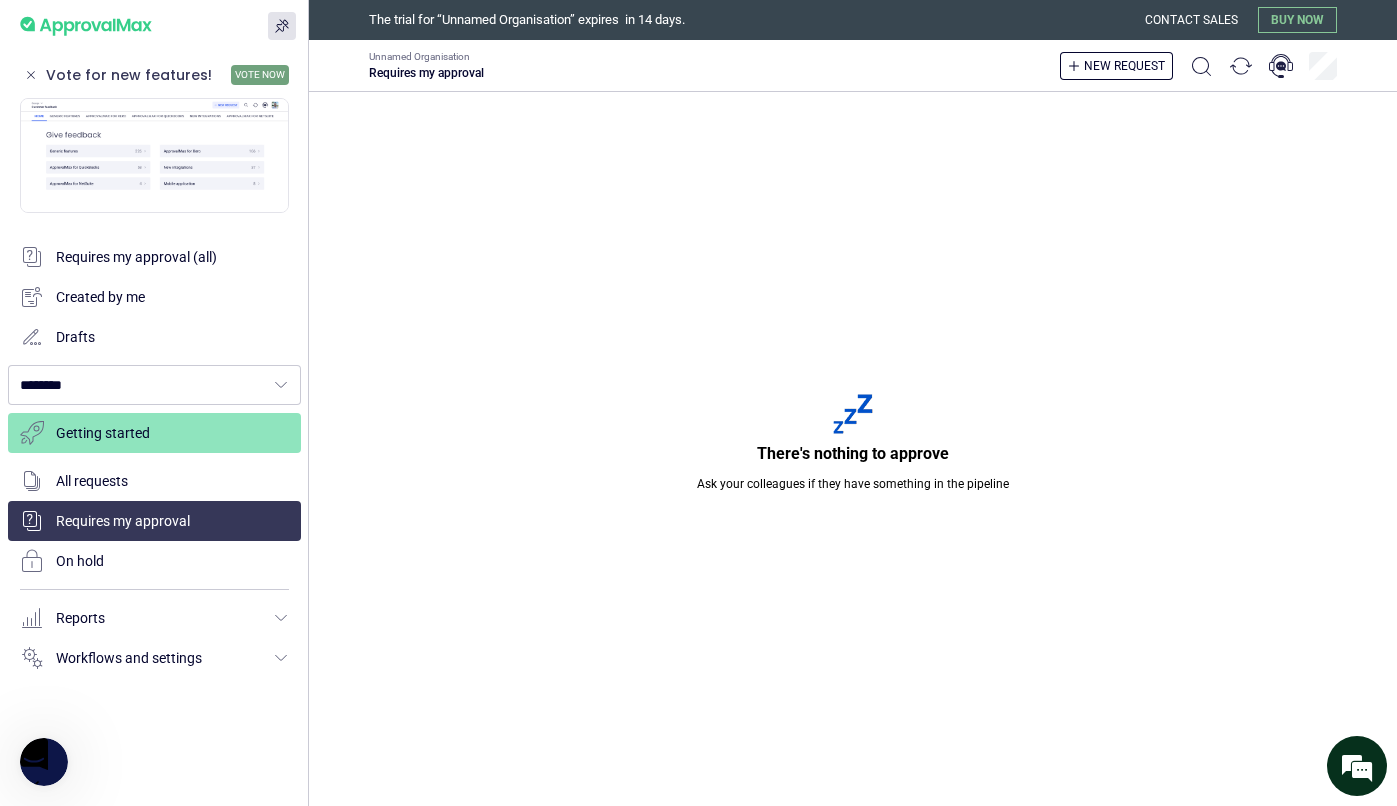 type on "**********" 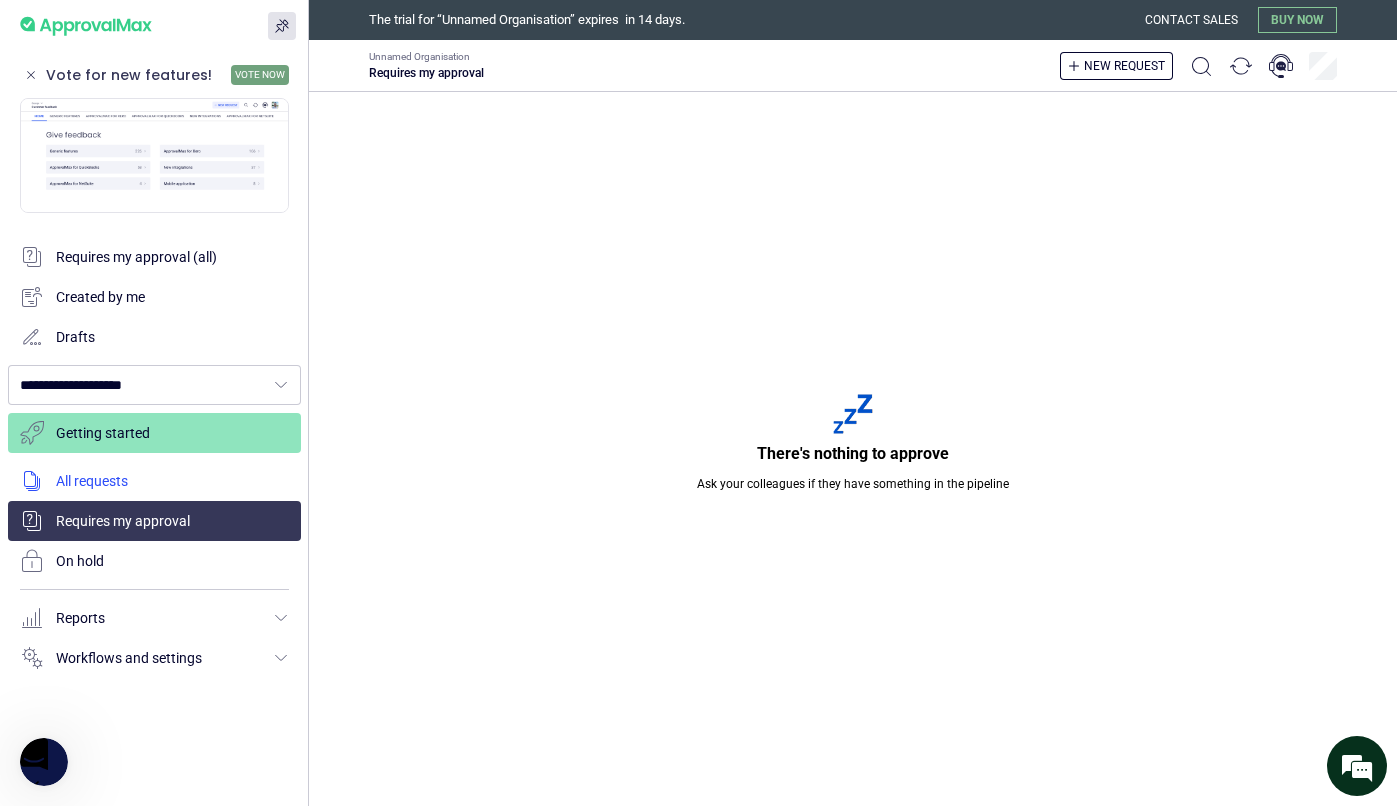 click at bounding box center [154, 481] 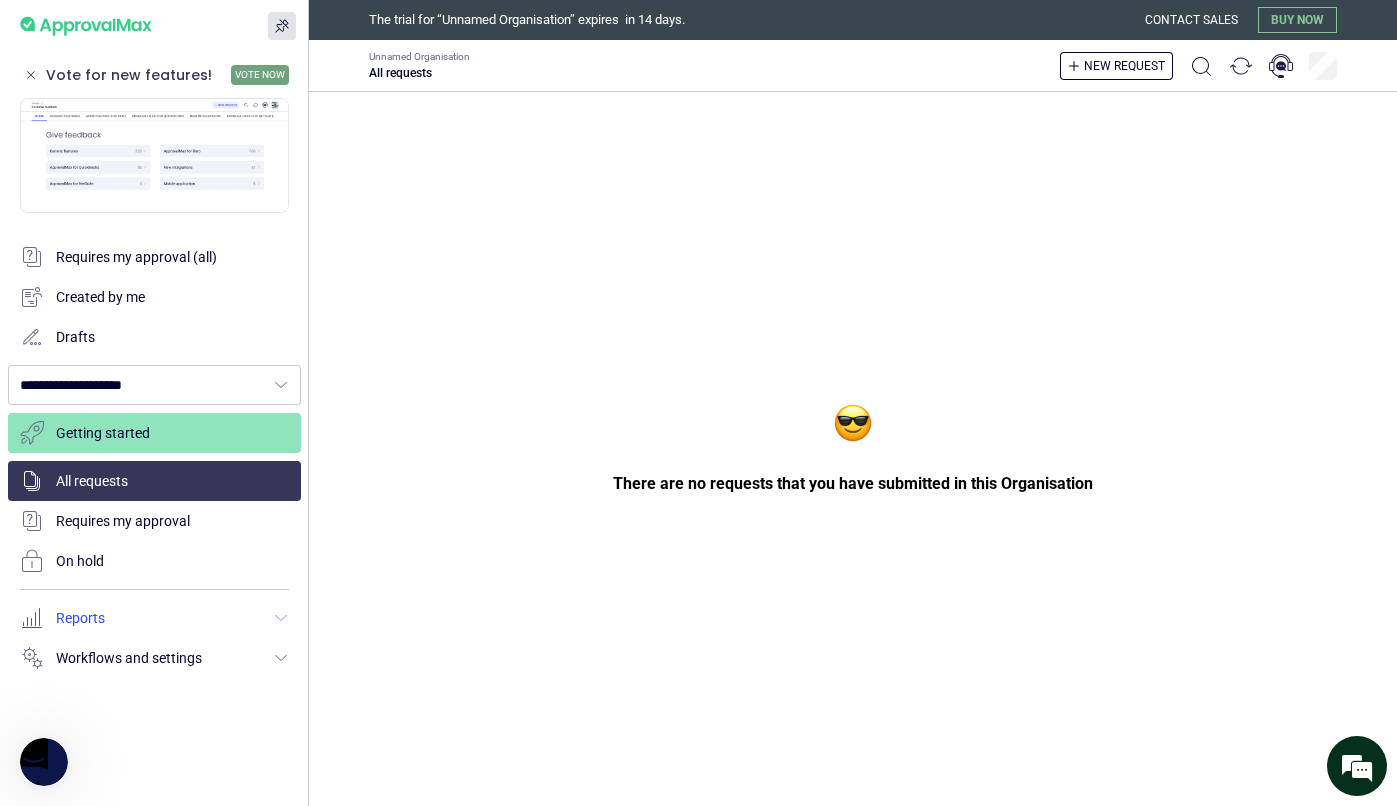 click at bounding box center [154, 618] 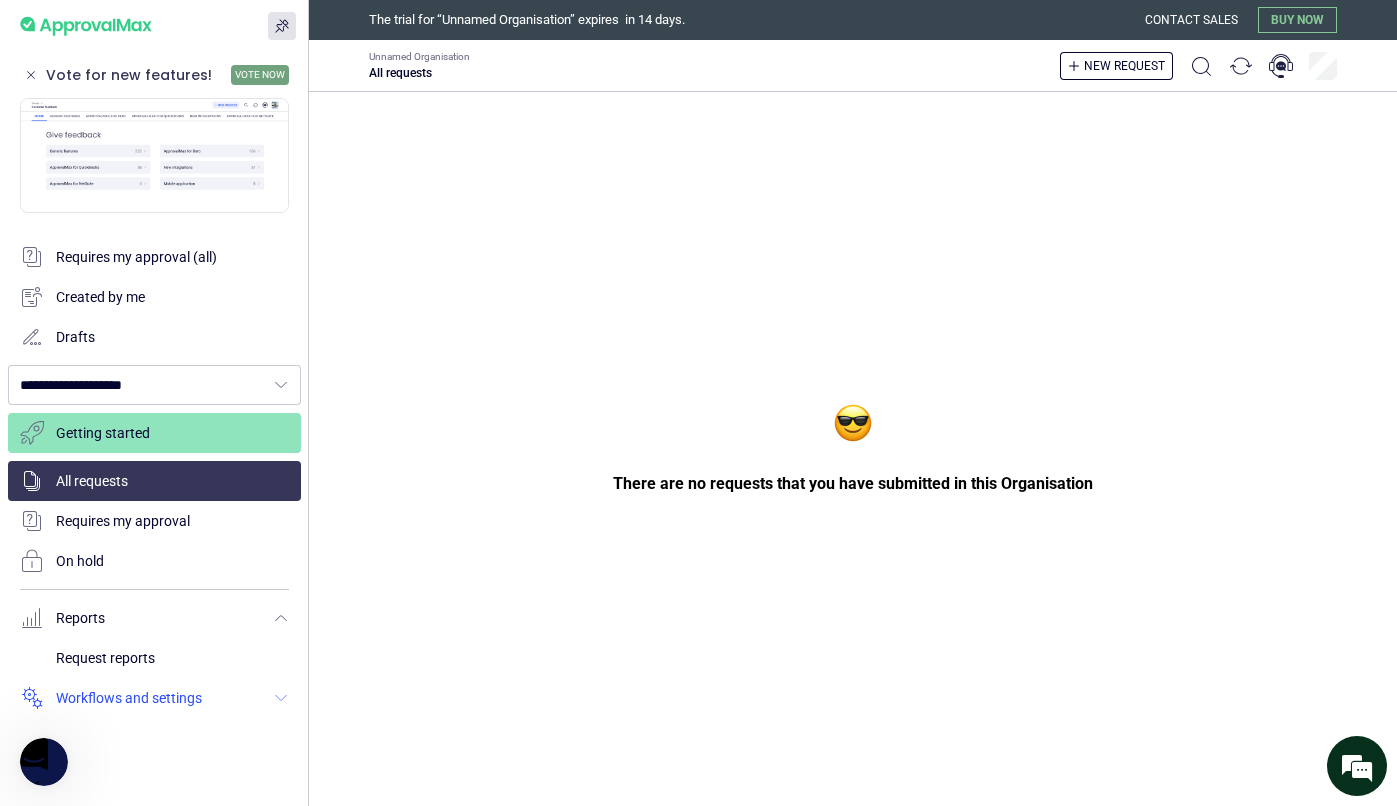 click at bounding box center [154, 698] 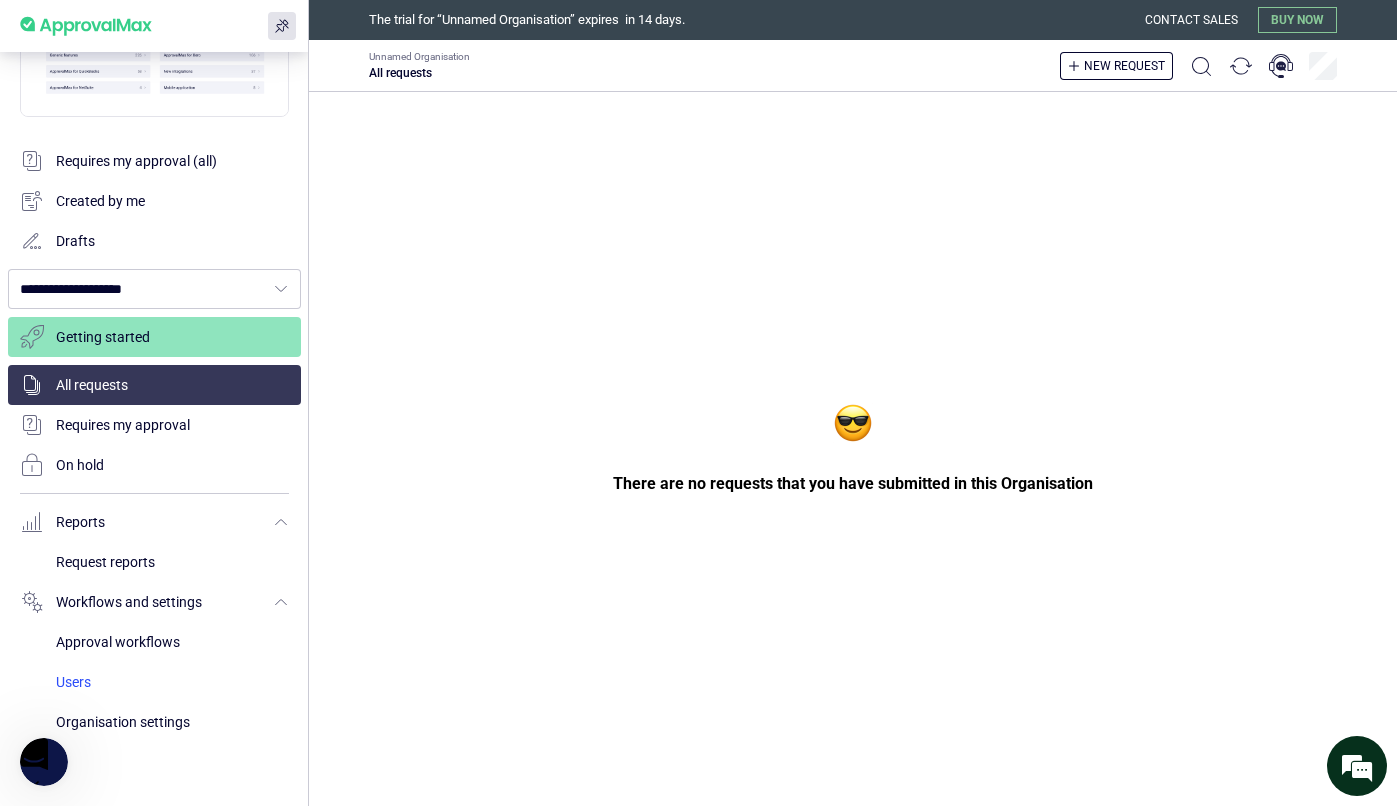 scroll, scrollTop: 0, scrollLeft: 0, axis: both 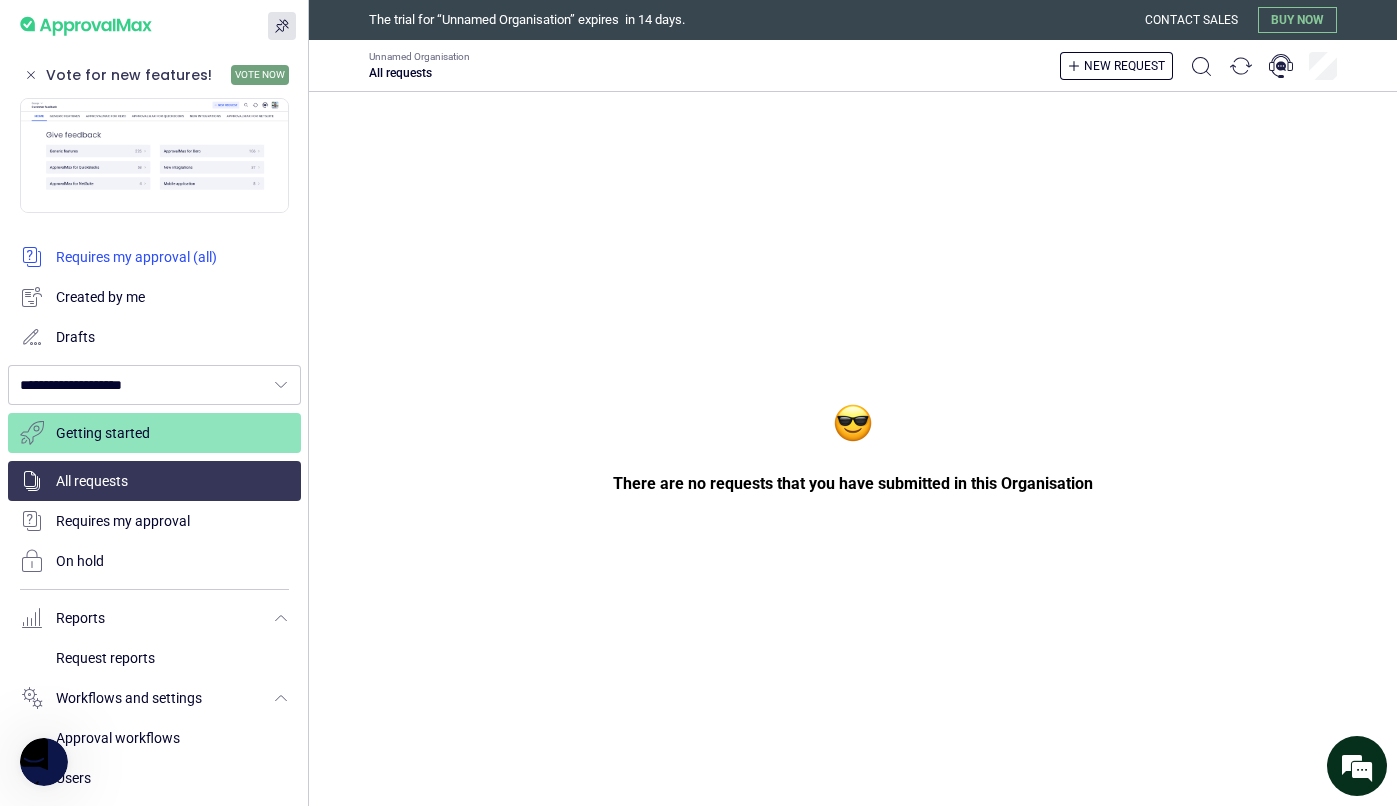 click at bounding box center [154, 257] 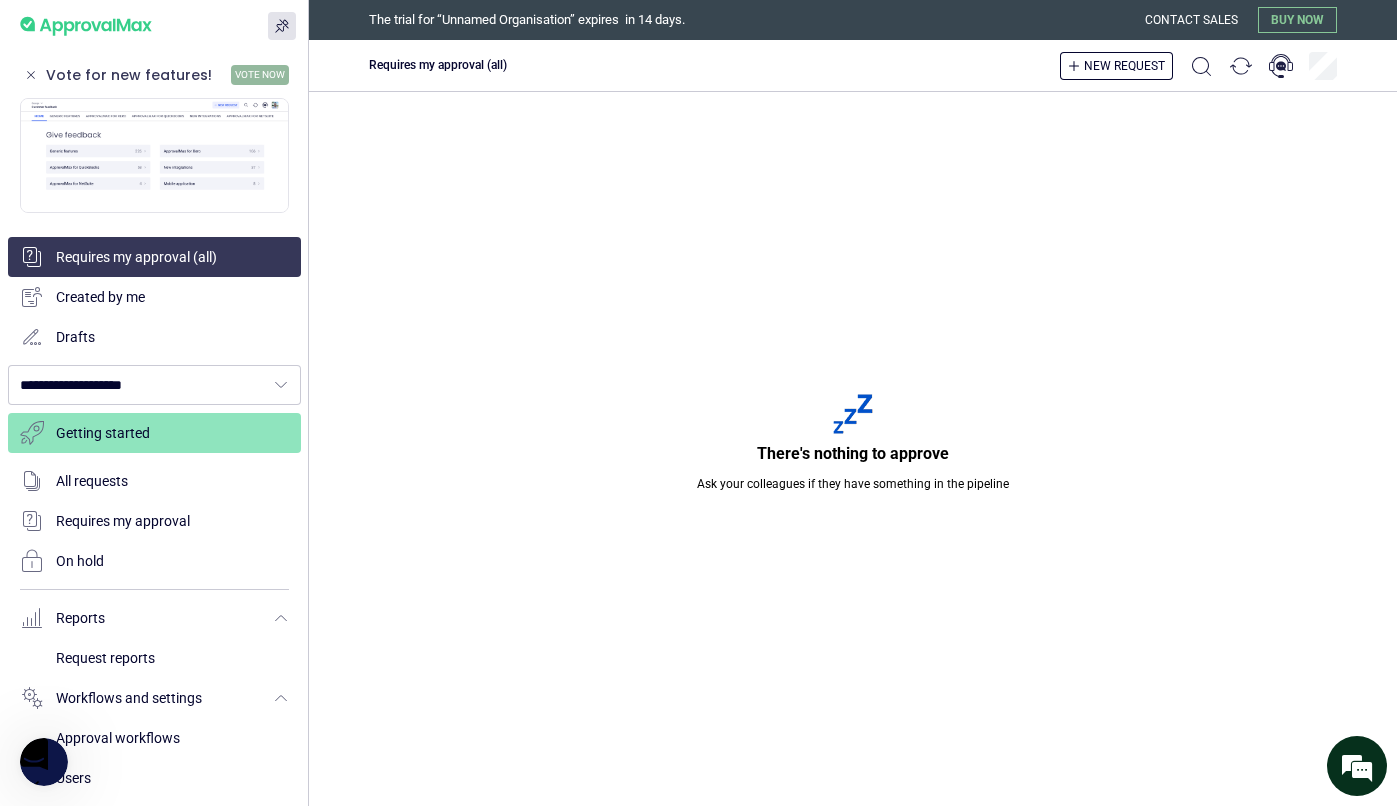 click on "Vote now" at bounding box center (260, 75) 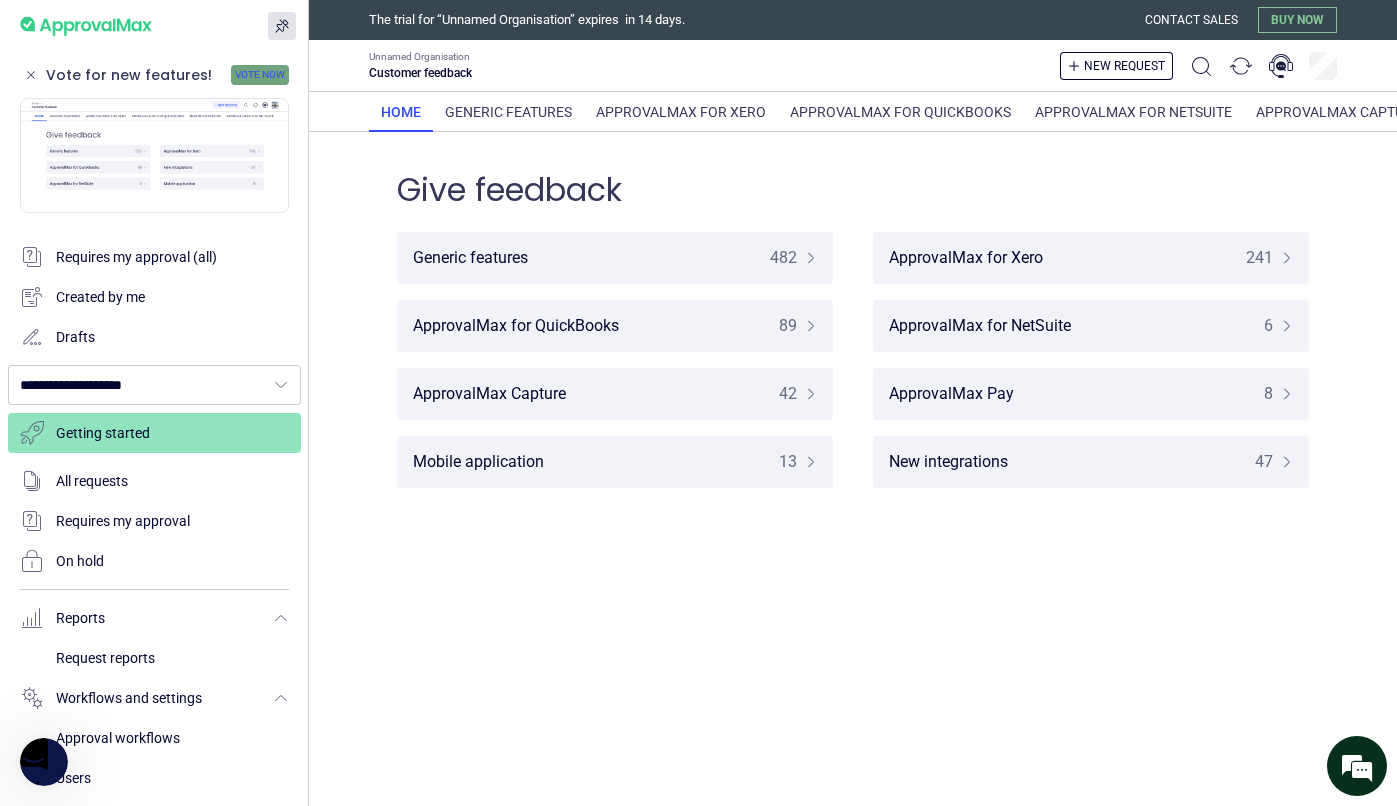 scroll, scrollTop: 0, scrollLeft: 562, axis: horizontal 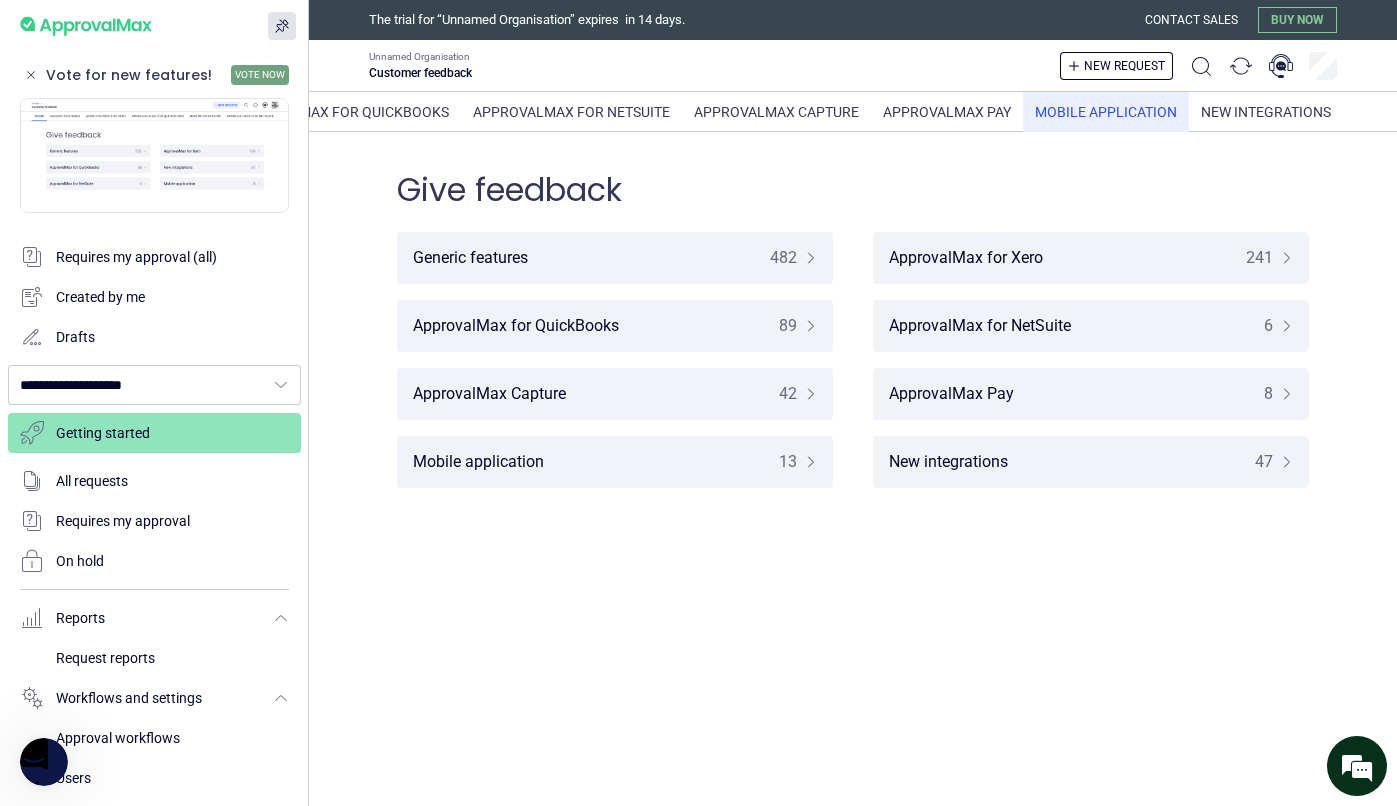 click on "Mobile application" at bounding box center [1106, 112] 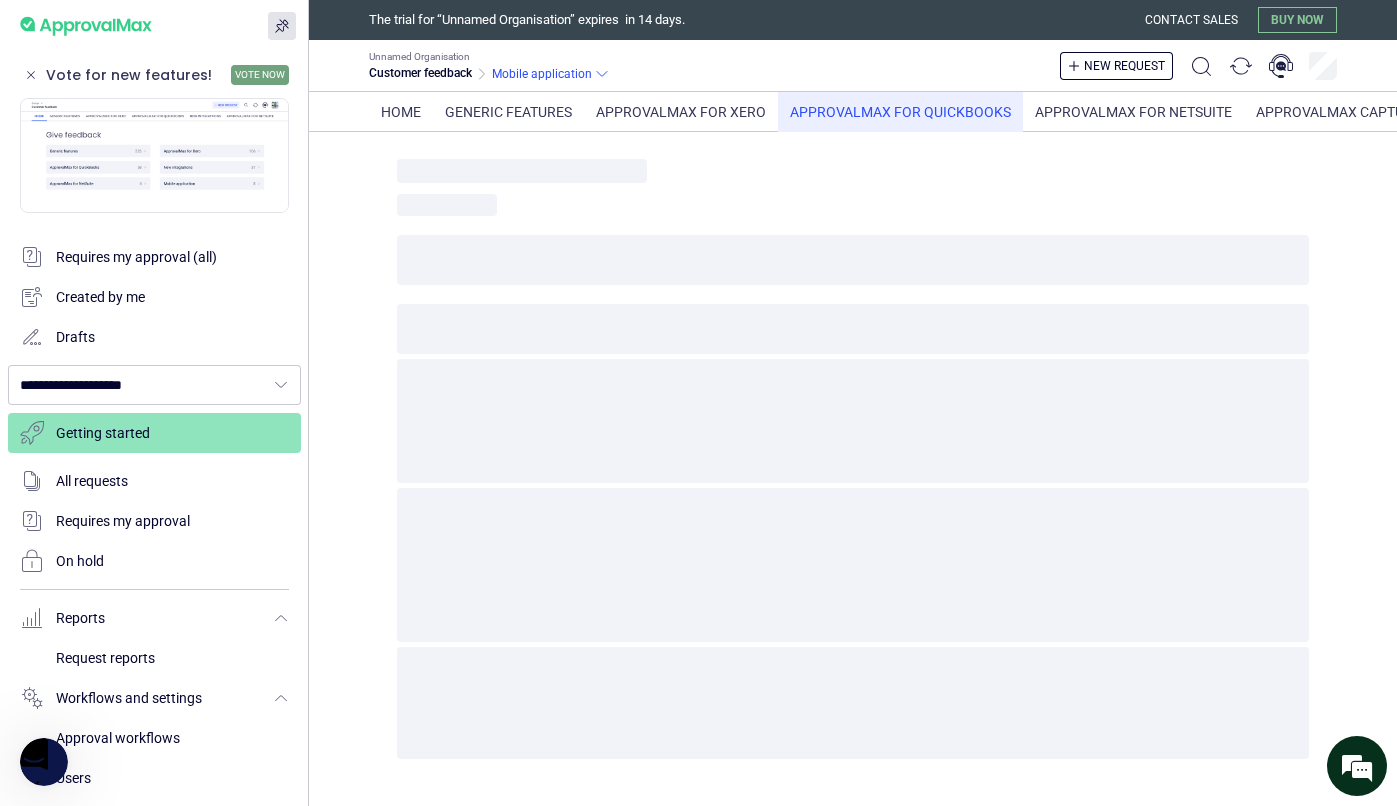click on "ApprovalMax for QuickBooks" at bounding box center [900, 112] 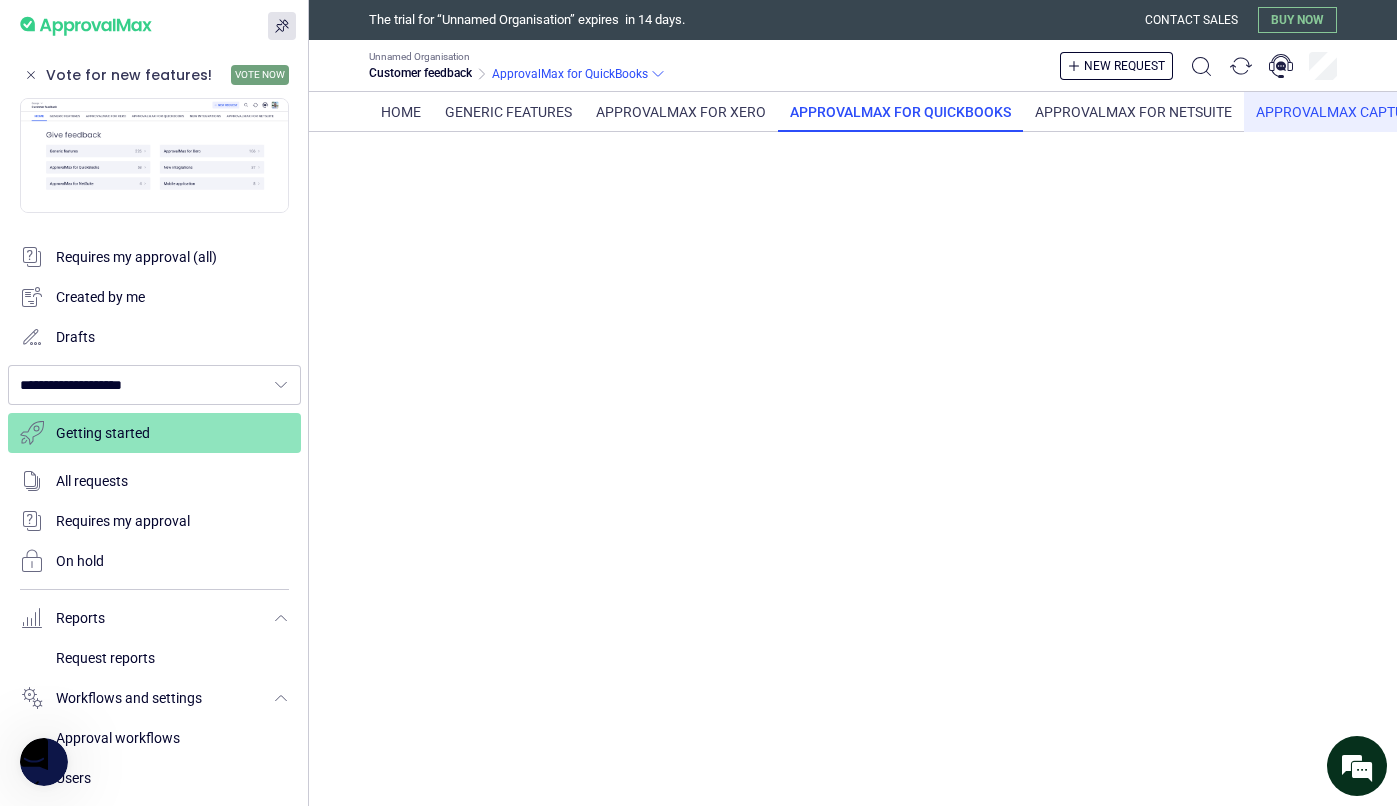 click on "ApprovalMax Capture" at bounding box center (1338, 112) 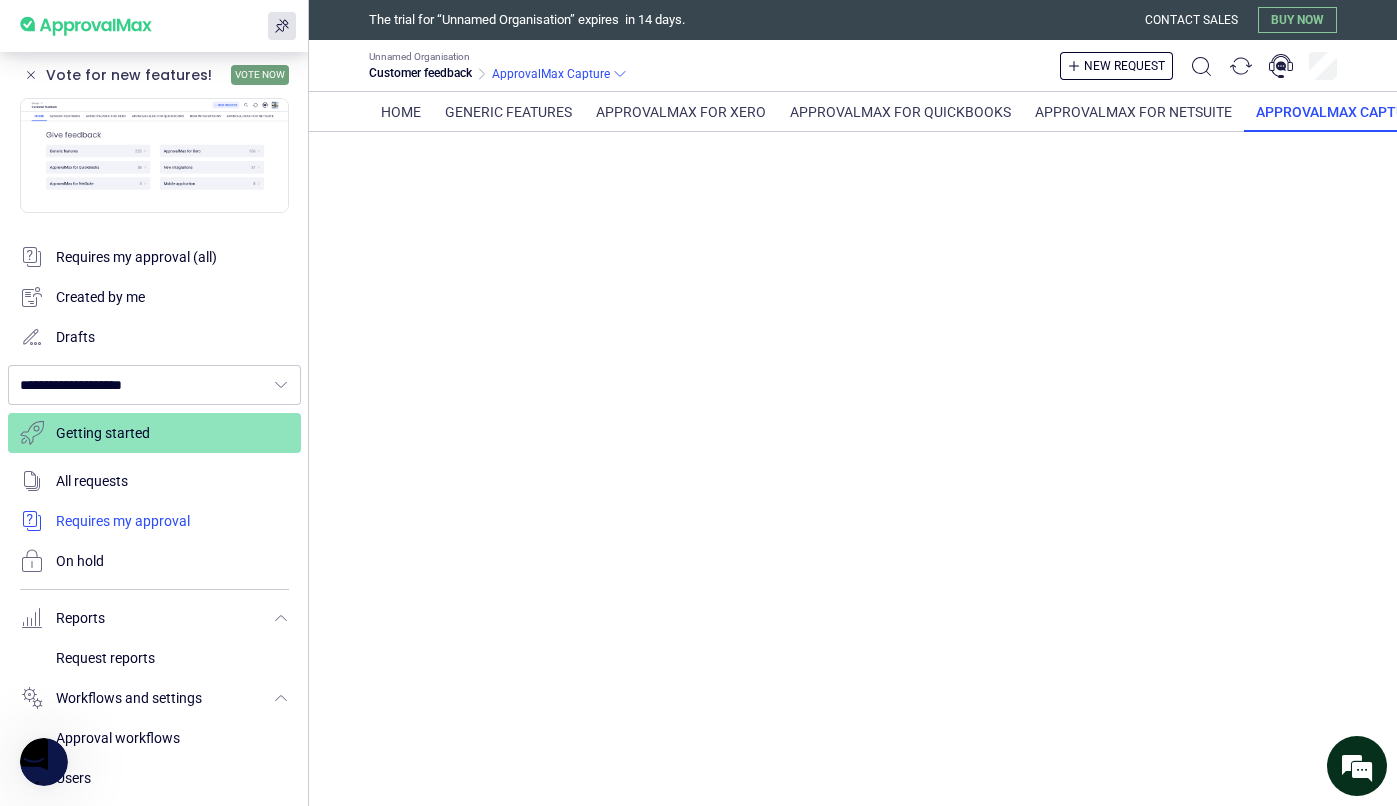scroll, scrollTop: 97, scrollLeft: 0, axis: vertical 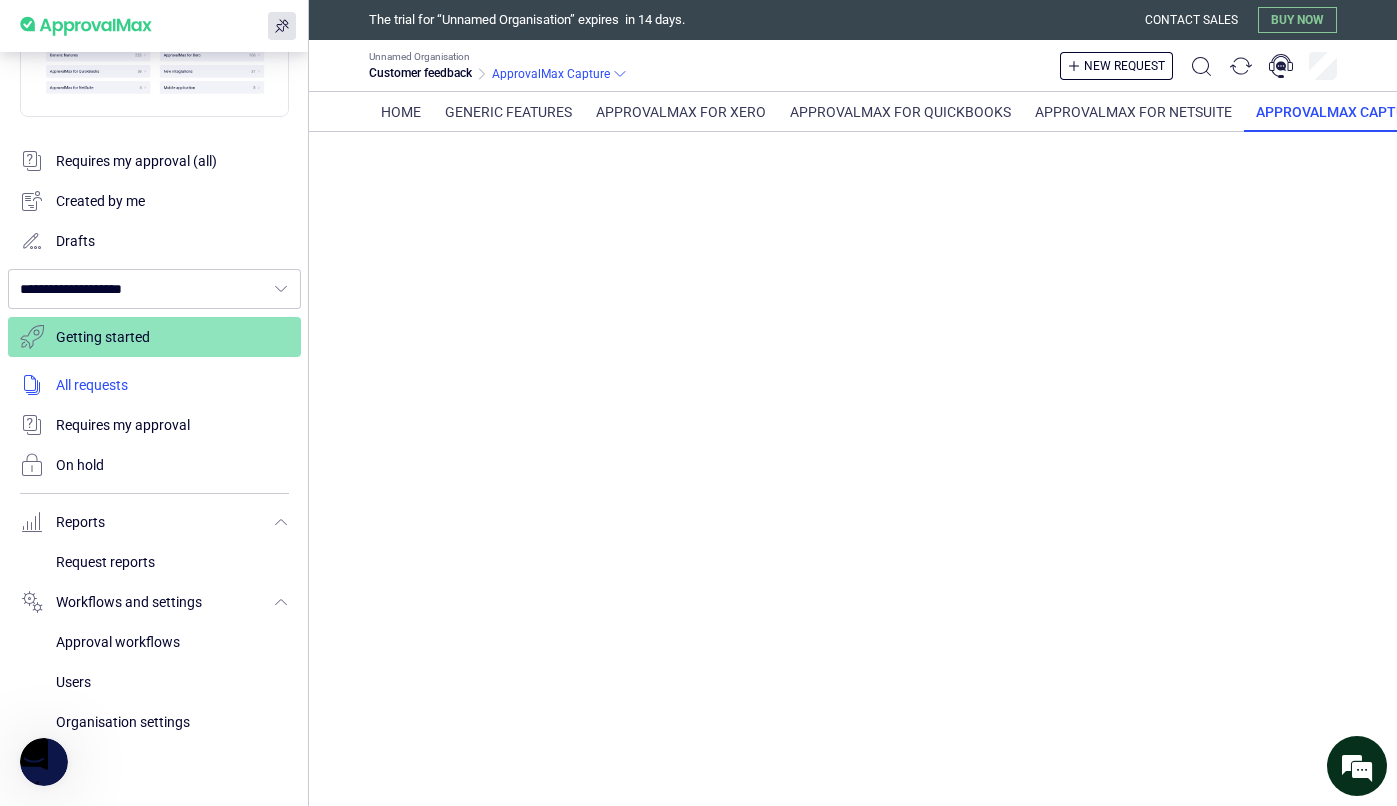 click at bounding box center (154, 385) 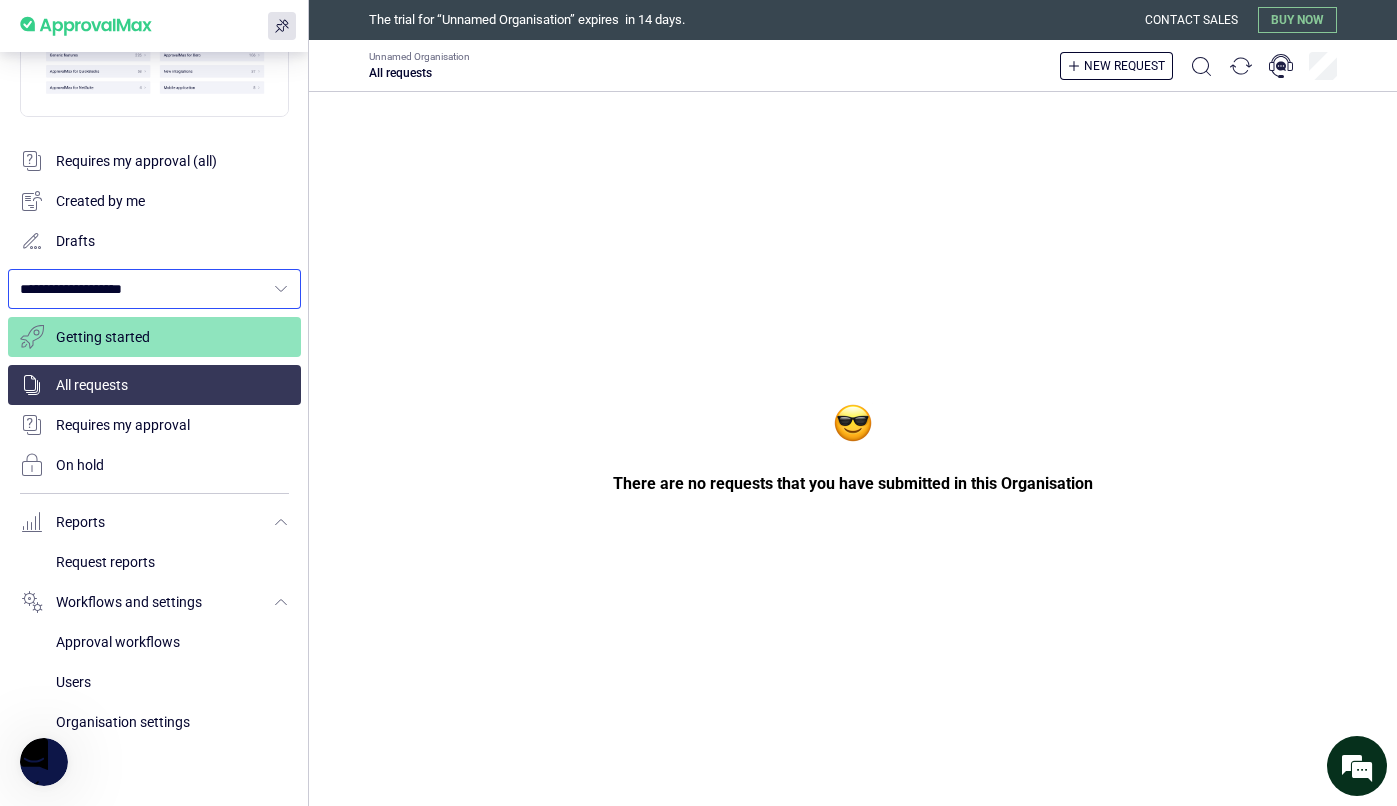 click on "**********" at bounding box center [142, 289] 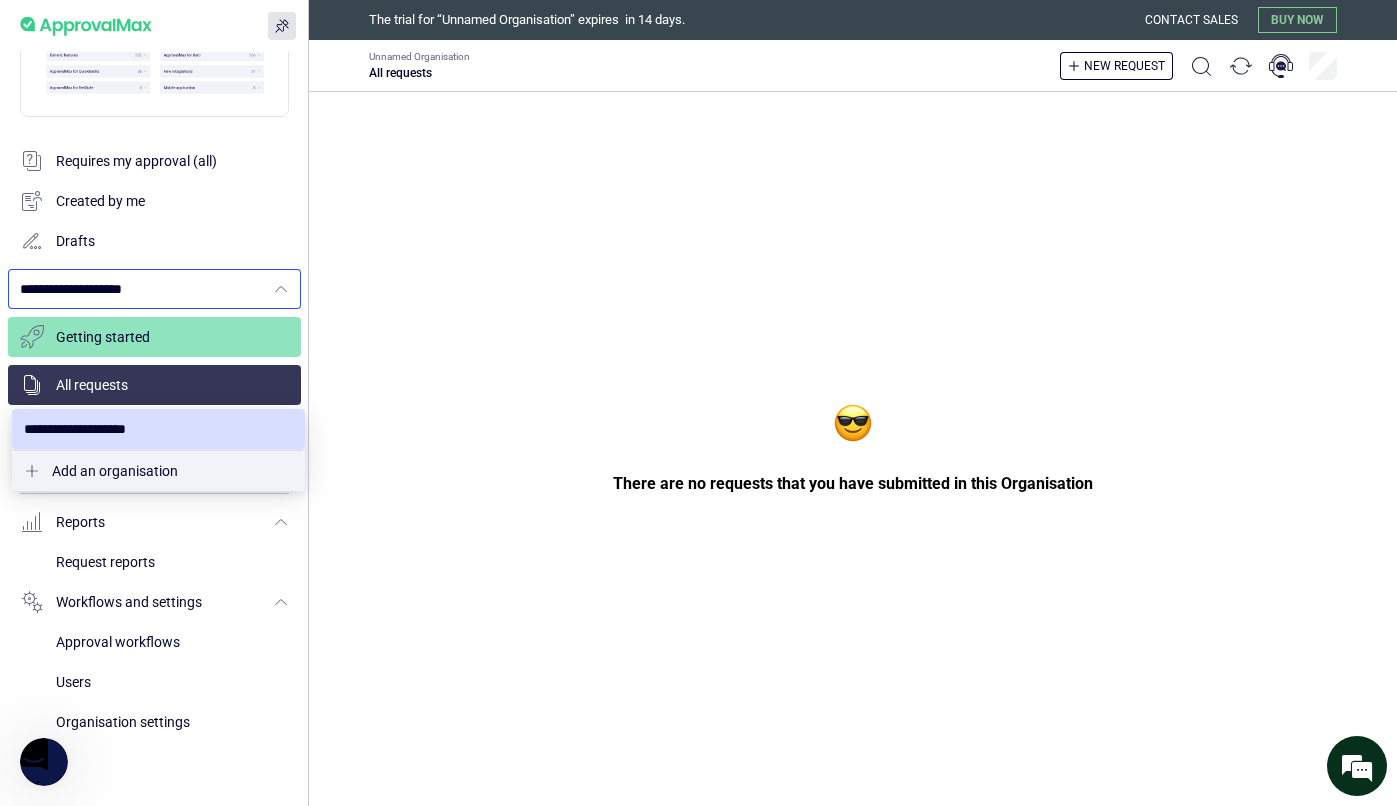 scroll, scrollTop: 0, scrollLeft: 0, axis: both 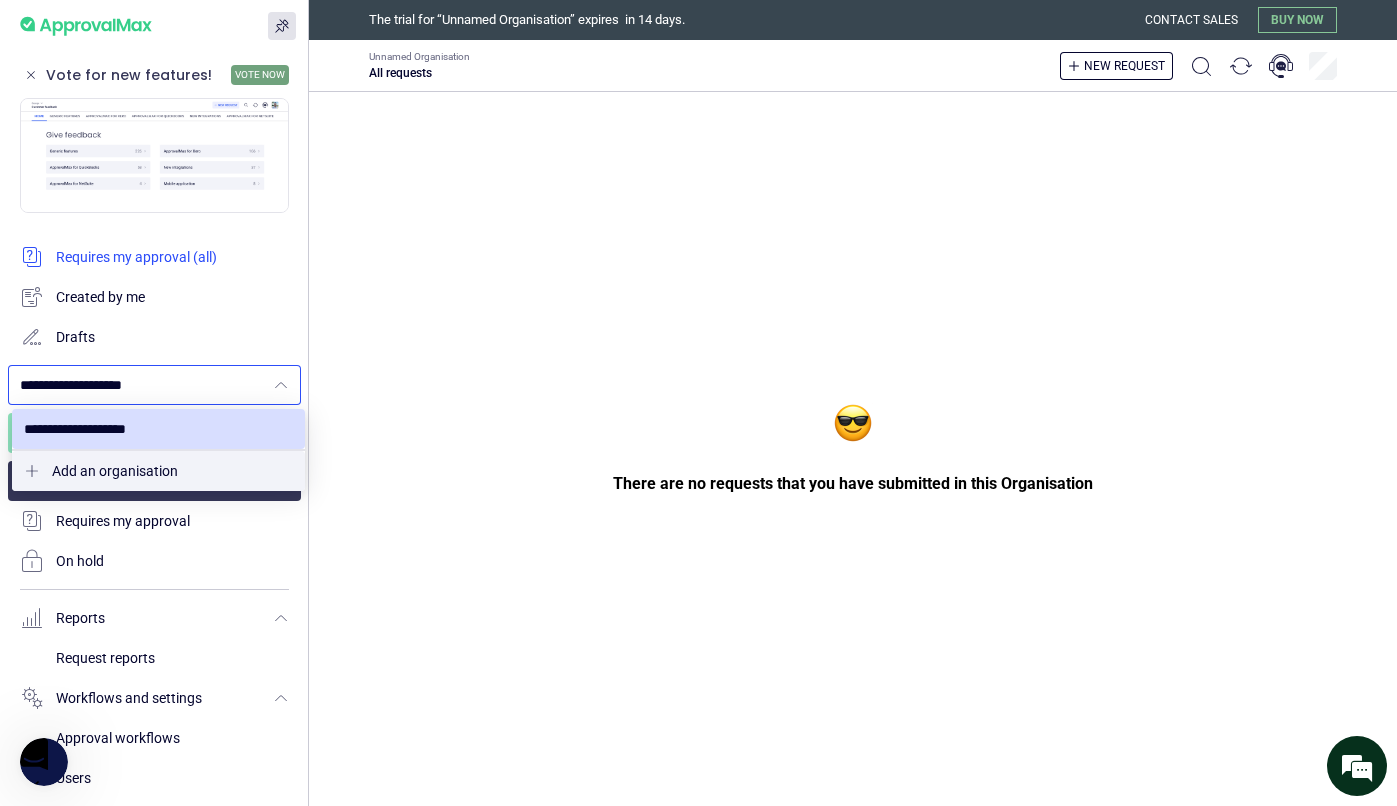 click at bounding box center (154, 257) 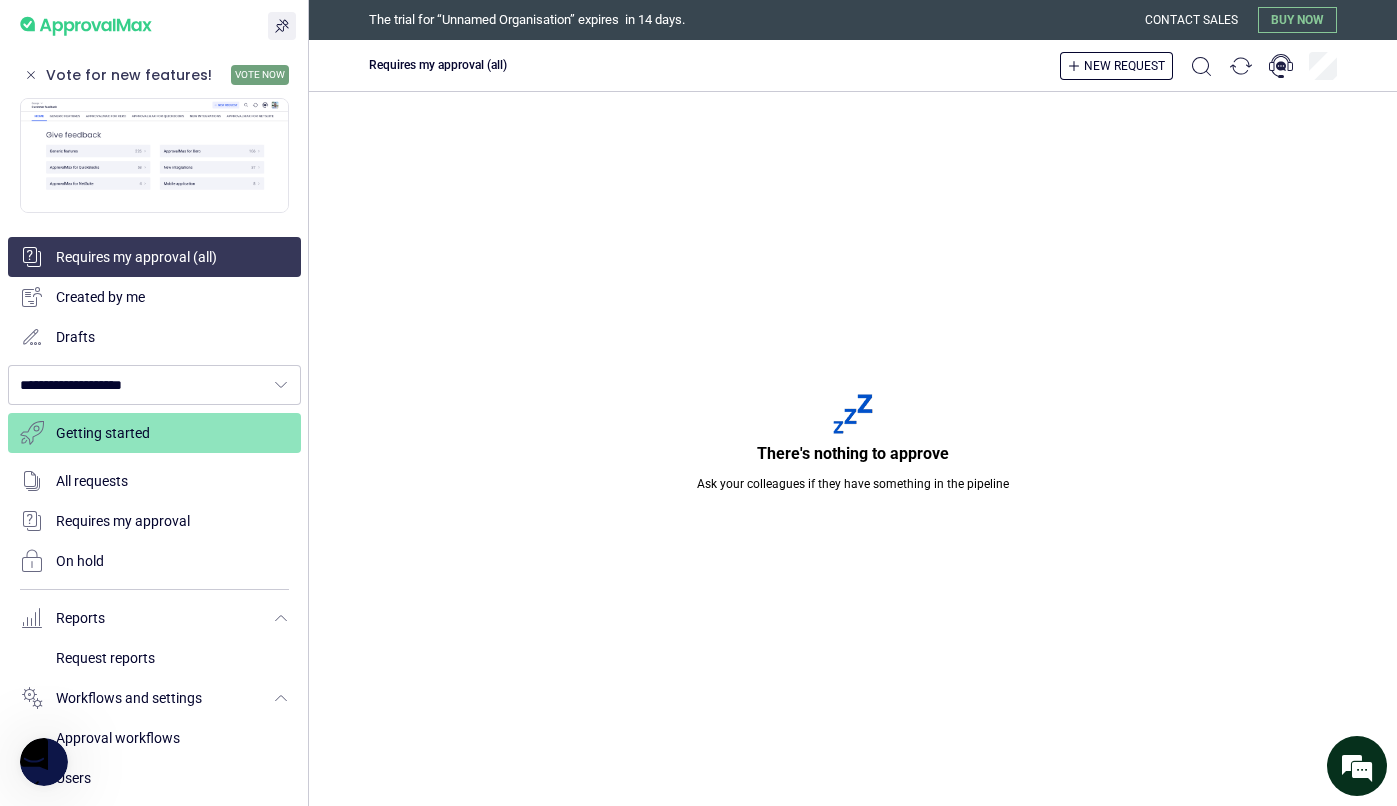 click 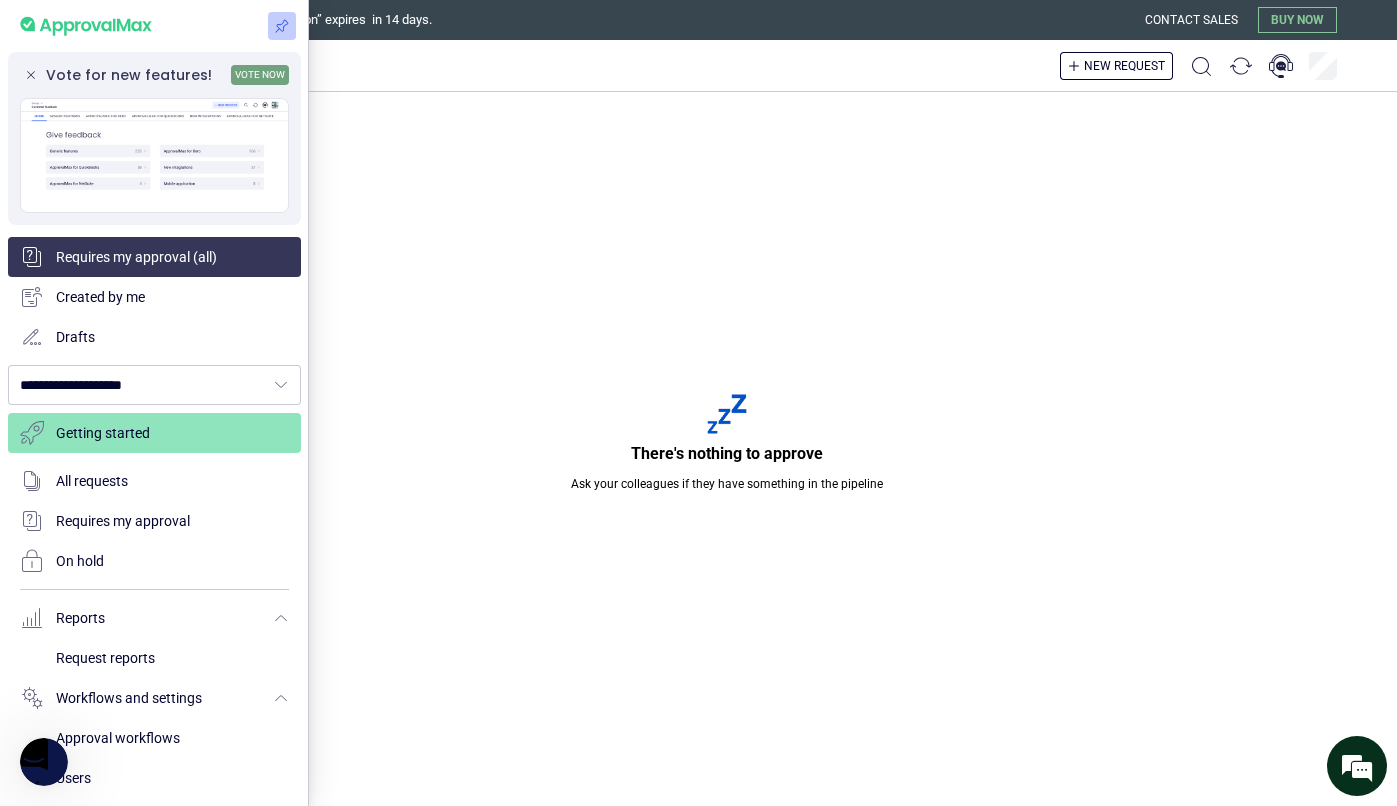 click 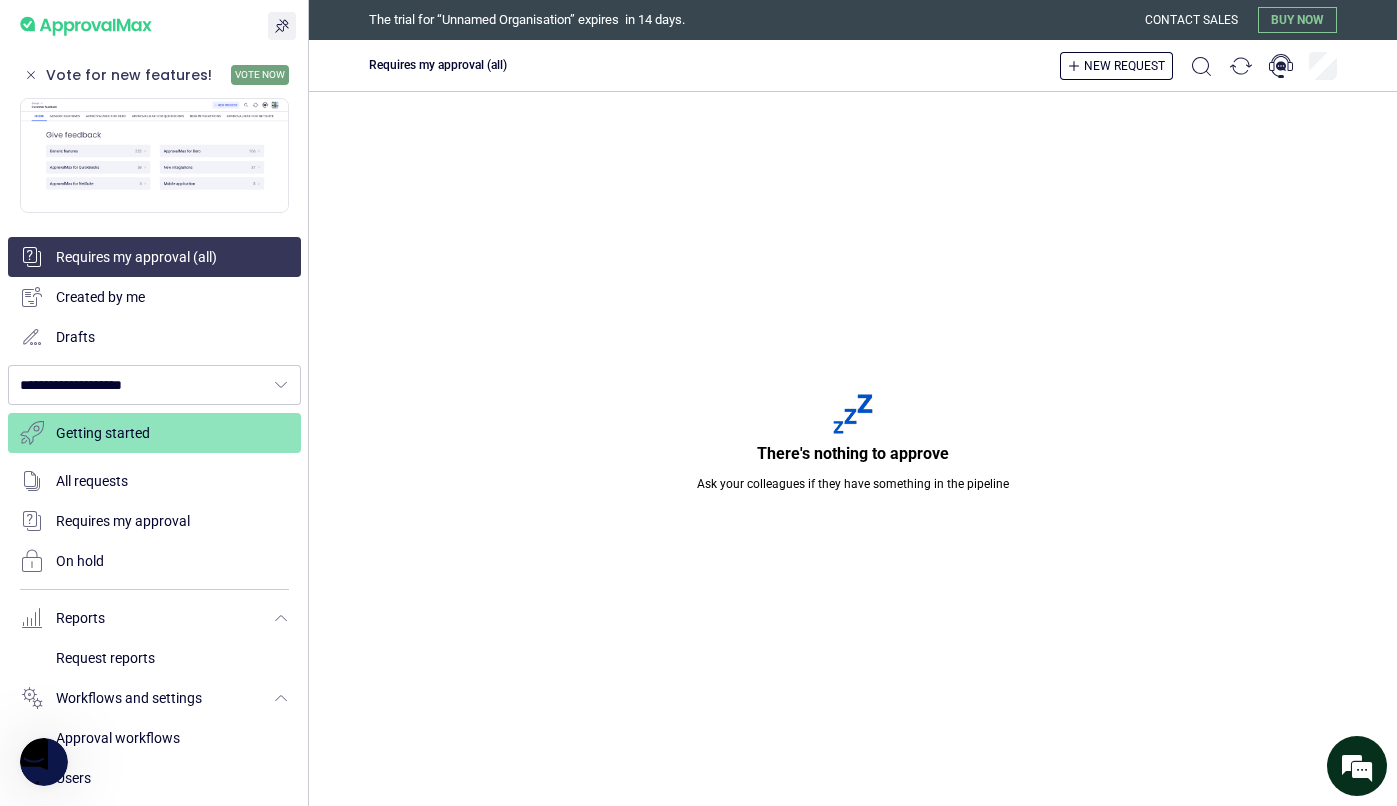 click on "There's nothing to approve Ask your colleagues if they have something in the pipeline" at bounding box center [853, 449] 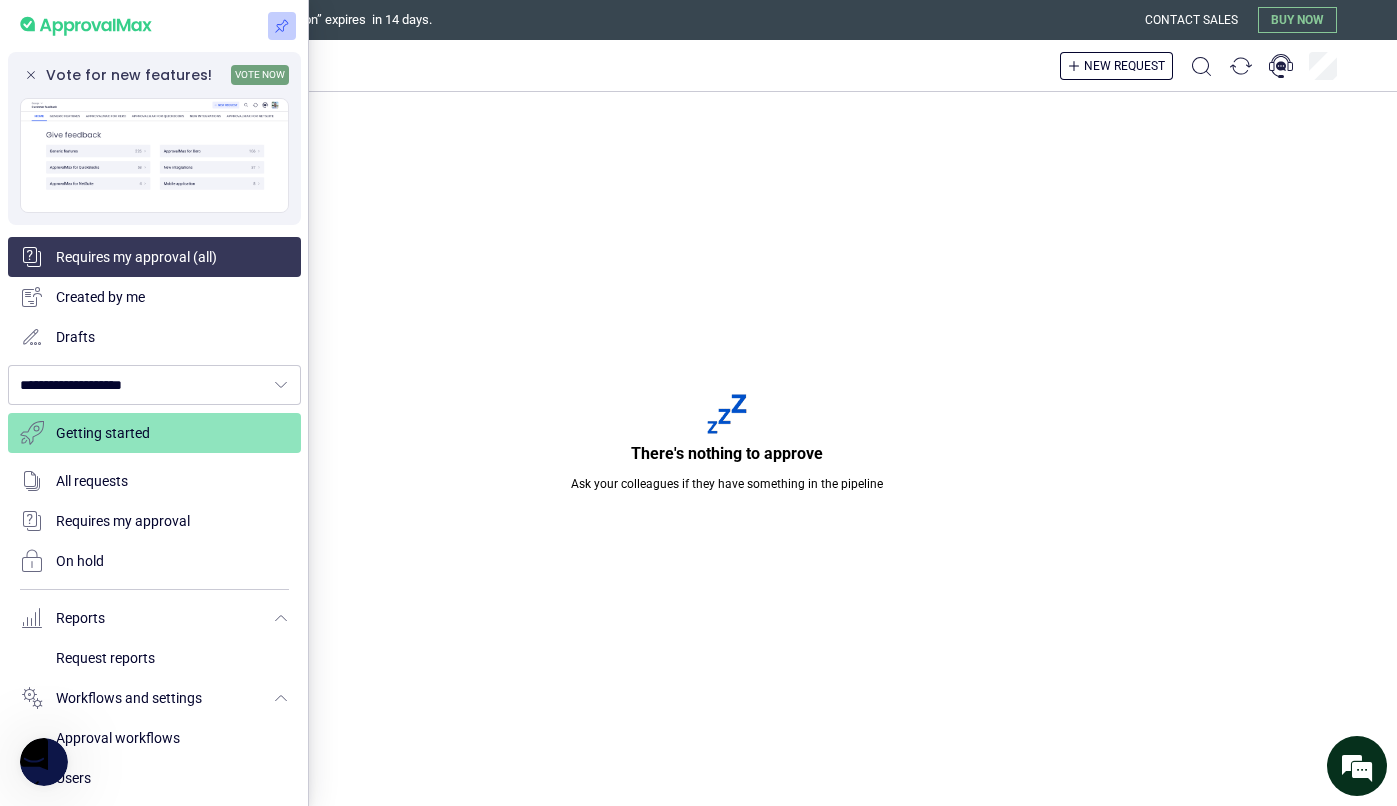 click at bounding box center [698, 403] 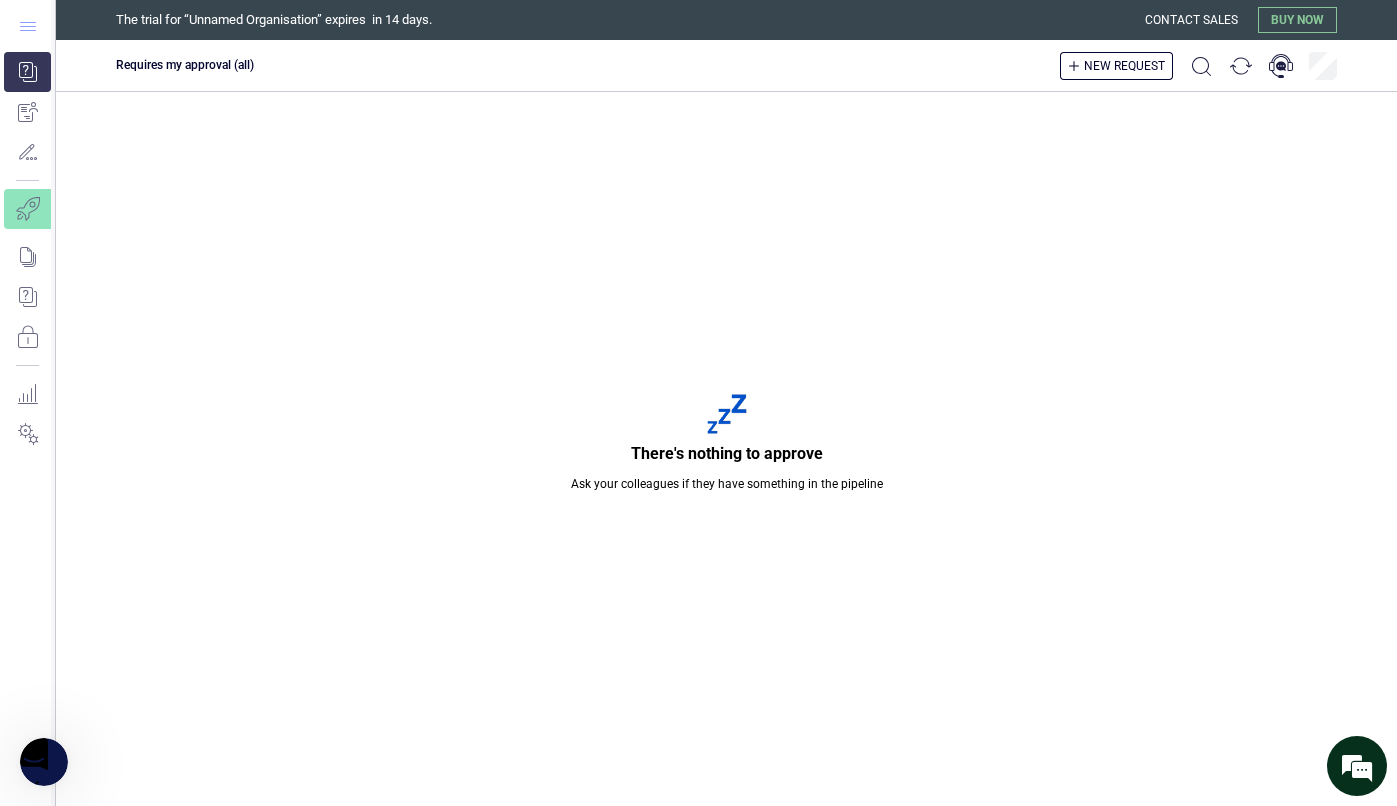 click 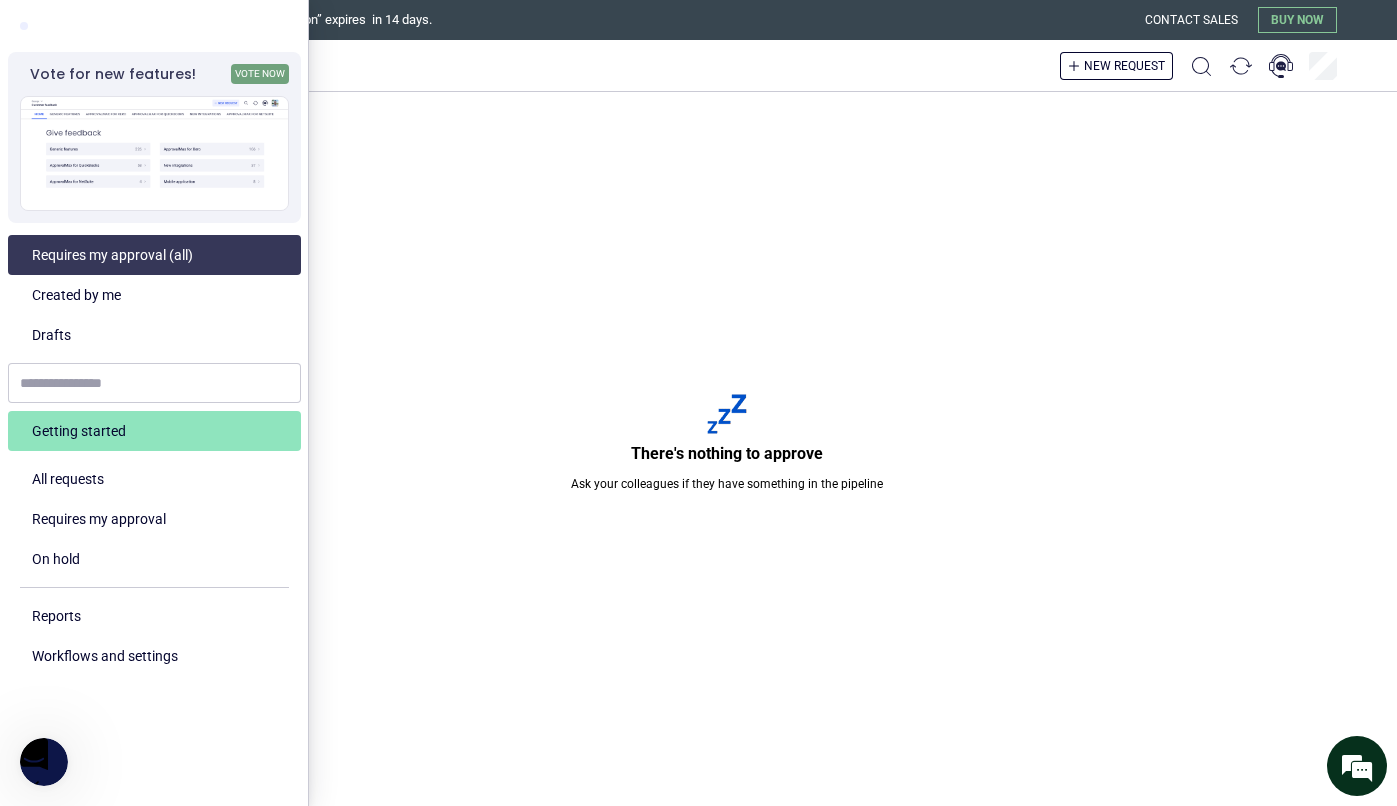 type on "**********" 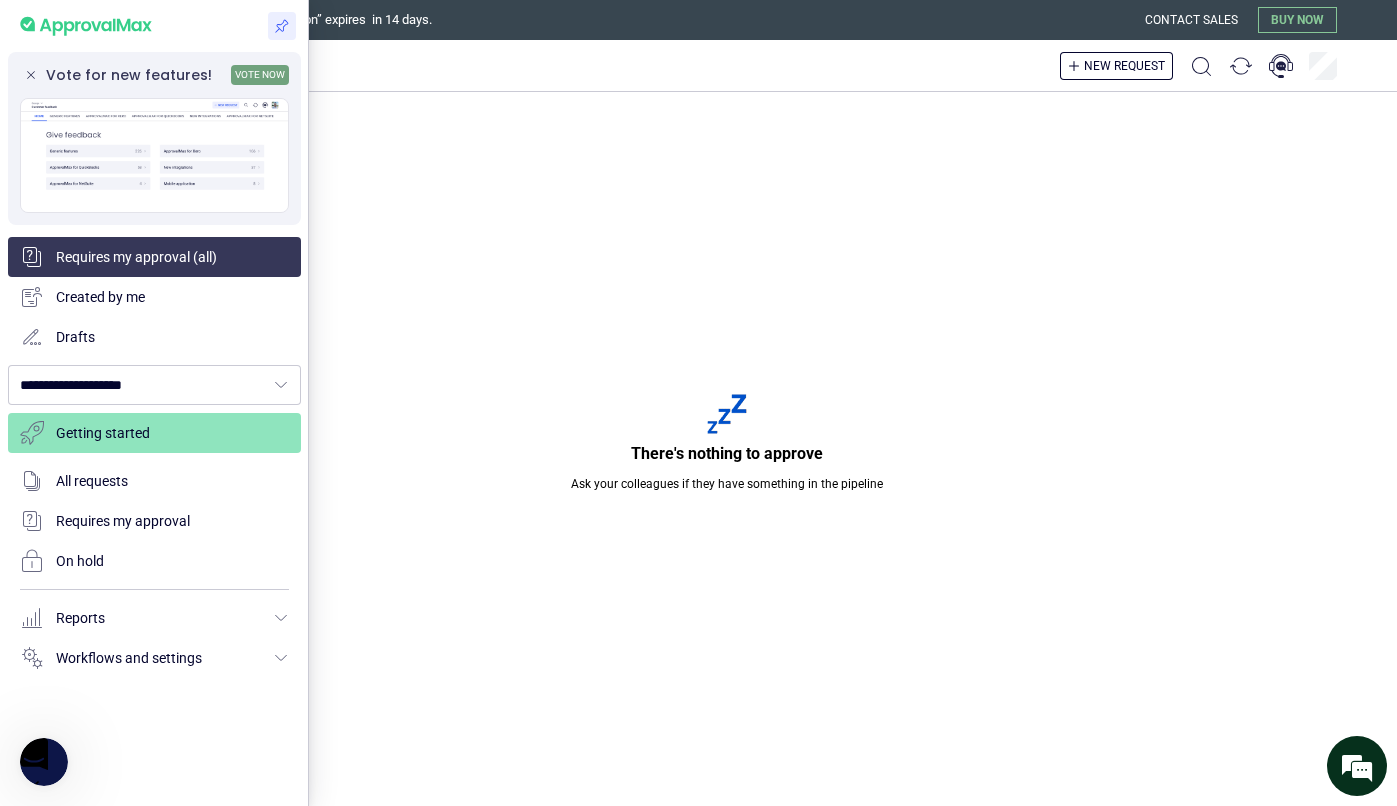 click at bounding box center [698, 403] 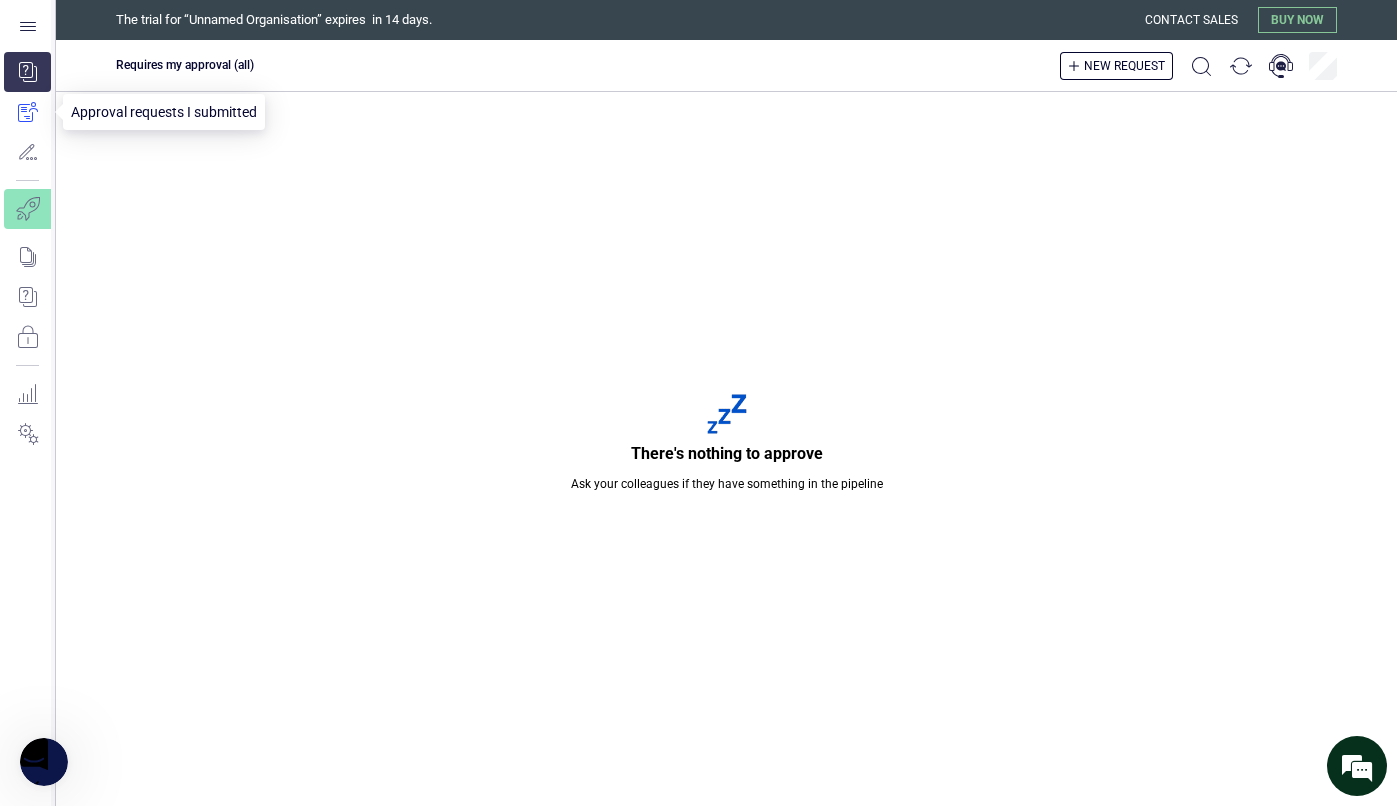 click at bounding box center [27, 112] 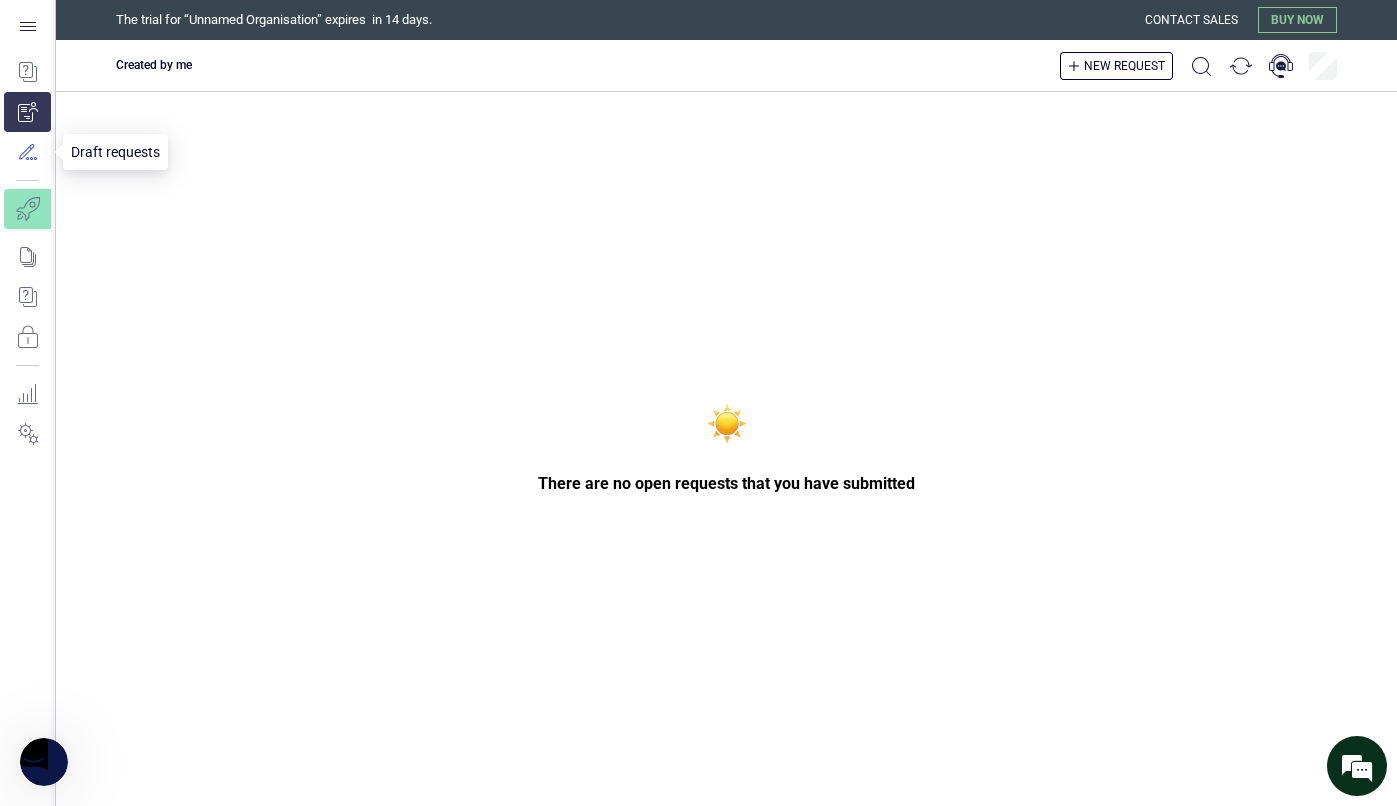 click at bounding box center [27, 152] 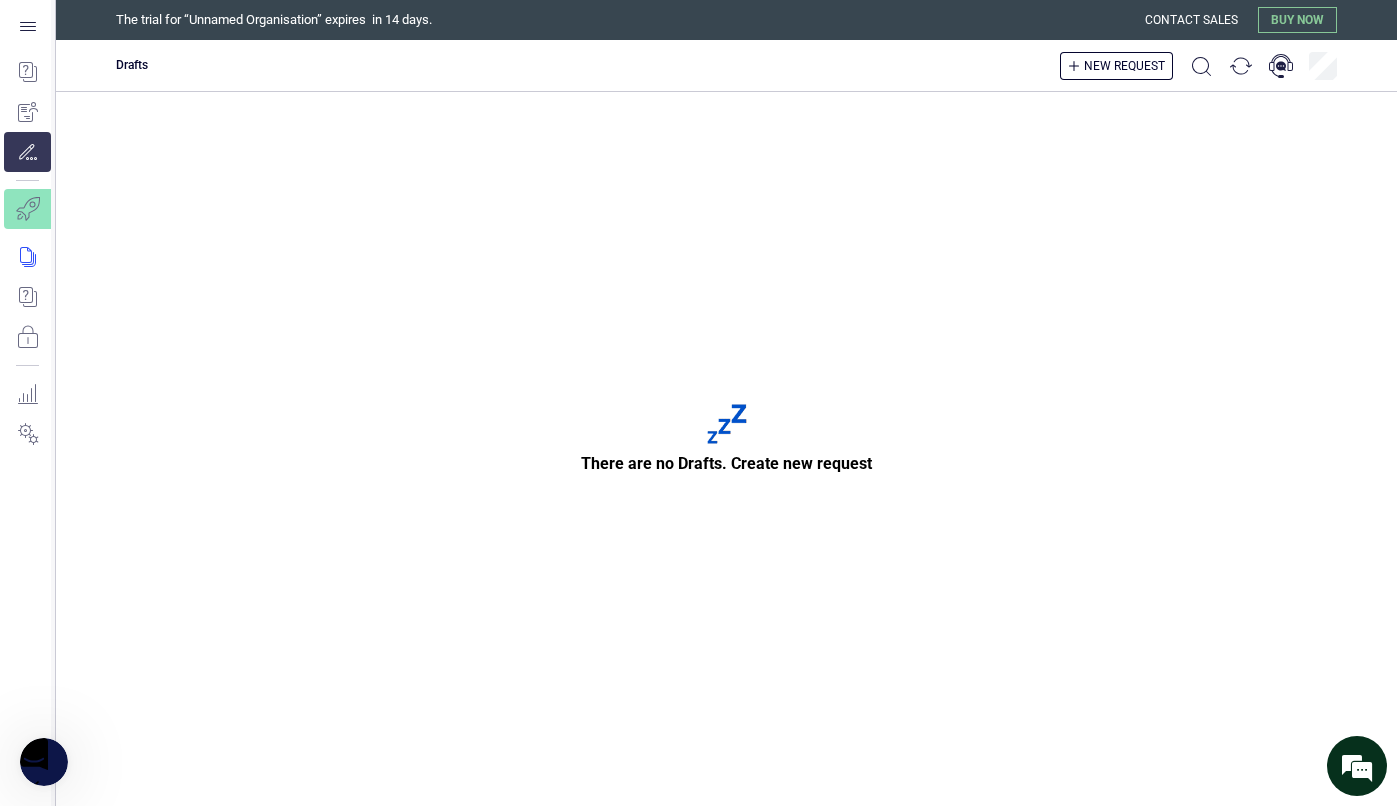 click at bounding box center [41, 257] 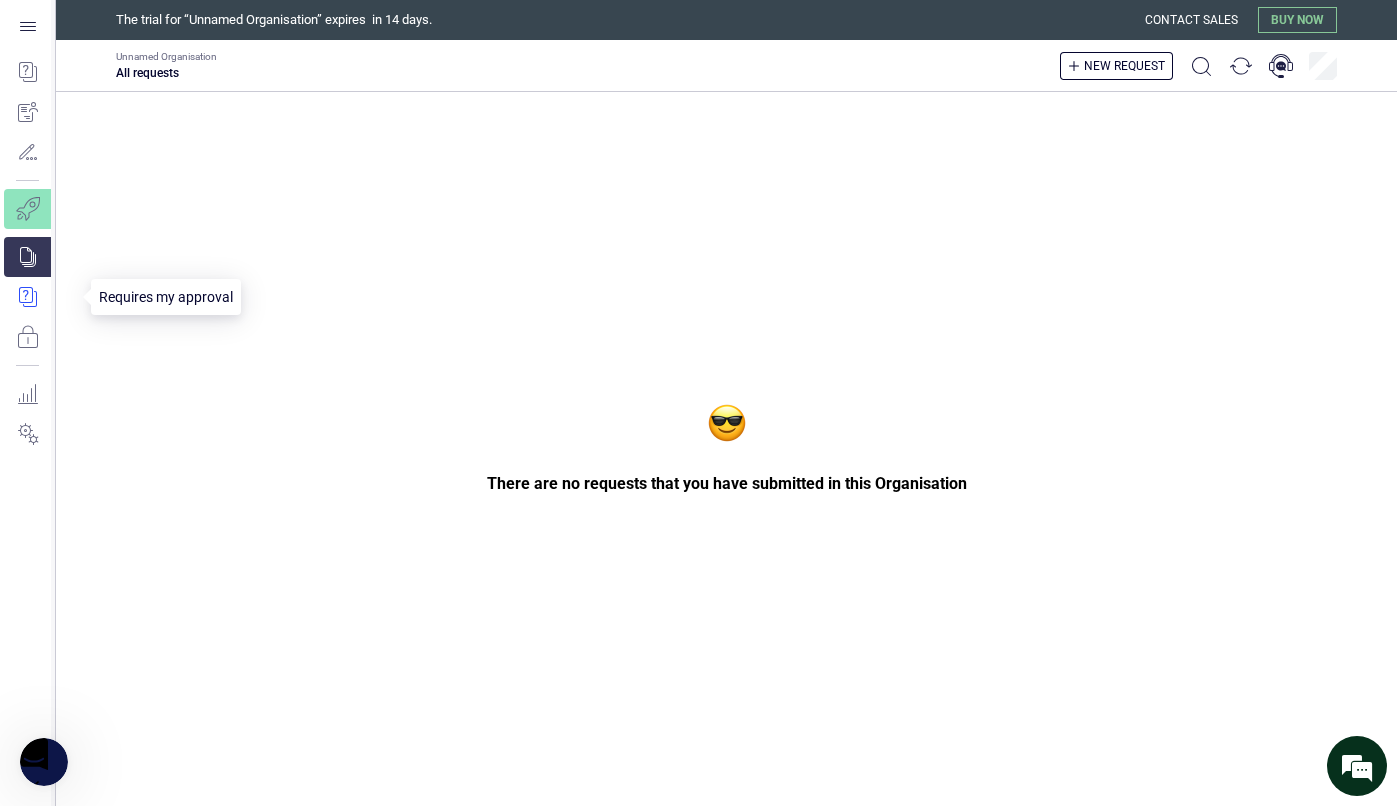 click at bounding box center (41, 297) 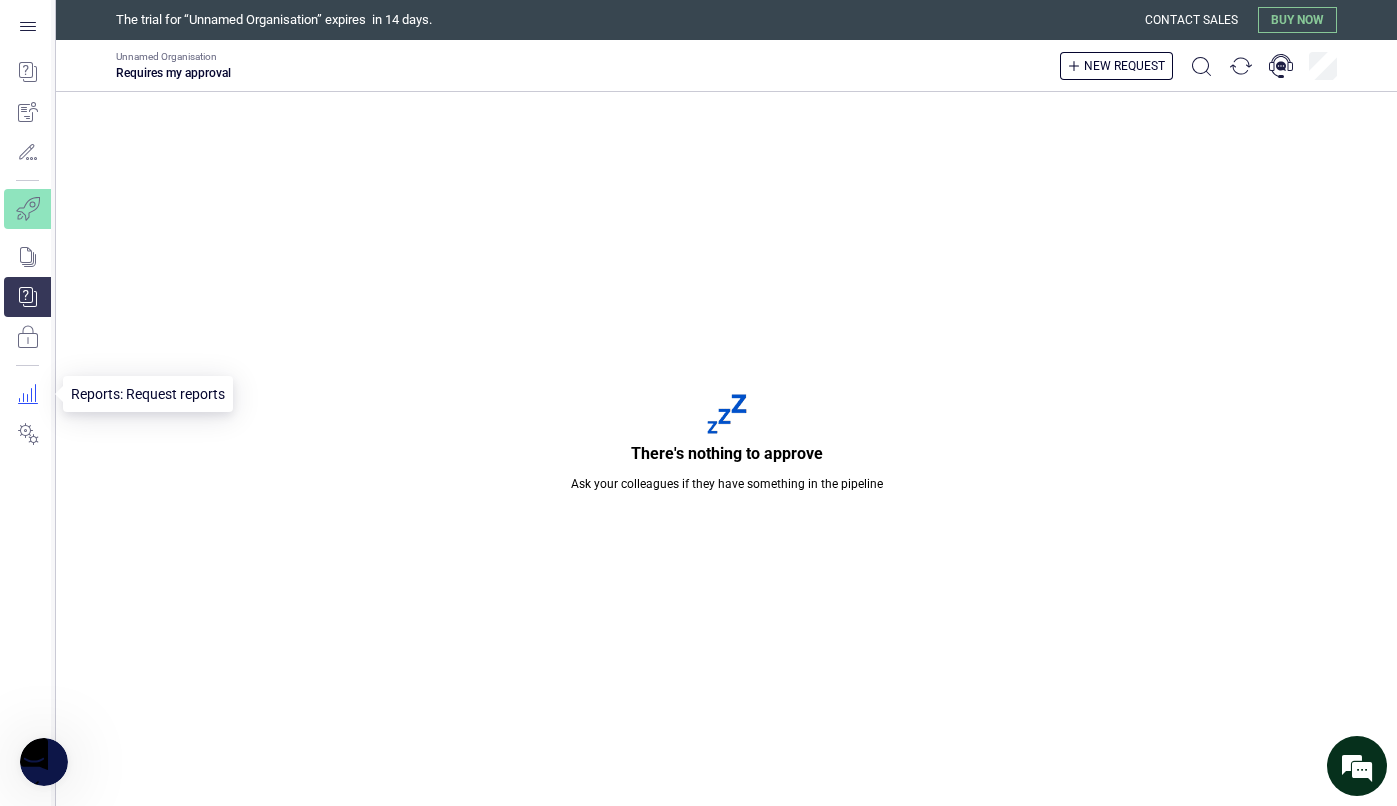 click at bounding box center [27, 394] 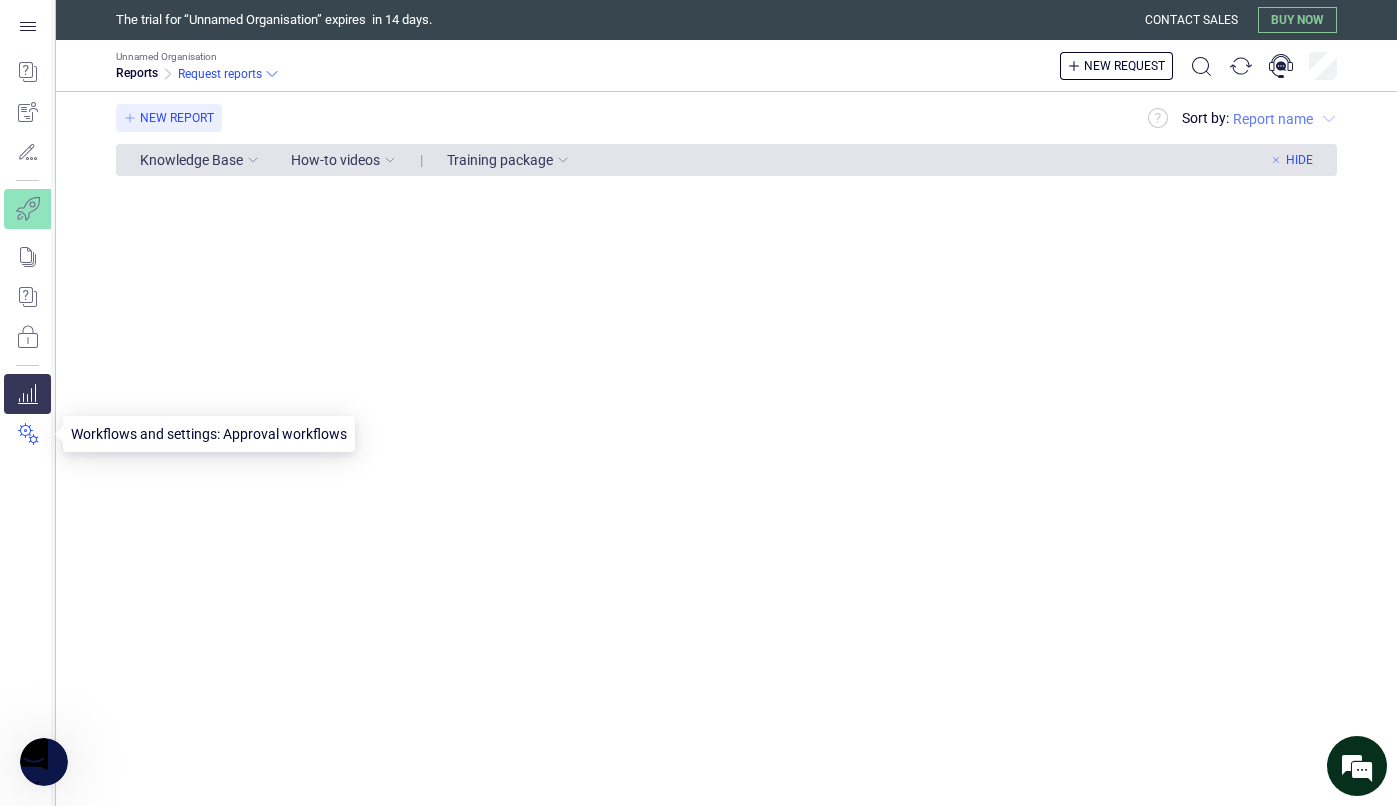 click at bounding box center [27, 434] 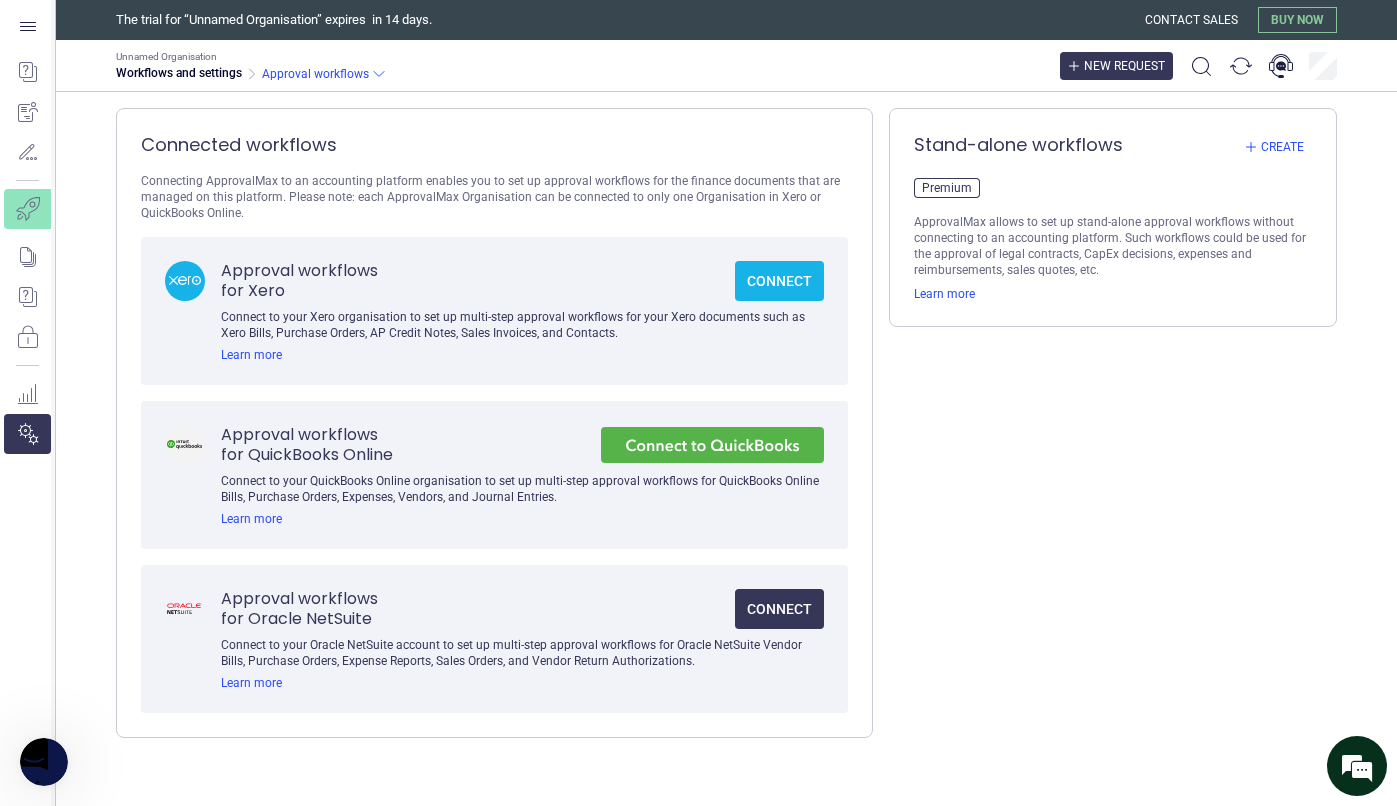 click on "New request" at bounding box center (1124, 66) 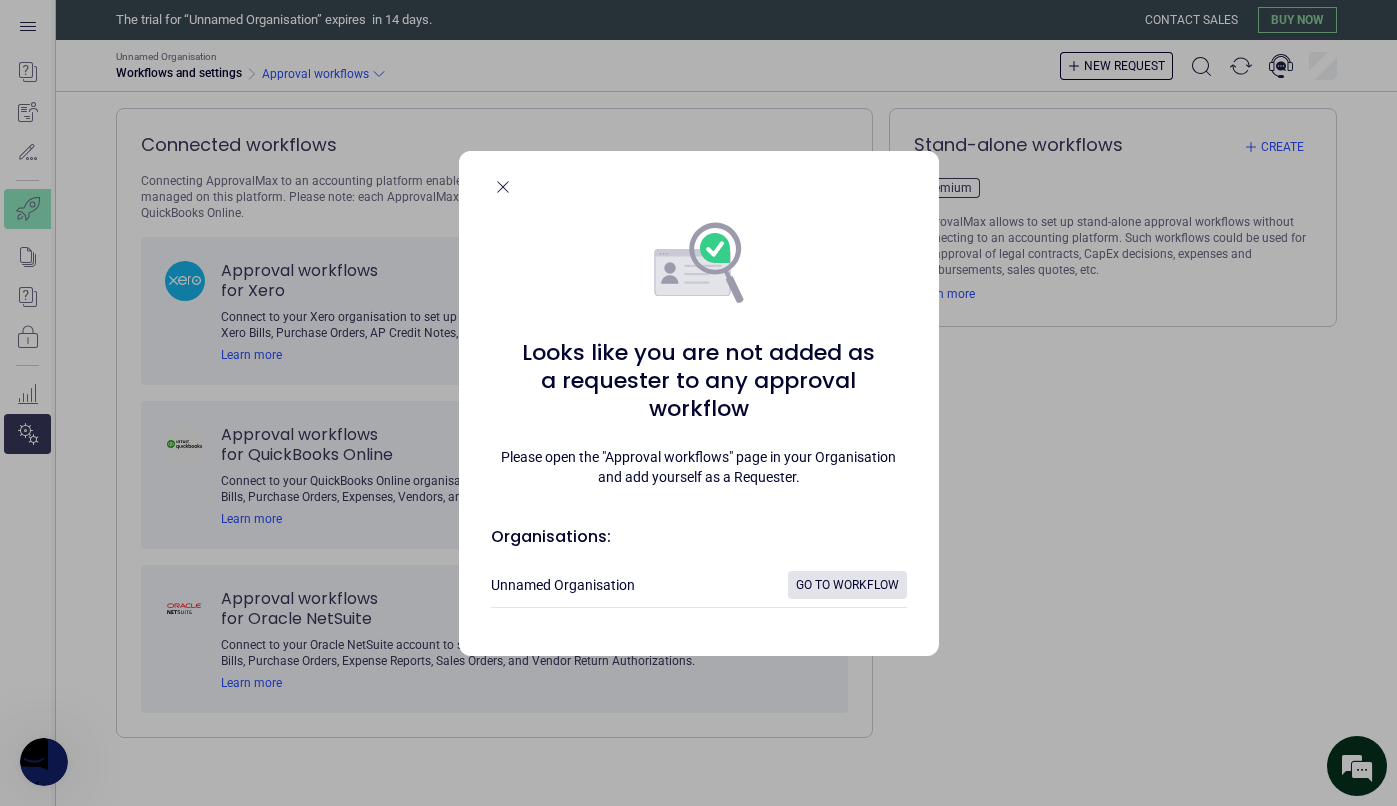 click on "The trial for “Unnamed Organisation” expires
in 14 days. Contact sales Buy now Unnamed Organisation Workflows and settings Approval workflows New request Connected workflows Connecting ApprovalMax to an accounting platform enables you to set up
approval workflows for the finance documents that are managed on this platform.
Please note: each ApprovalMax Organisation can be connected
to only one Organisation in Xero or QuickBooks Online. Approval workflows  for Xero Connect Connect to your Xero organisation to set up multi-step approval
workflows for your Xero documents such as Xero Bills, Purchase Orders,
AP Credit Notes, Sales Invoices, and Contacts. Learn more Approval workflows  for QuickBooks Online Connect to your QuickBooks Online organisation to set up multi-step
approval workflows for QuickBooks Online Bills, Purchase Orders,
Expenses, Vendors, and Journal Entries. Create" at bounding box center (698, 403) 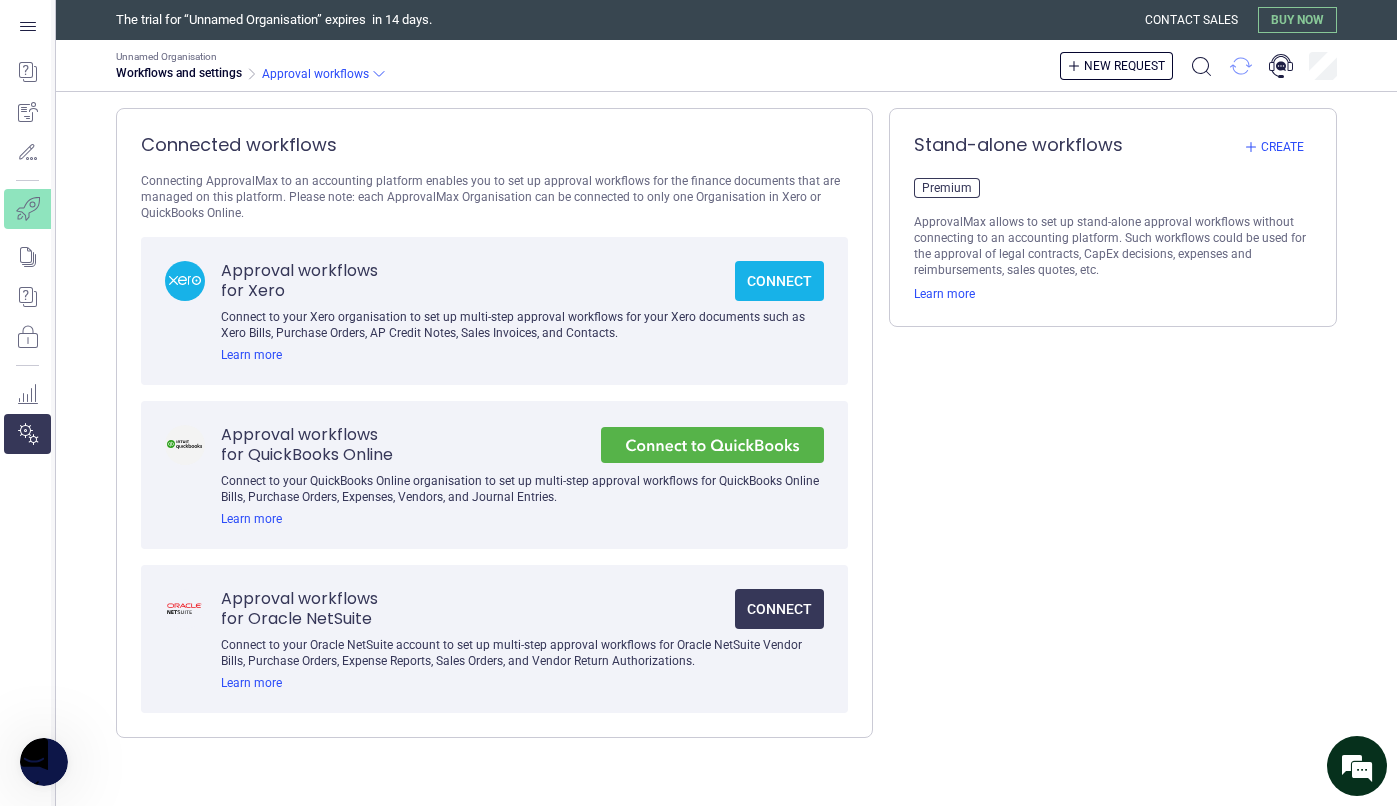 click 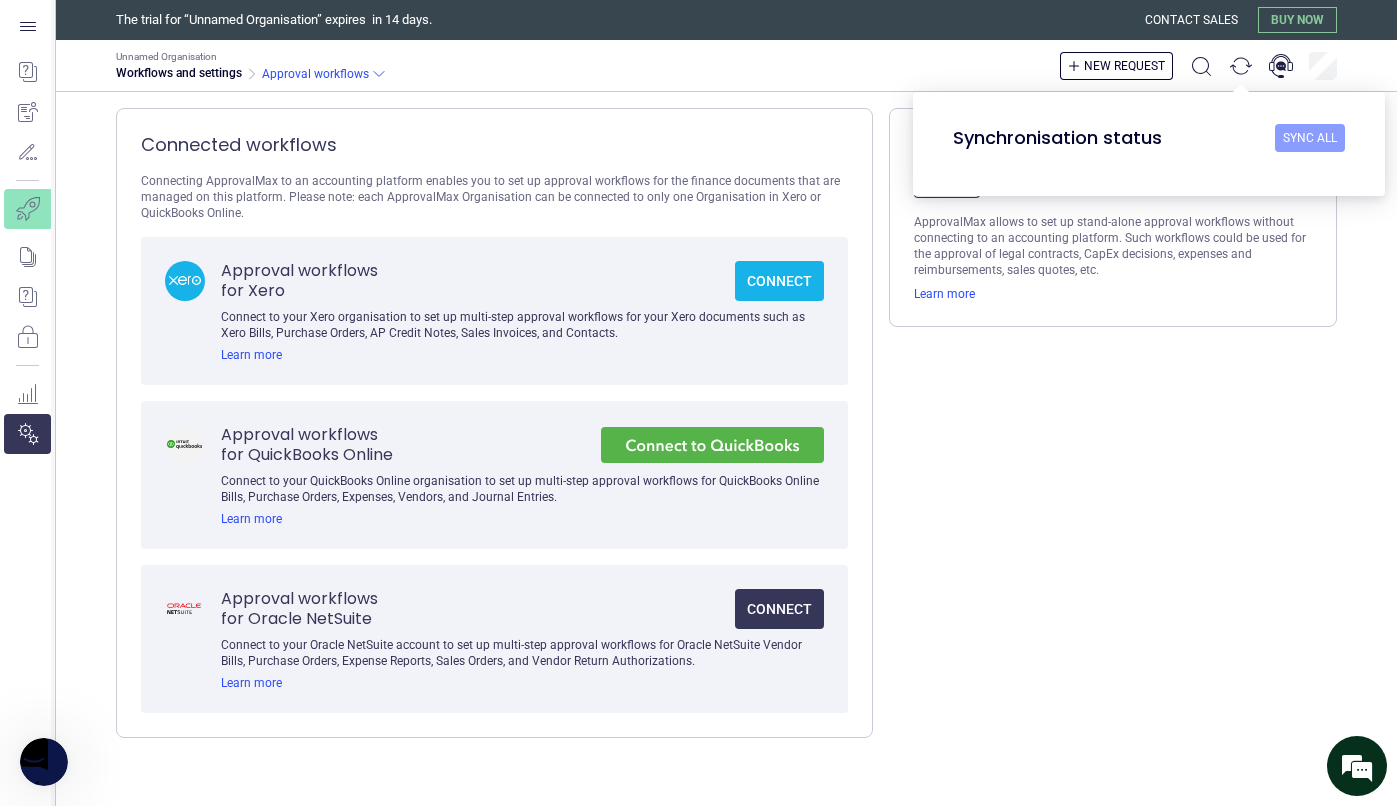 click on "Sync all" at bounding box center (1310, 138) 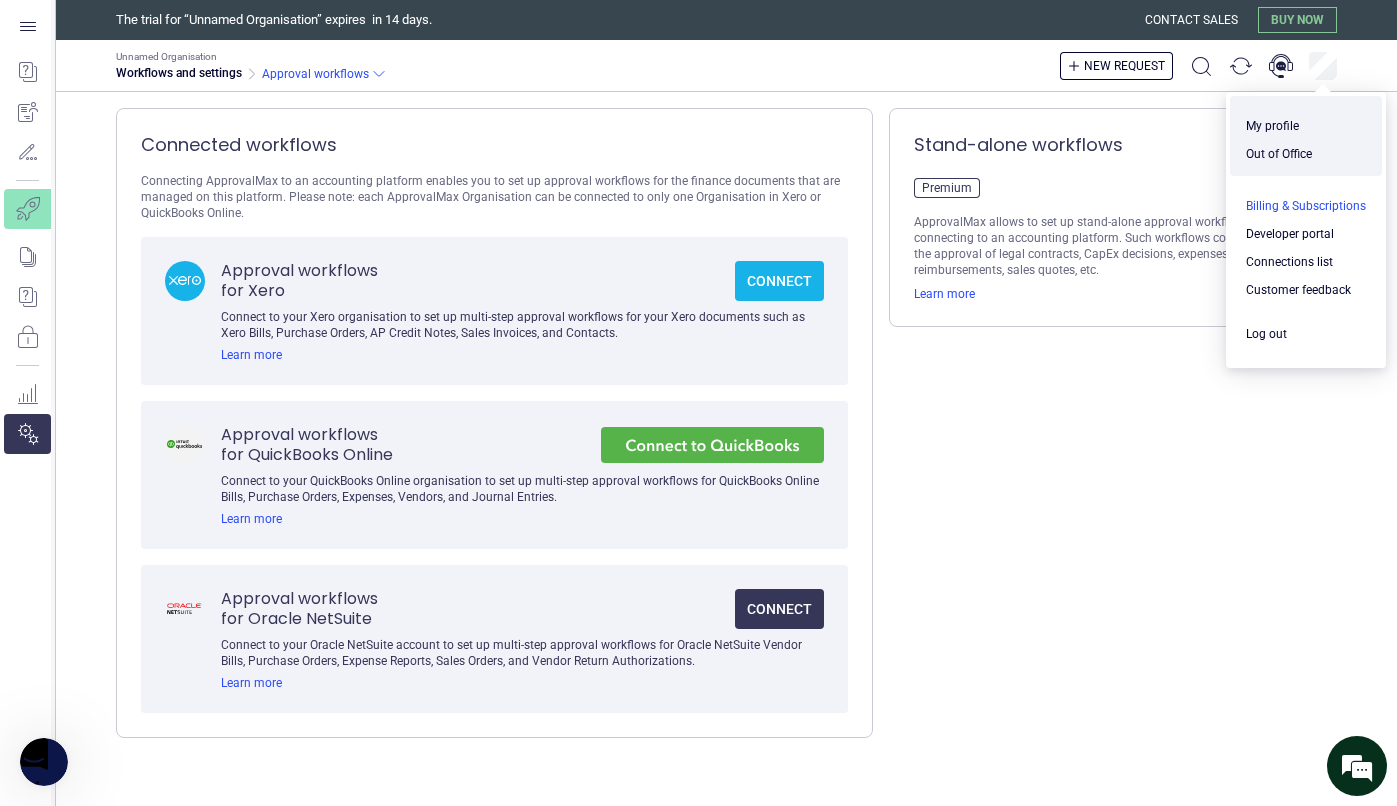 click at bounding box center (1306, 206) 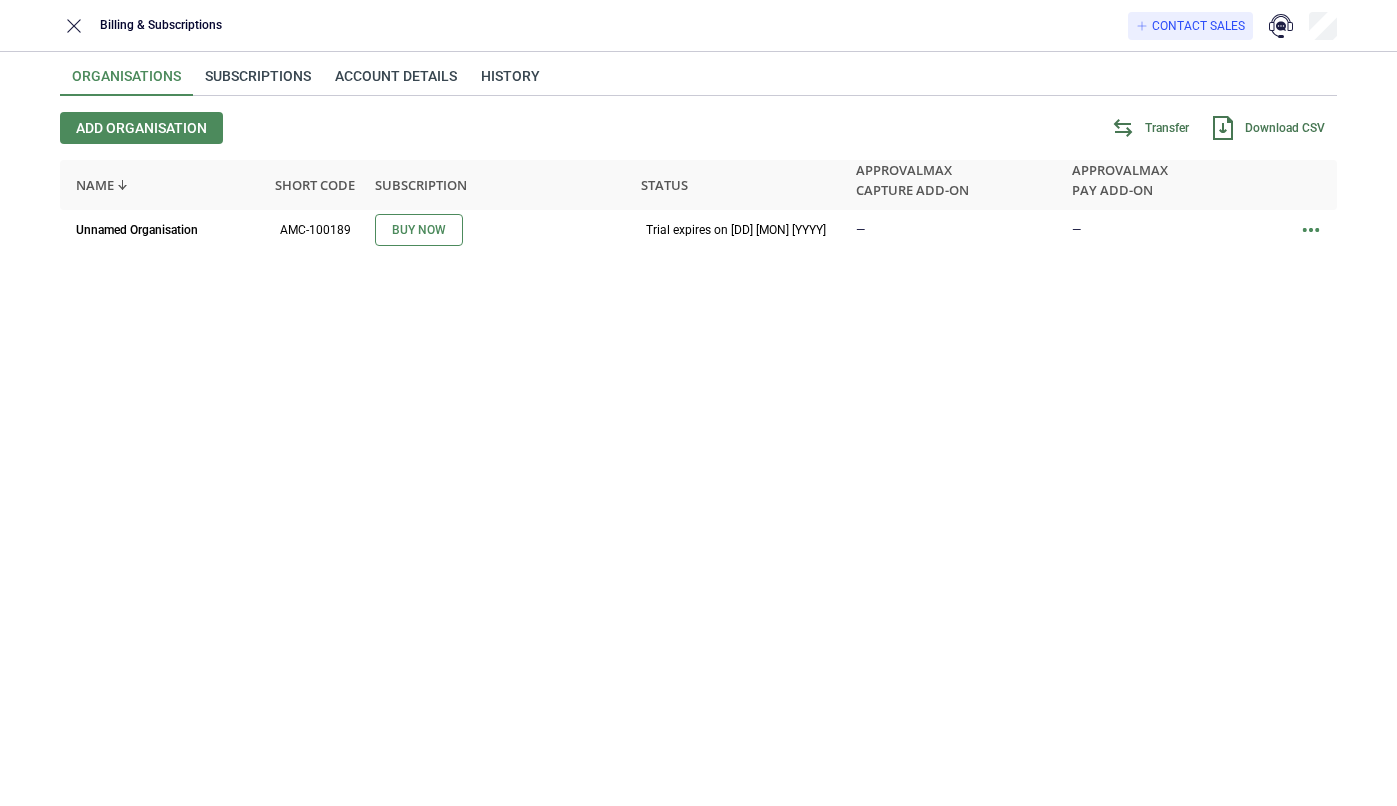 scroll, scrollTop: 0, scrollLeft: 0, axis: both 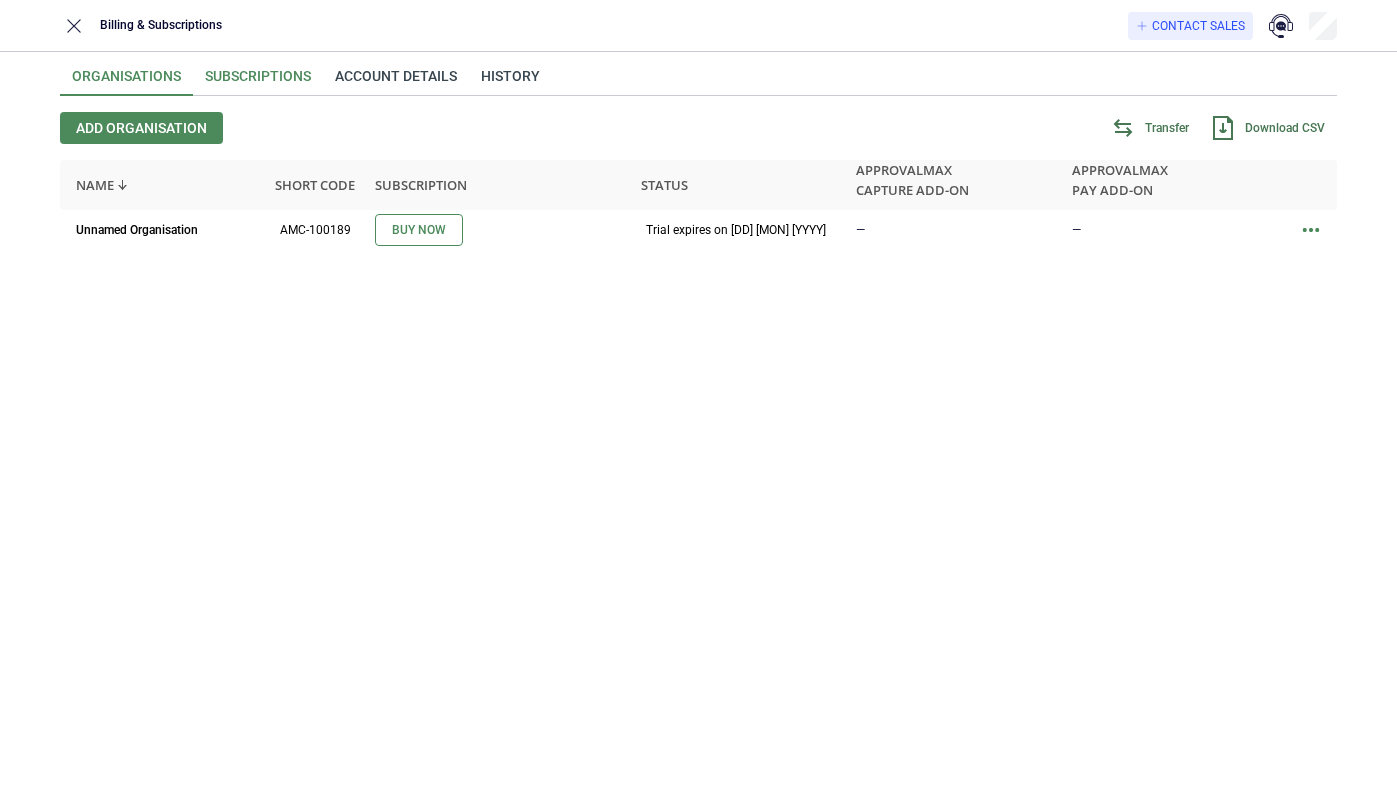 click on "Subscriptions" at bounding box center (258, 82) 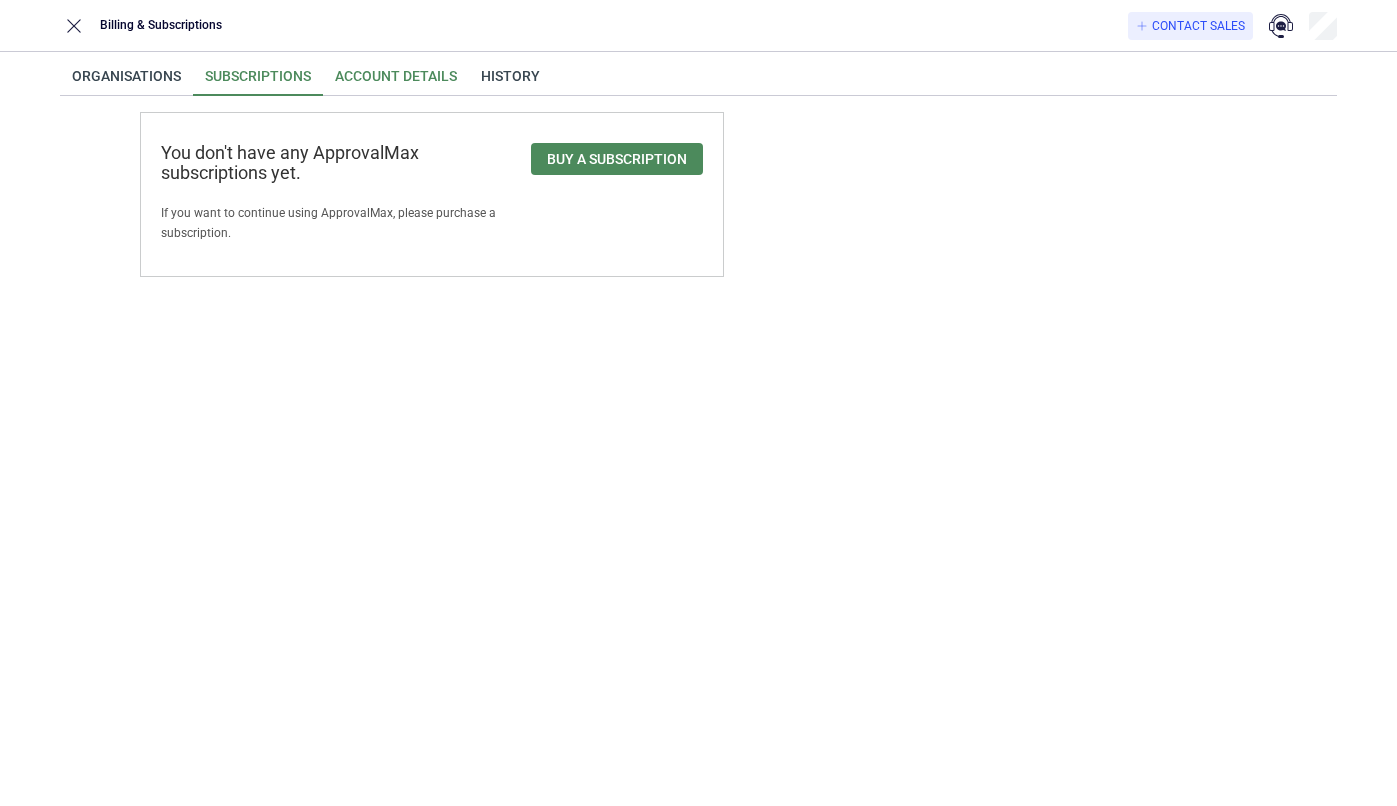 click on "Account details" at bounding box center [396, 82] 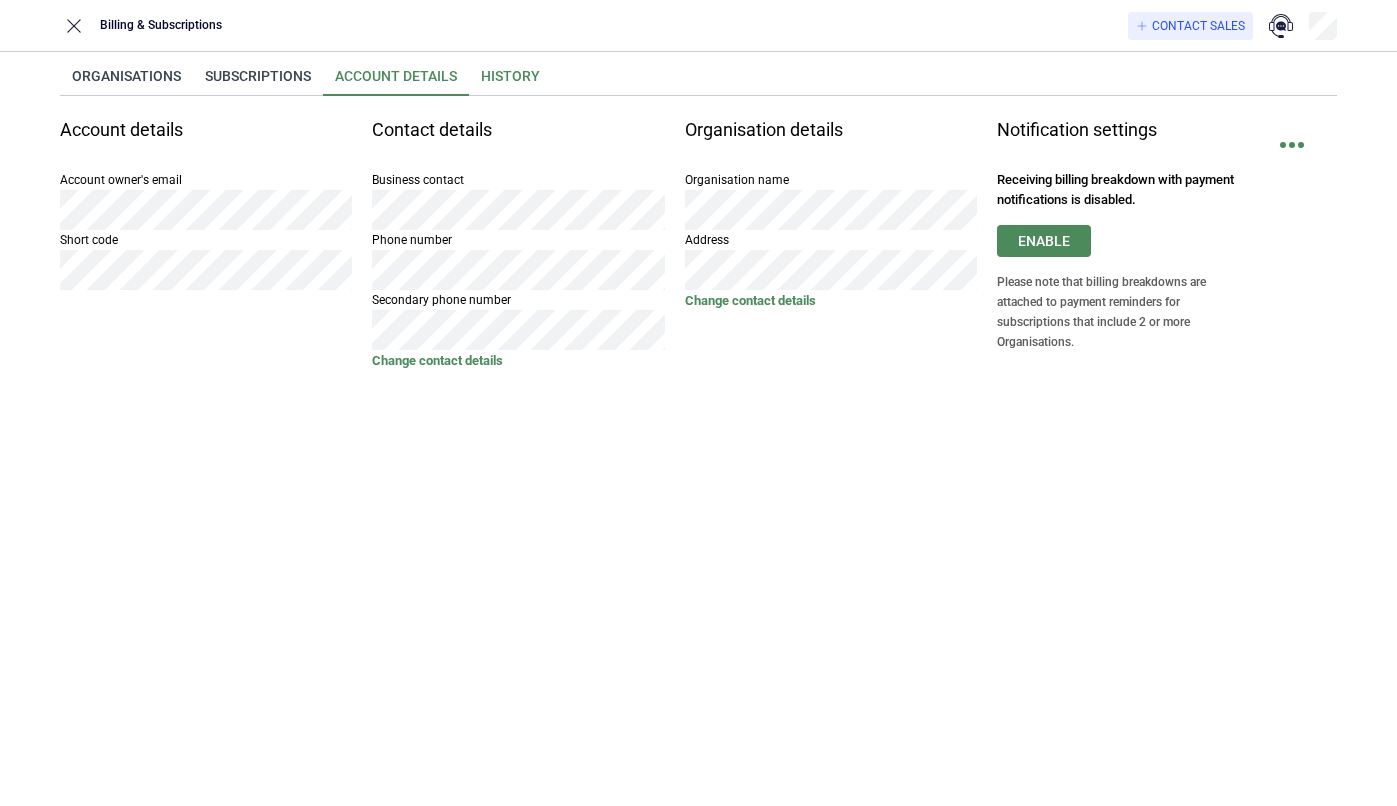 click on "History" at bounding box center [510, 82] 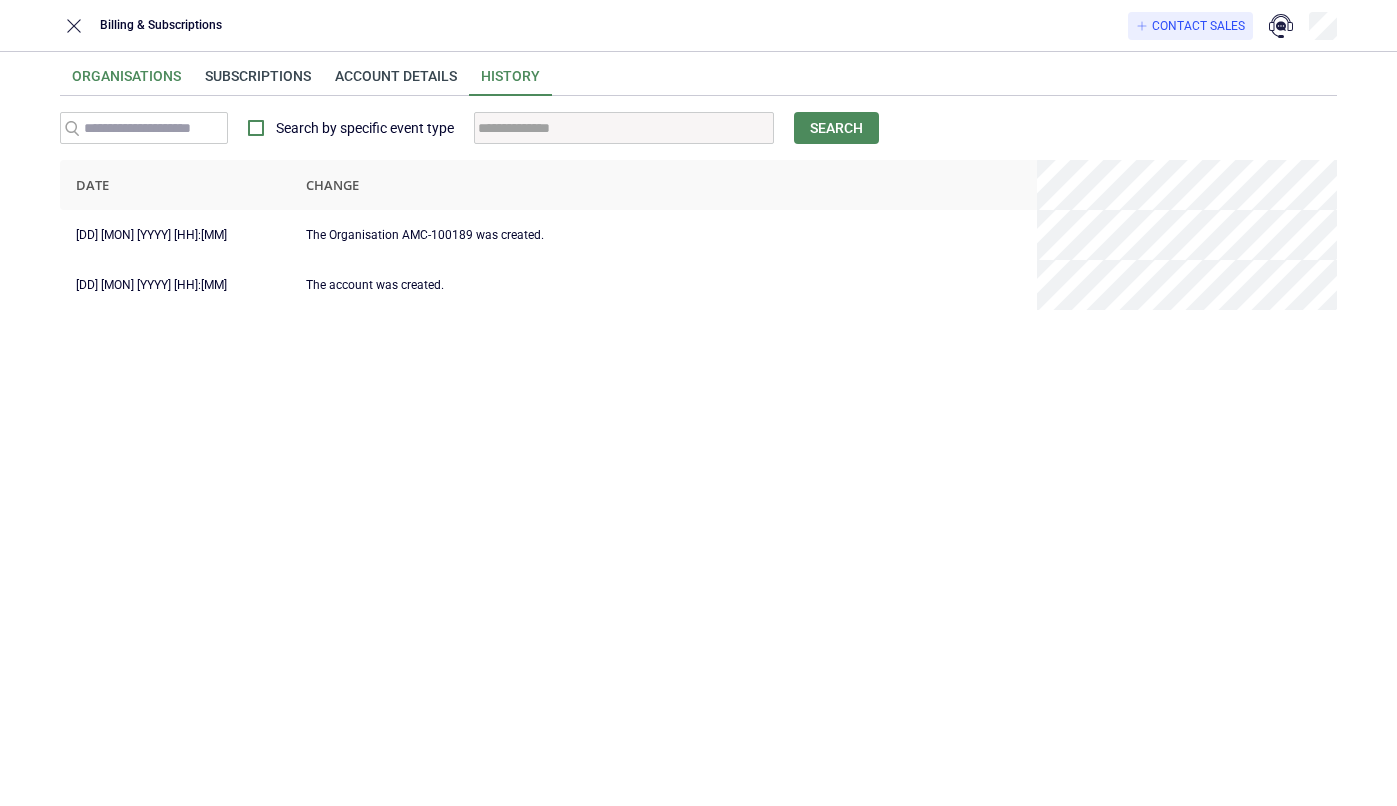 click on "Organisations" at bounding box center (126, 82) 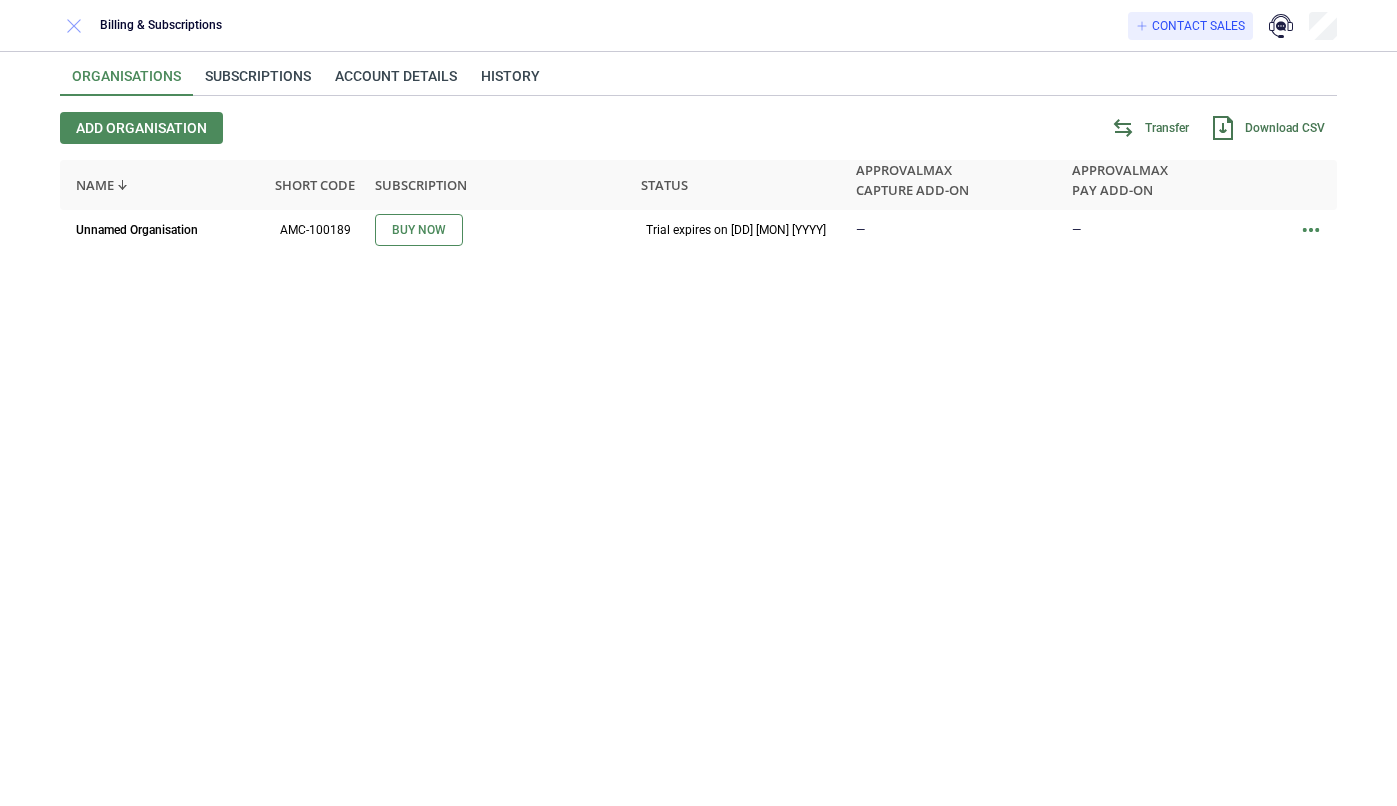 click 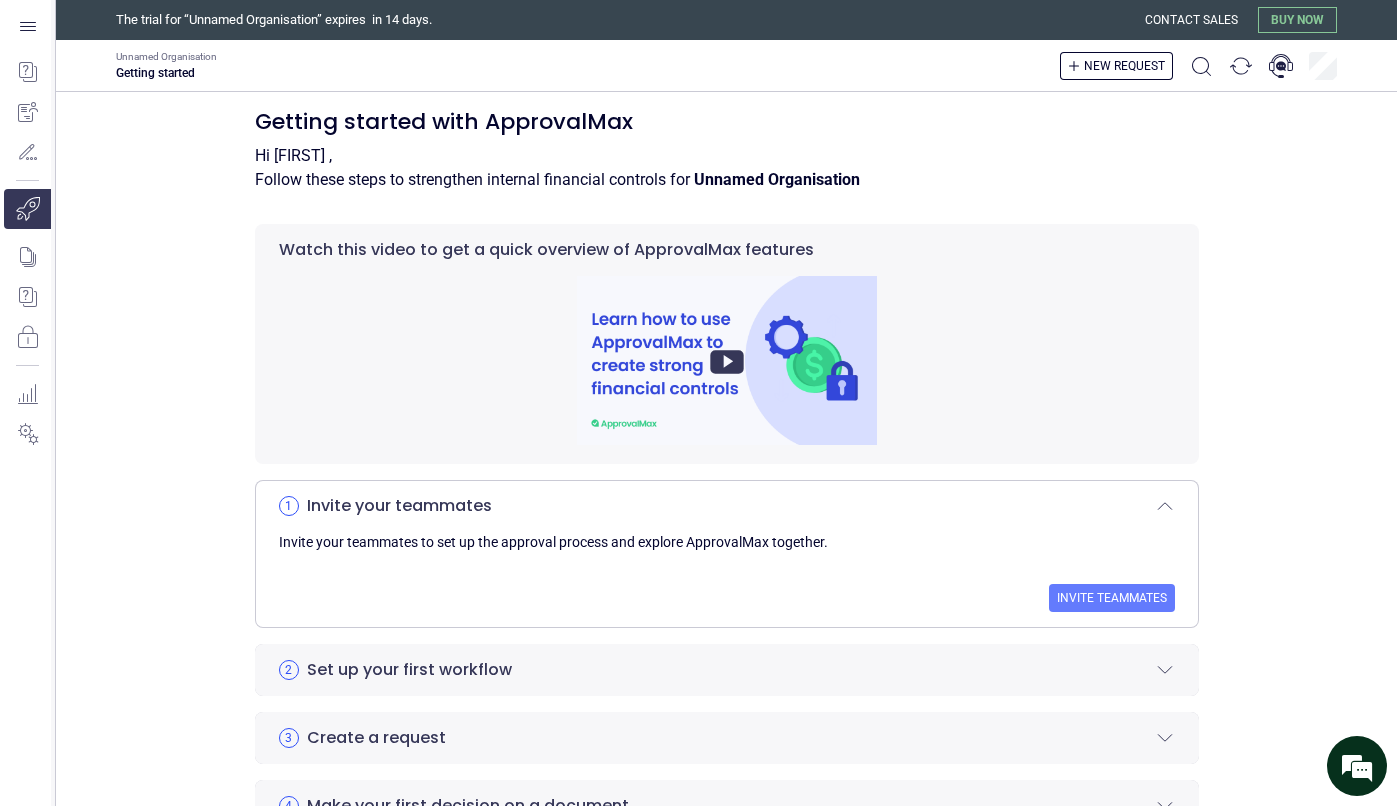 scroll, scrollTop: 0, scrollLeft: 0, axis: both 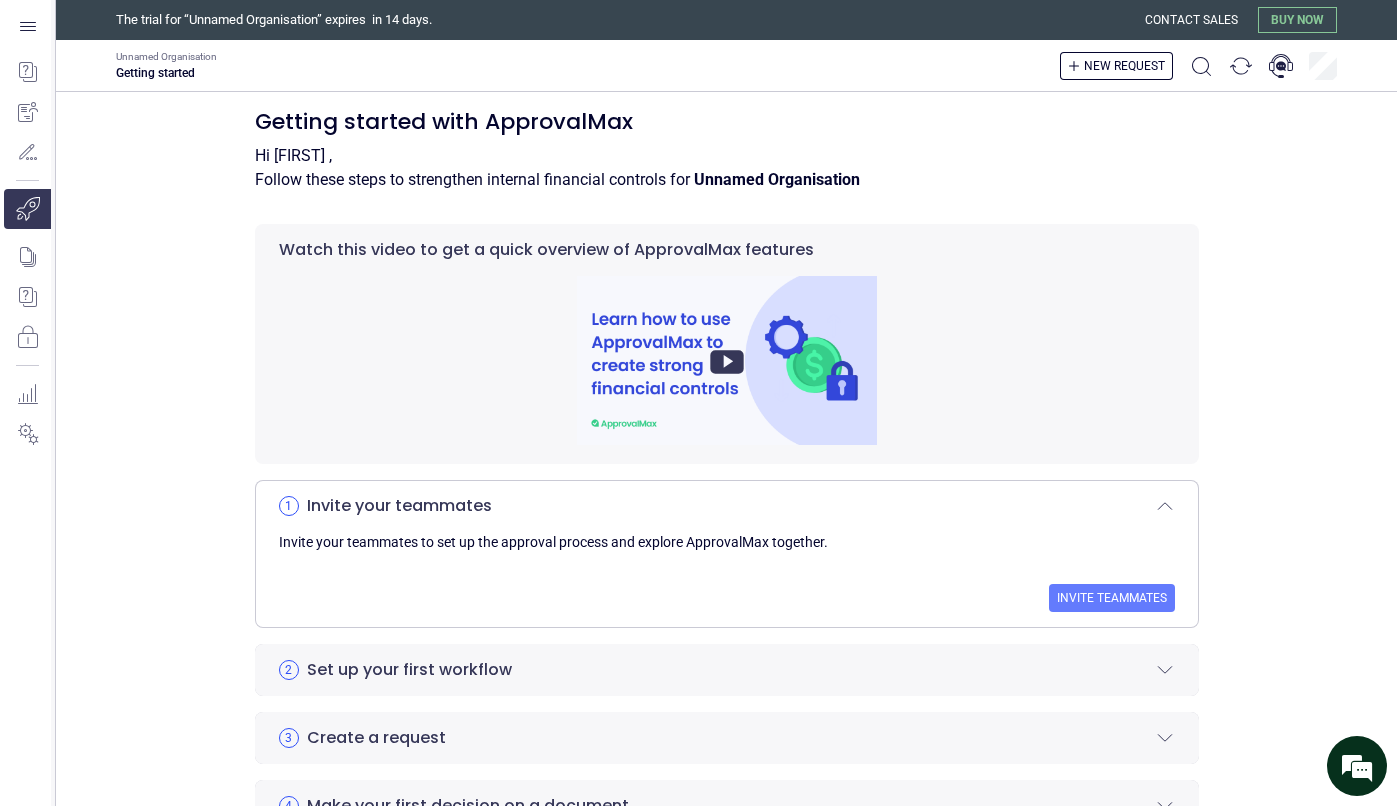 click on "Getting started with ApprovalMax Hi Andy , Follow these steps to strengthen internal financial controls for   Unnamed Organisation Watch this video to get a quick overview of ApprovalMax features 1 Invite your teammates Invite your teammates to set up the approval process and explore ApprovalMax together. Invite teammates 2 Set up your first workflow Workflows direct documents to the right approvers. Adjust a workflow to your needs by establishing approval steps, creating custom fields with specific values, and assigning designated approvers. Set up workflow 3 Create a request You can create documents directly in ApprovalMax or pull them from your accounting system. You can create new documents manually or digitise documents with ApprovalMax Capture. Create request 4 Make your first decision on a document Approve or reject from your email inbox, web app, or mobile app—anywhere, anytime. Start approving 5 Connect your accounting system Connect 6 Download our mobile app 7 Choose your subscription plan" at bounding box center [726, 702] 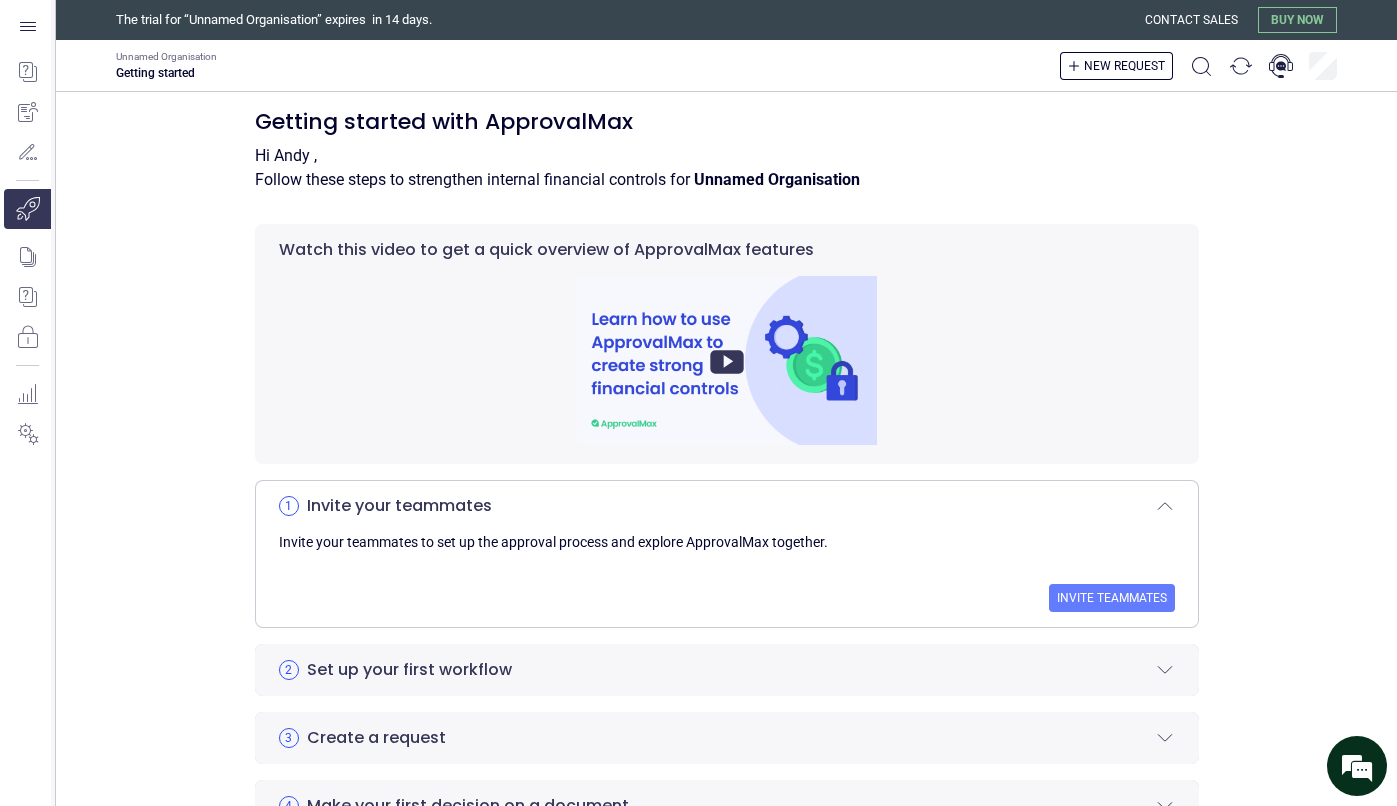 scroll, scrollTop: 0, scrollLeft: 0, axis: both 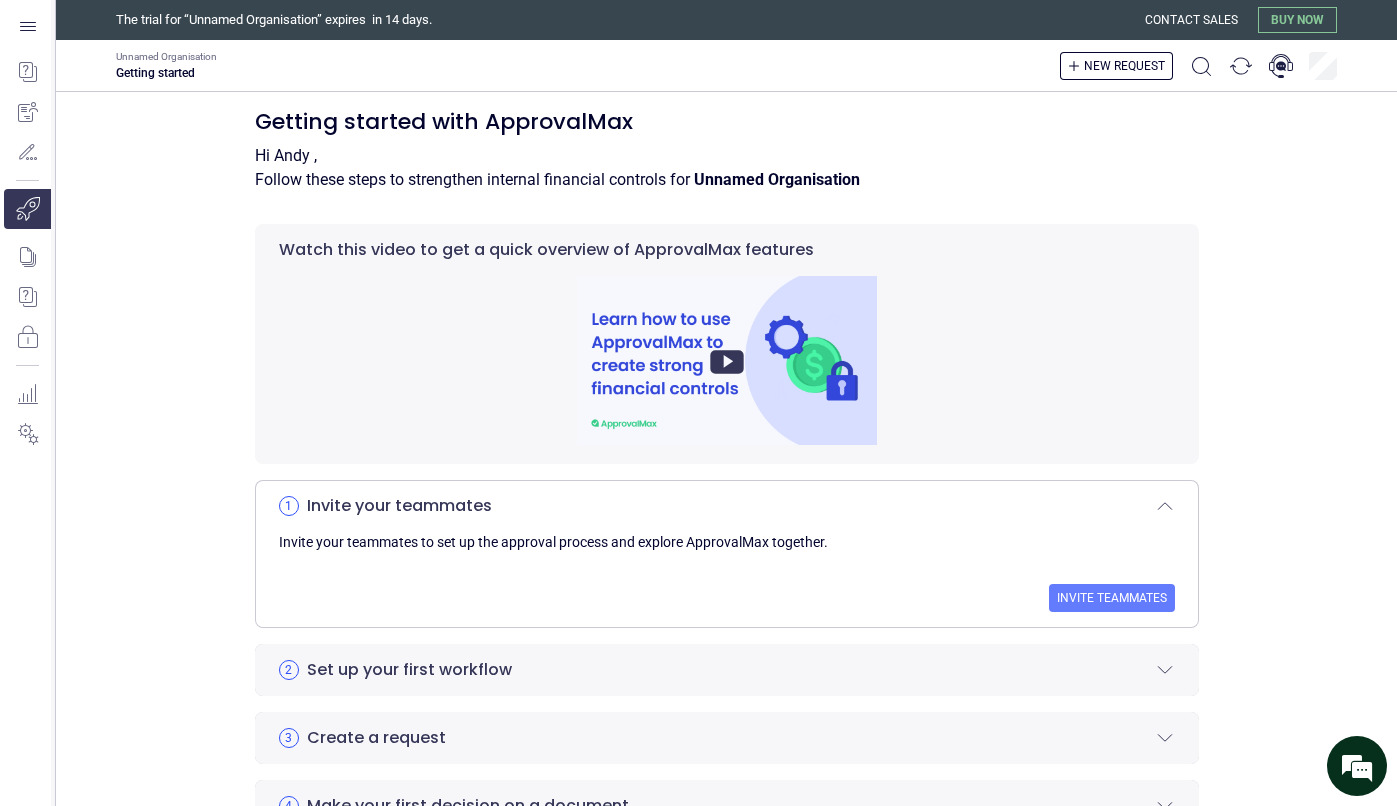 click on "Getting started with ApprovalMax Hi Andy , Follow these steps to strengthen internal financial controls for   Unnamed Organisation Watch this video to get a quick overview of ApprovalMax features 1 Invite your teammates Invite your teammates to set up the approval process and explore ApprovalMax together. Invite teammates 2 Set up your first workflow Workflows direct documents to the right approvers. Adjust a workflow to your needs by establishing approval steps, creating custom fields with specific values, and assigning designated approvers. Set up workflow 3 Create a request You can create documents directly in ApprovalMax or pull them from your accounting system. You can create new documents manually or digitise documents with ApprovalMax Capture. Create request 4 Make your first decision on a document Approve or reject from your email inbox, web app, or mobile app—anywhere, anytime. Start approving 5 Connect your accounting system Connect 6 Download our mobile app 7 Choose your subscription plan" at bounding box center (726, 702) 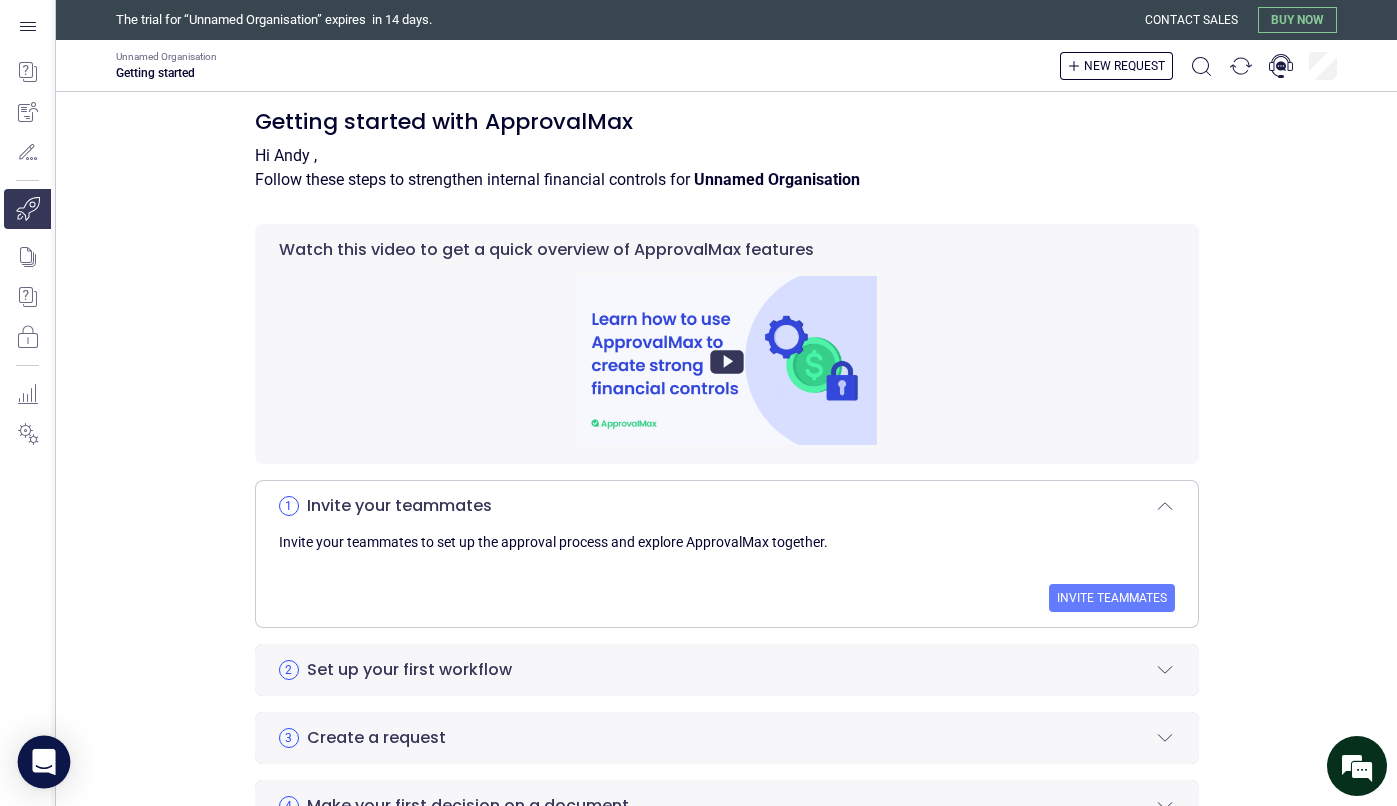 click 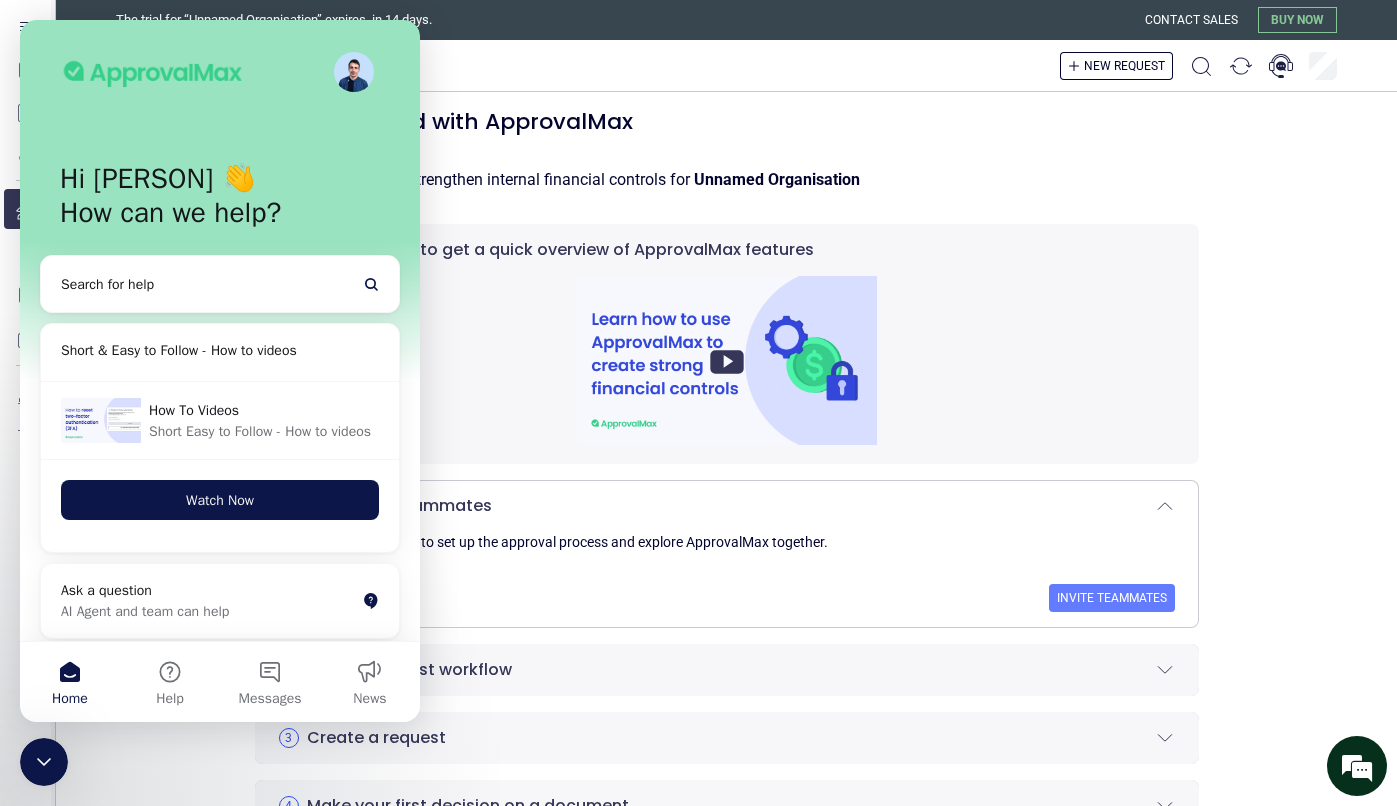 scroll, scrollTop: 0, scrollLeft: 0, axis: both 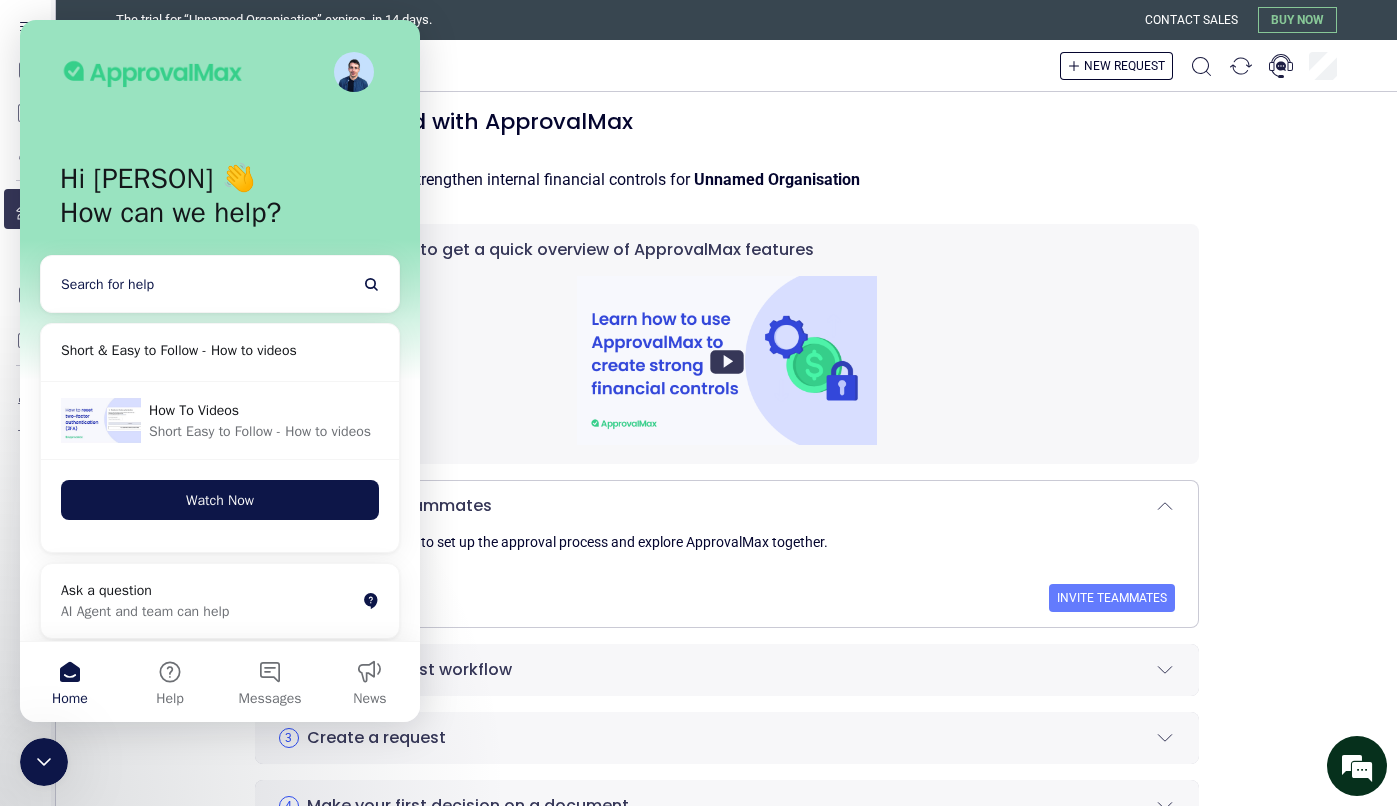 click on "Search for help" at bounding box center (220, 284) 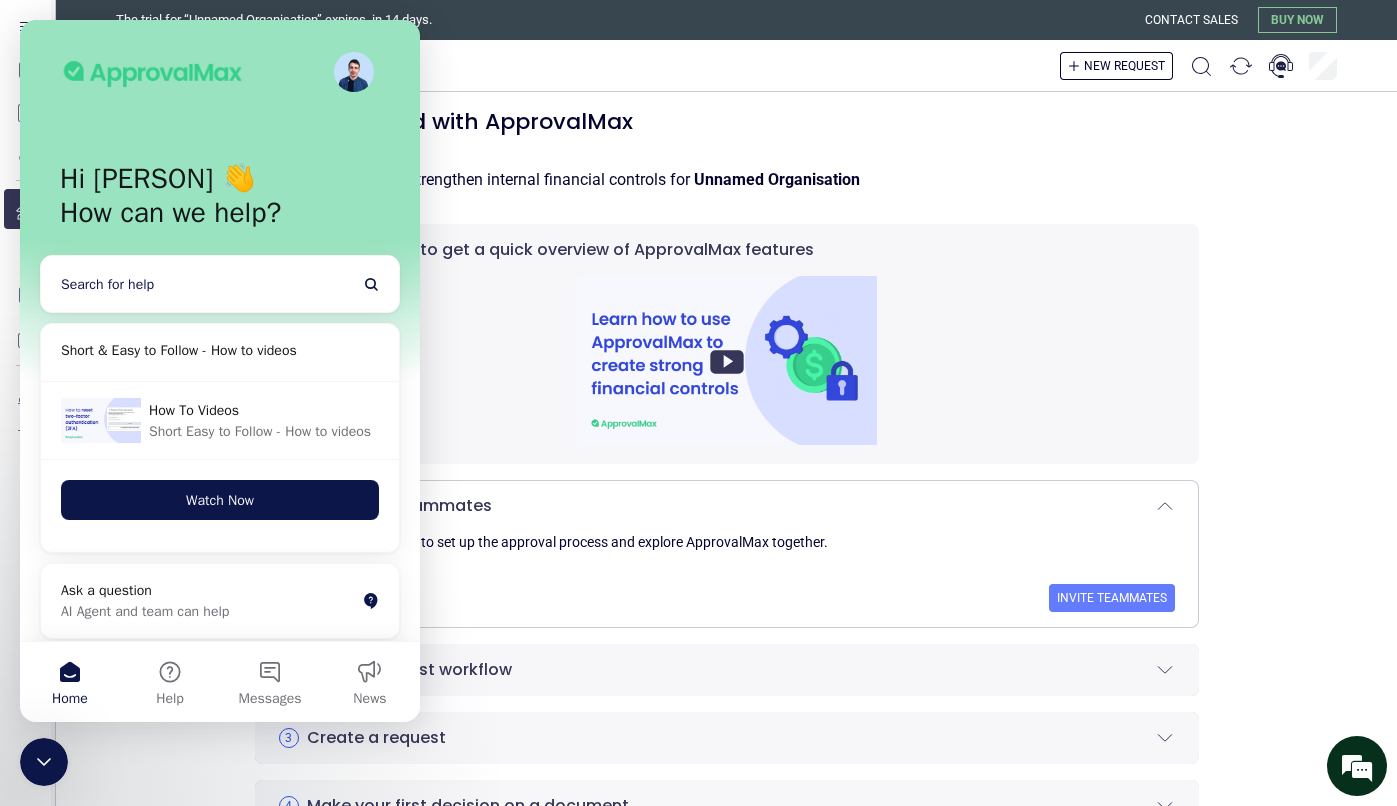 scroll, scrollTop: 0, scrollLeft: 0, axis: both 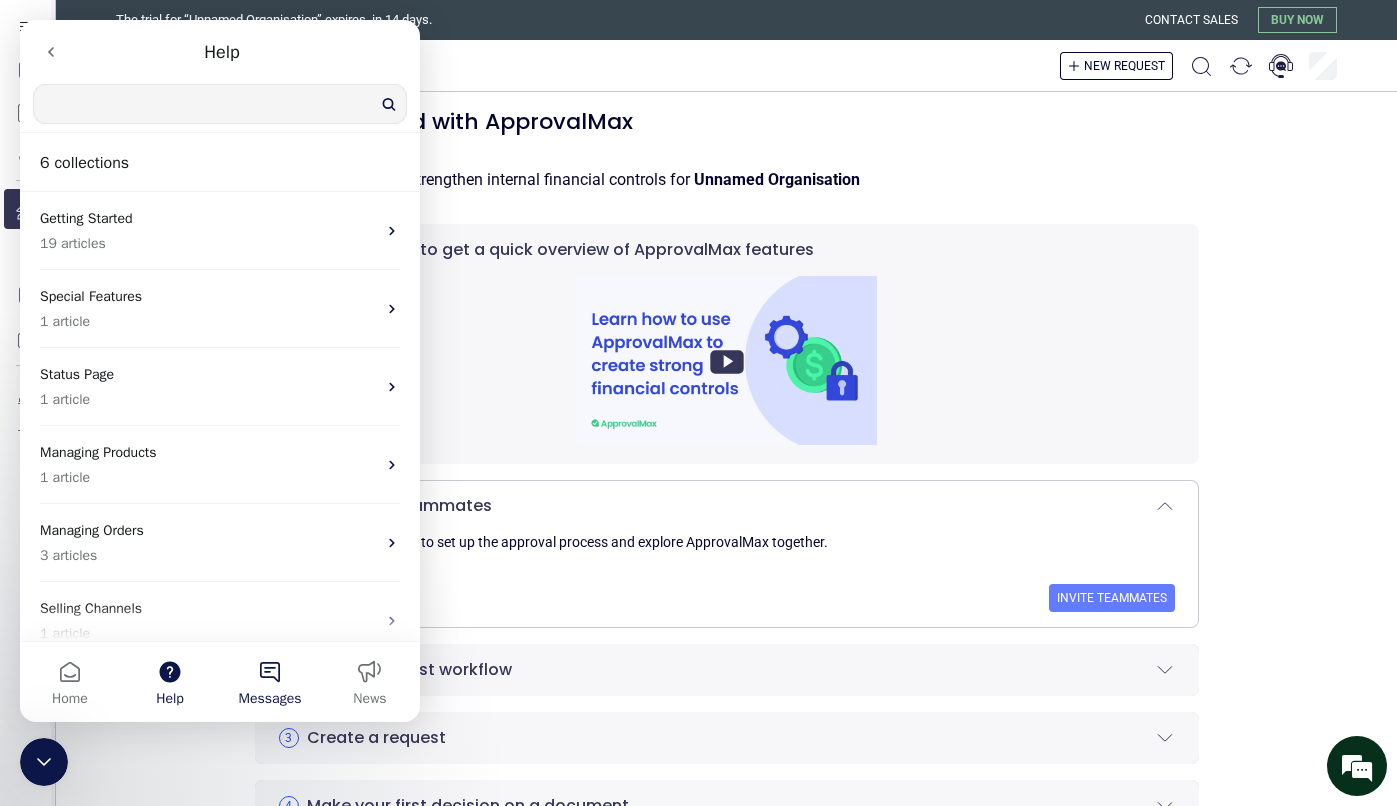 click on "Messages" at bounding box center (270, 682) 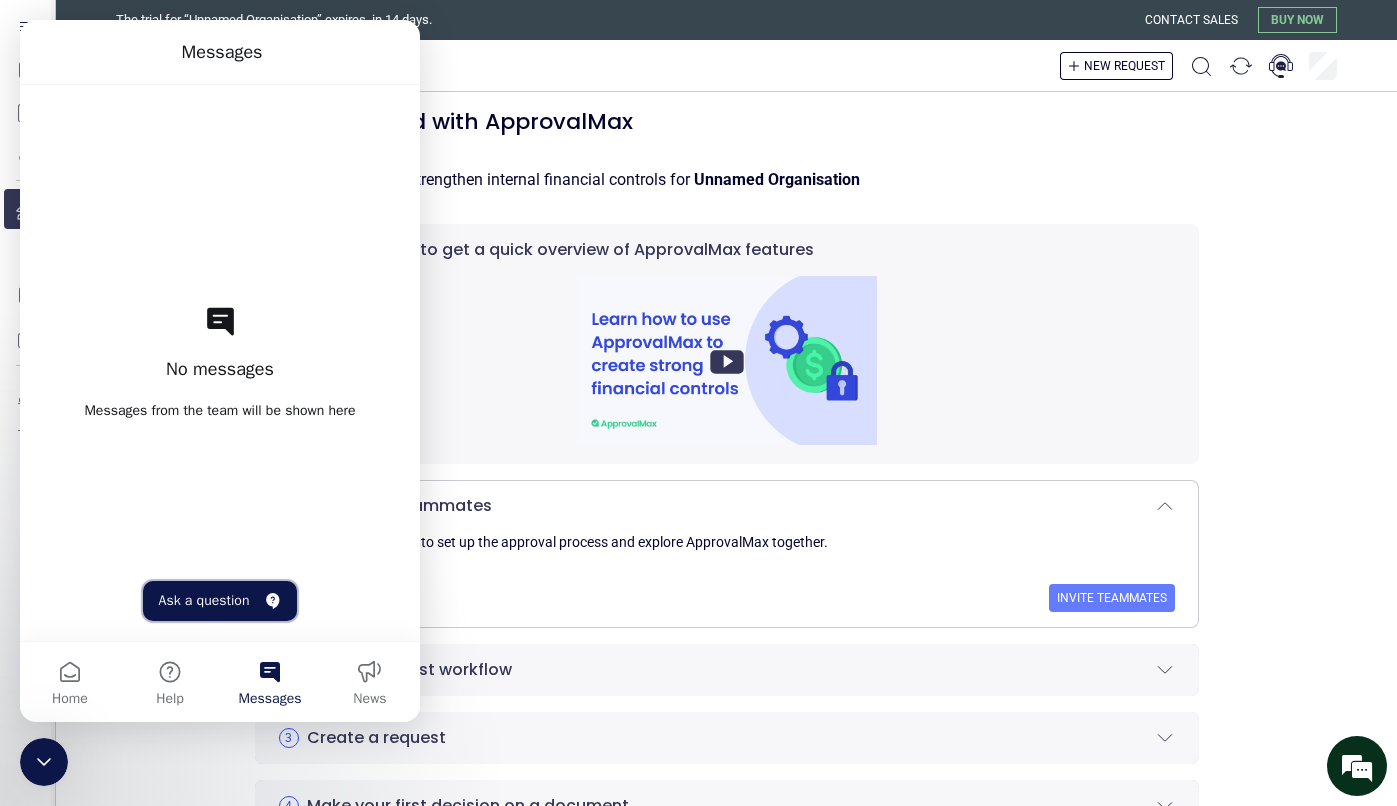click on "Ask a question" at bounding box center [220, 601] 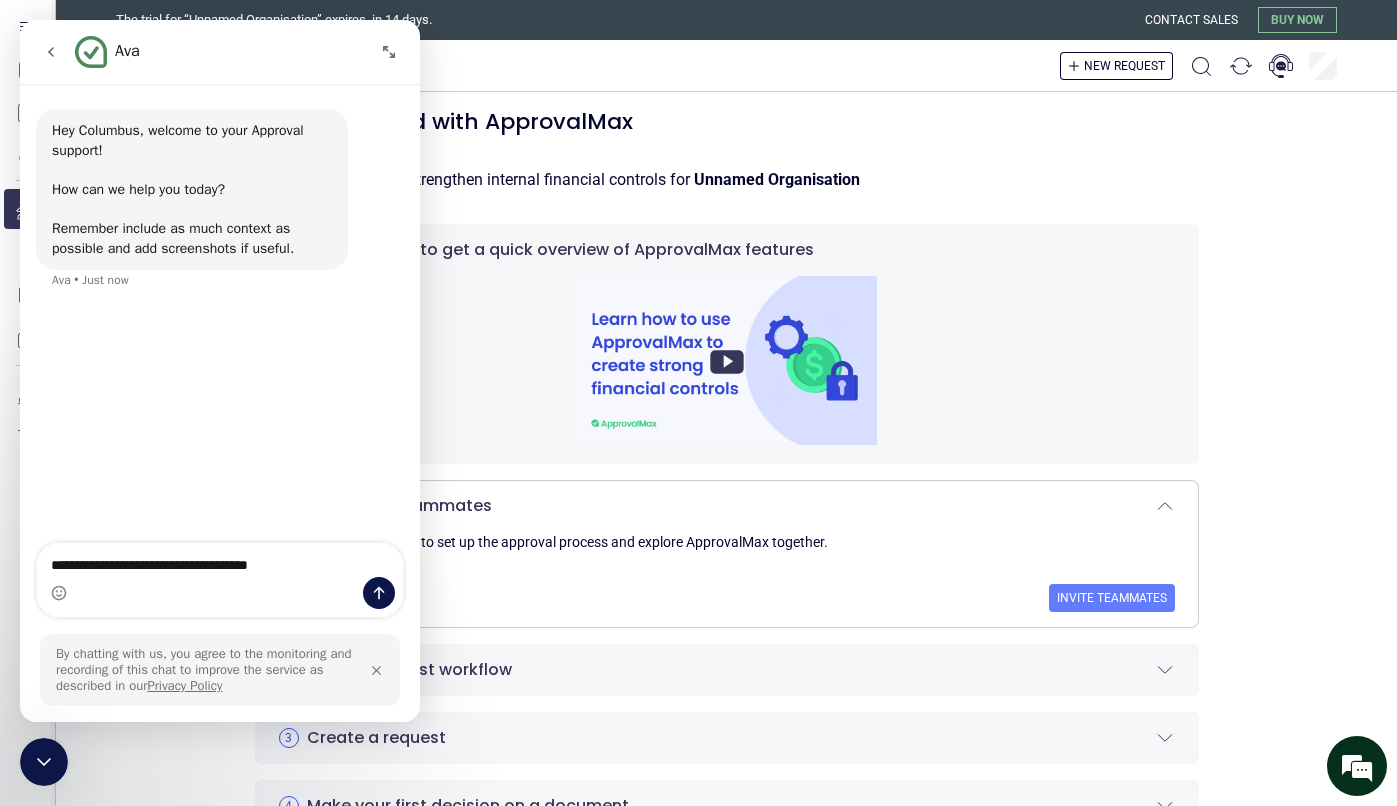 type on "**********" 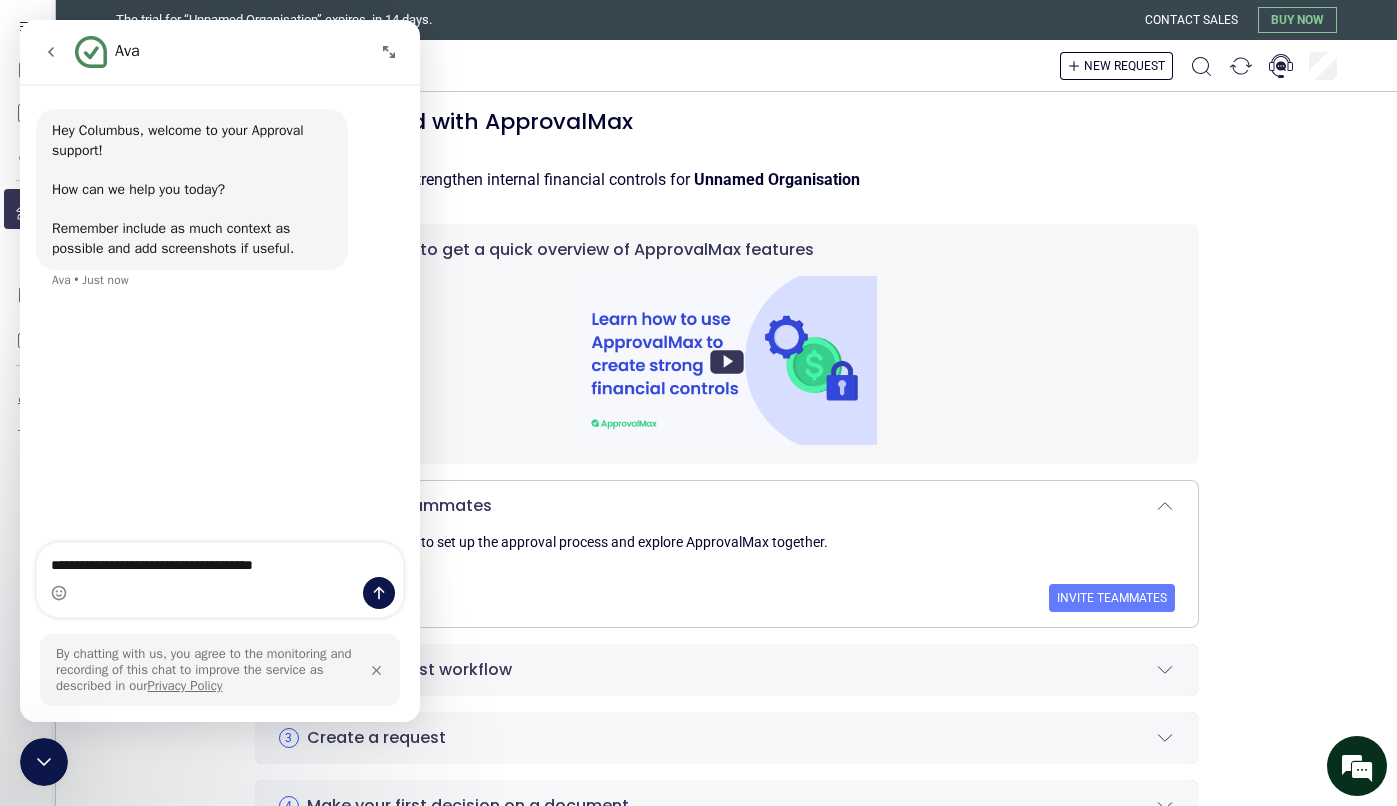 type 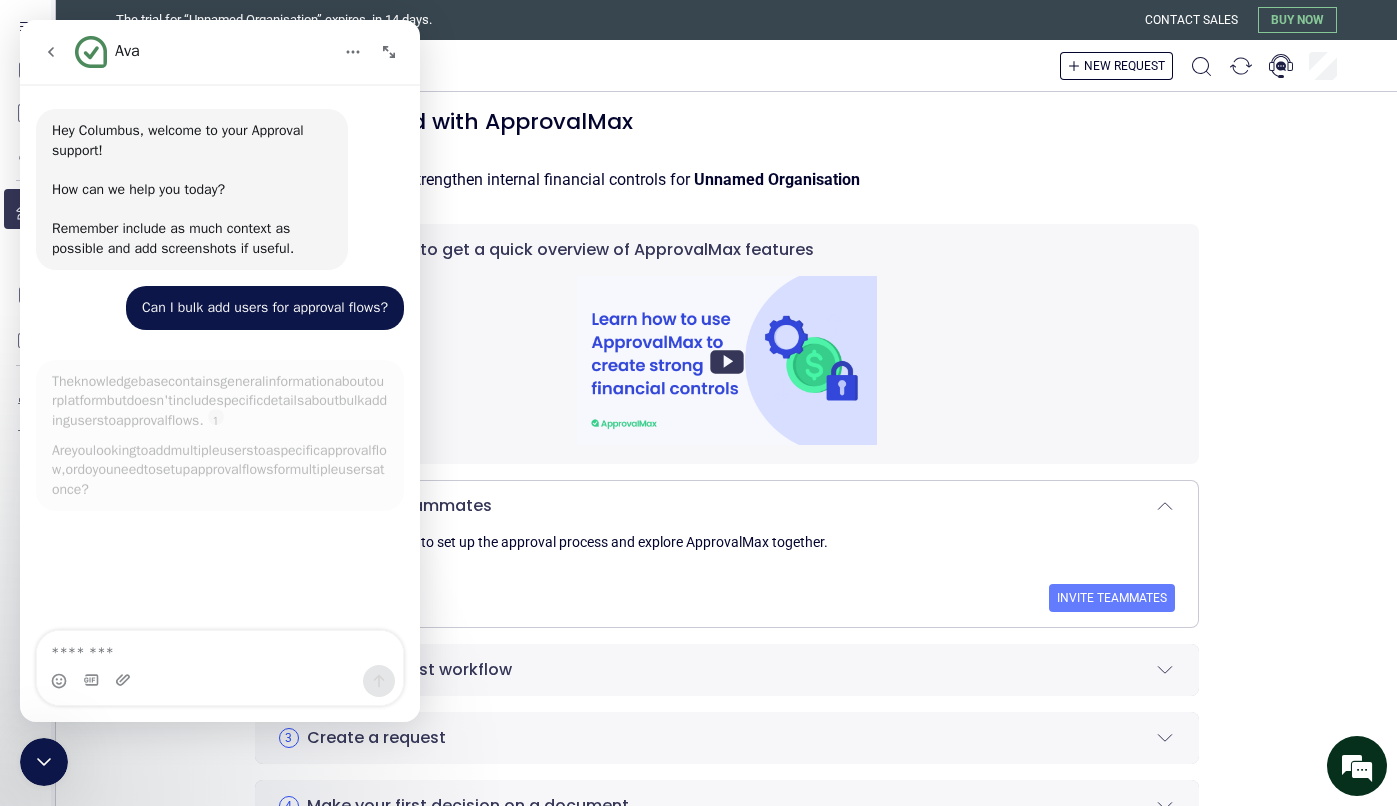 scroll, scrollTop: 3, scrollLeft: 0, axis: vertical 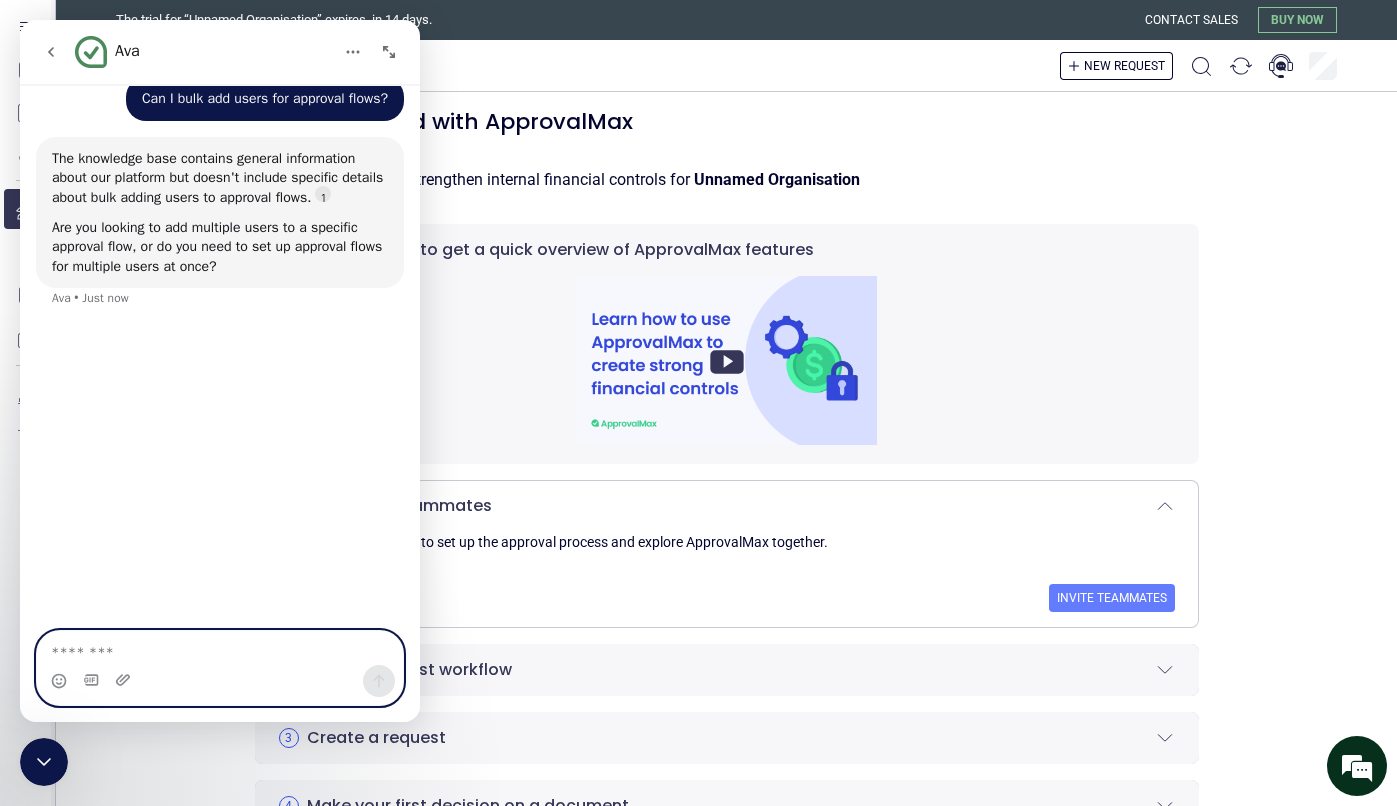 click at bounding box center [220, 648] 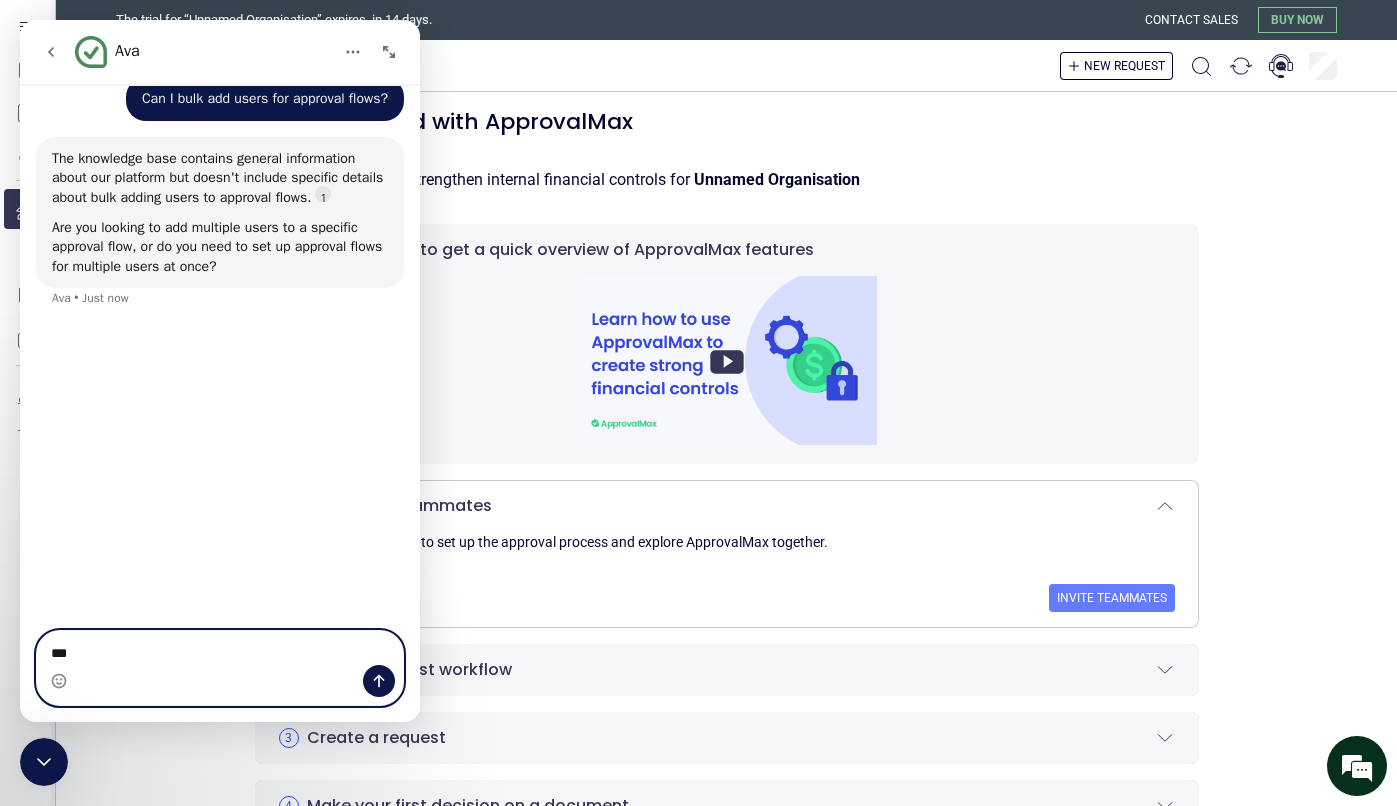 type on "****" 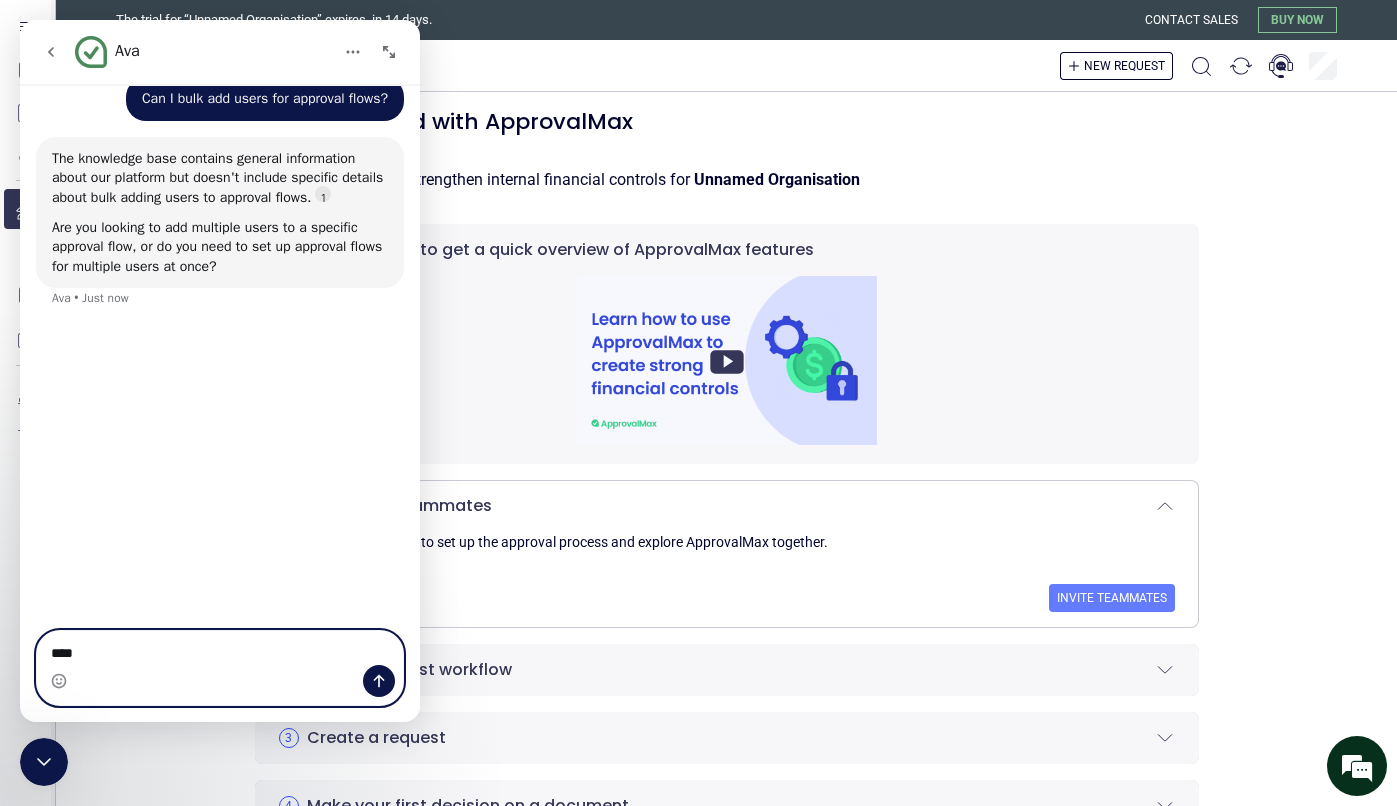 type 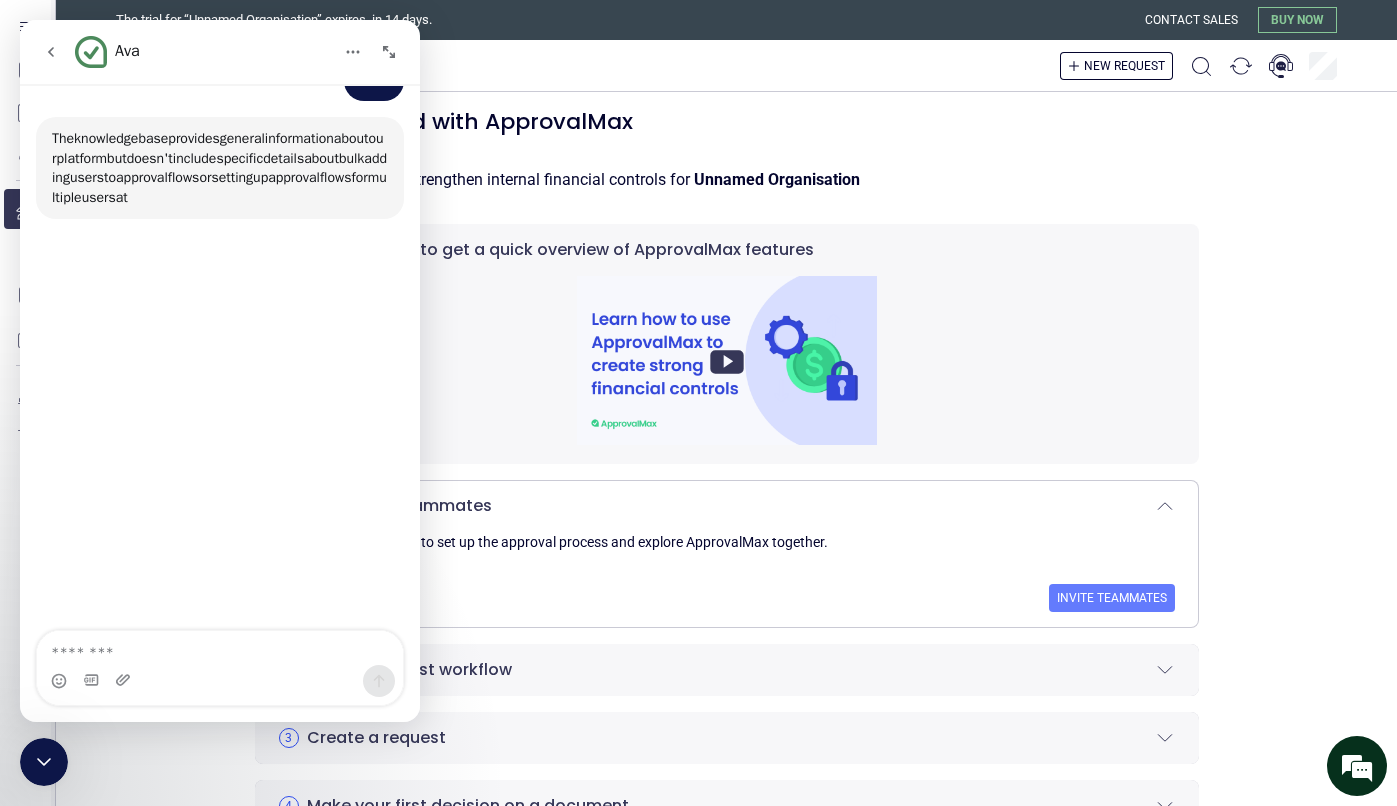 scroll, scrollTop: 454, scrollLeft: 0, axis: vertical 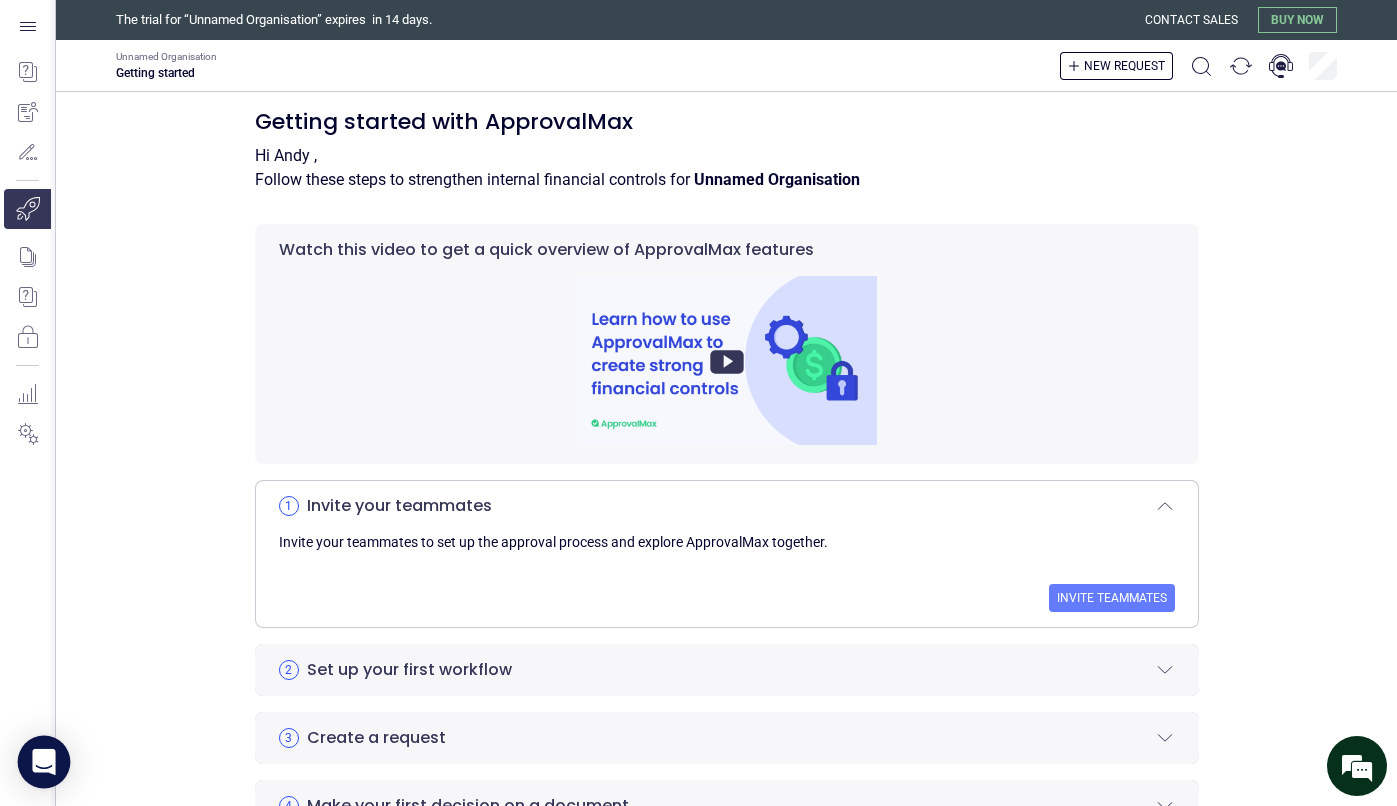 click at bounding box center [44, 762] 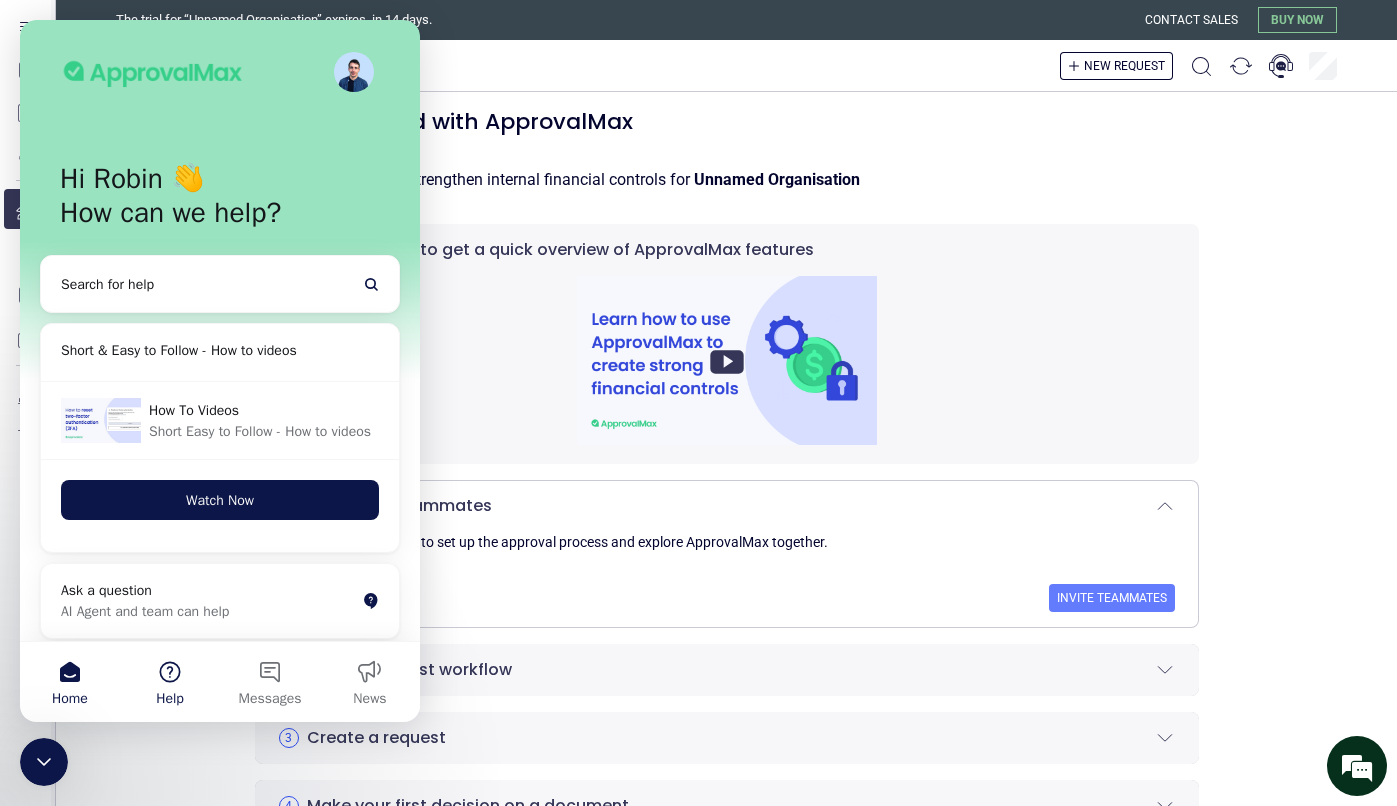 scroll, scrollTop: 0, scrollLeft: 0, axis: both 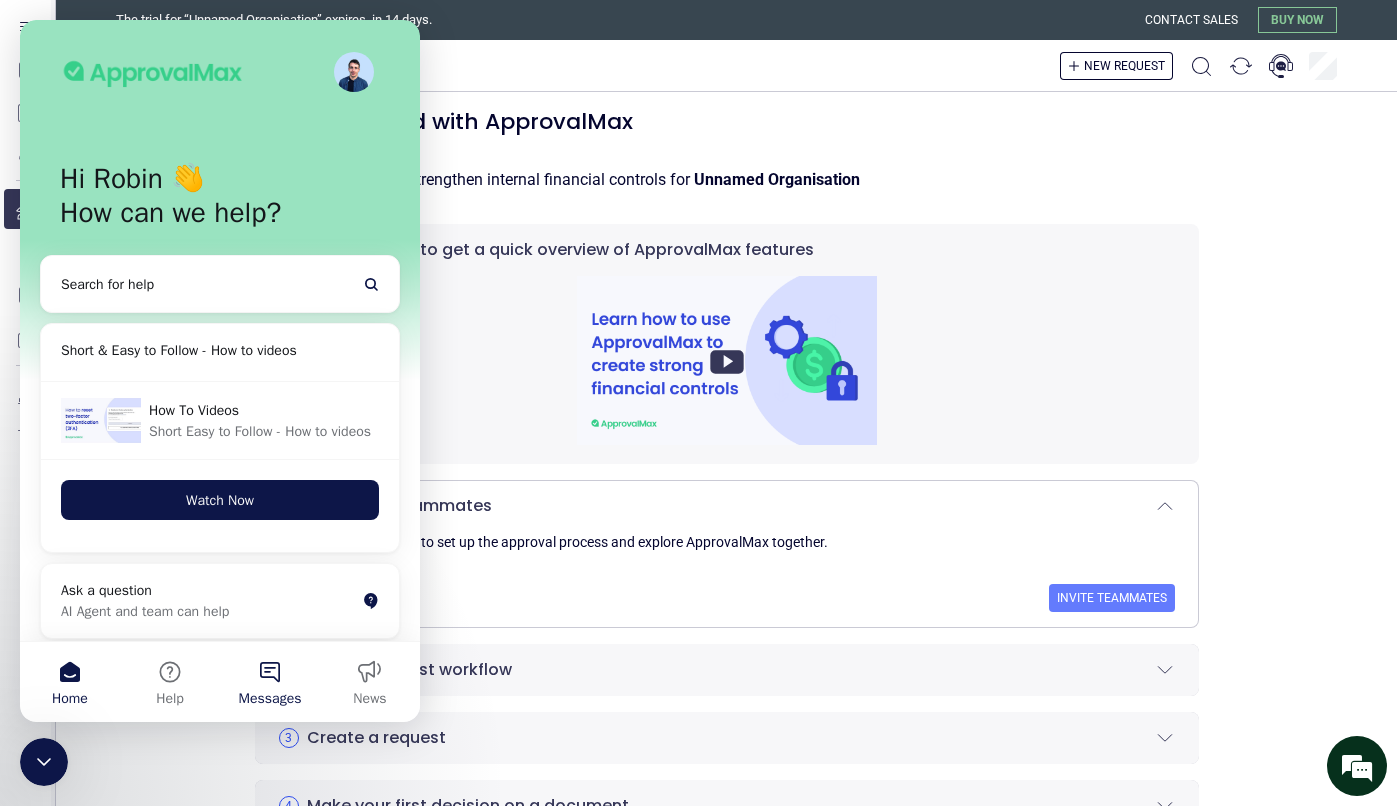 click on "Messages" at bounding box center (270, 682) 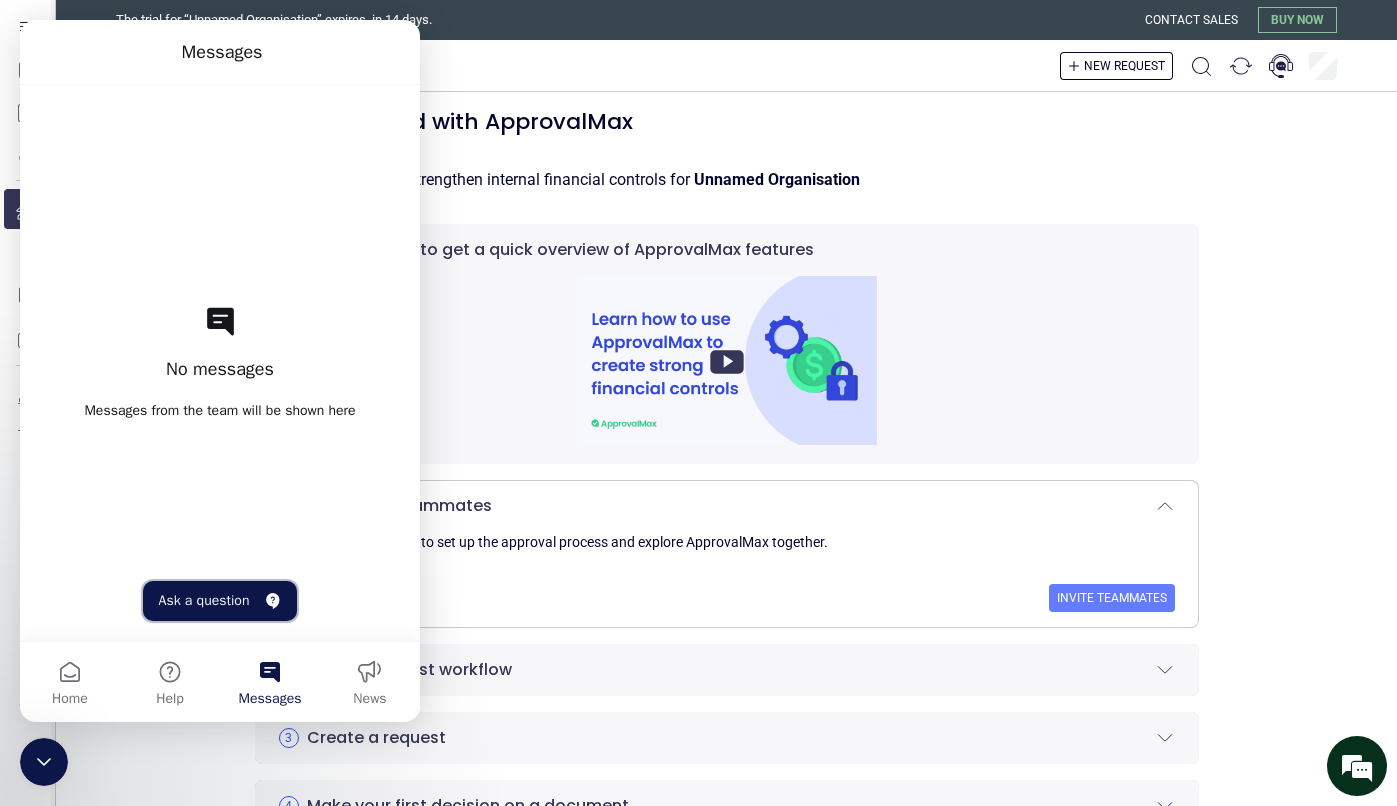 click on "Ask a question" at bounding box center (220, 601) 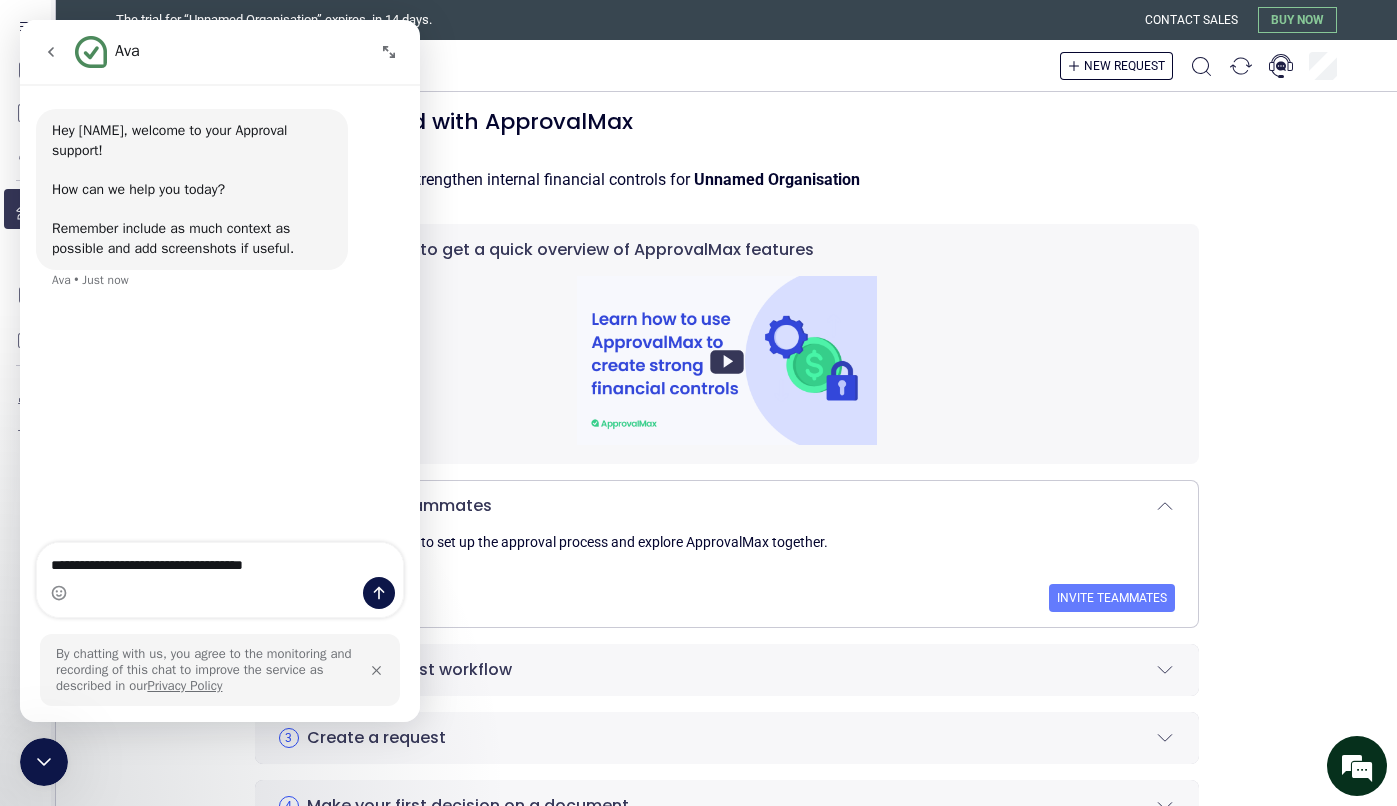 type on "**********" 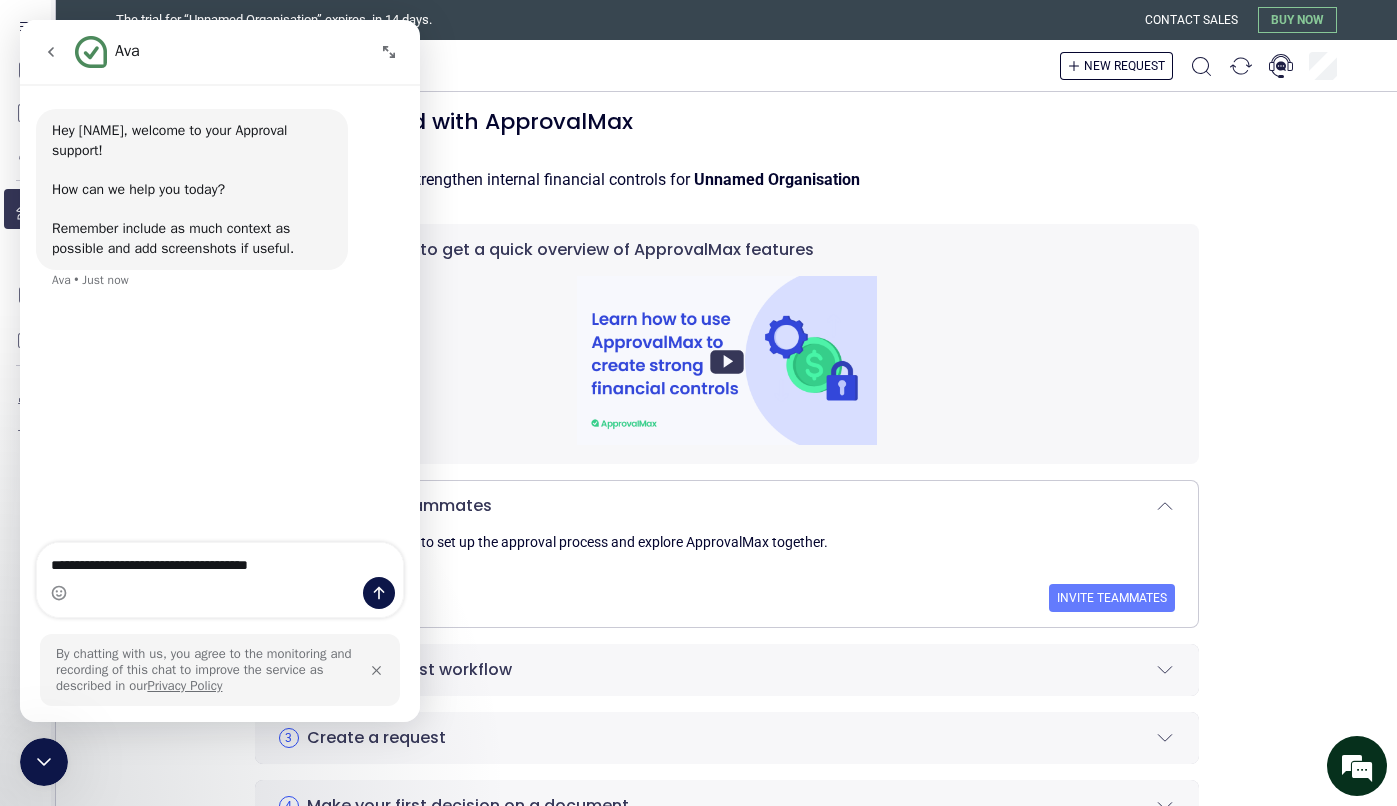type 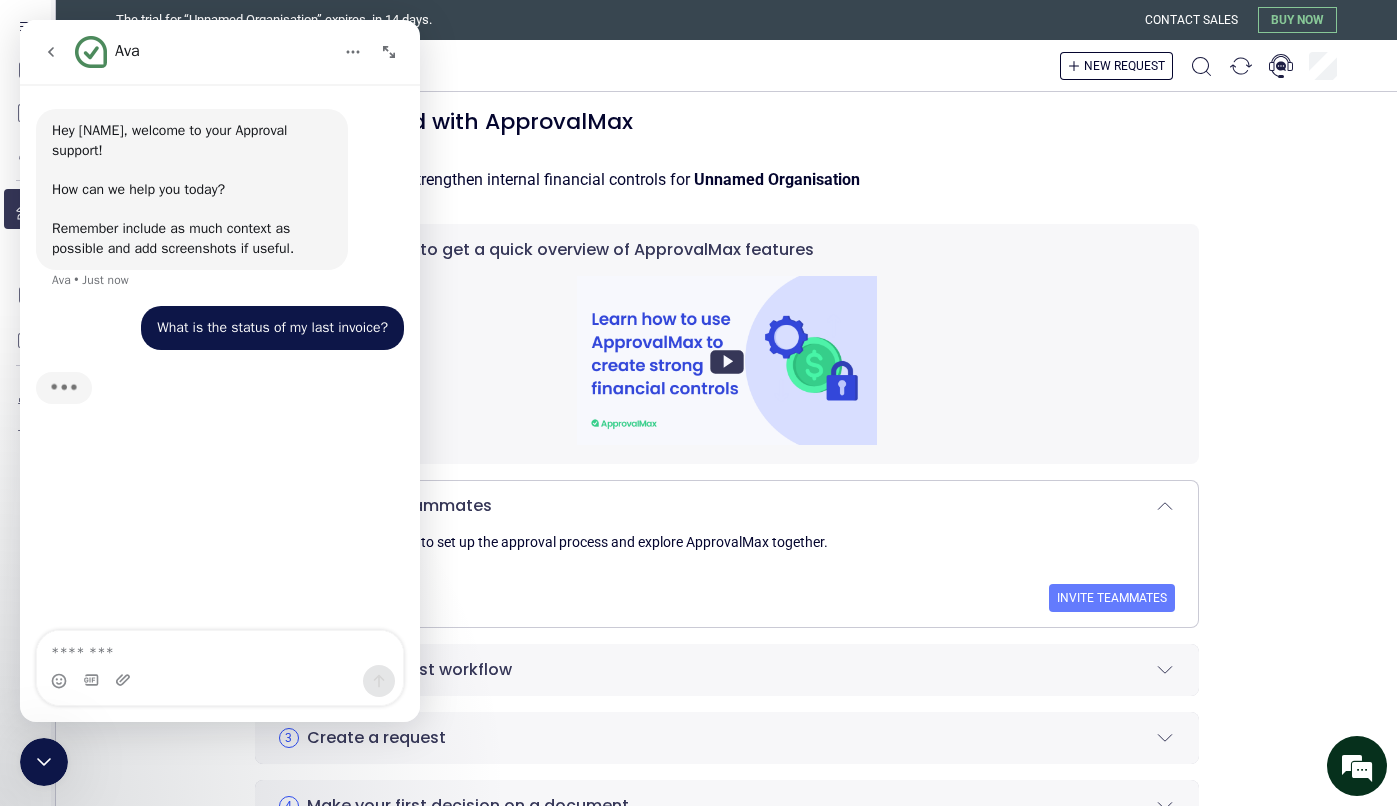 scroll, scrollTop: 2, scrollLeft: 0, axis: vertical 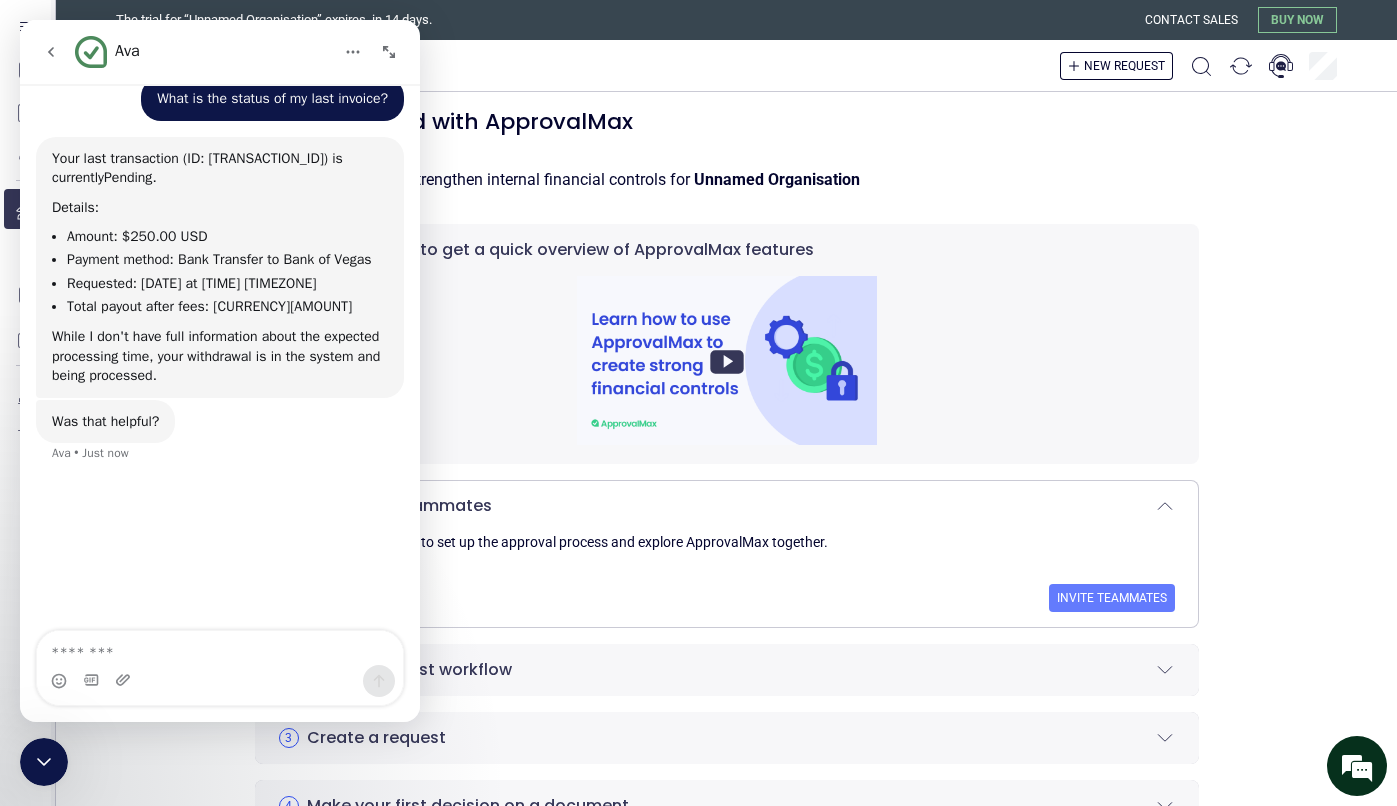 click at bounding box center [220, 648] 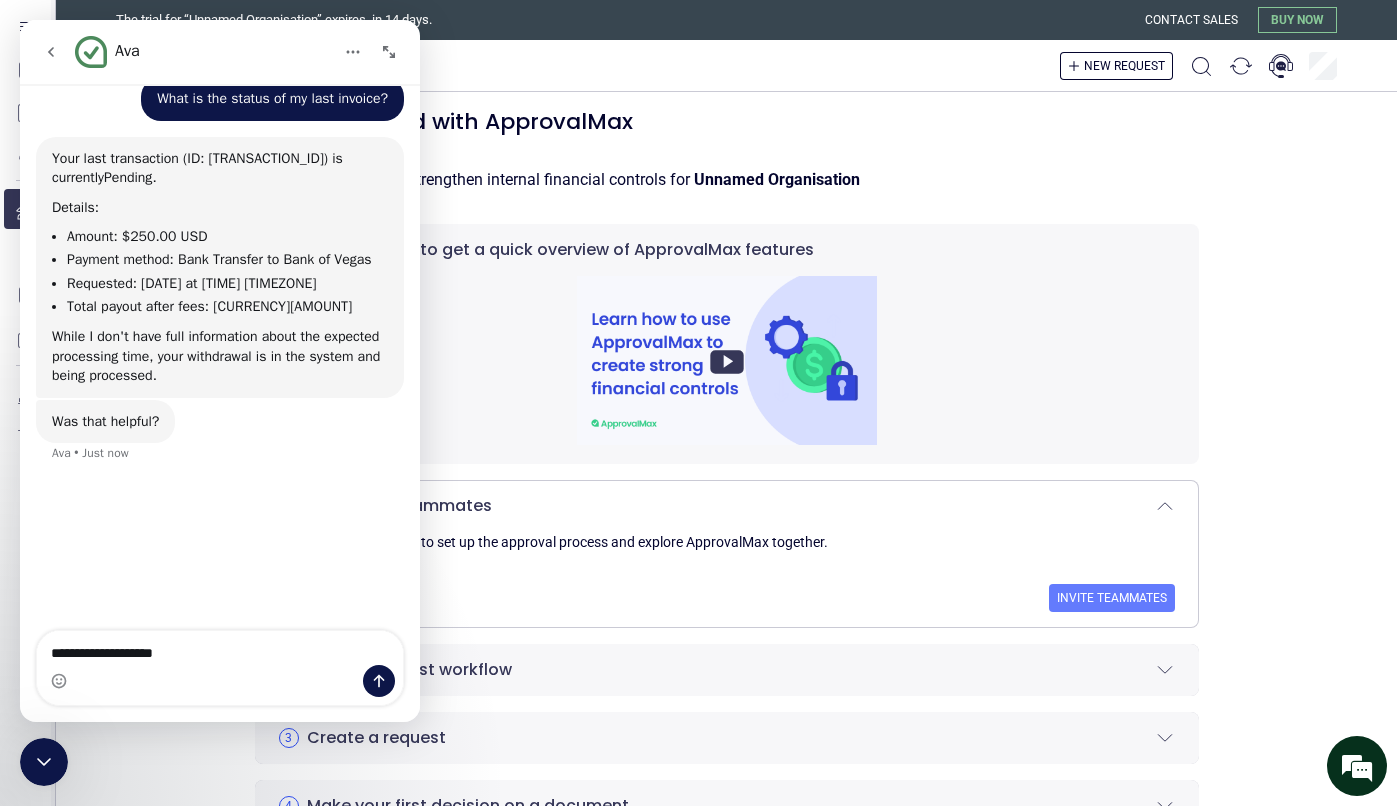 type on "**********" 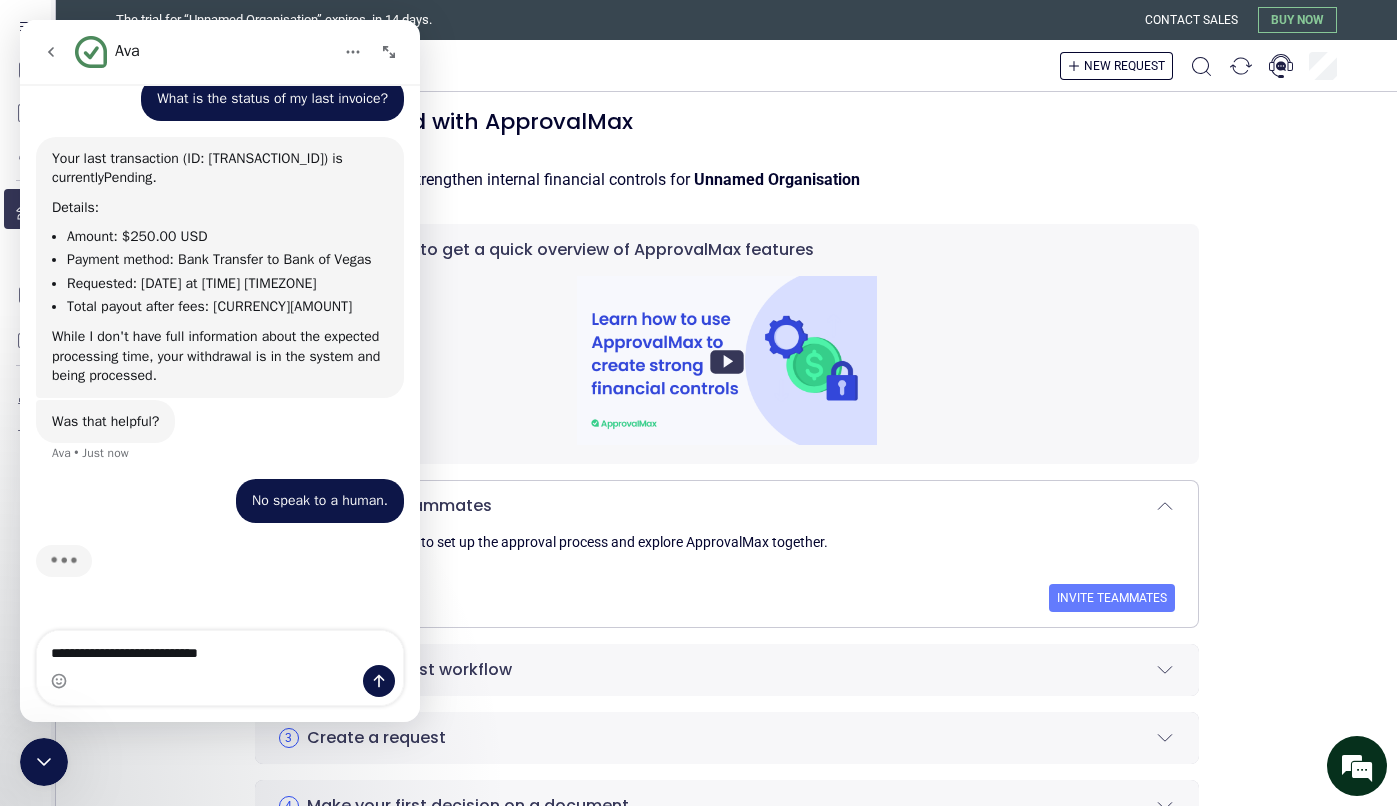 type on "**********" 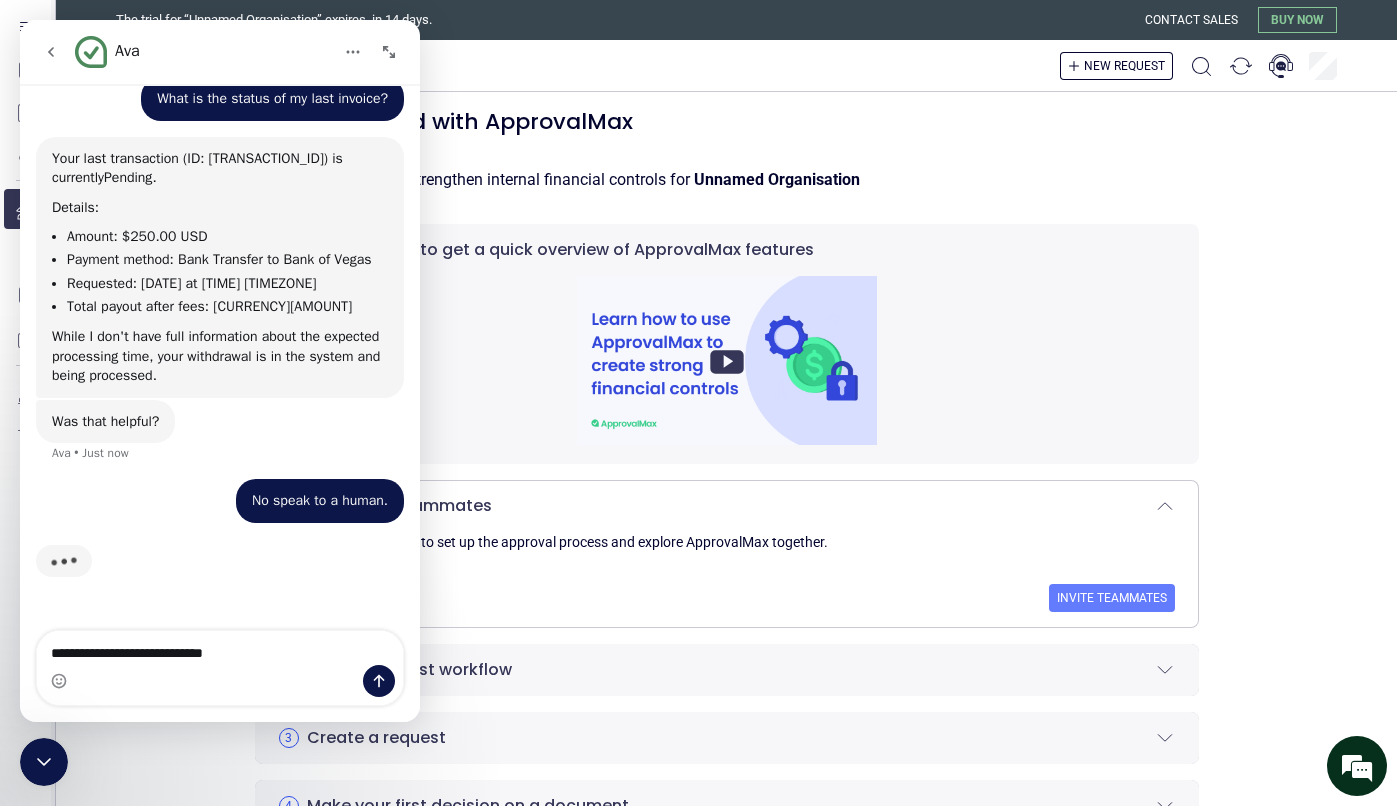 type 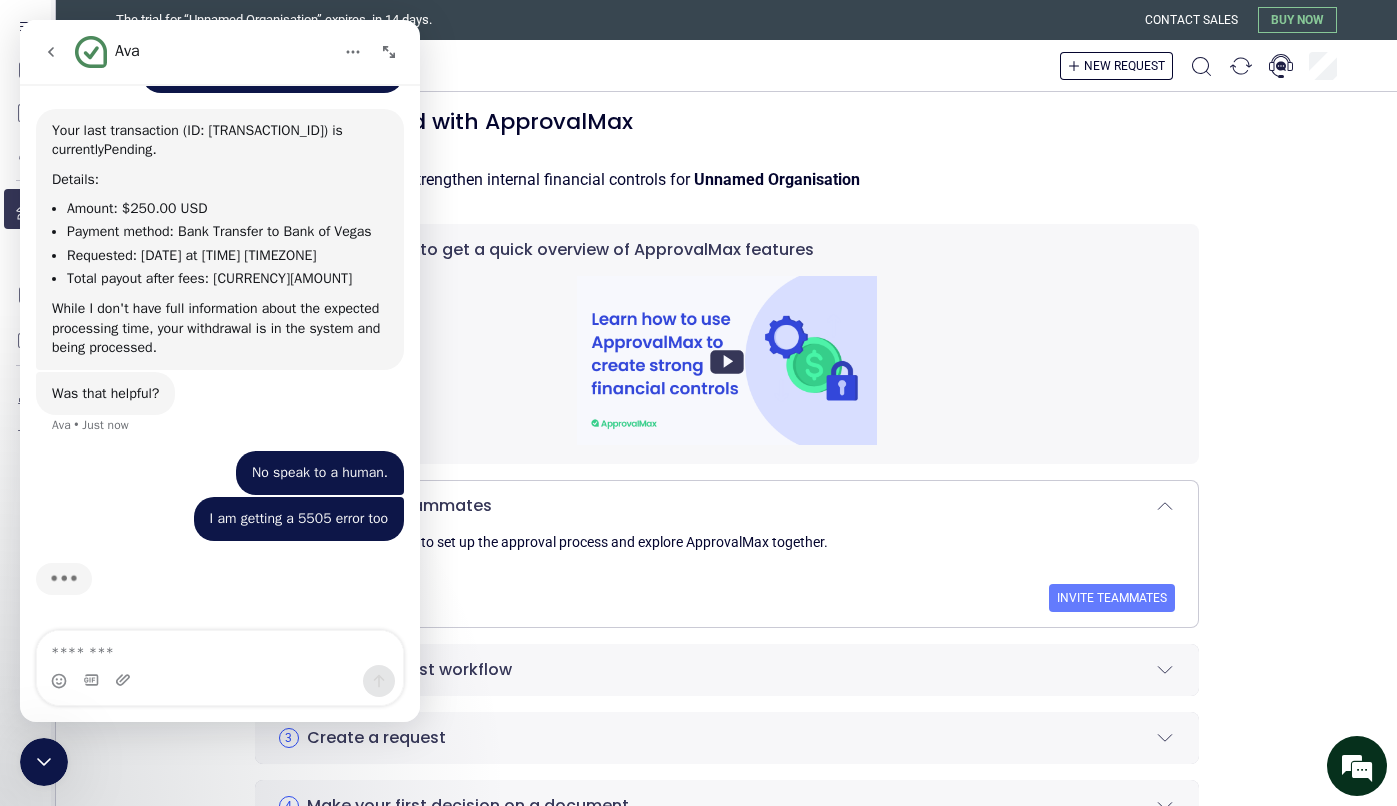 scroll, scrollTop: 235, scrollLeft: 0, axis: vertical 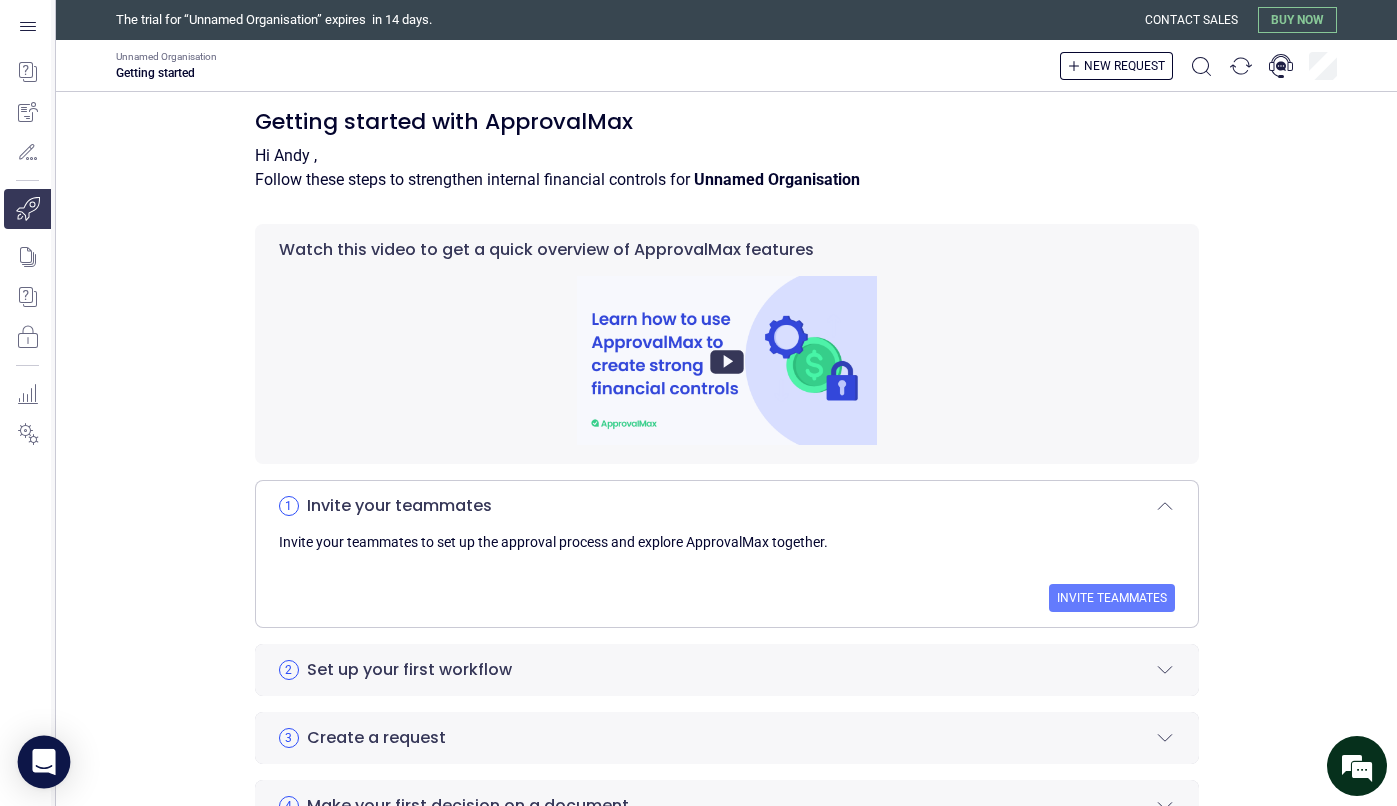 click 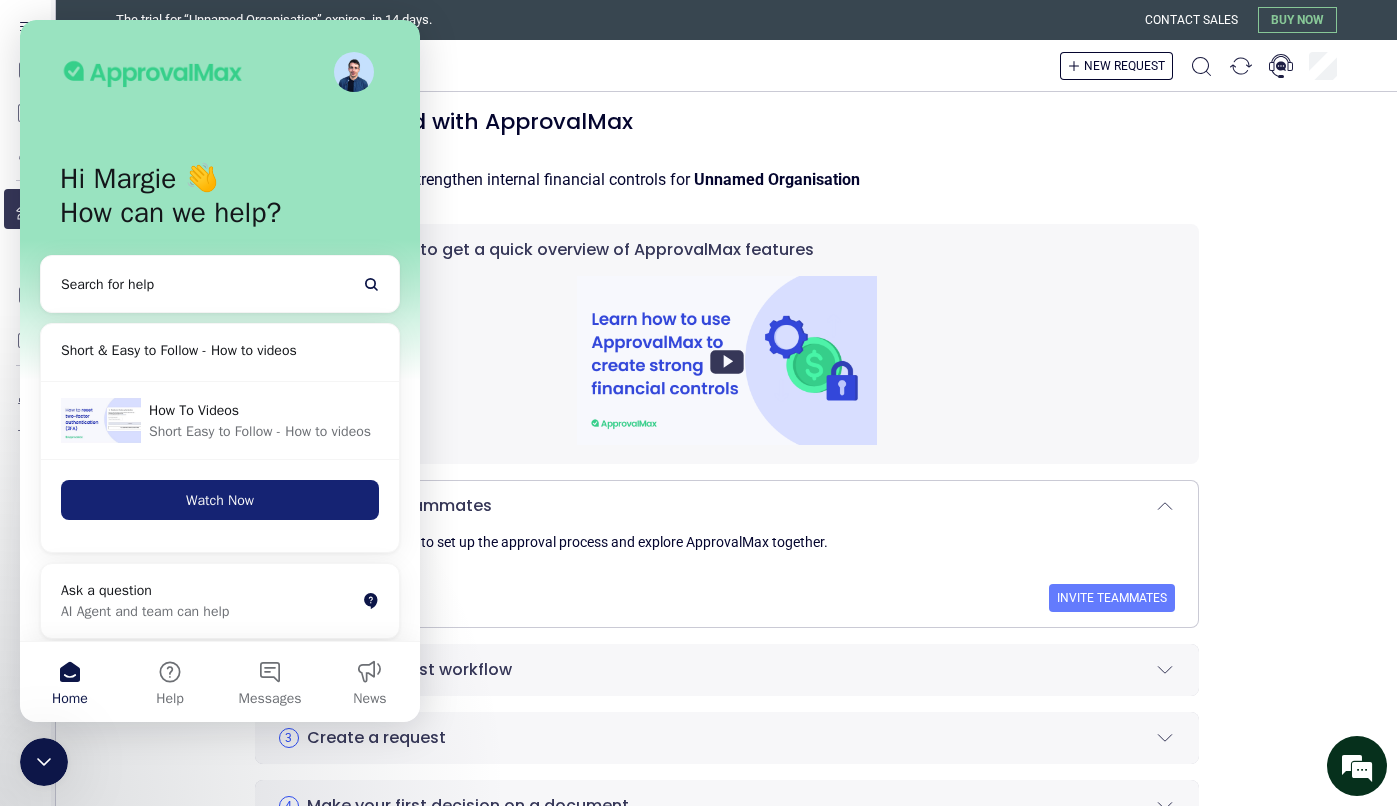 scroll, scrollTop: 0, scrollLeft: 0, axis: both 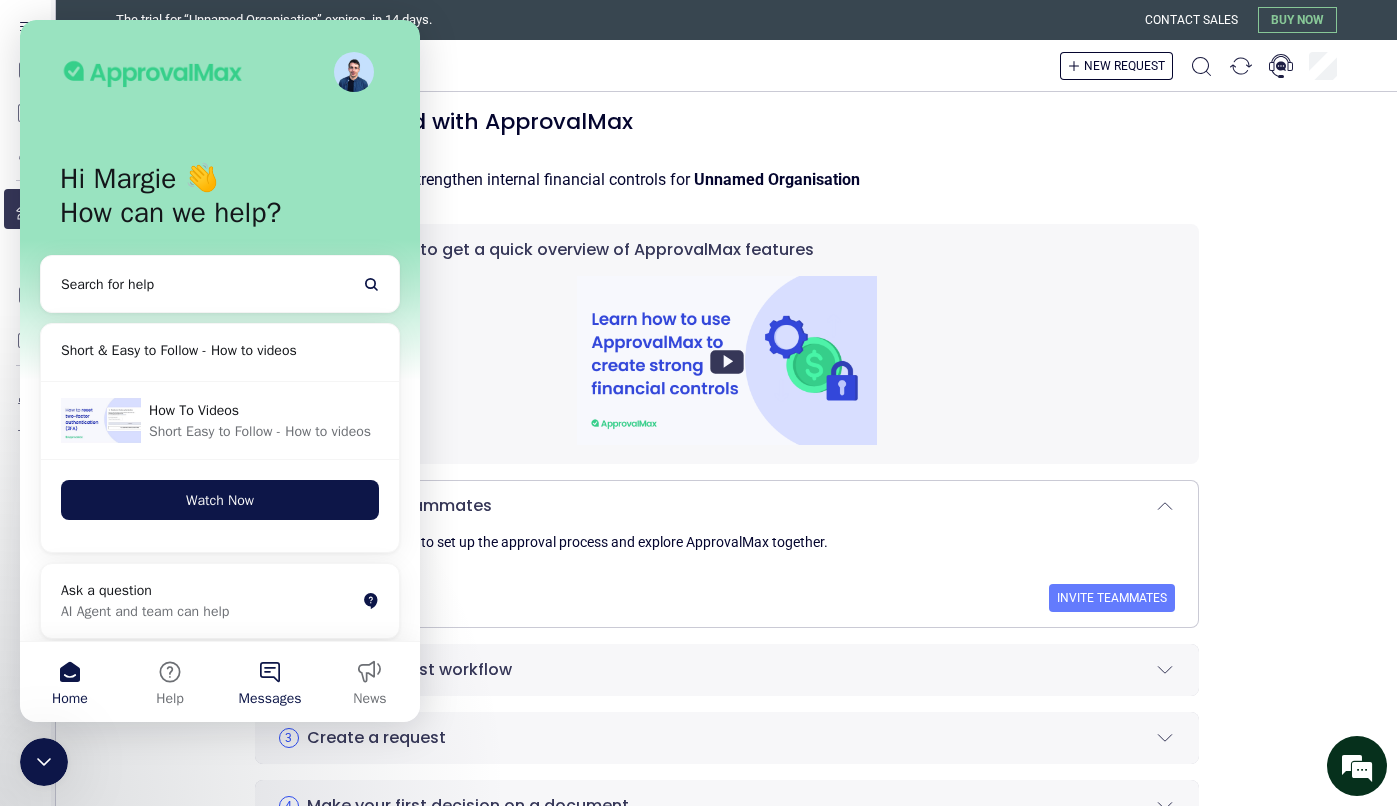 click on "Messages" at bounding box center [270, 682] 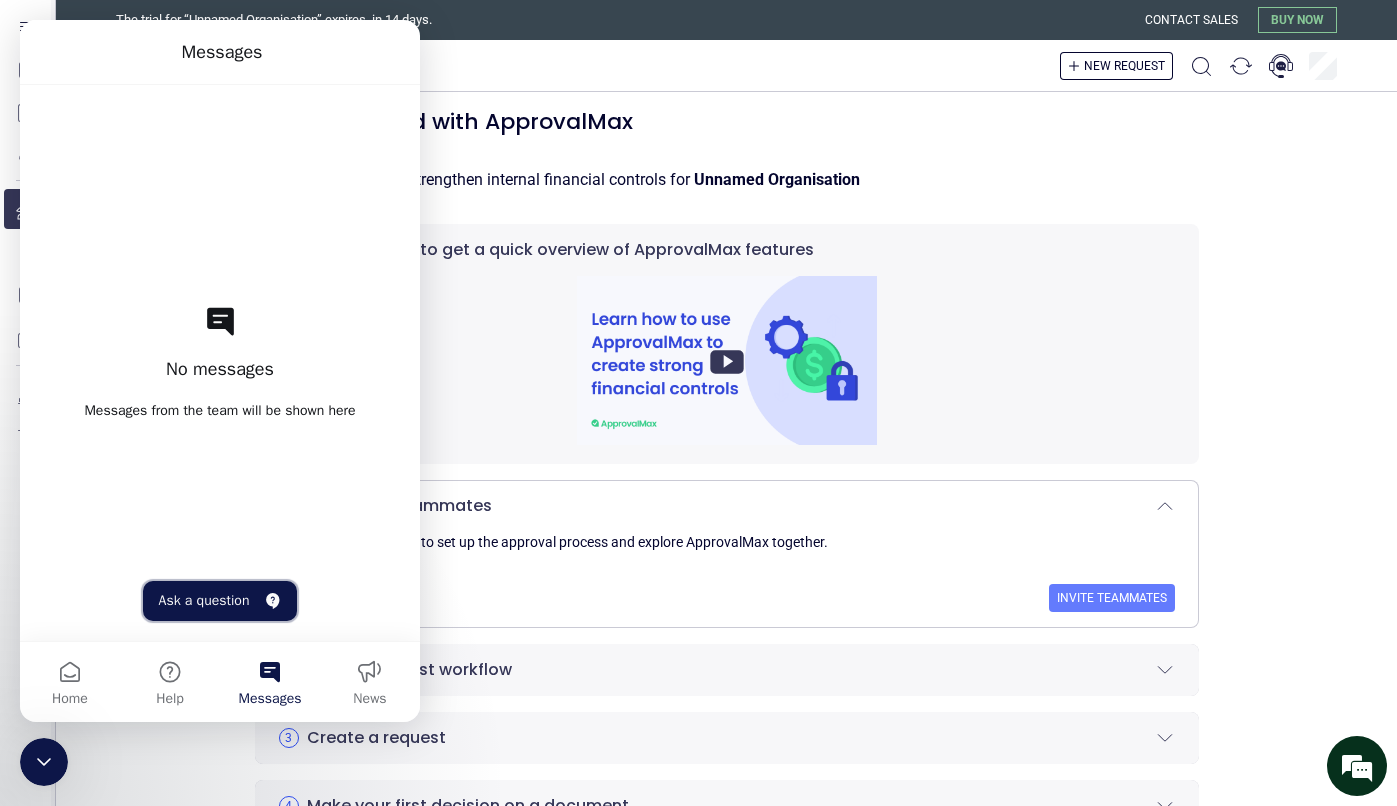 click on "Ask a question" at bounding box center (220, 601) 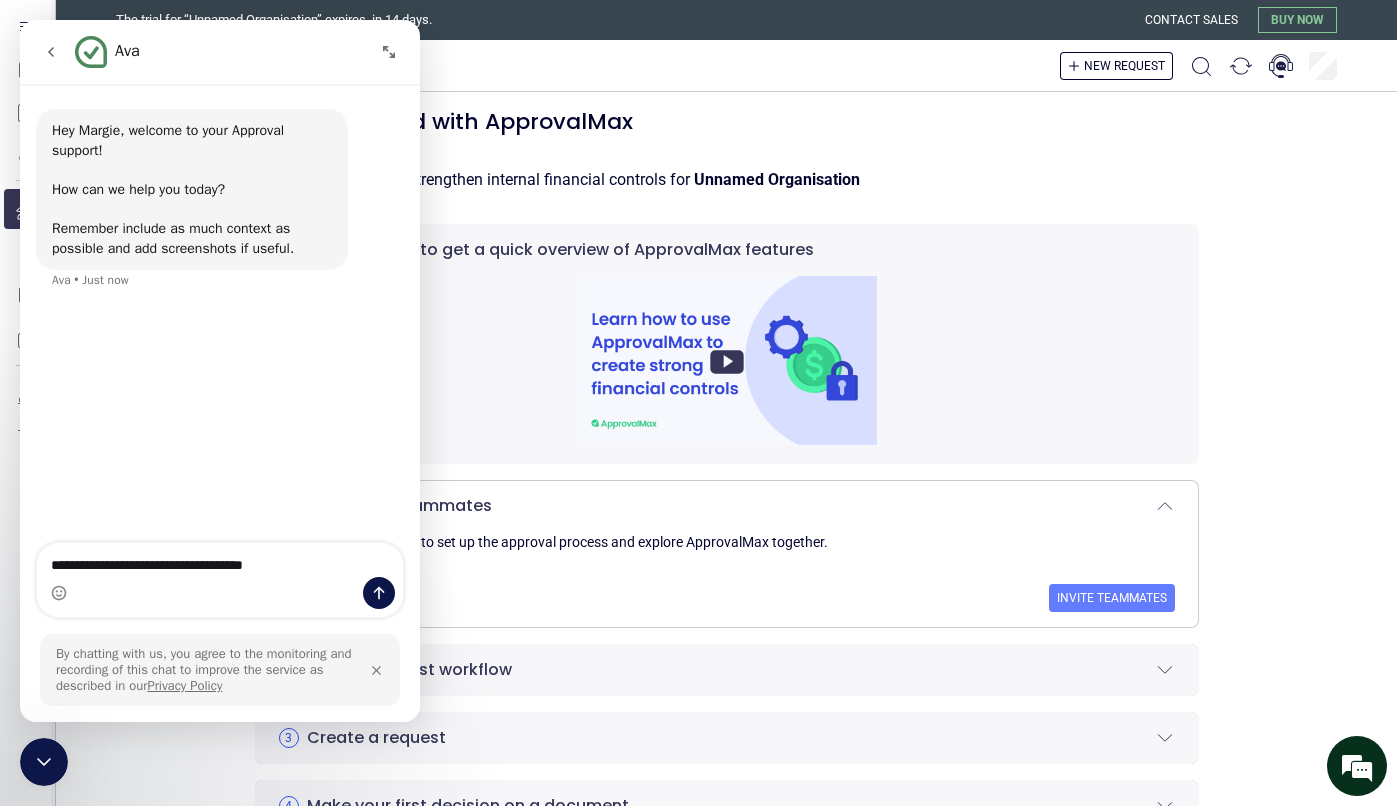 type on "**********" 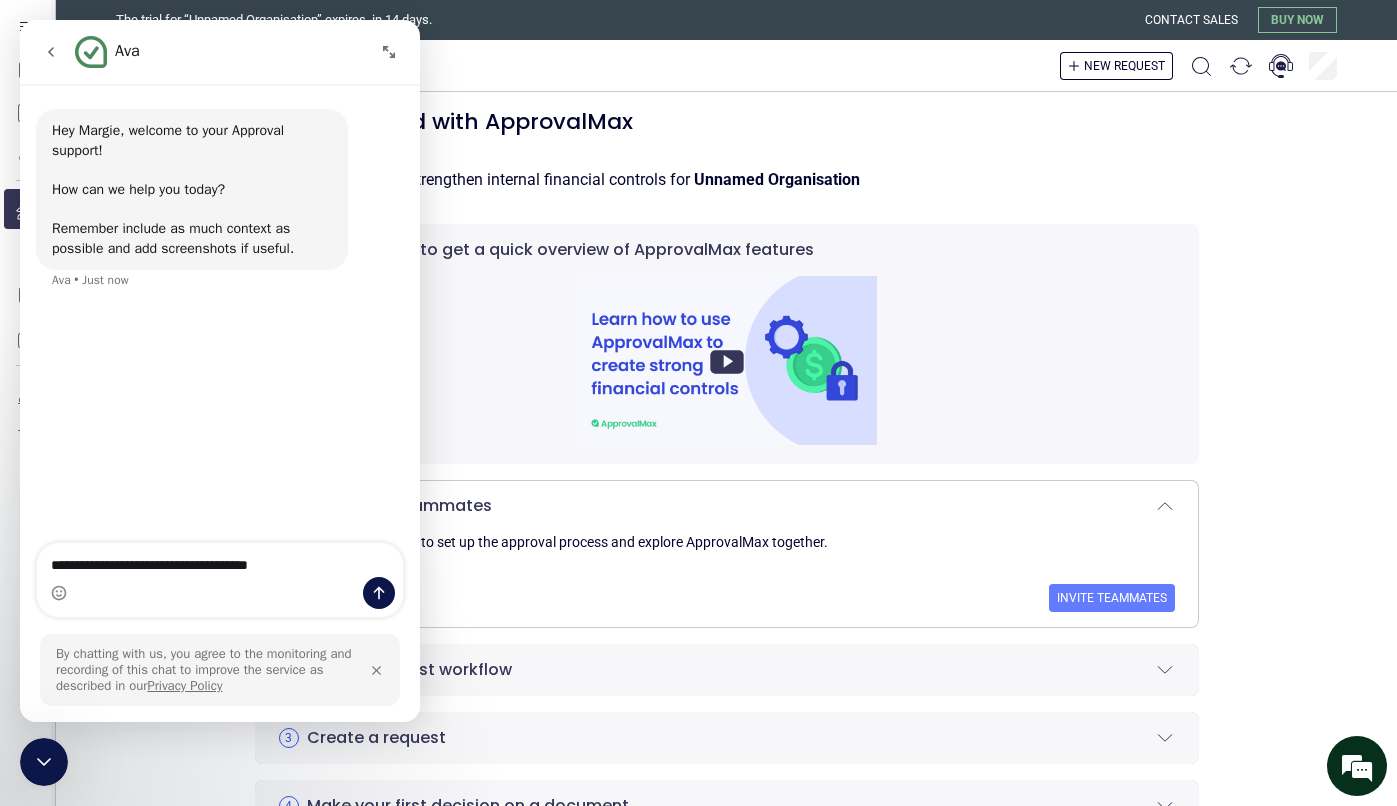 type 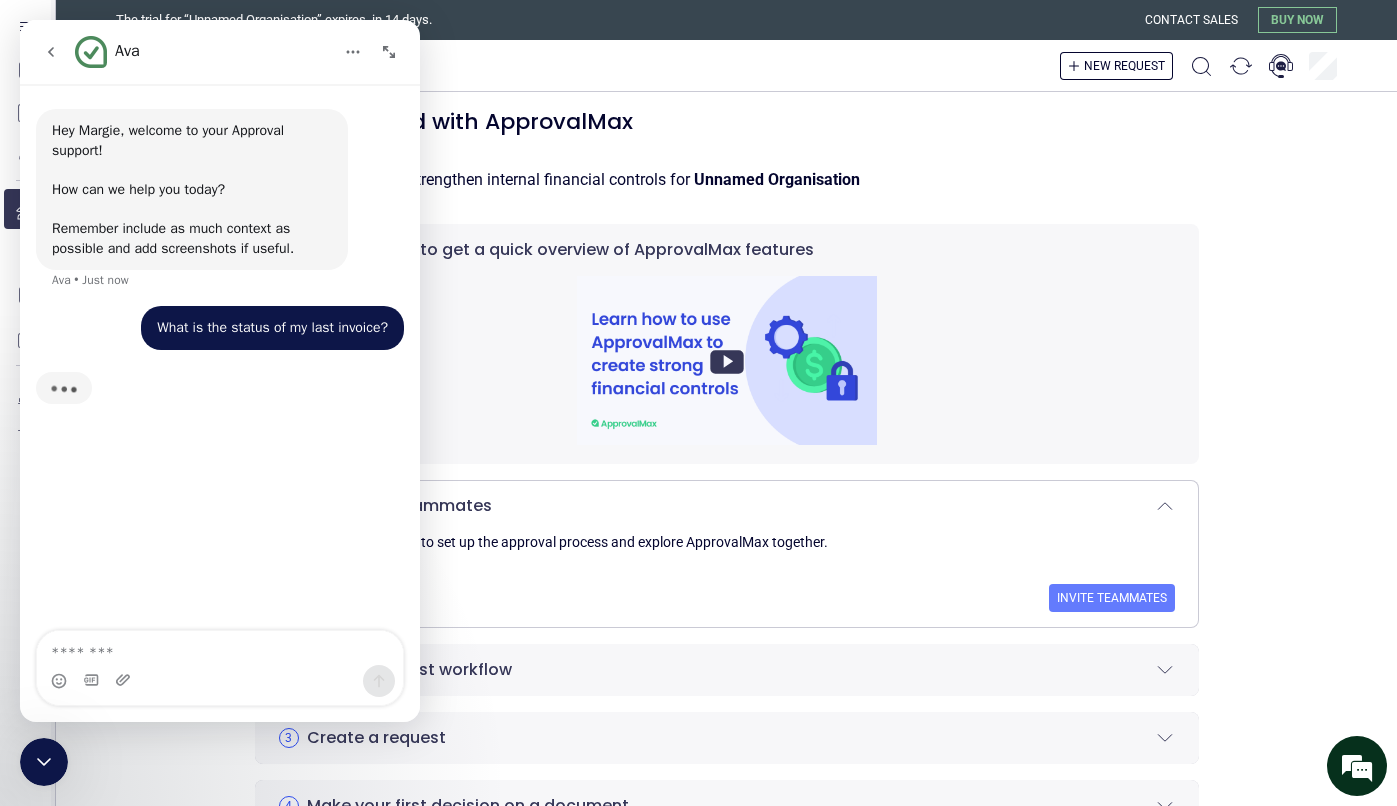 scroll, scrollTop: 2, scrollLeft: 0, axis: vertical 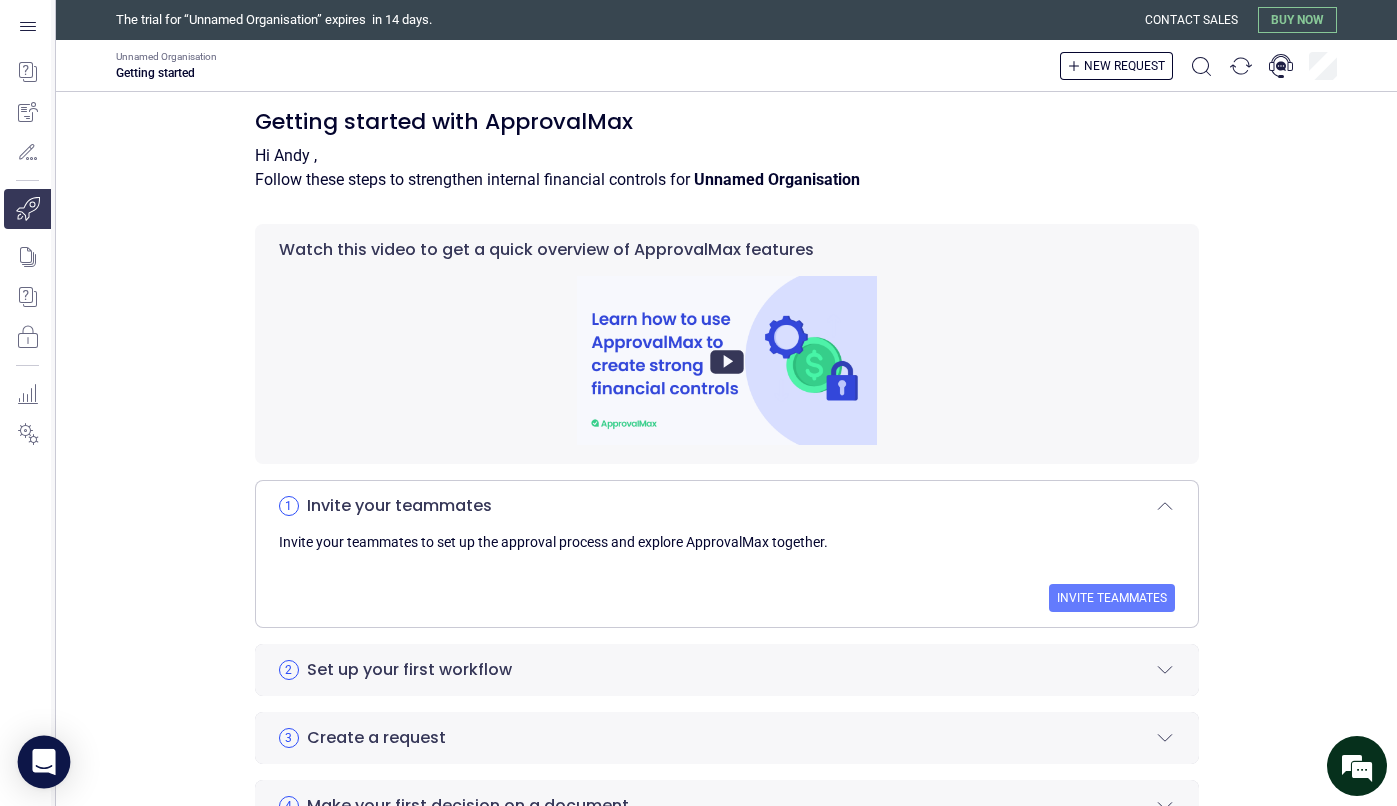 click 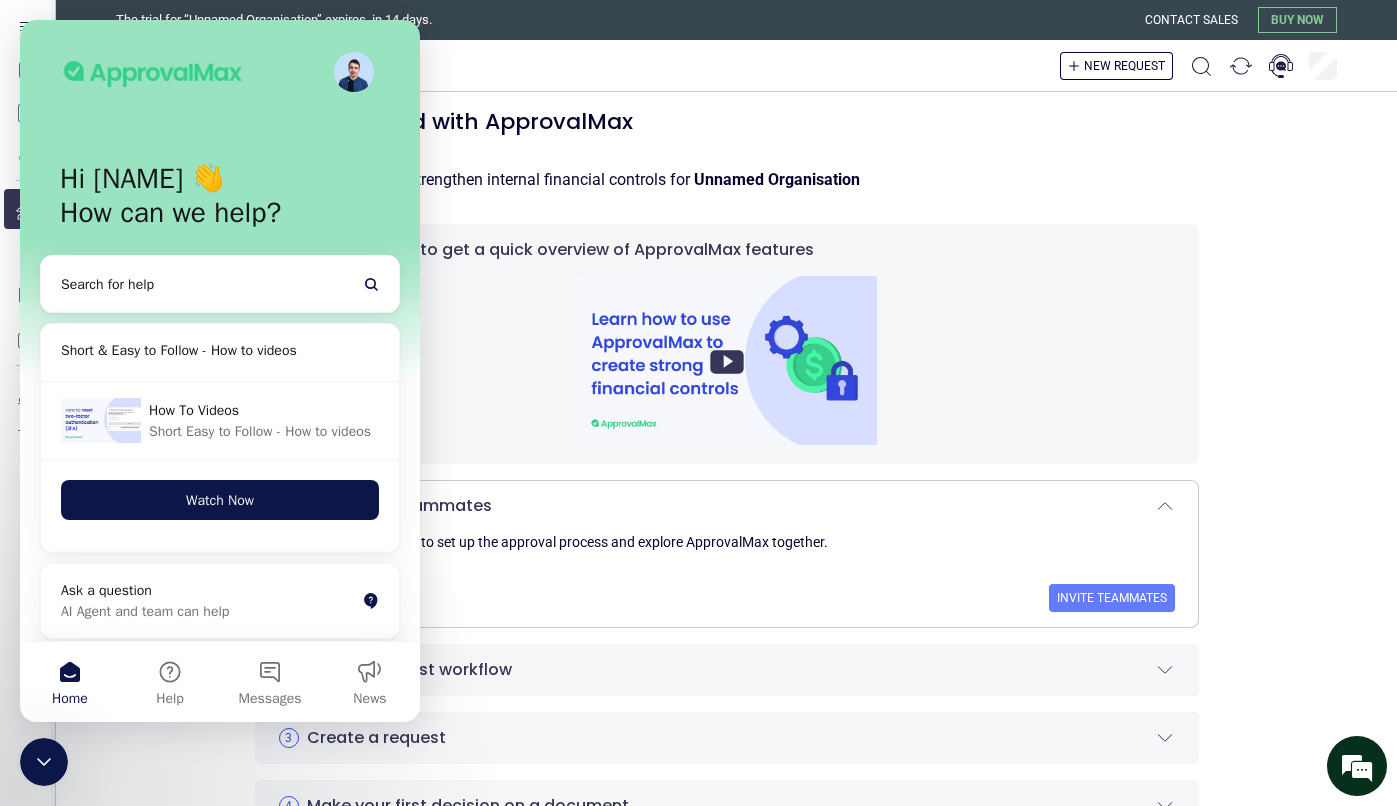 scroll, scrollTop: 0, scrollLeft: 0, axis: both 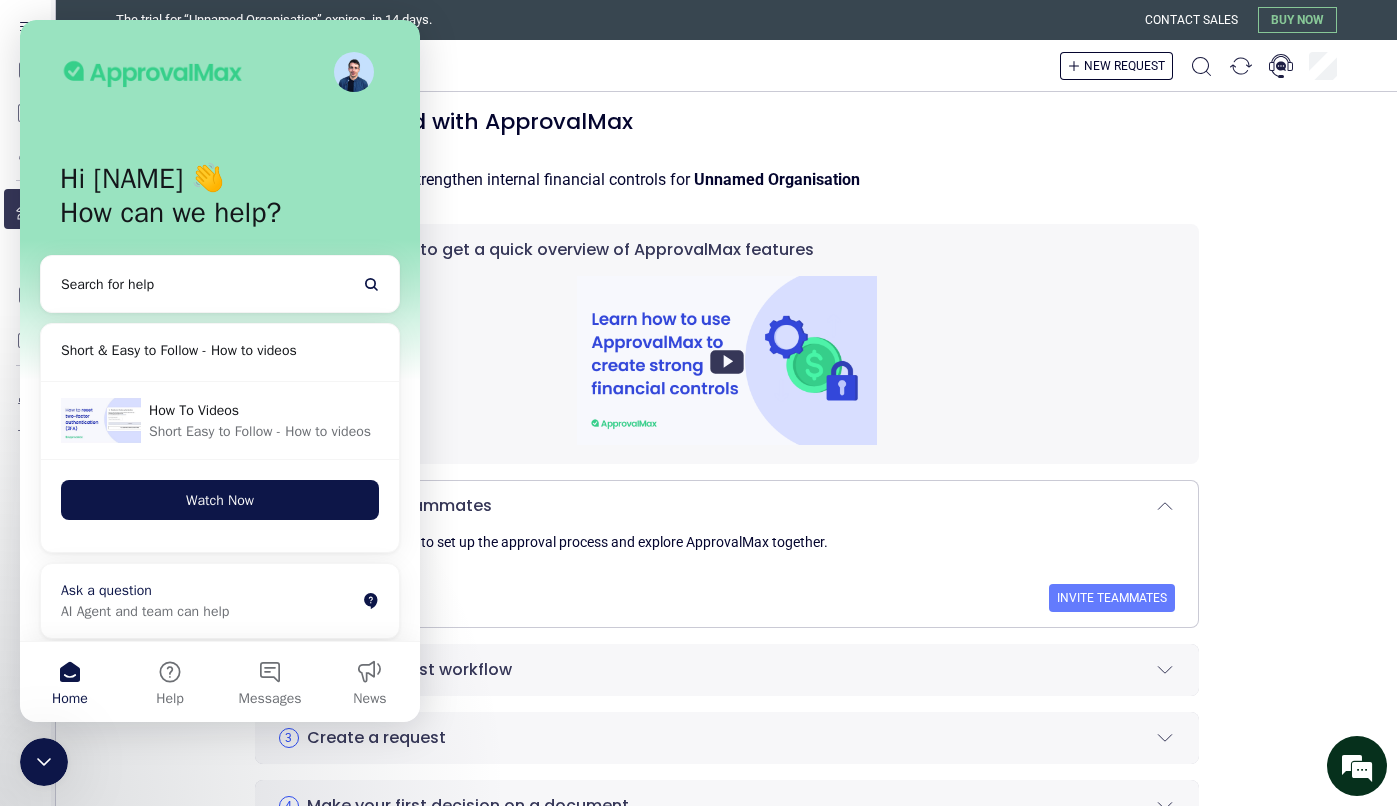 click on "Ask a question AI Agent and team can help" at bounding box center [220, 601] 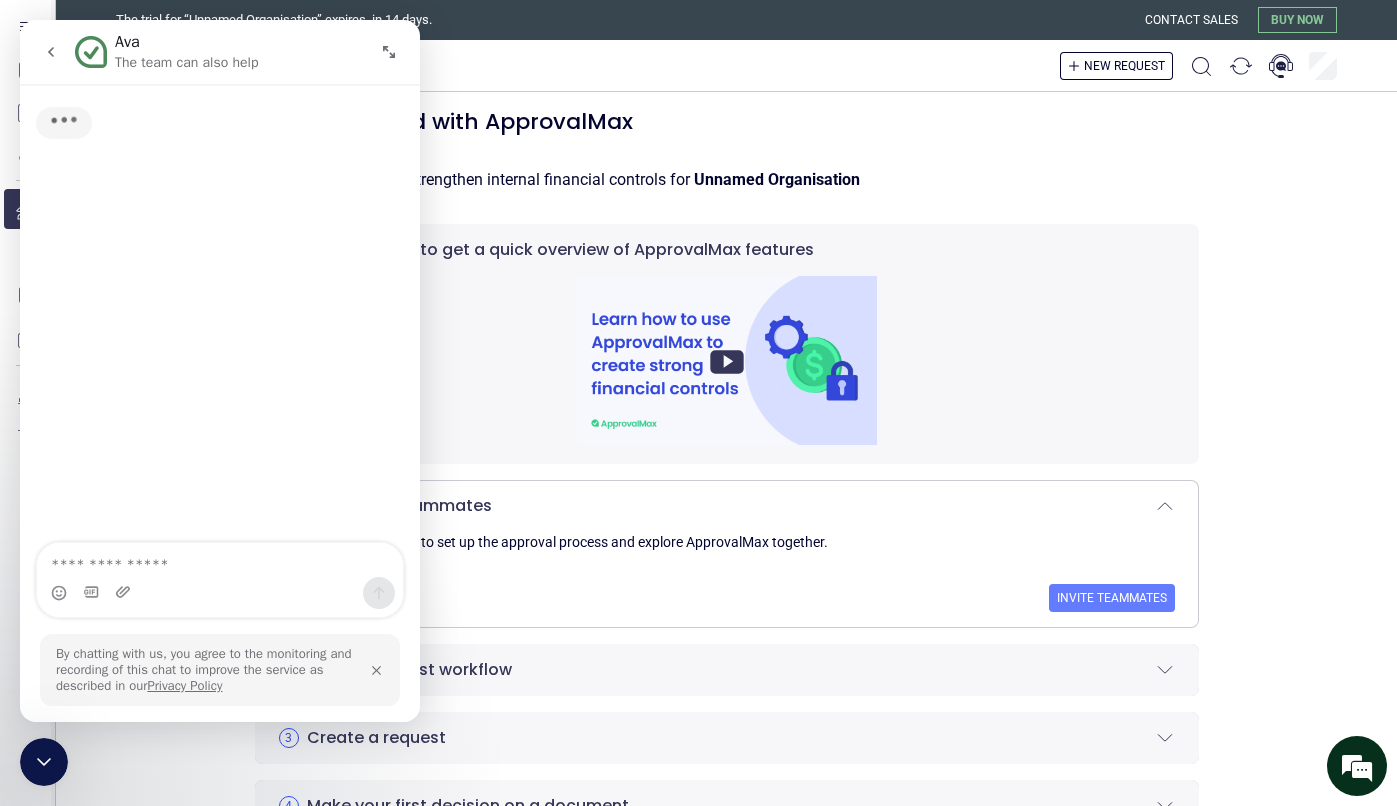 click at bounding box center (220, 560) 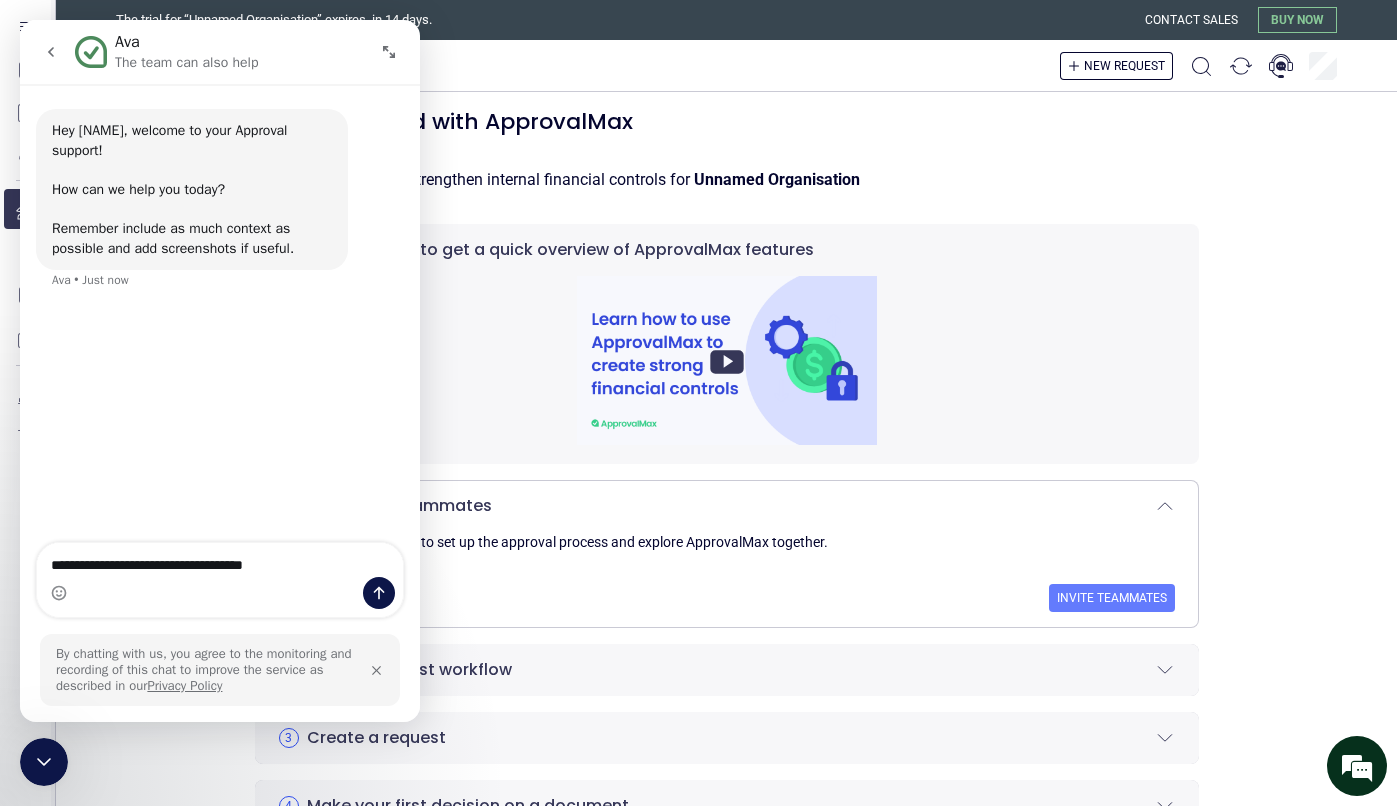 type on "**********" 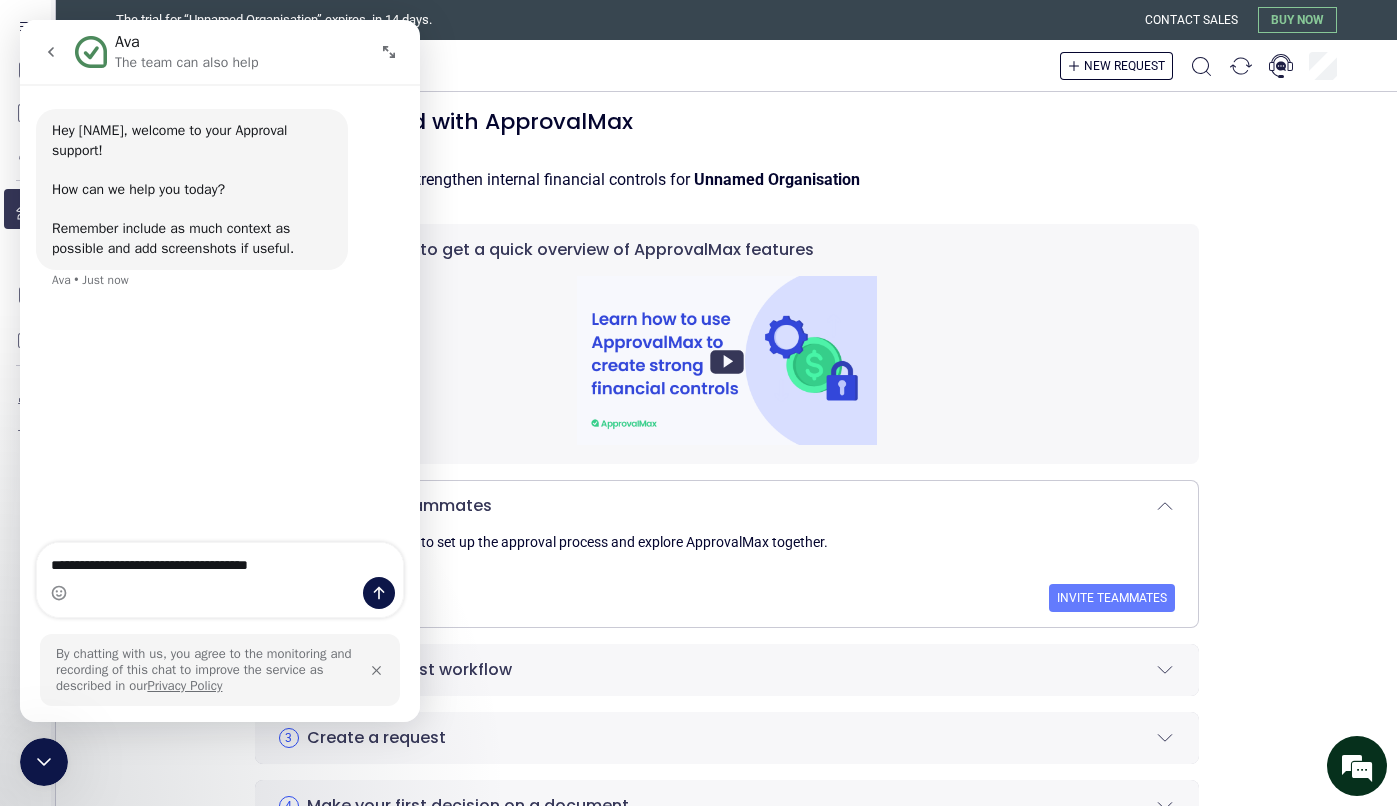 type 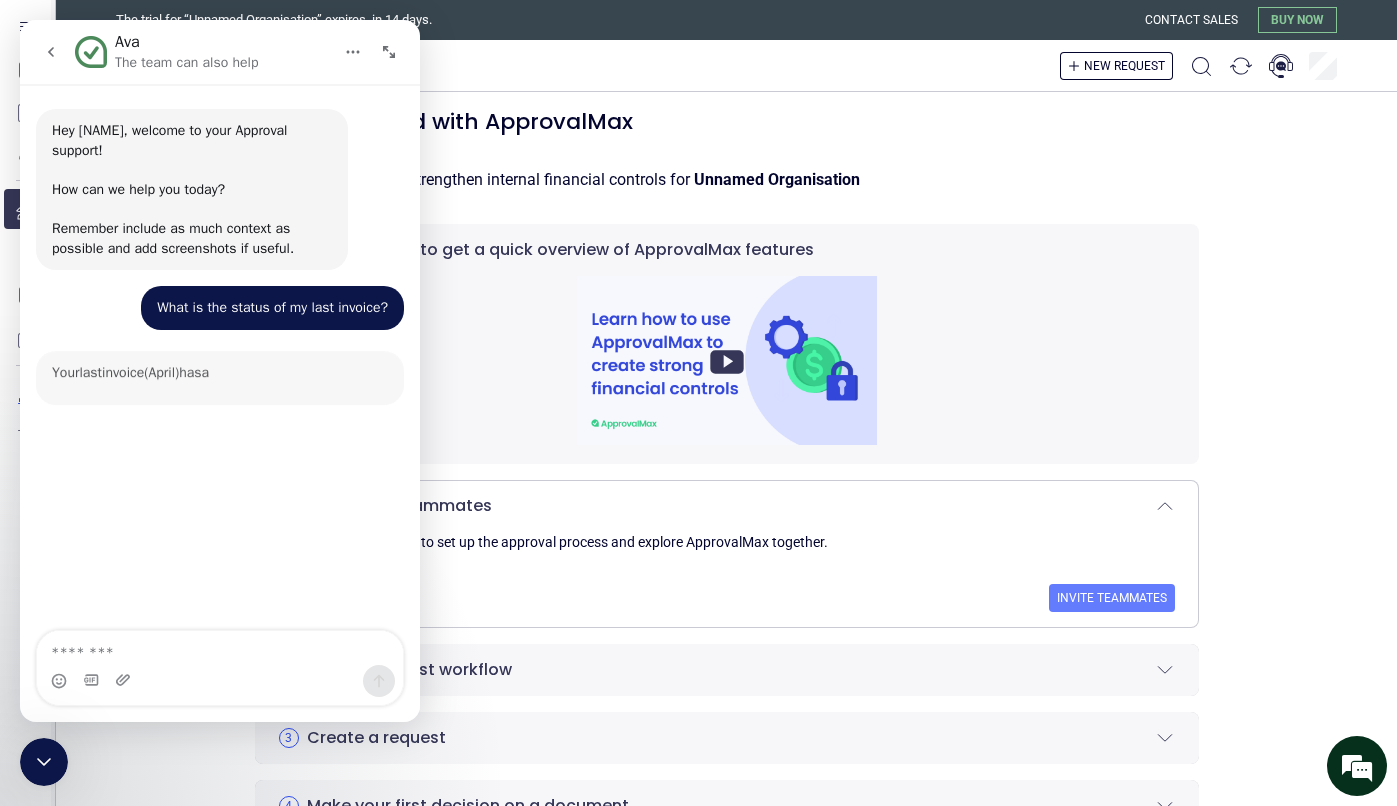 scroll, scrollTop: 3, scrollLeft: 0, axis: vertical 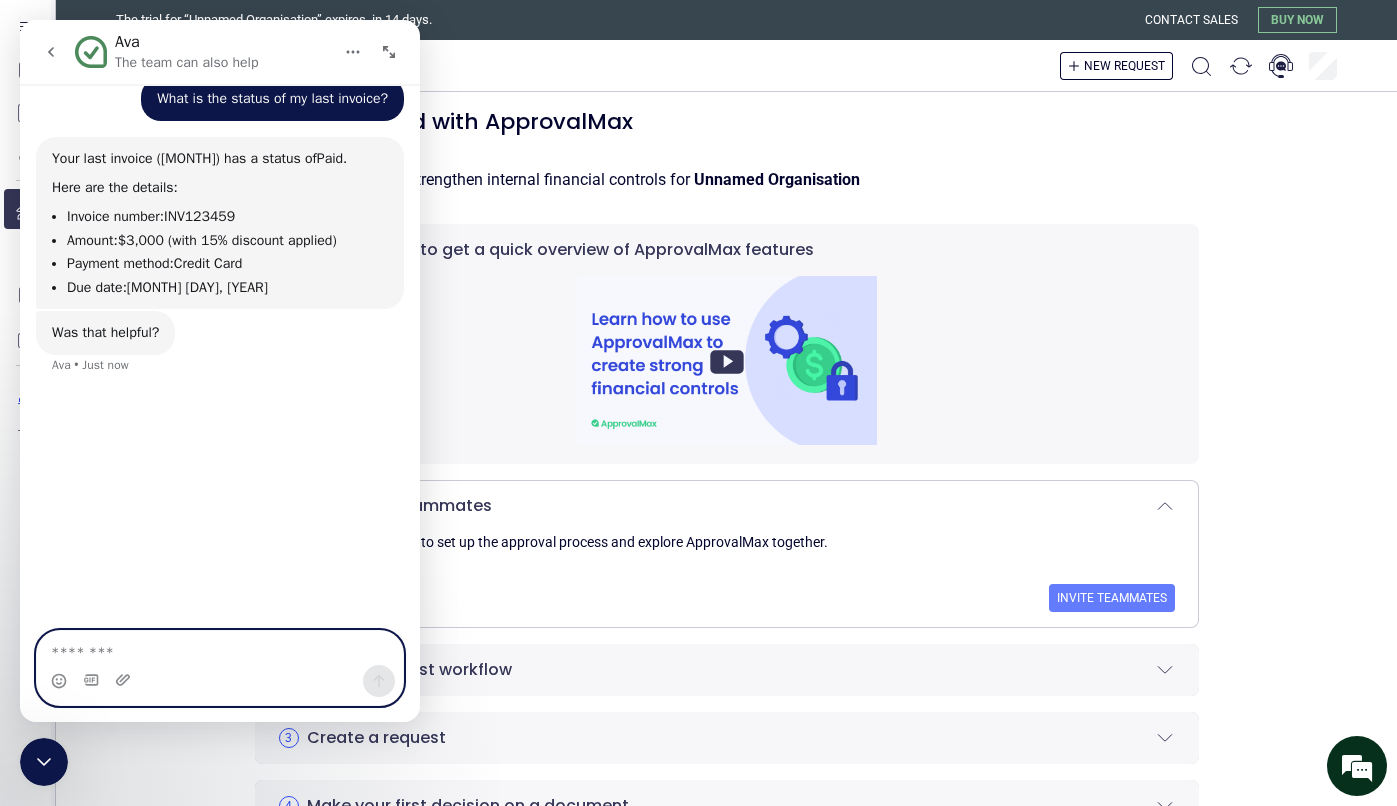 click at bounding box center (220, 648) 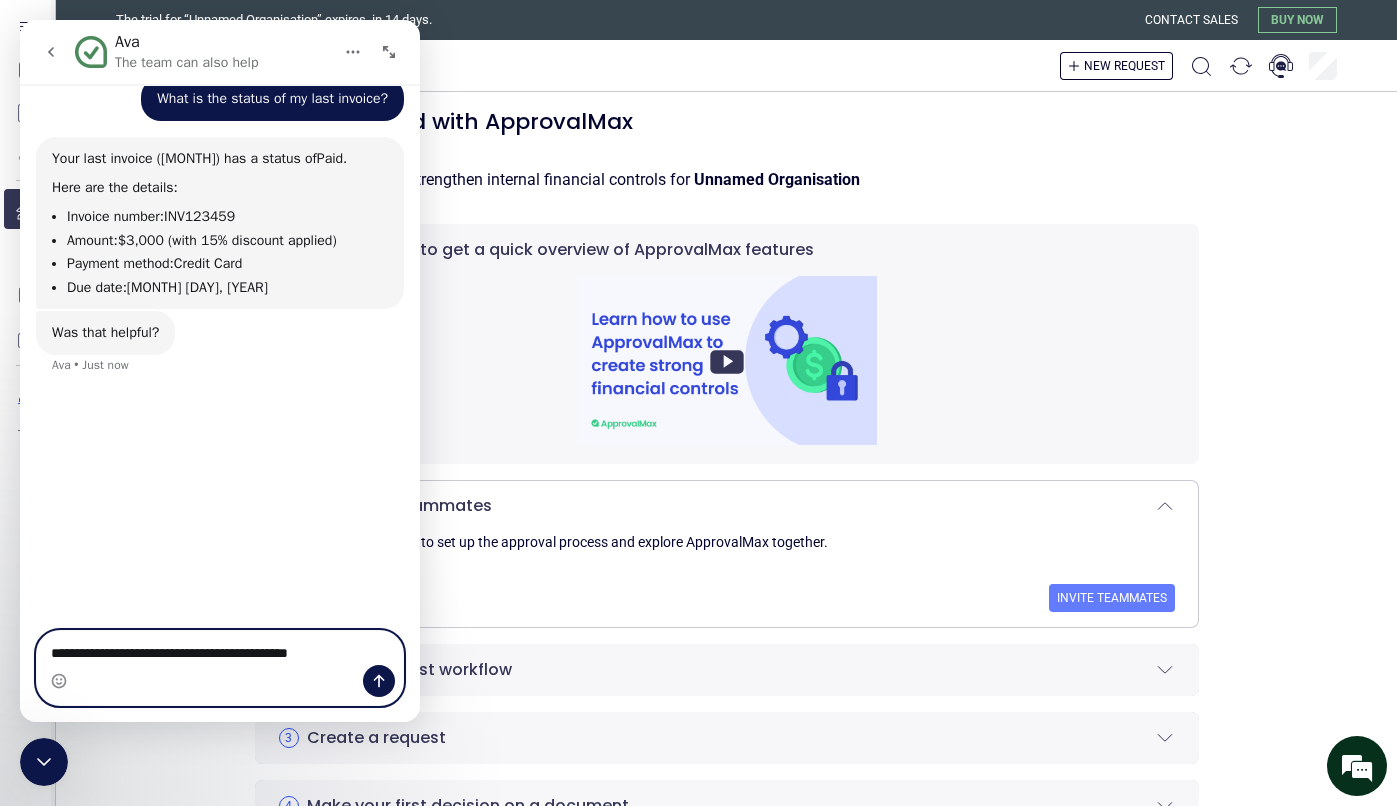 type on "**********" 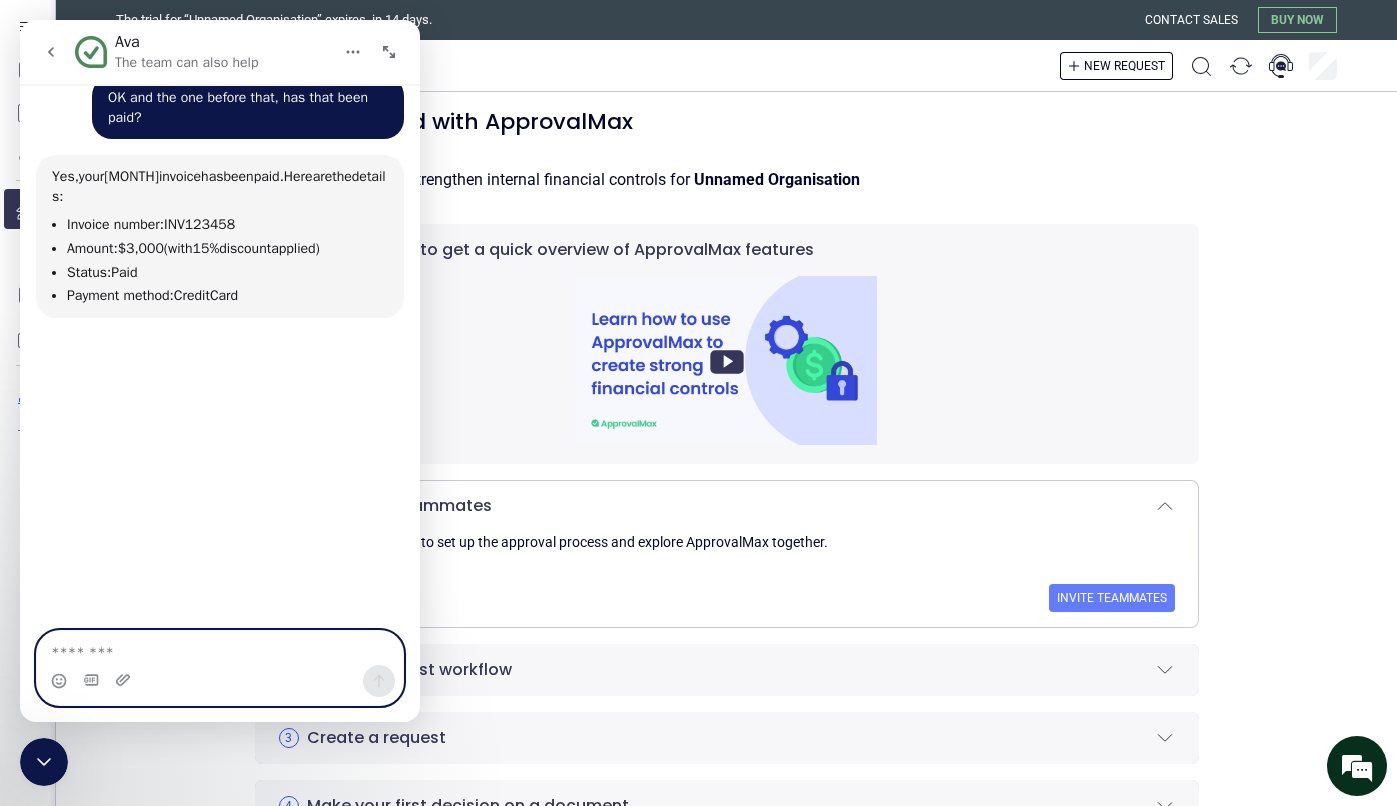 scroll, scrollTop: 502, scrollLeft: 0, axis: vertical 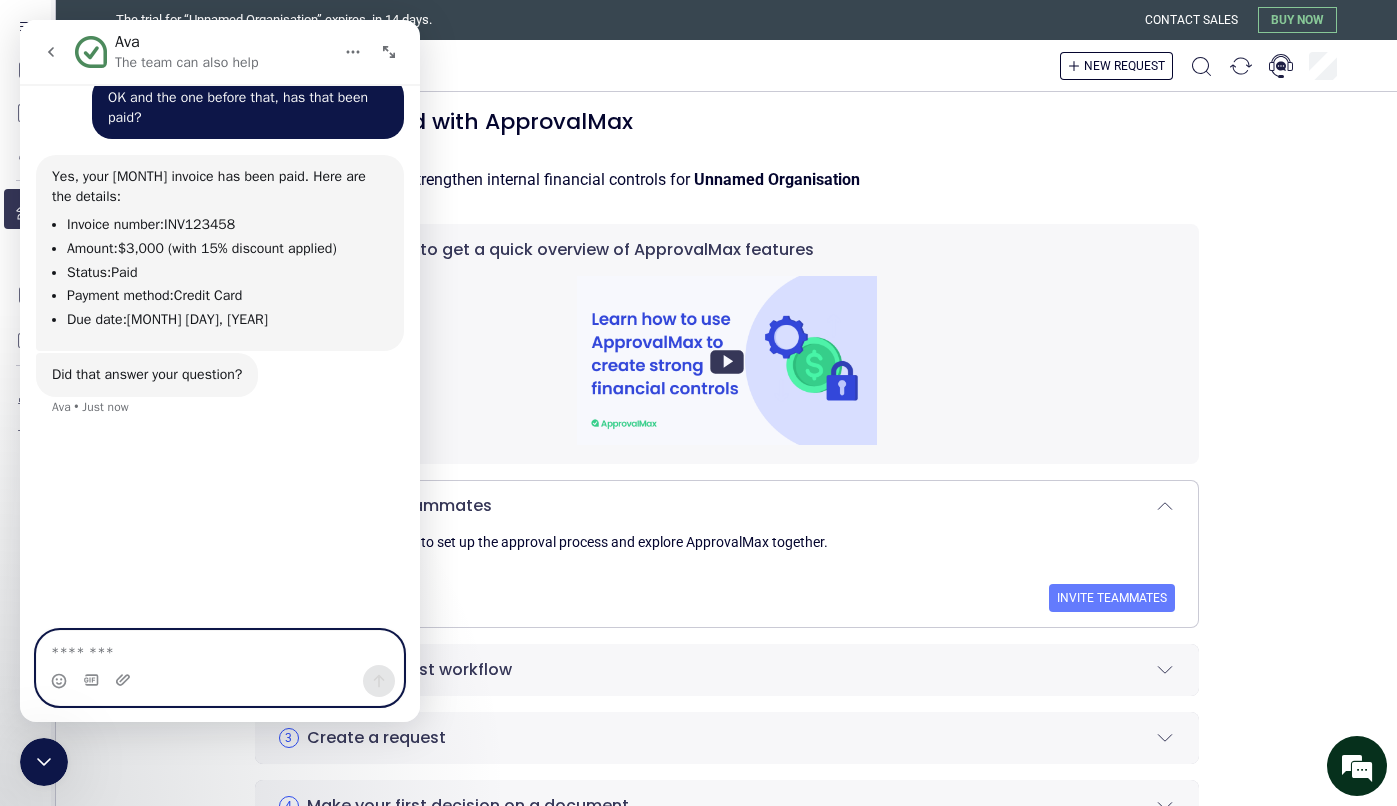click at bounding box center (220, 648) 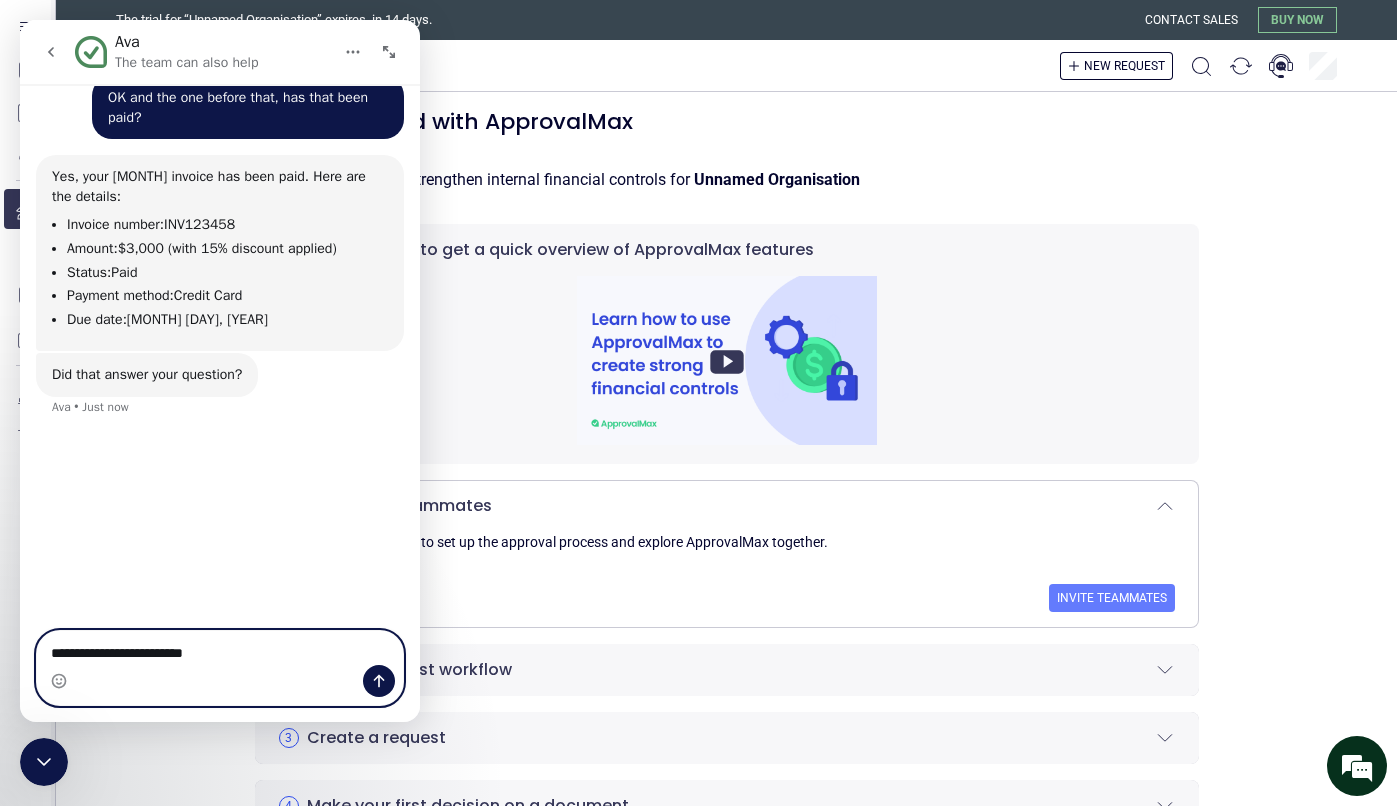 type on "**********" 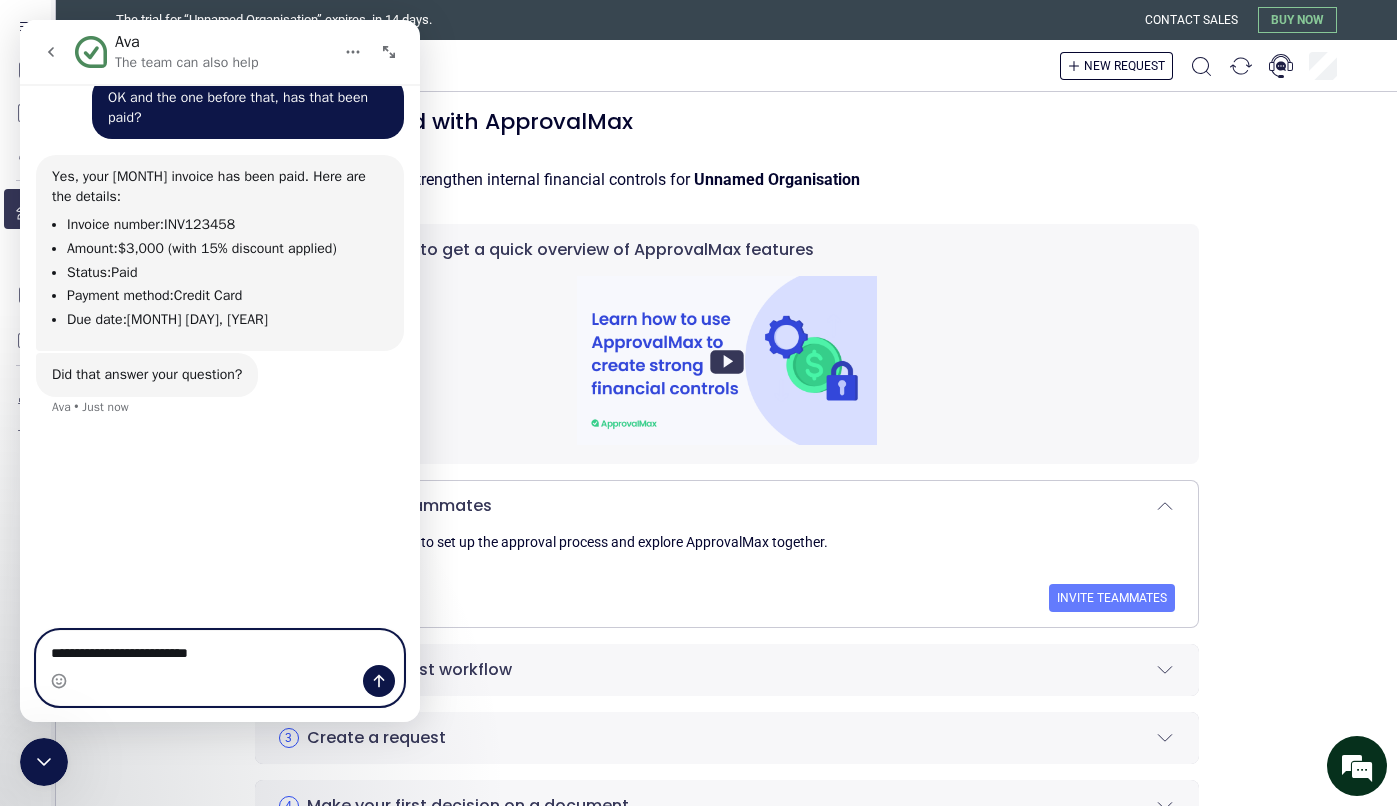 type 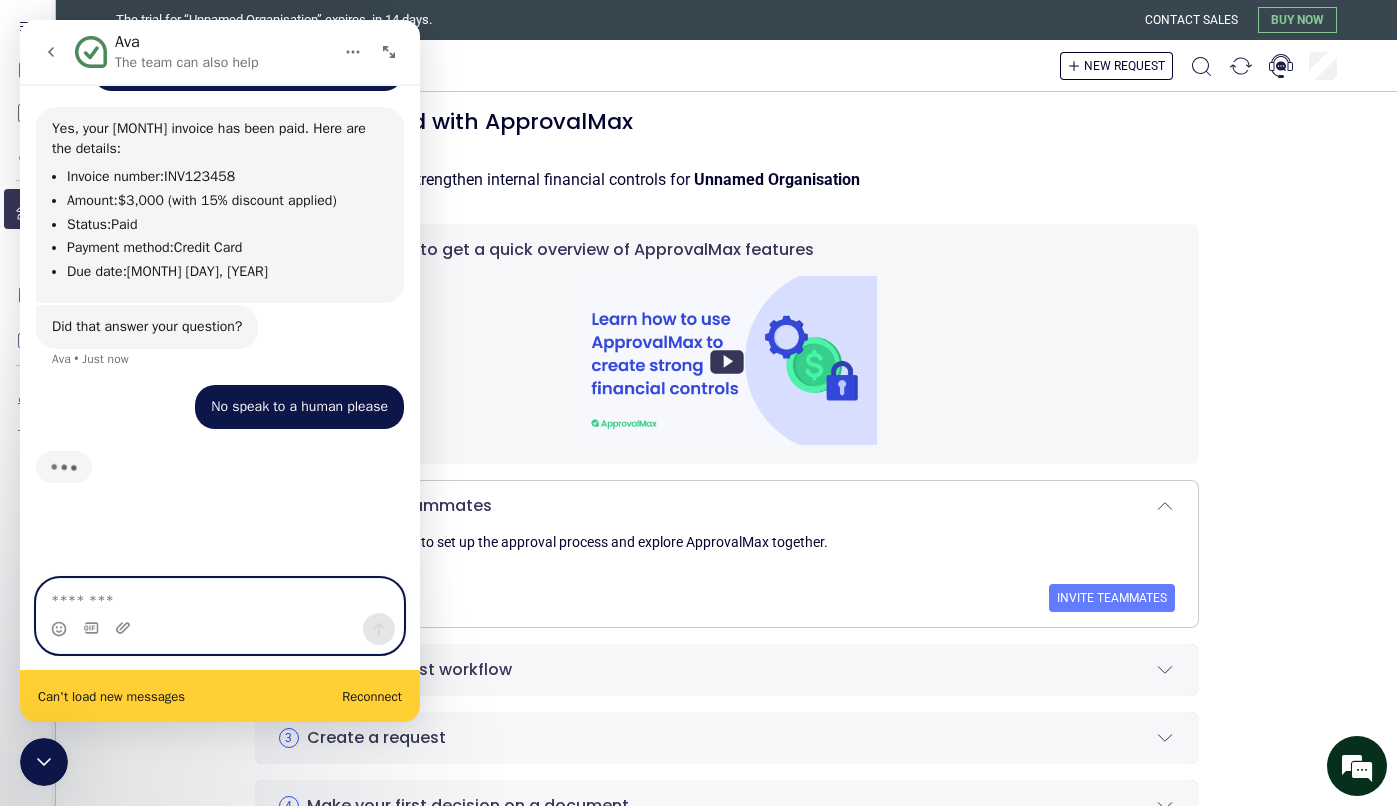 scroll, scrollTop: 554, scrollLeft: 0, axis: vertical 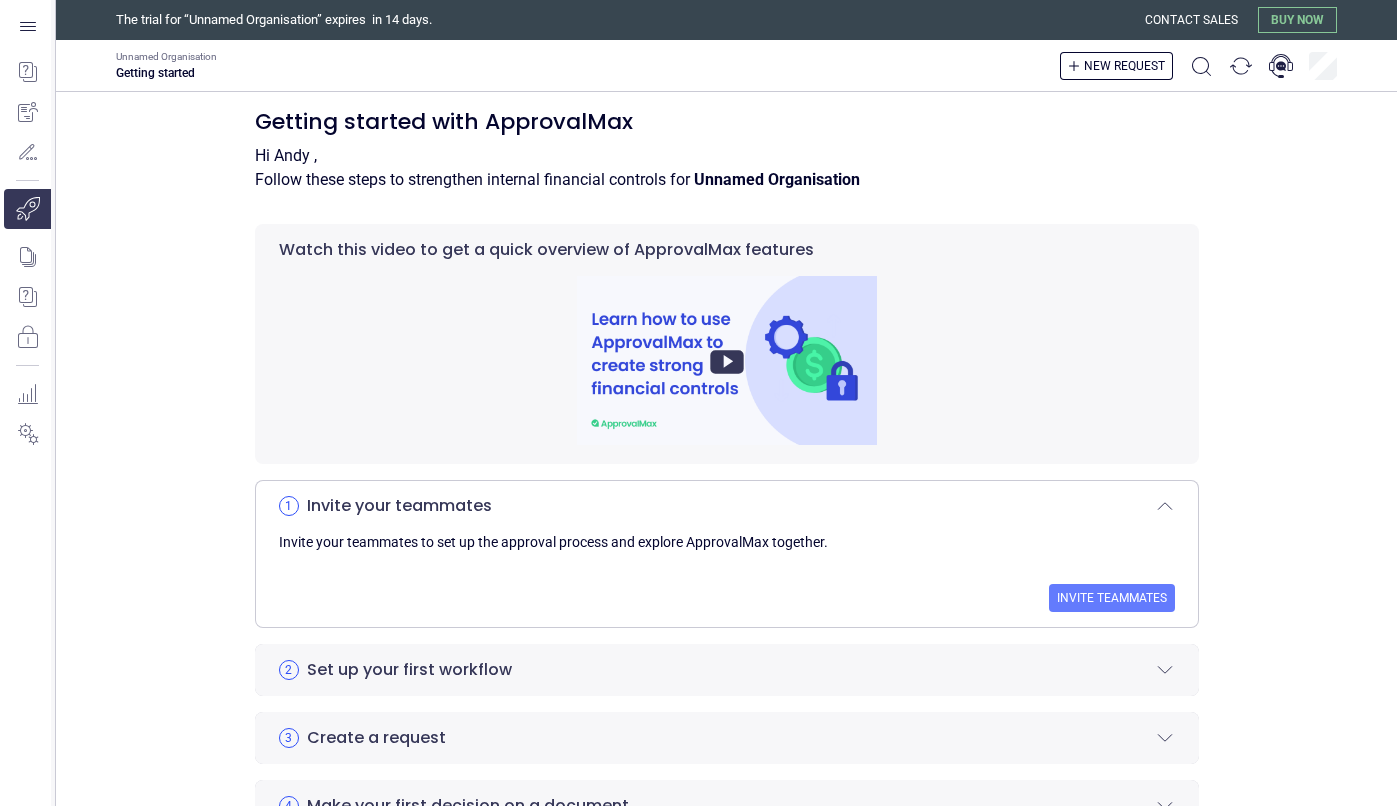 click on "Getting started with ApprovalMax Hi Andy , Follow these steps to strengthen internal financial controls for   Unnamed Organisation Watch this video to get a quick overview of ApprovalMax features 1 Invite your teammates Invite your teammates to set up the approval process and explore ApprovalMax together. Invite teammates 2 Set up your first workflow Workflows direct documents to the right approvers. Adjust a workflow to your needs by establishing approval steps, creating custom fields with specific values, and assigning designated approvers. Set up workflow 3 Create a request You can create documents directly in ApprovalMax or pull them from your accounting system. You can create new documents manually or digitise documents with ApprovalMax Capture. Create request 4 Make your first decision on a document Approve or reject from your email inbox, web app, or mobile app—anywhere, anytime. Start approving 5 Connect your accounting system Connect 6 Download our mobile app 7 Choose your subscription plan" at bounding box center (726, 702) 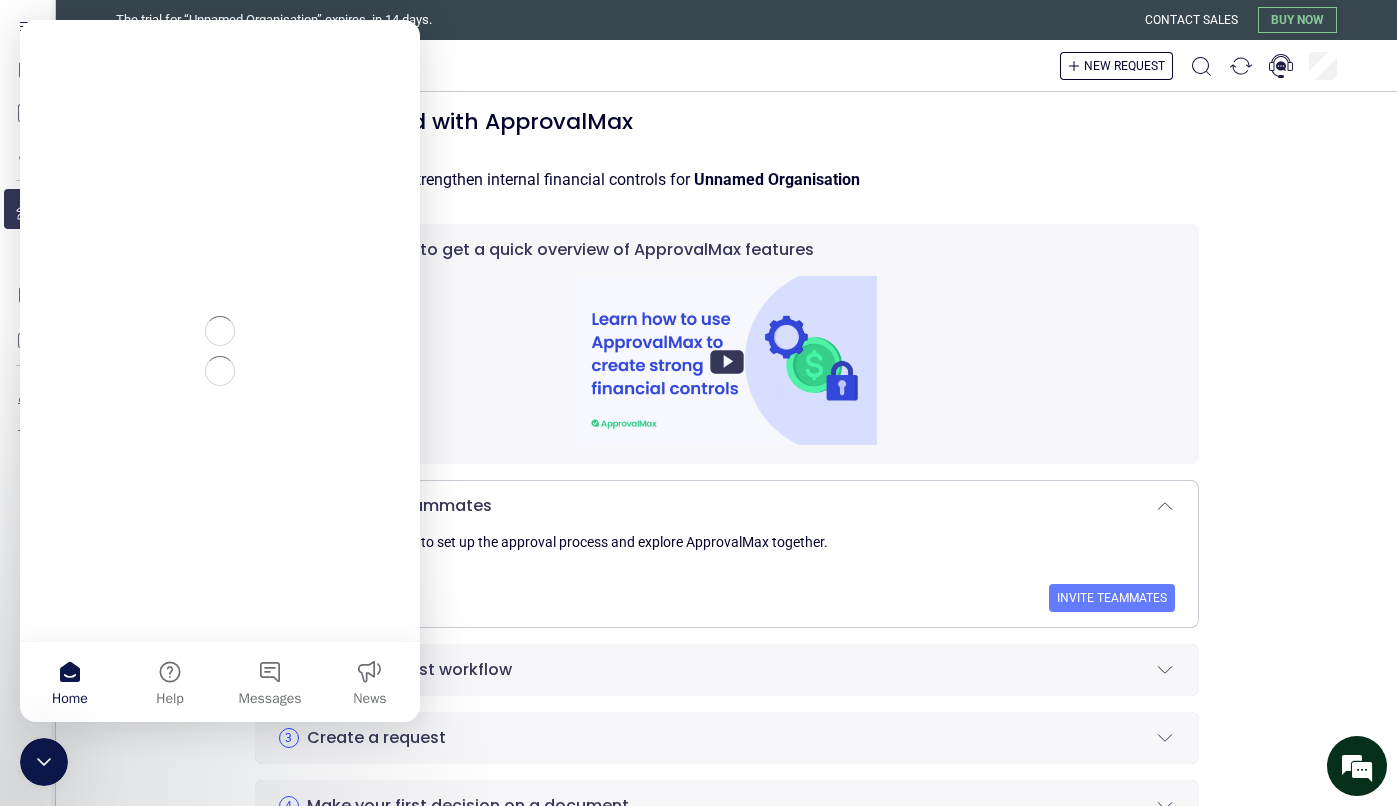 scroll, scrollTop: 0, scrollLeft: 0, axis: both 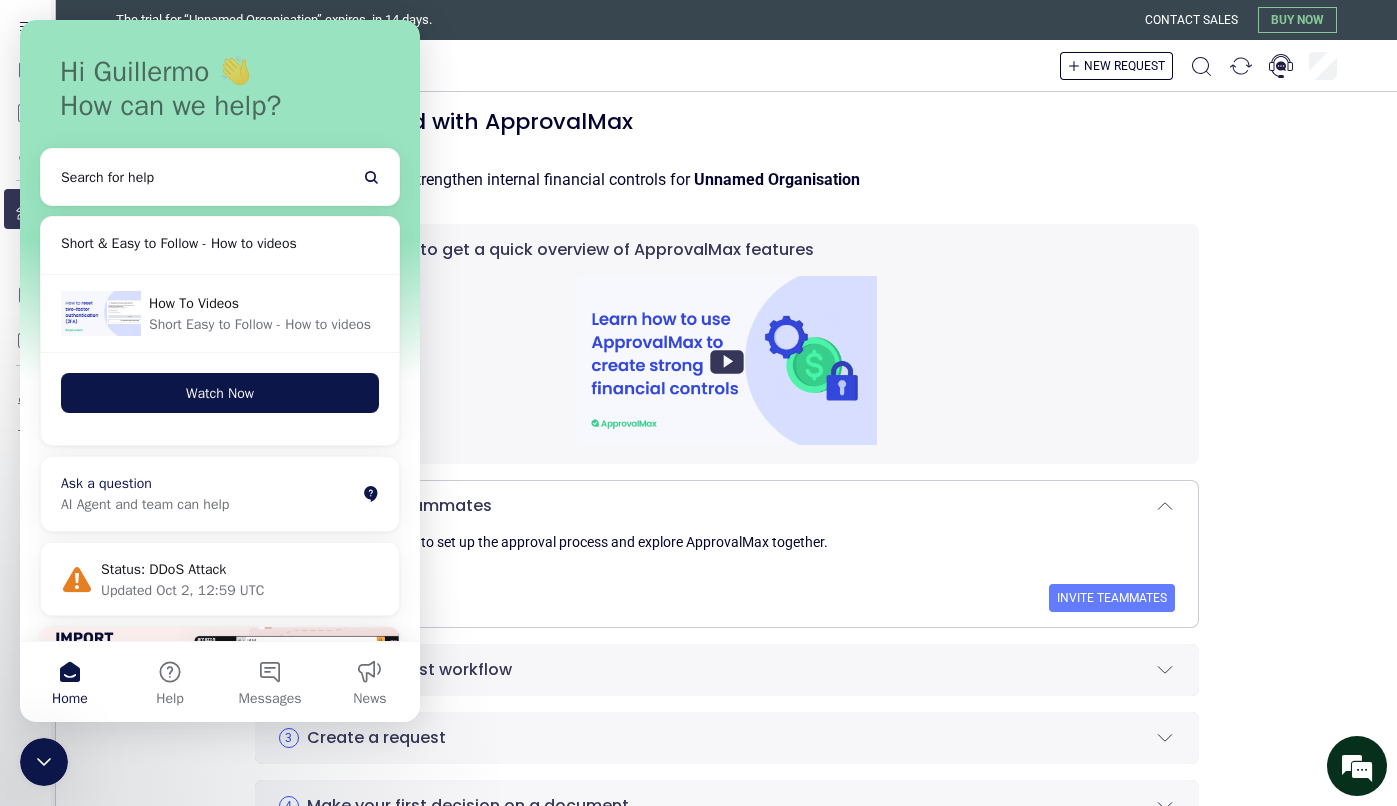 click on "Ask a question" at bounding box center (208, 483) 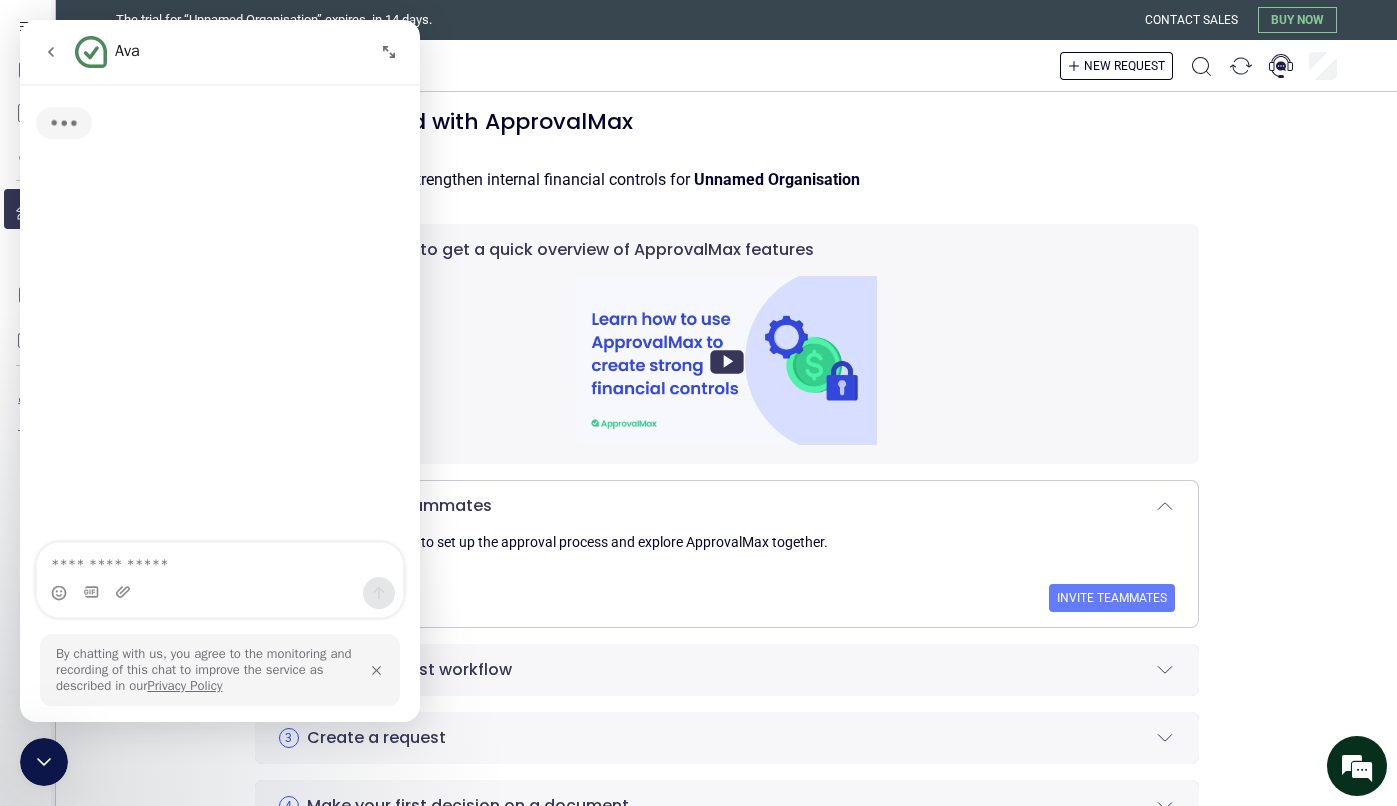 scroll, scrollTop: 107, scrollLeft: 0, axis: vertical 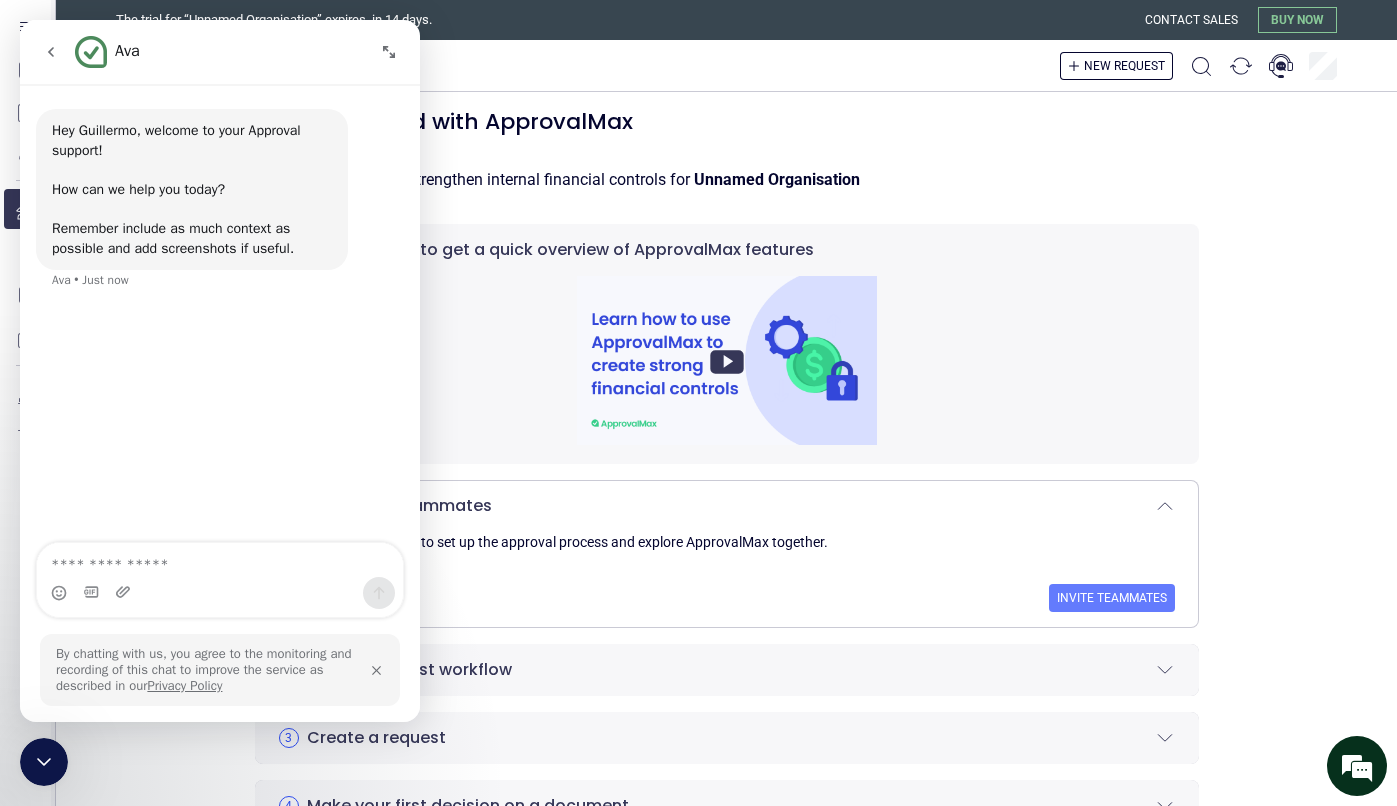 click at bounding box center (220, 560) 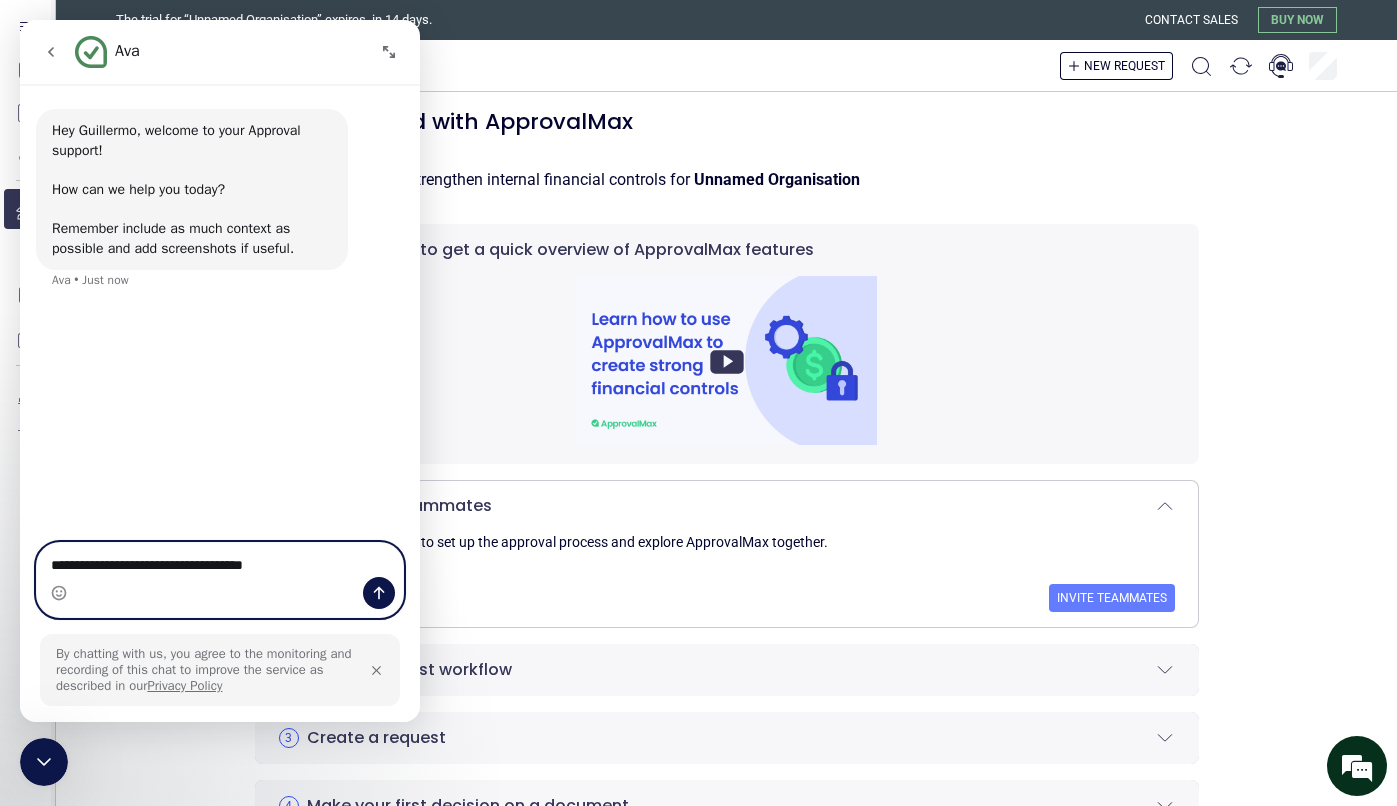 type on "**********" 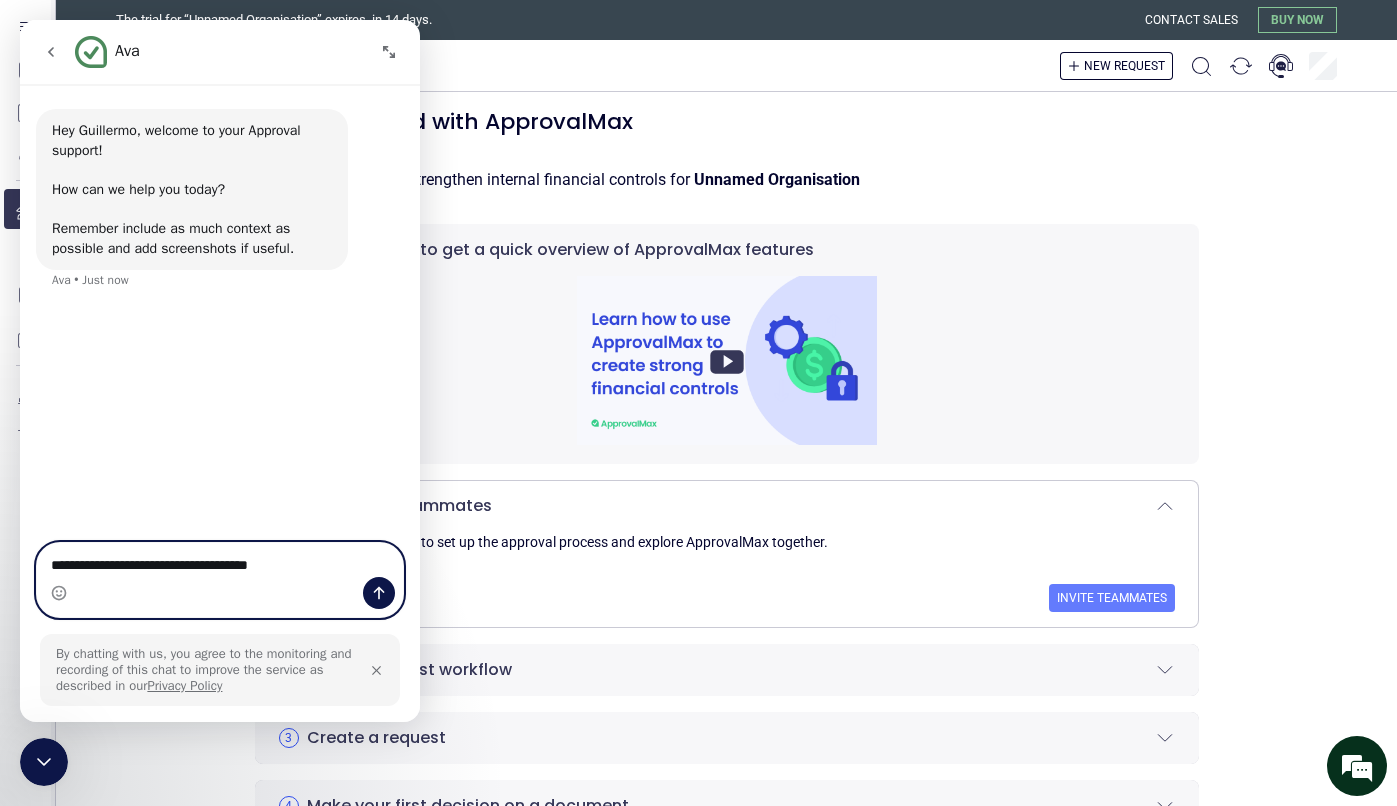 type 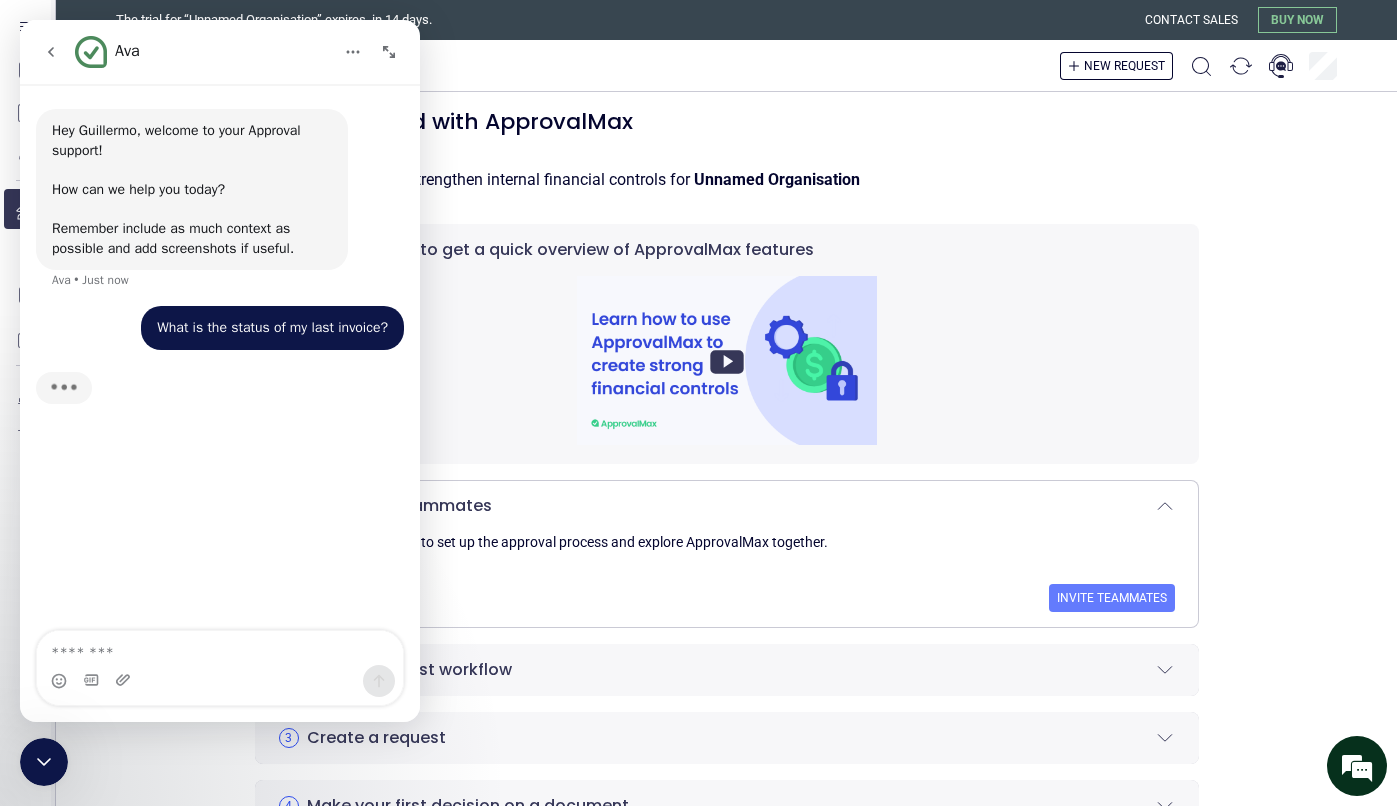 scroll, scrollTop: 2, scrollLeft: 0, axis: vertical 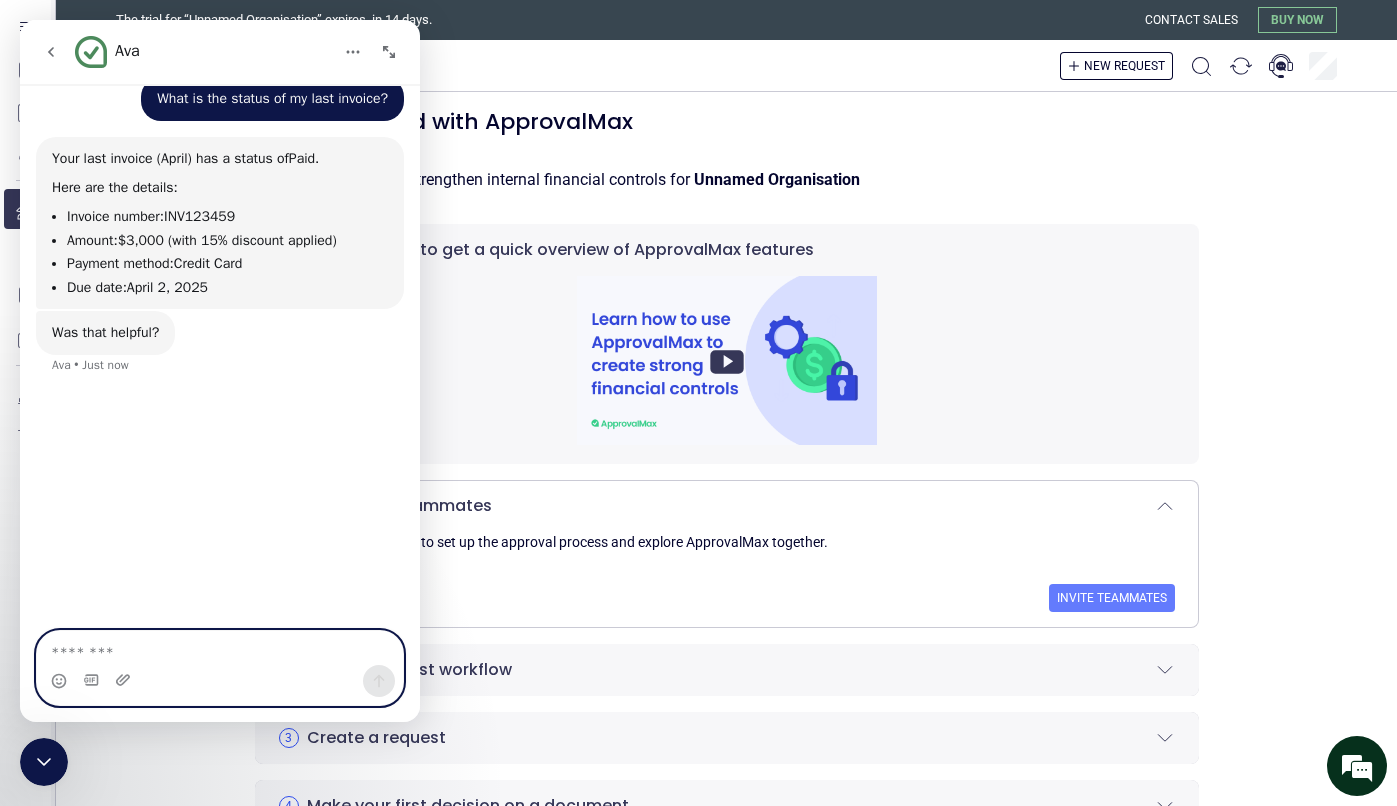 click at bounding box center (220, 648) 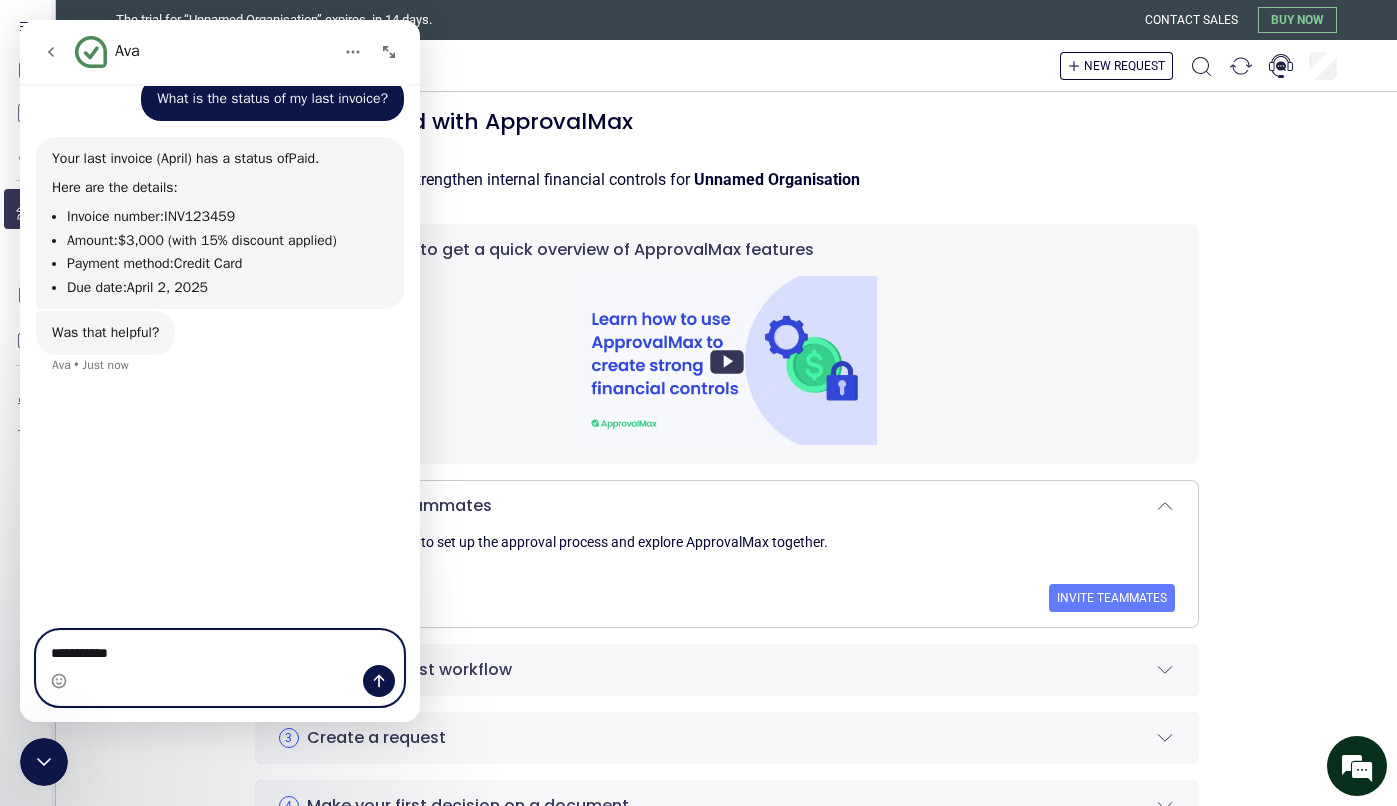 type on "**********" 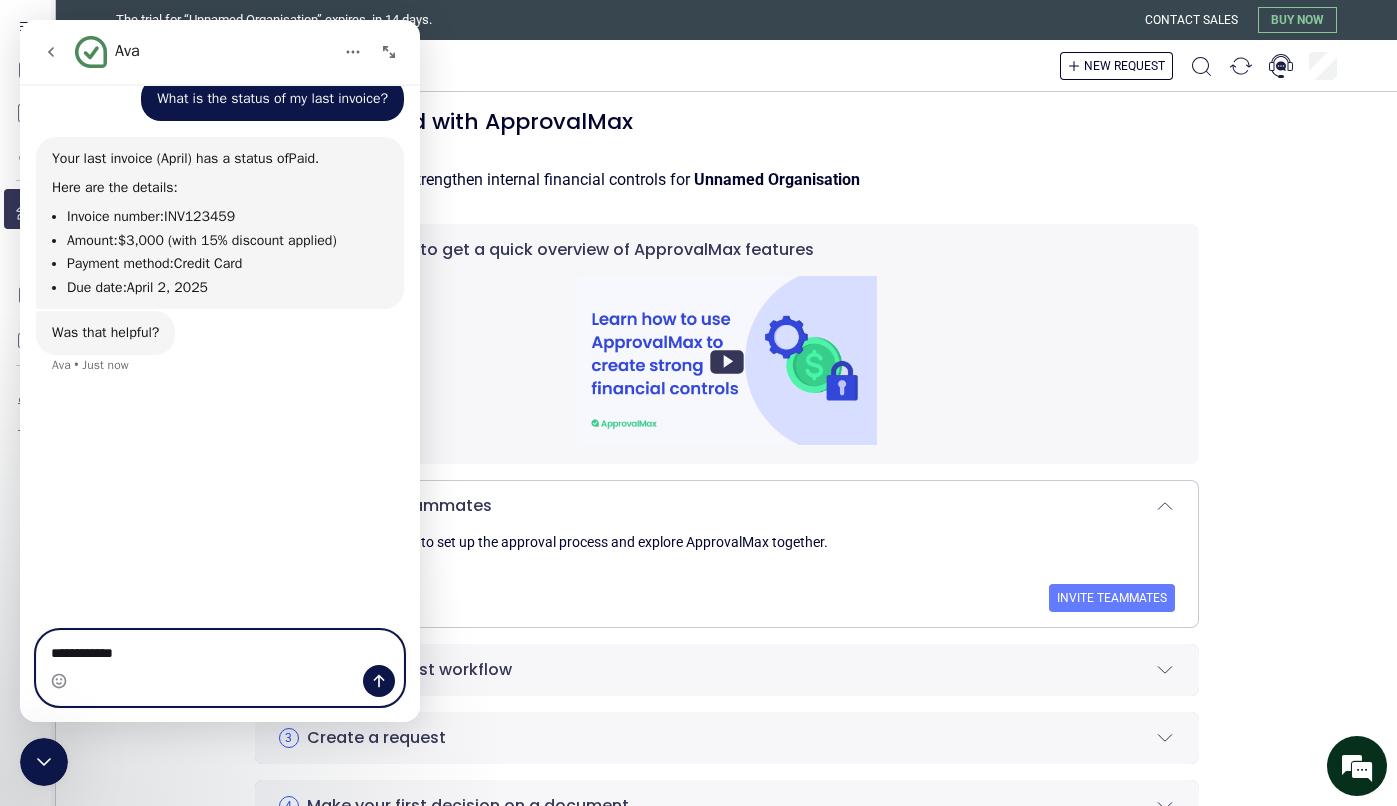 type 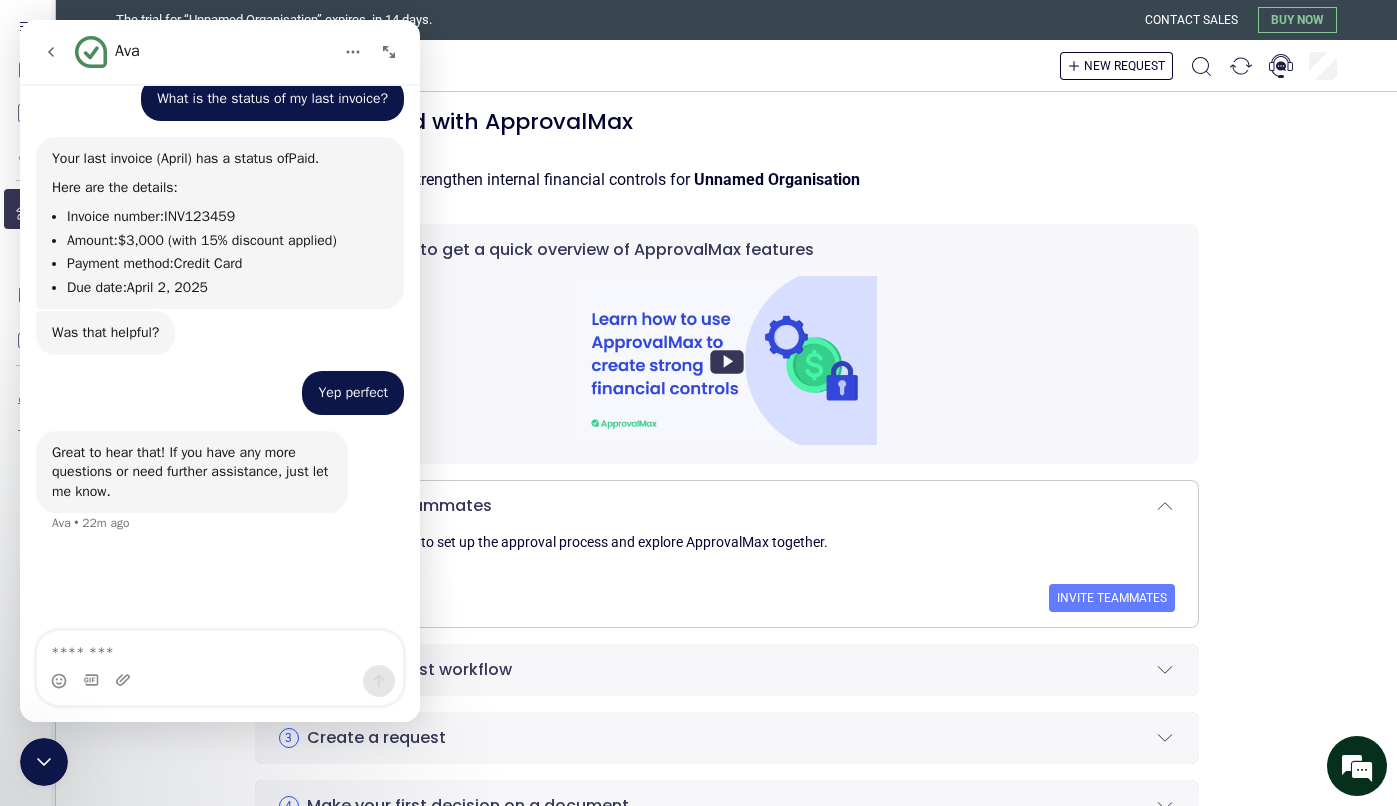 click on "Watch this video to get a quick overview of ApprovalMax features 1 Invite your teammates Invite your teammates to set up the approval process and explore ApprovalMax together. Invite teammates 2 Set up your first workflow Workflows direct documents to the right approvers. Adjust a workflow to your needs by establishing approval steps, creating custom fields with specific values, and assigning designated approvers. Set up workflow 3 Create a request You can create documents directly in ApprovalMax or pull them from your accounting system. You can create new documents manually or digitise documents with ApprovalMax Capture. Create request 4 Make your first decision on a document Approve or reject from your email inbox, web app, or mobile app—anywhere, anytime. Start approving 5 Connect your accounting system Unlock AP and AR approval workflows by connecting your Xero, QuickBooks Online or NetSuite organisation. Connect 6 Download our mobile app Get notifications, submit and approve requests on the go. 7" at bounding box center (727, 630) 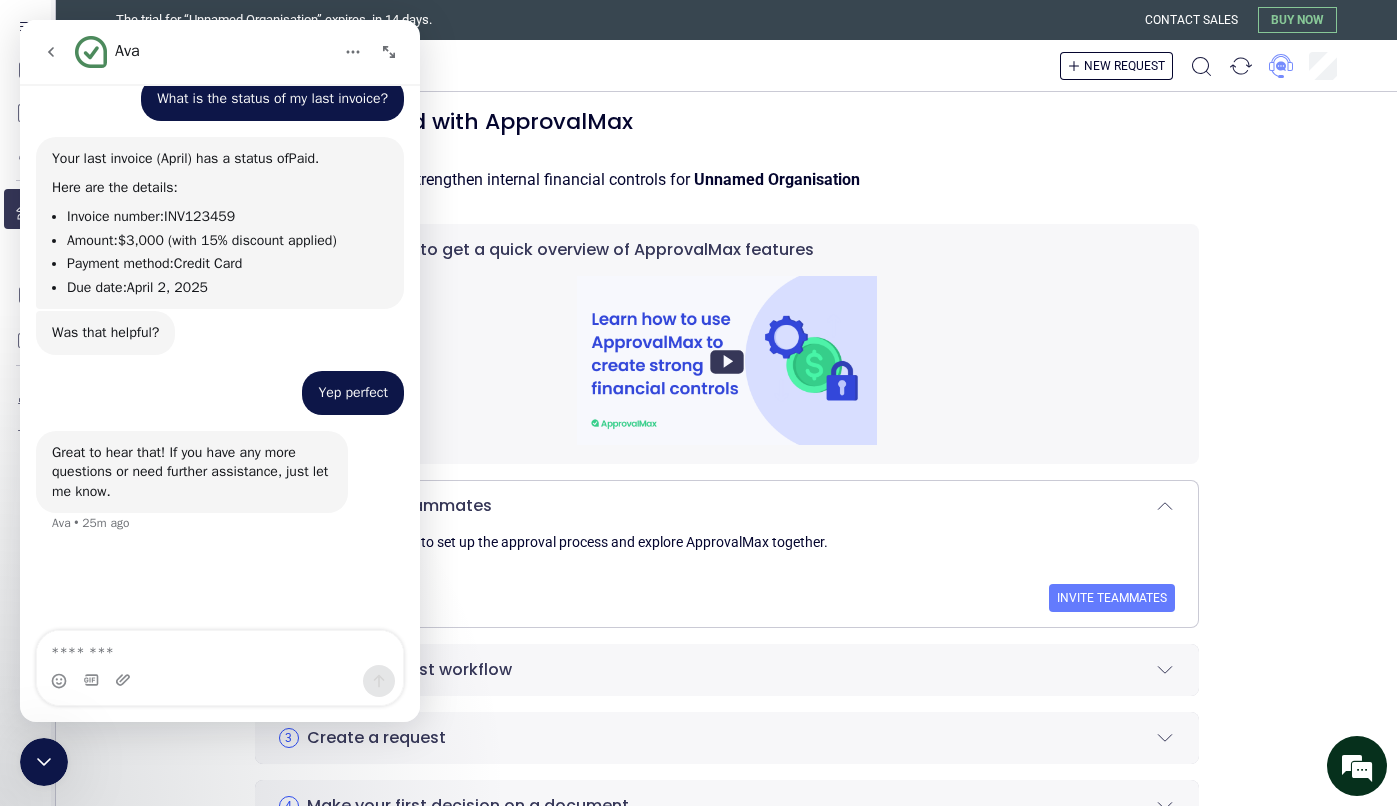 click 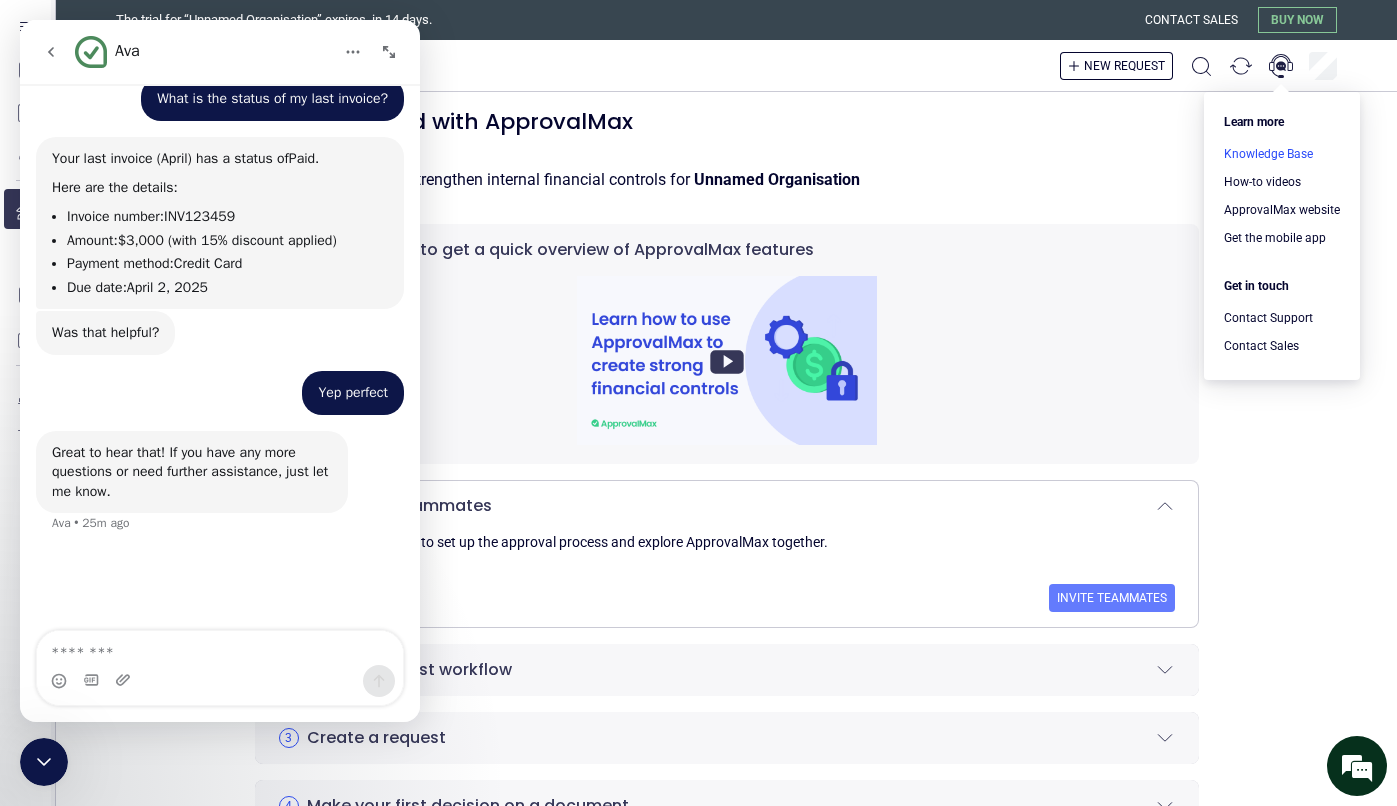 click at bounding box center [1282, 154] 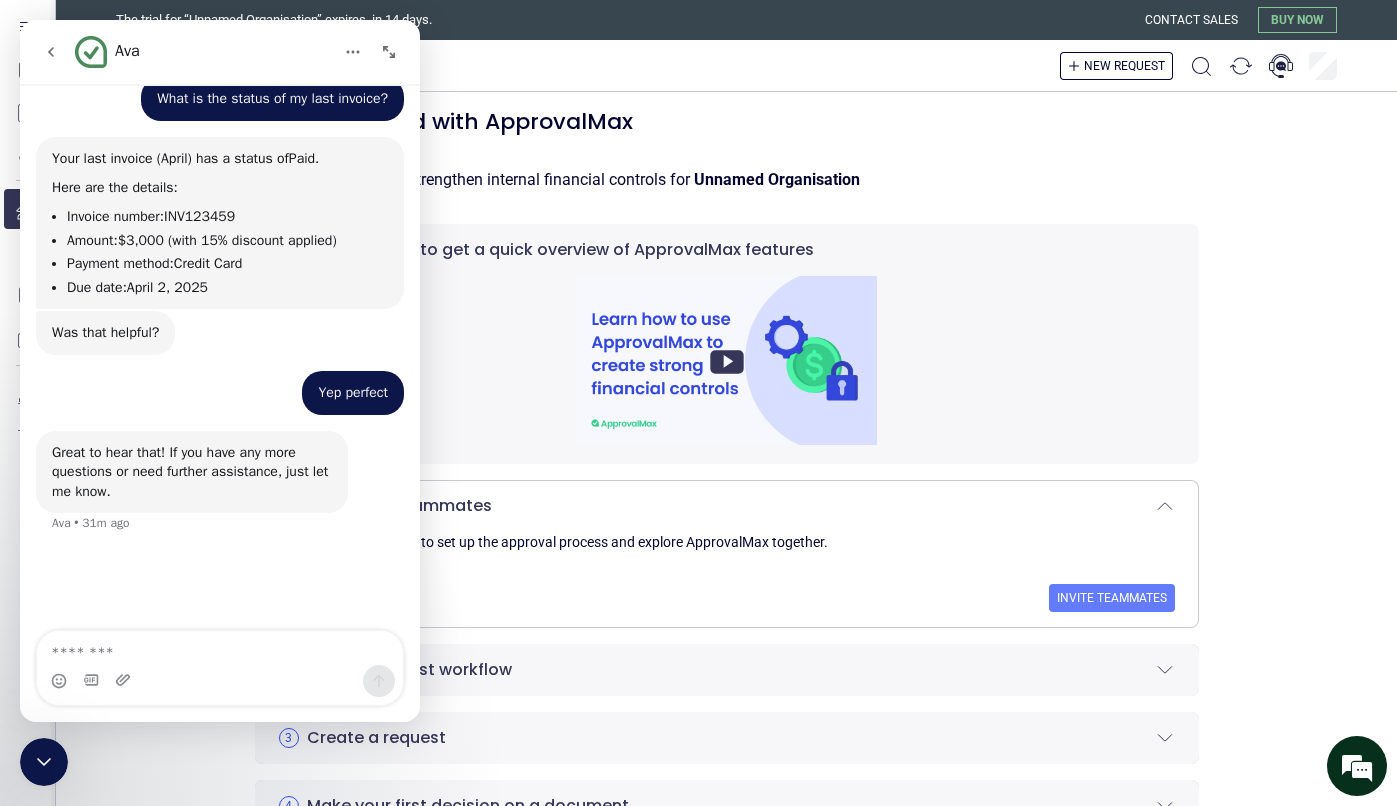 click at bounding box center [51, 52] 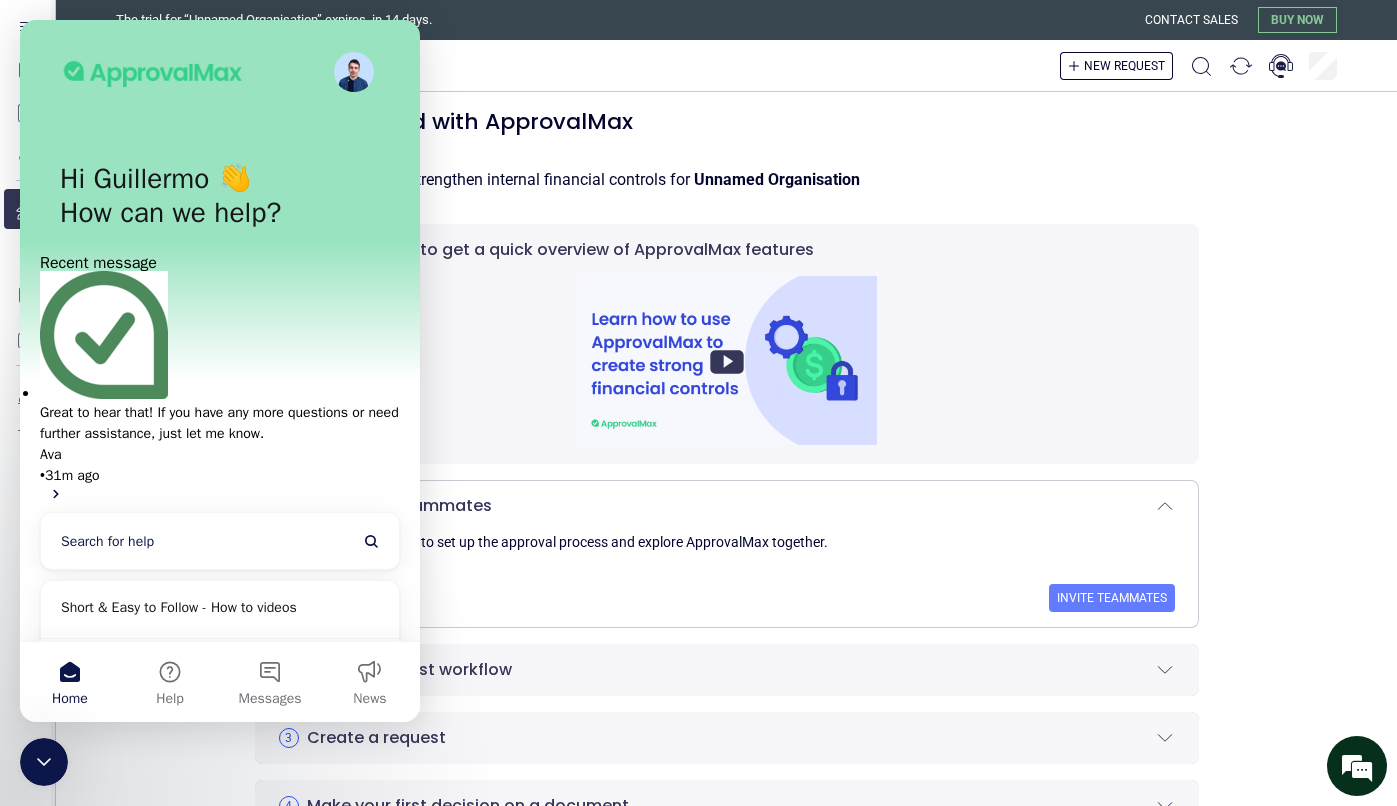 scroll, scrollTop: 3, scrollLeft: 0, axis: vertical 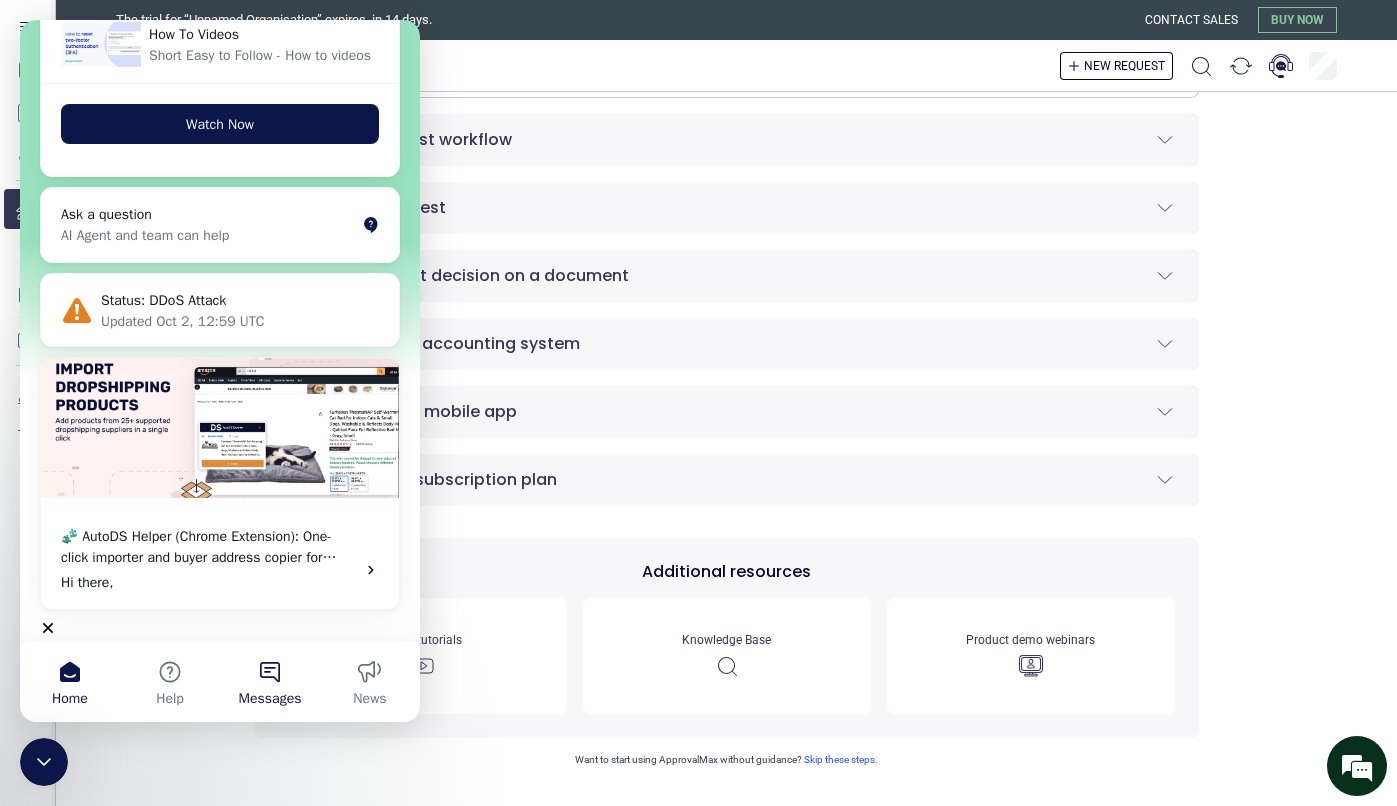 click on "Messages" at bounding box center (270, 682) 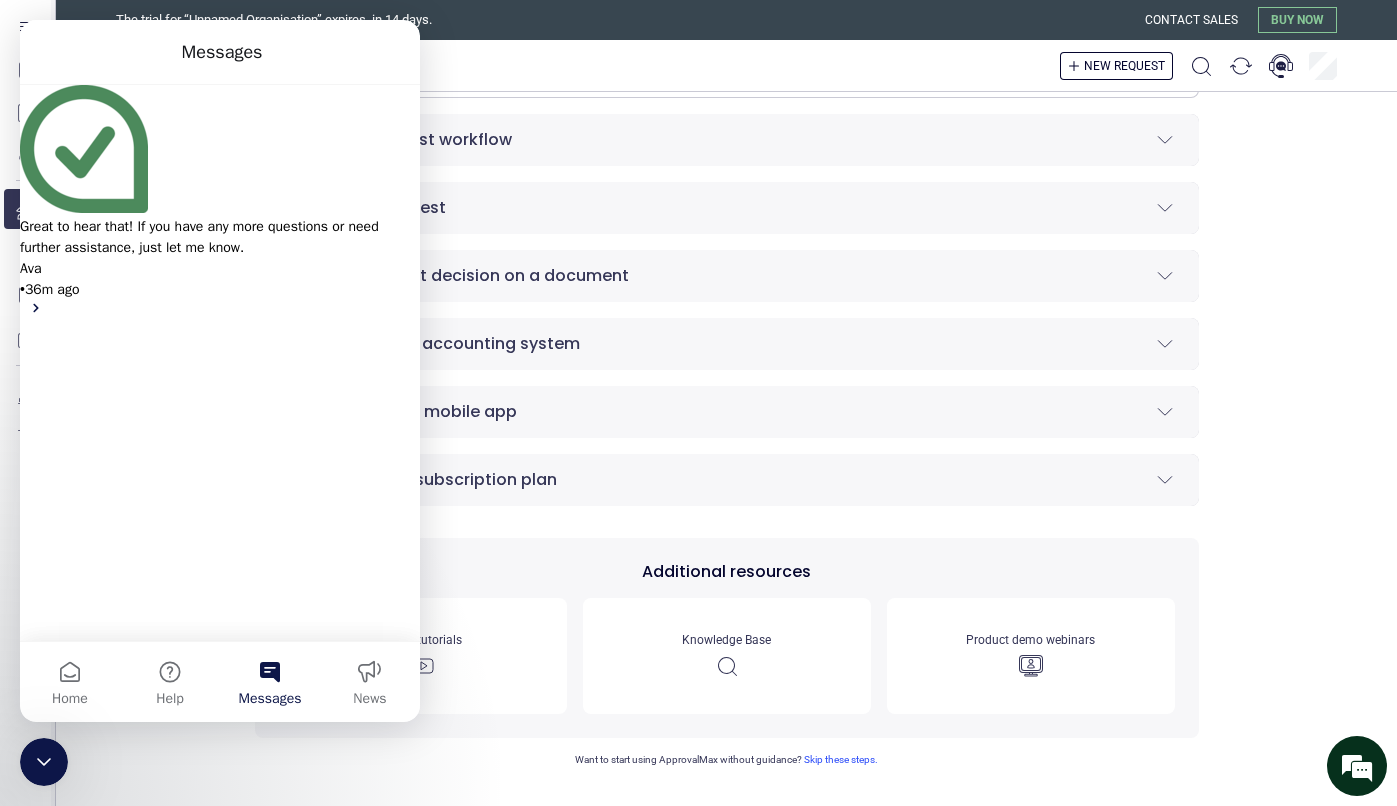 scroll, scrollTop: 471, scrollLeft: 0, axis: vertical 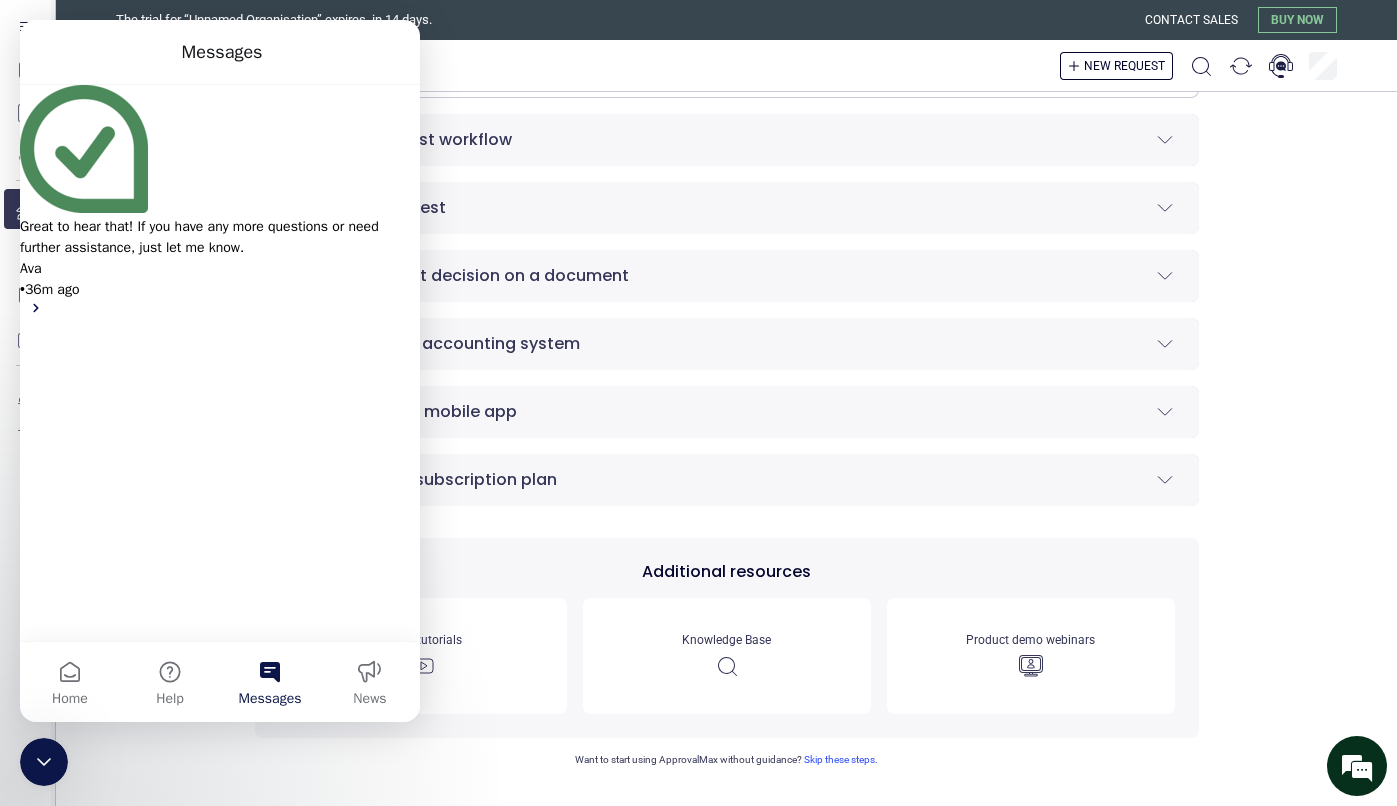 click on "Ask a question" at bounding box center (72, 738) 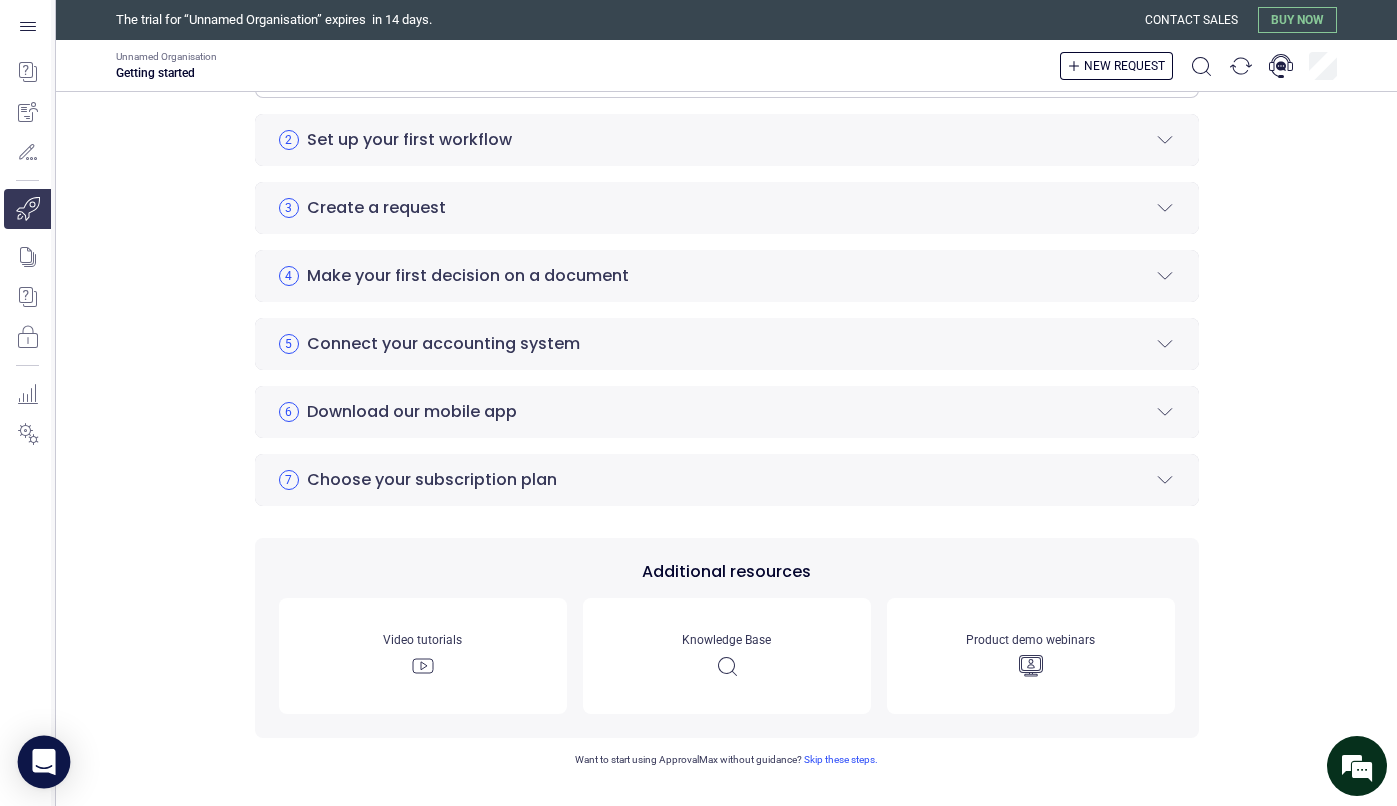 click 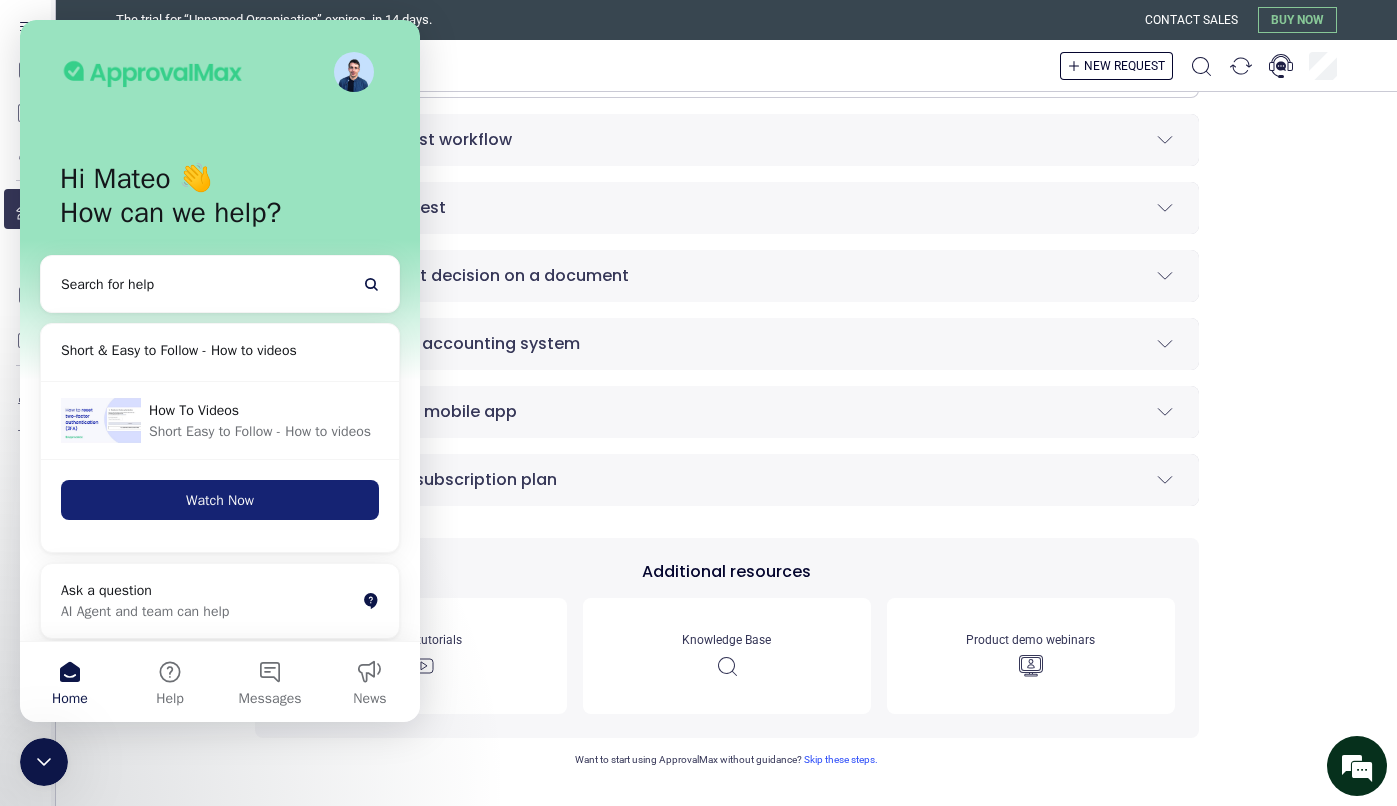 scroll, scrollTop: 0, scrollLeft: 0, axis: both 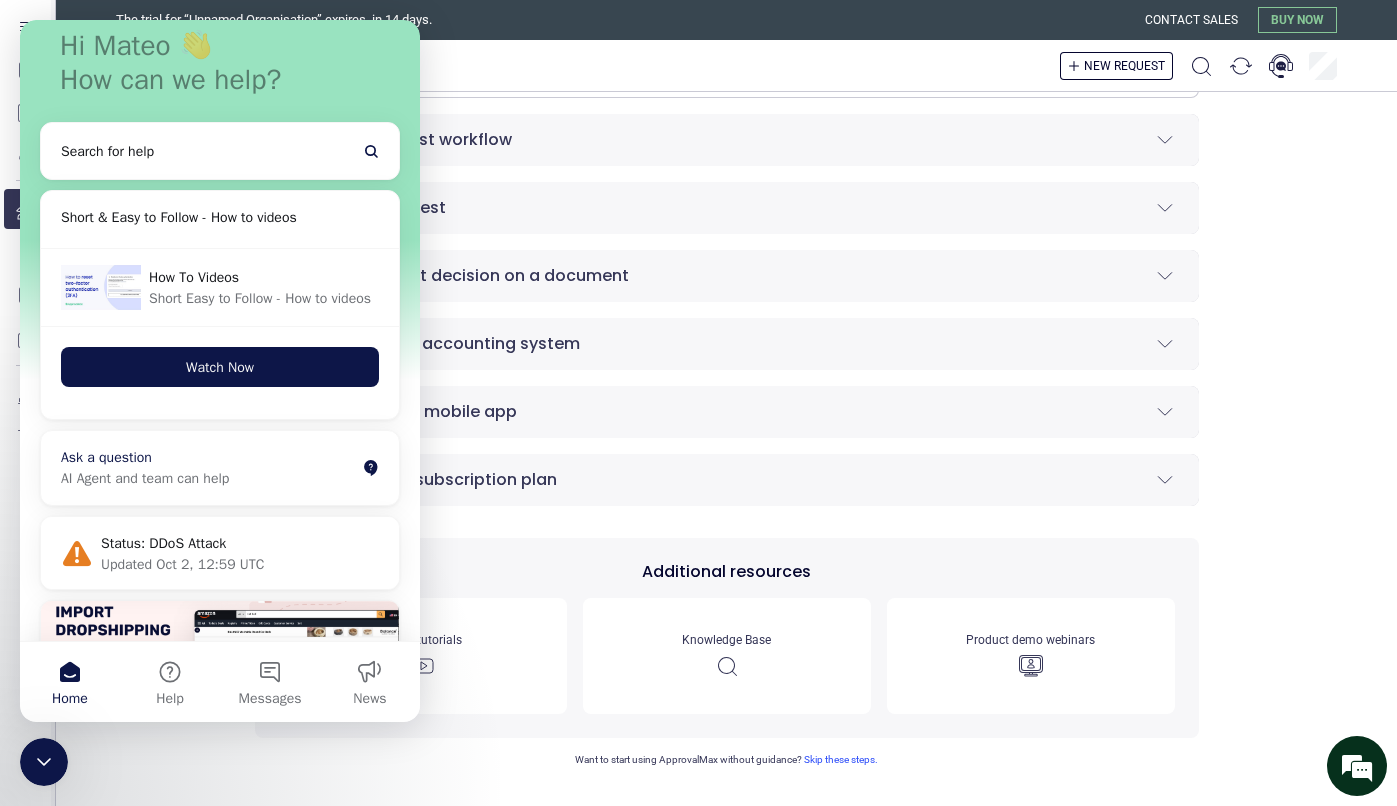 click on "AI Agent and team can help" at bounding box center (208, 478) 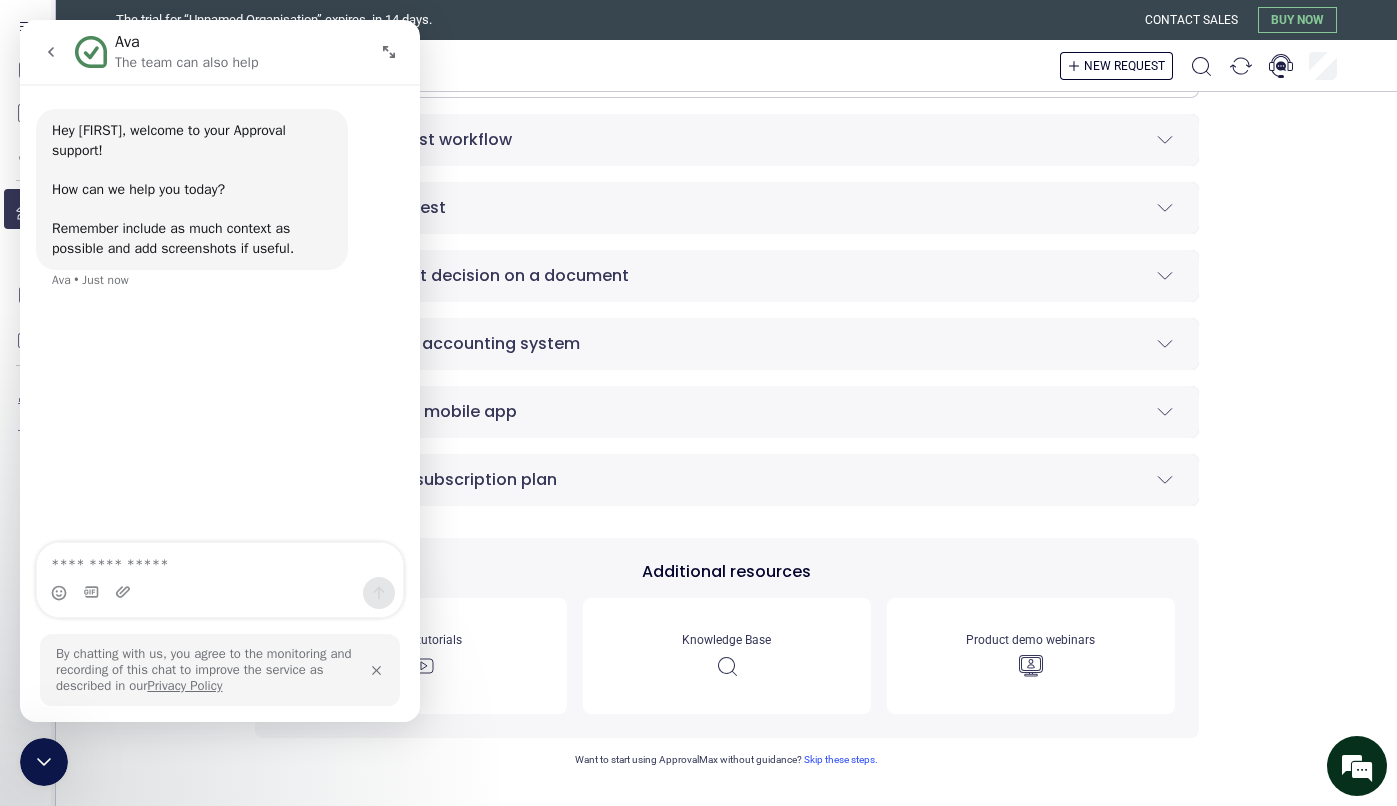 scroll, scrollTop: 133, scrollLeft: 0, axis: vertical 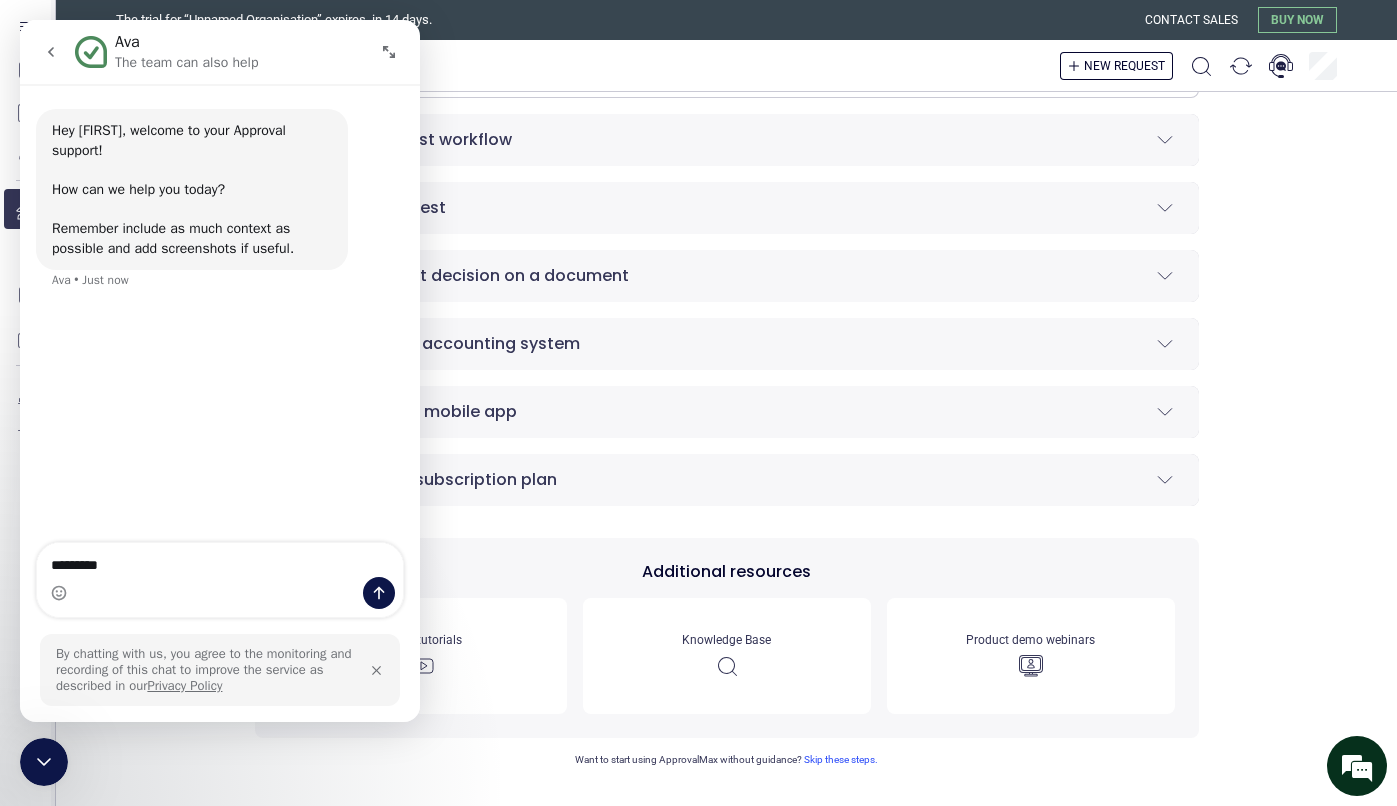 type on "**********" 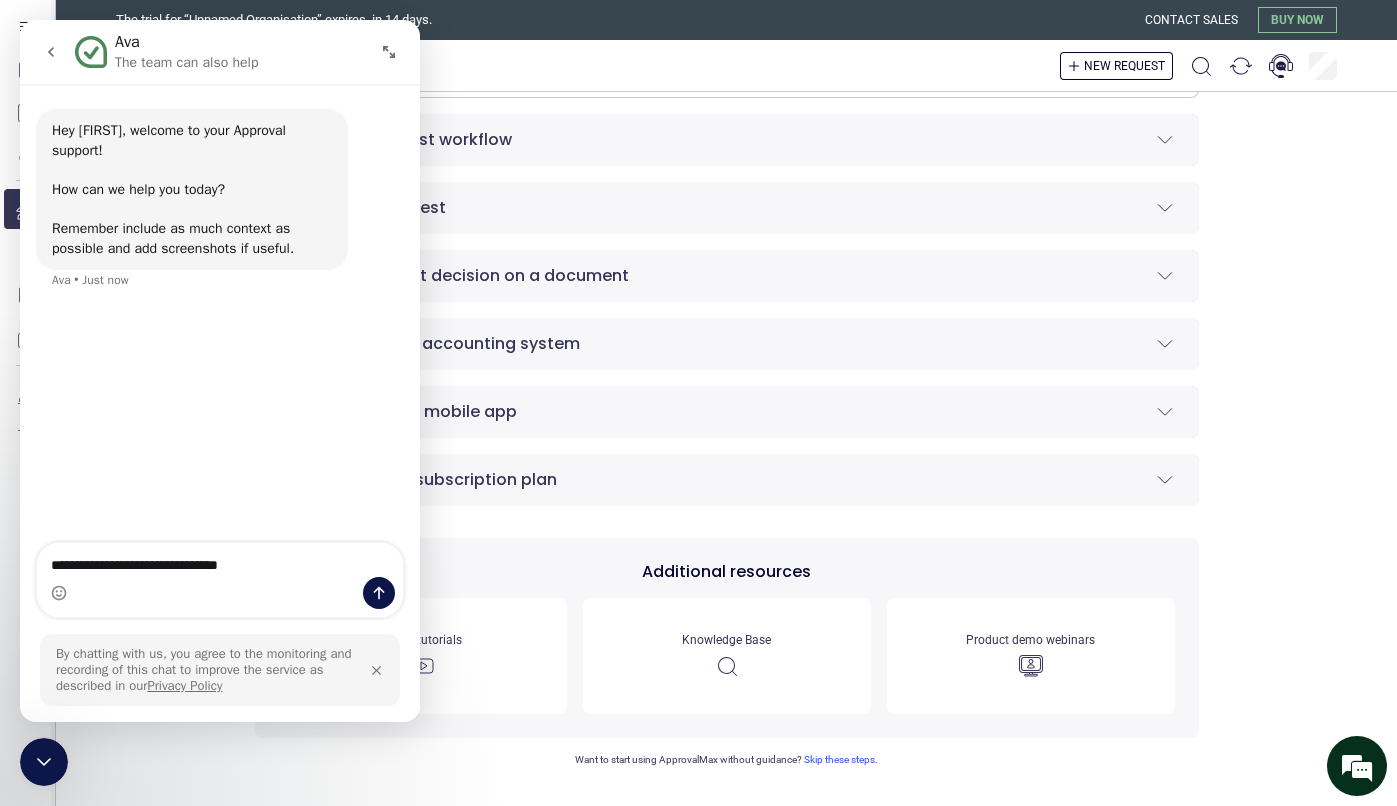 type on "**********" 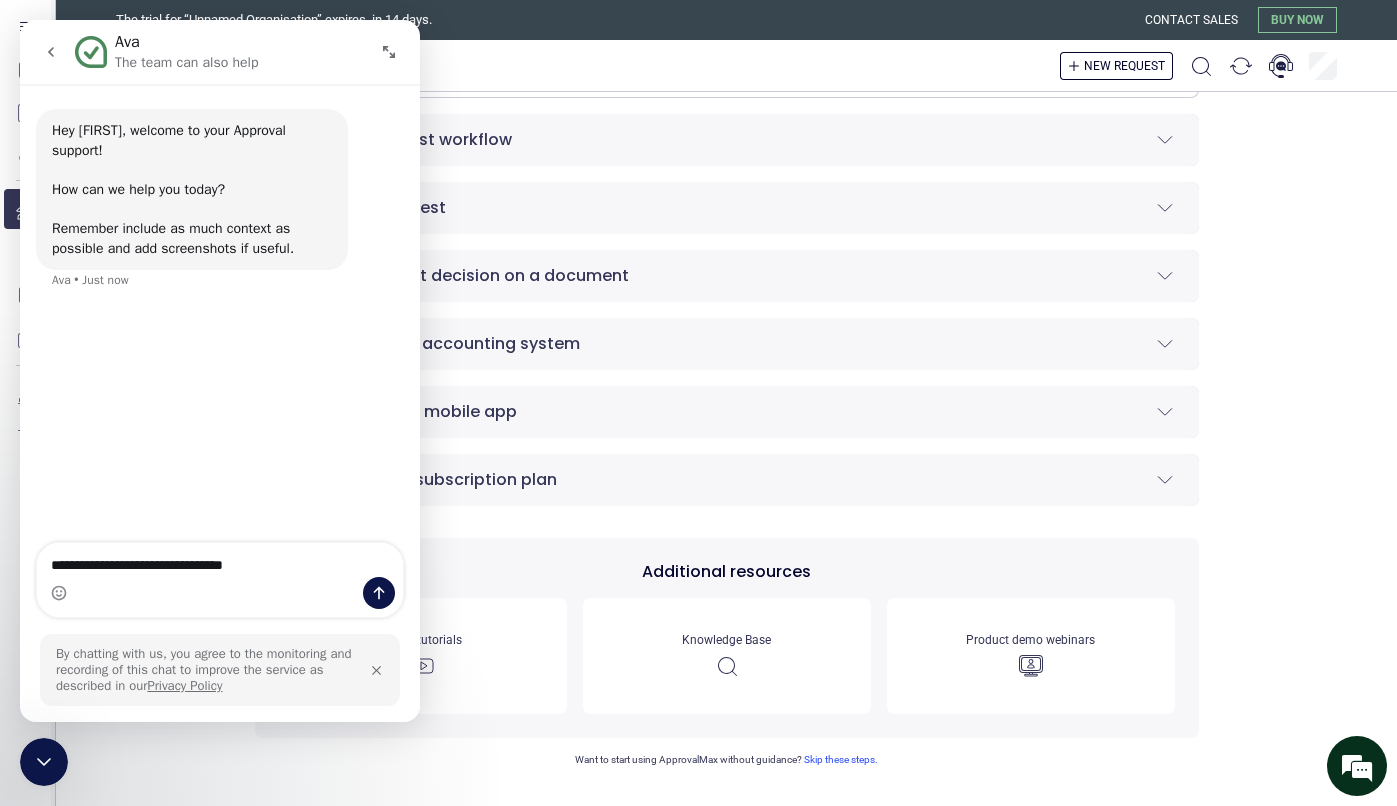 type 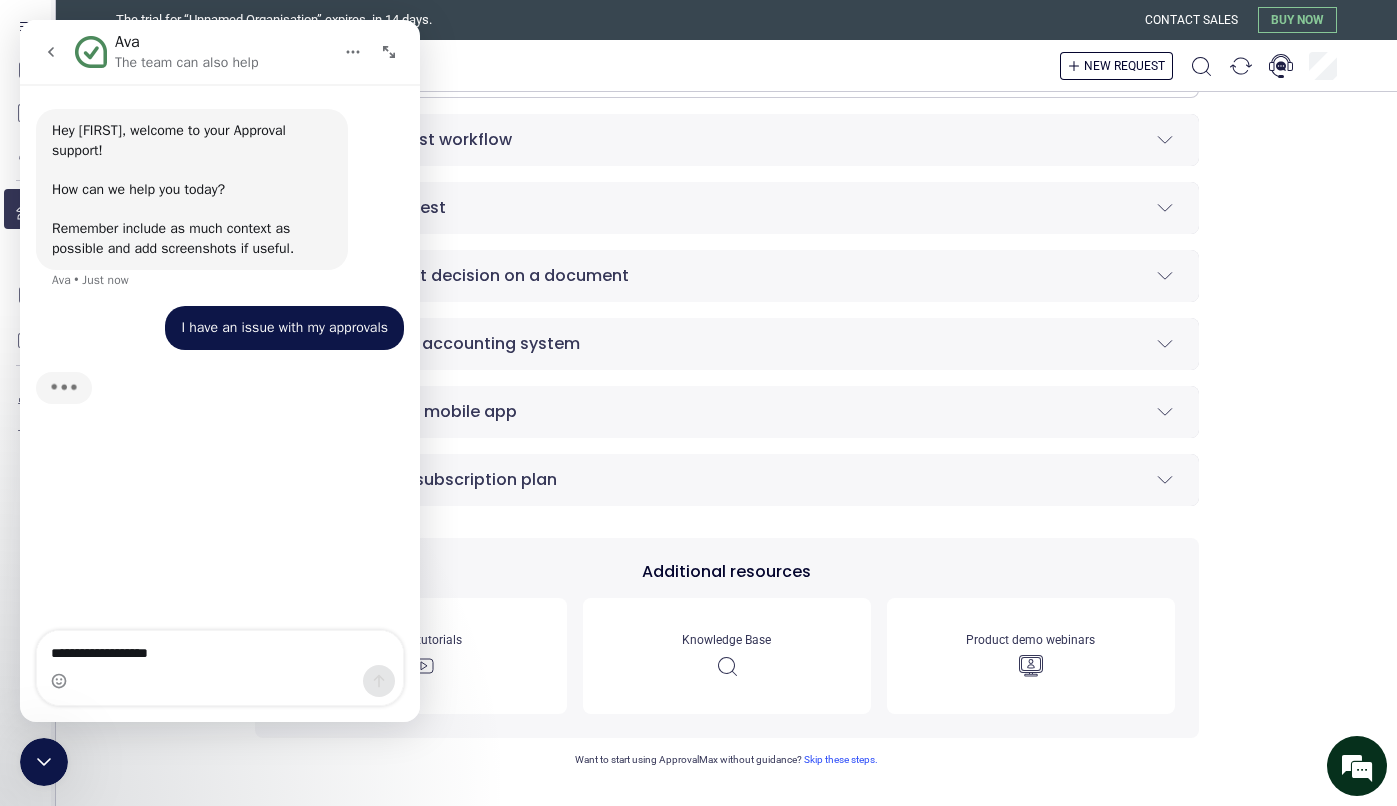 type on "**********" 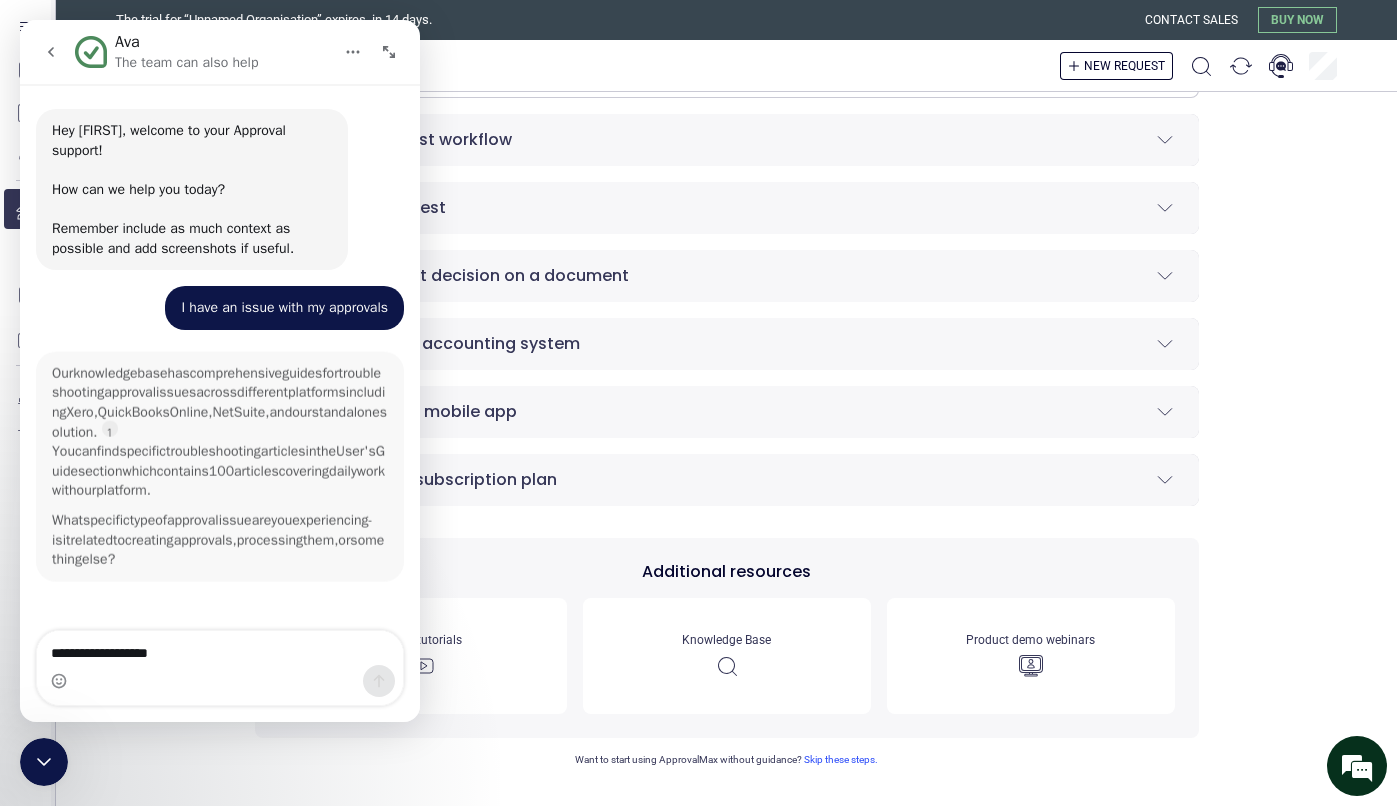 scroll, scrollTop: 2, scrollLeft: 0, axis: vertical 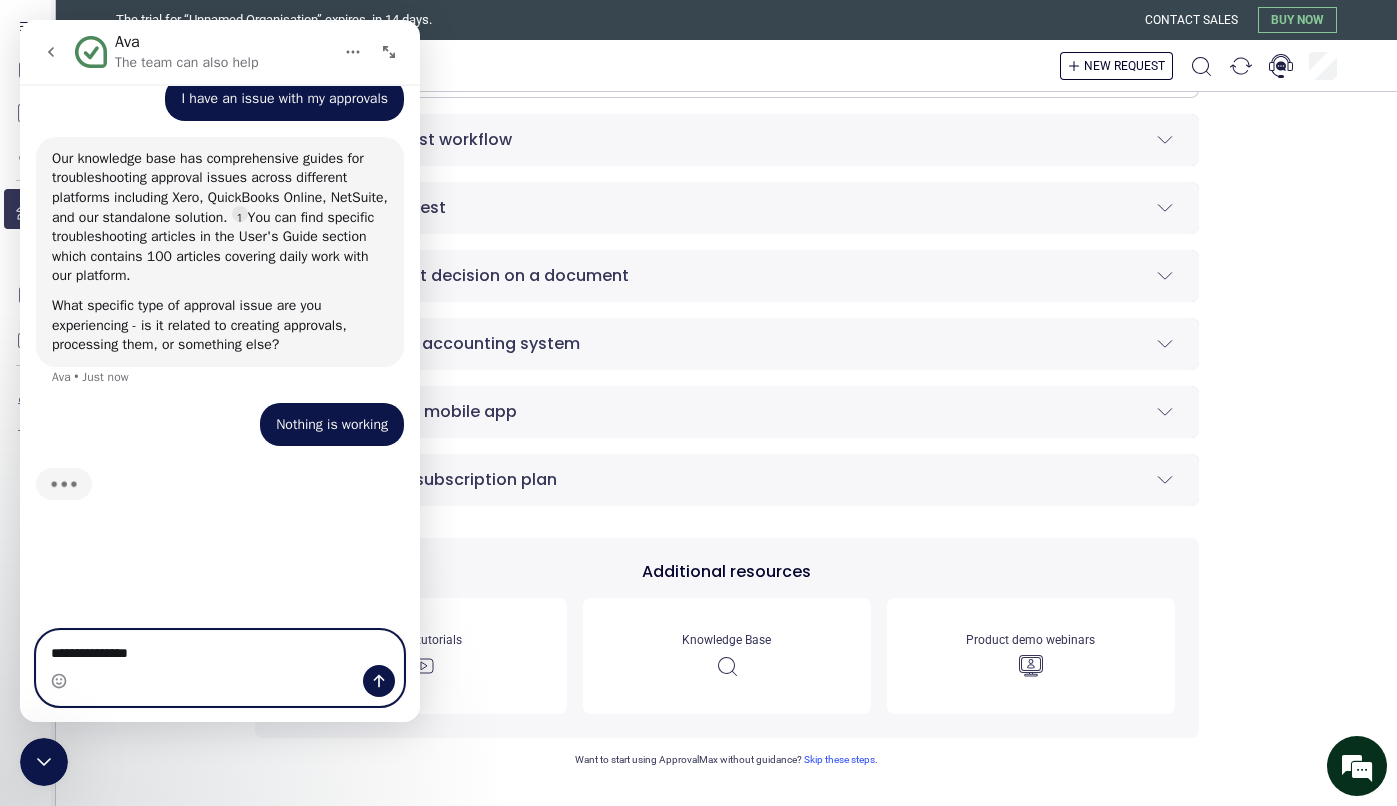 type on "**********" 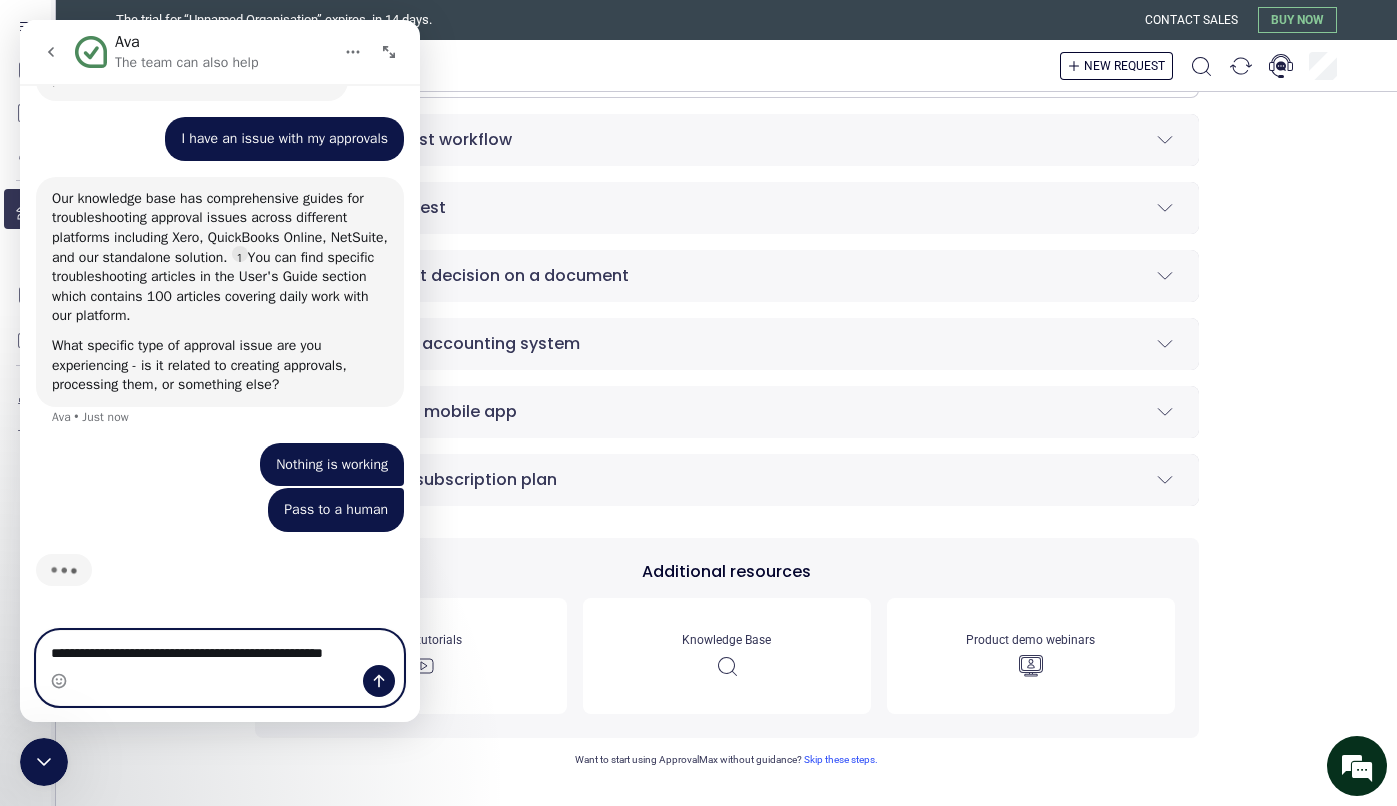 scroll, scrollTop: 0, scrollLeft: 0, axis: both 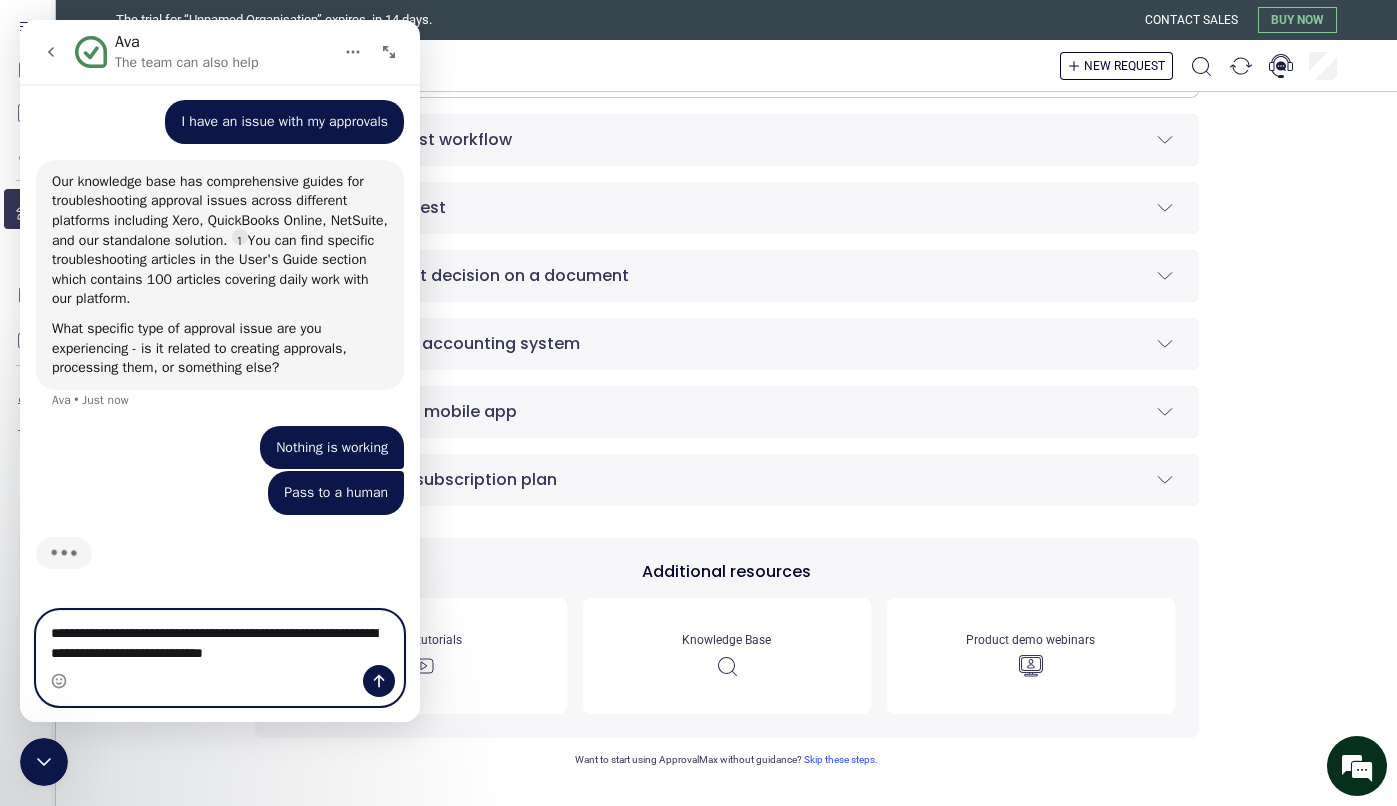 type on "**********" 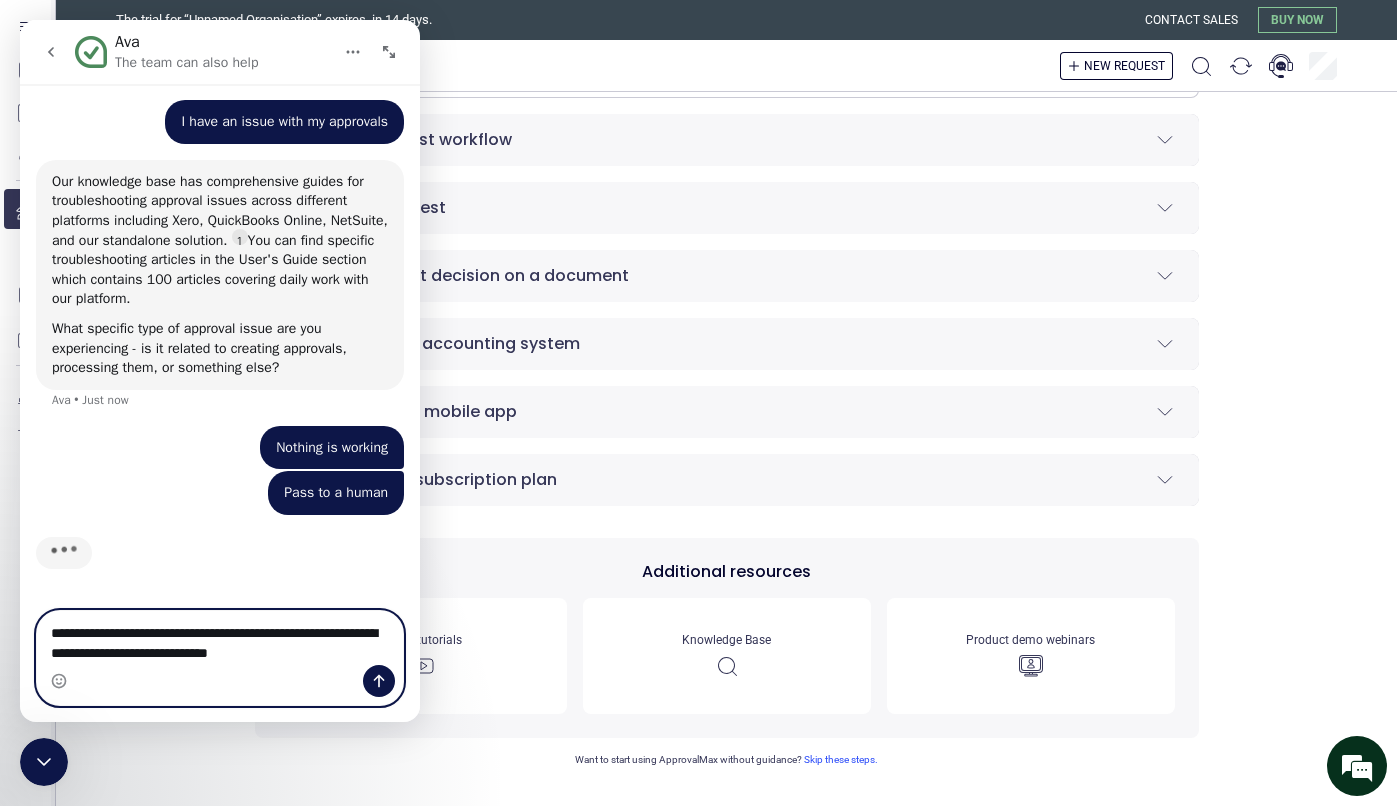 type 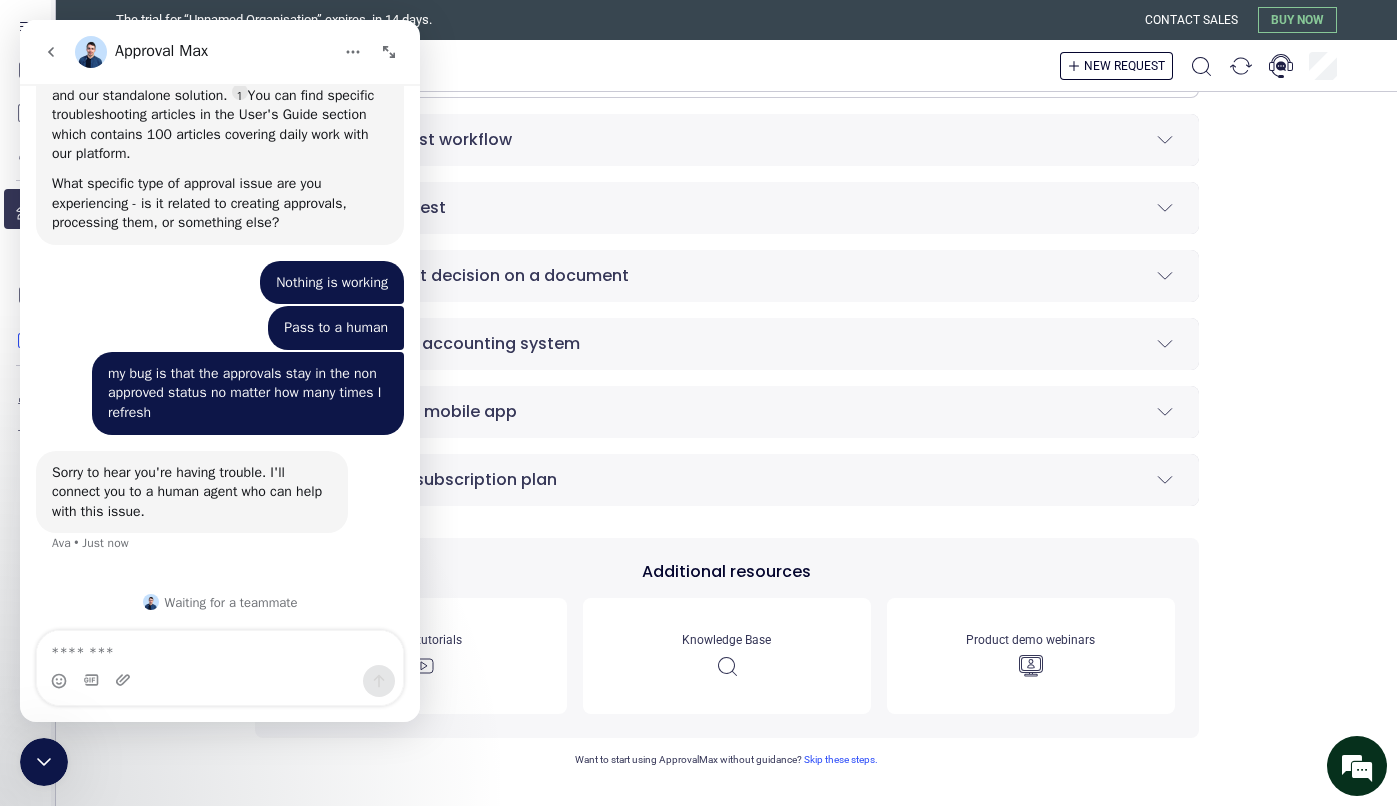 scroll, scrollTop: 332, scrollLeft: 0, axis: vertical 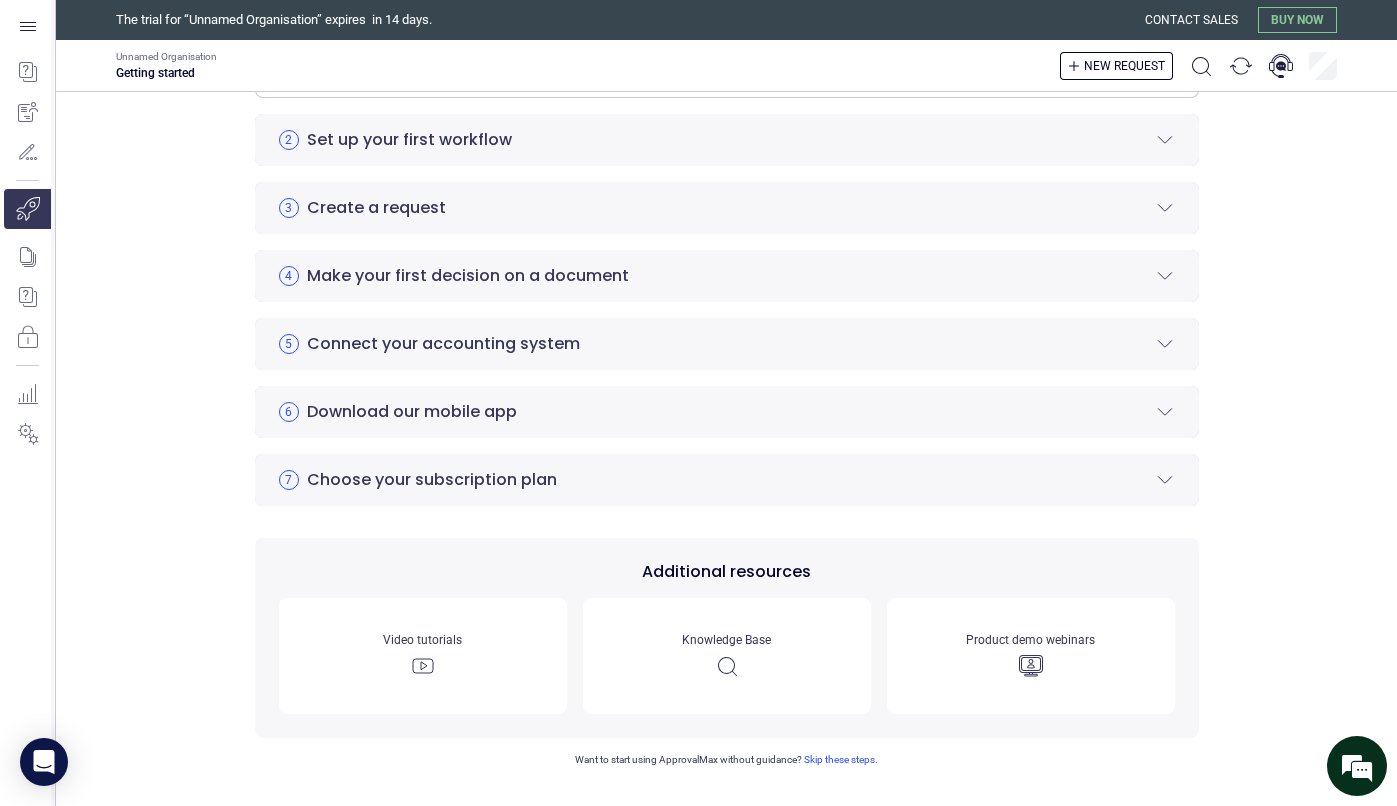 click 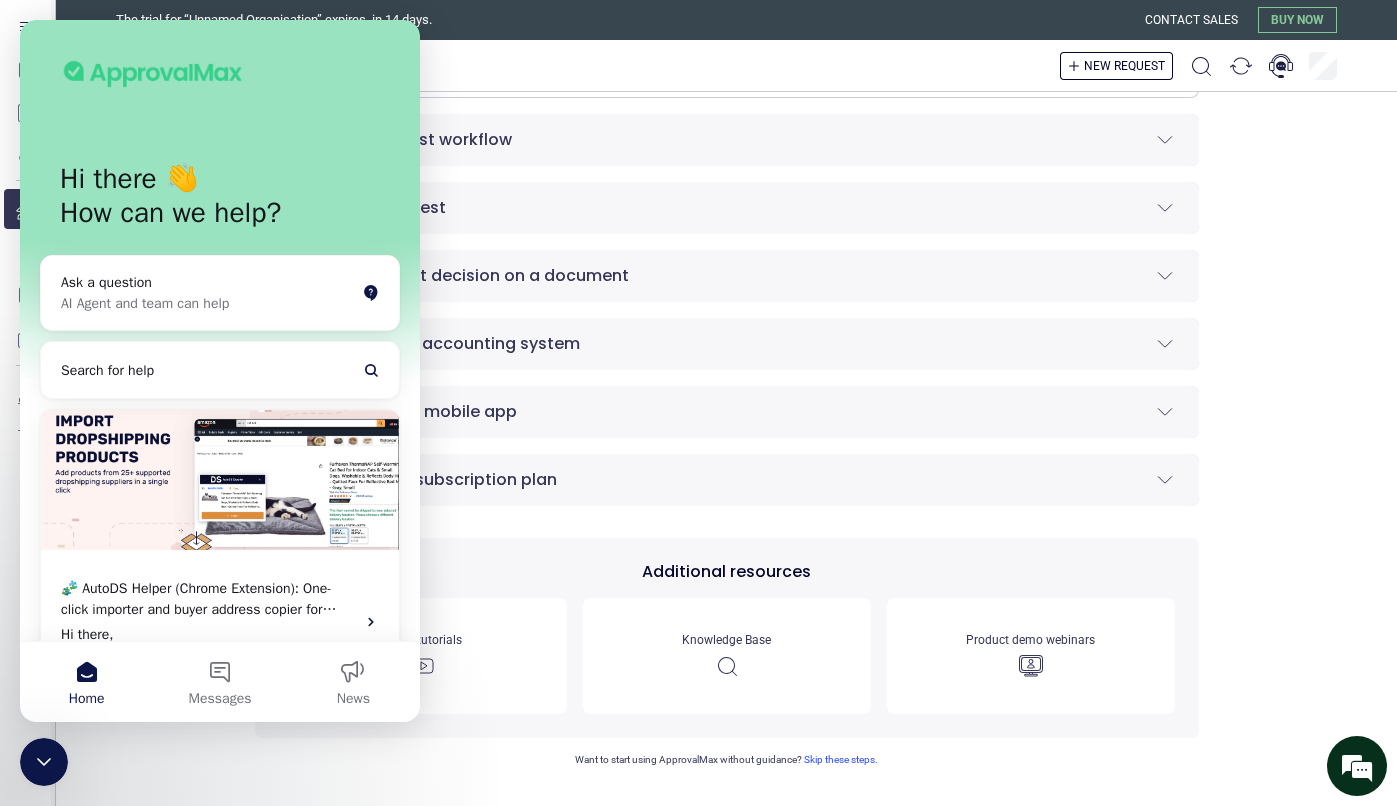 scroll, scrollTop: 0, scrollLeft: 0, axis: both 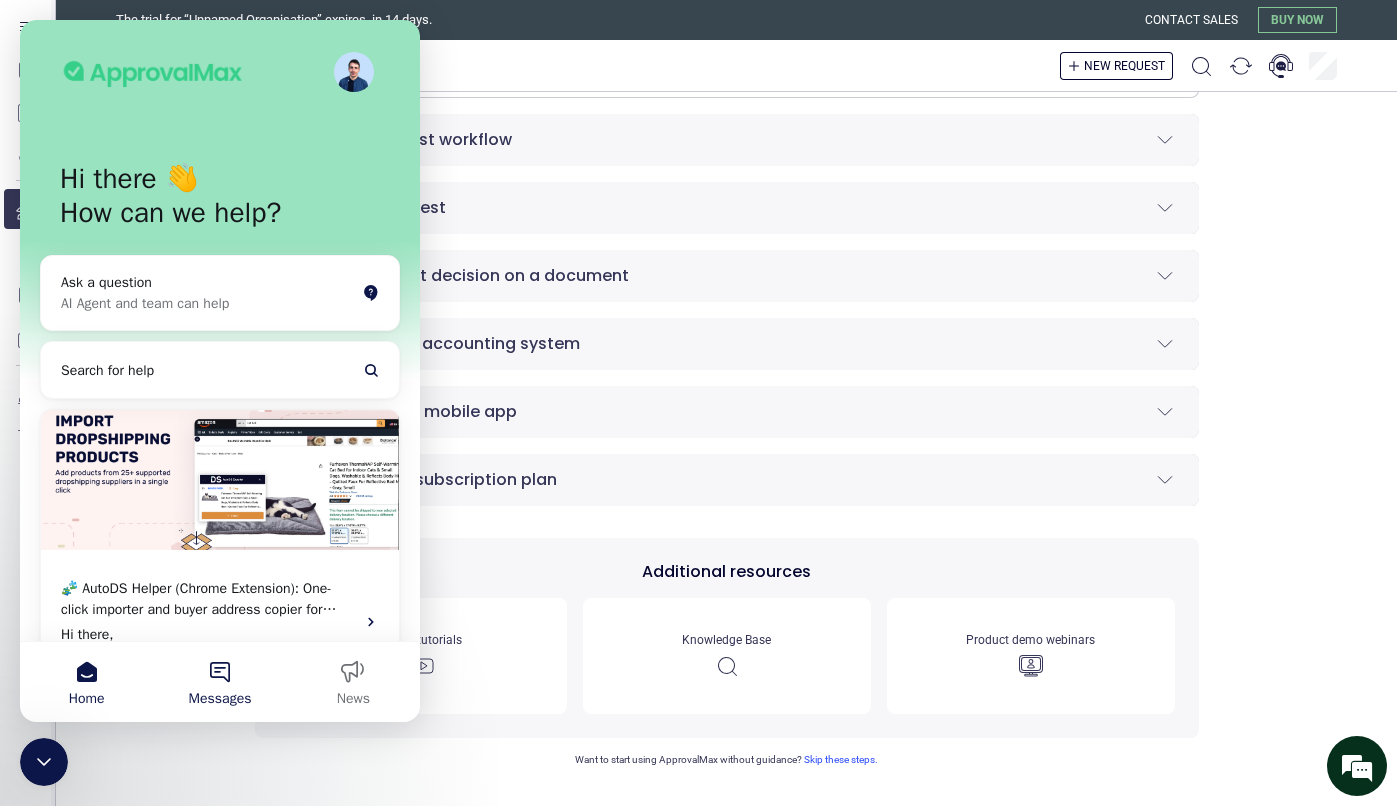 click on "Messages" at bounding box center [219, 682] 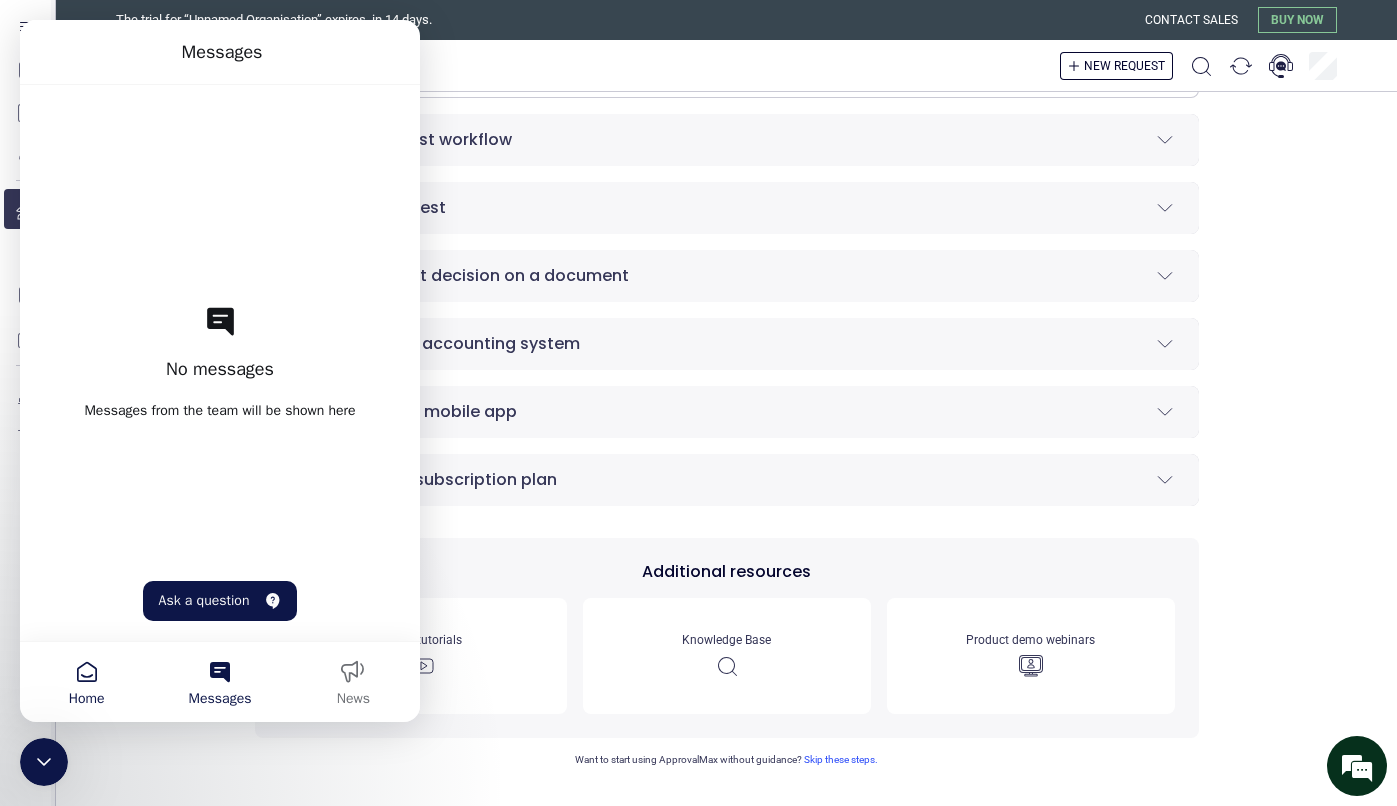 click on "Home" at bounding box center (87, 699) 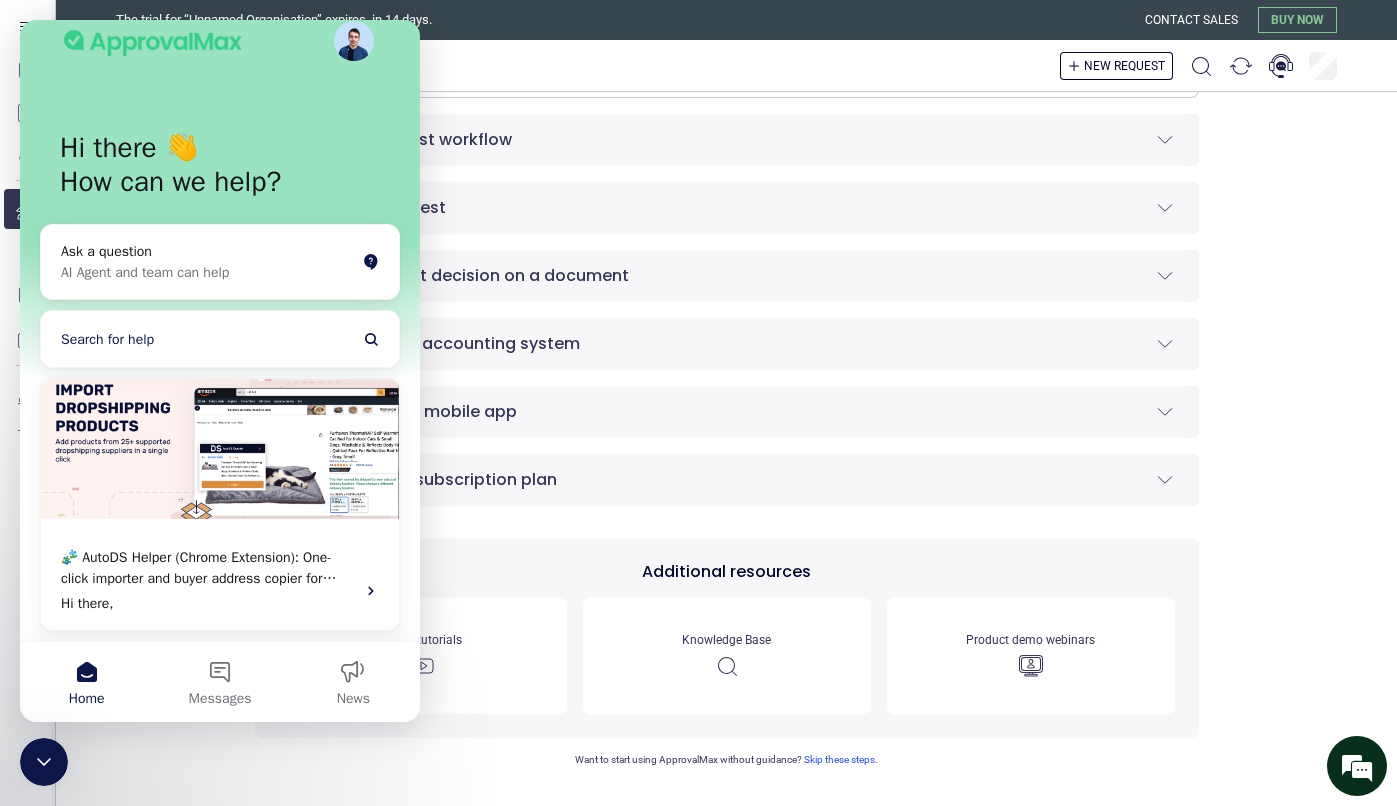 scroll, scrollTop: 0, scrollLeft: 0, axis: both 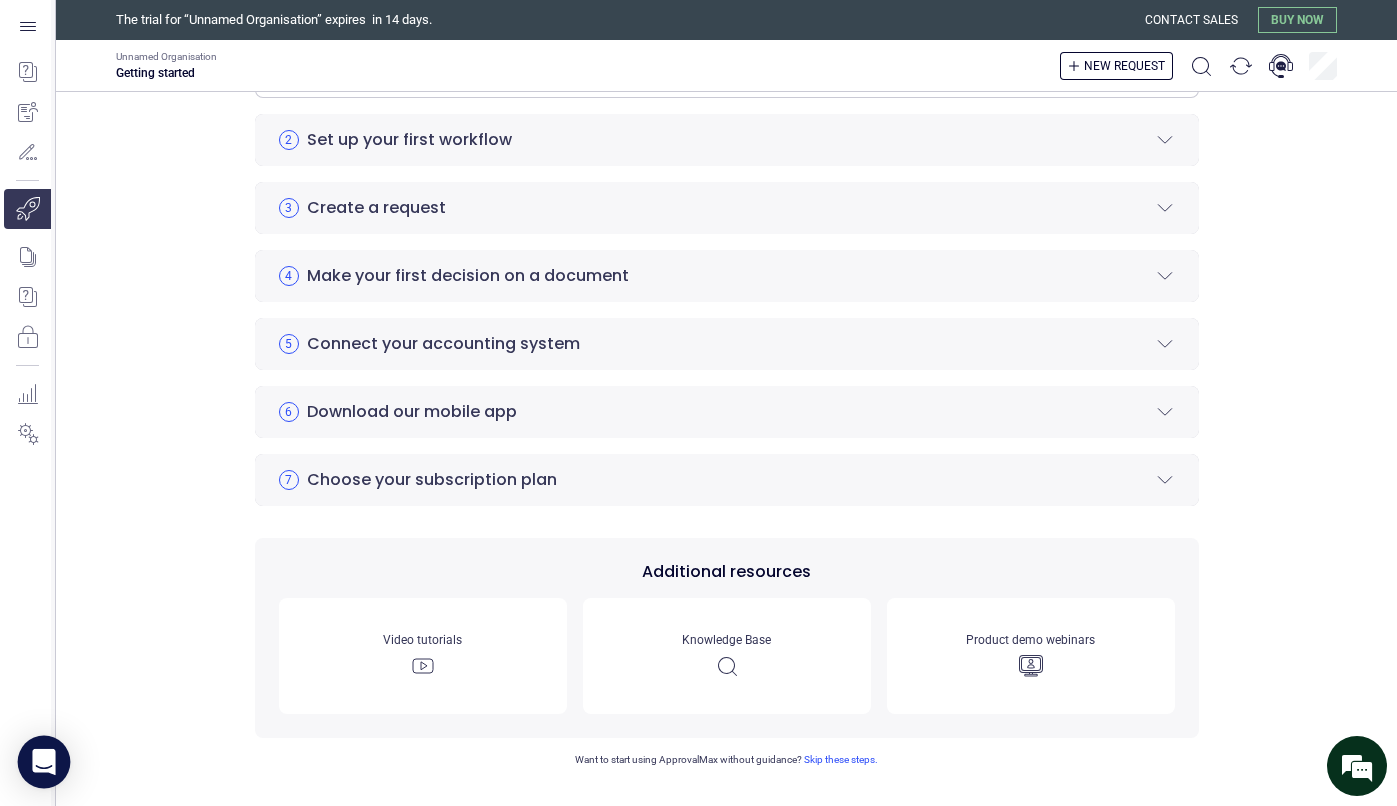 click 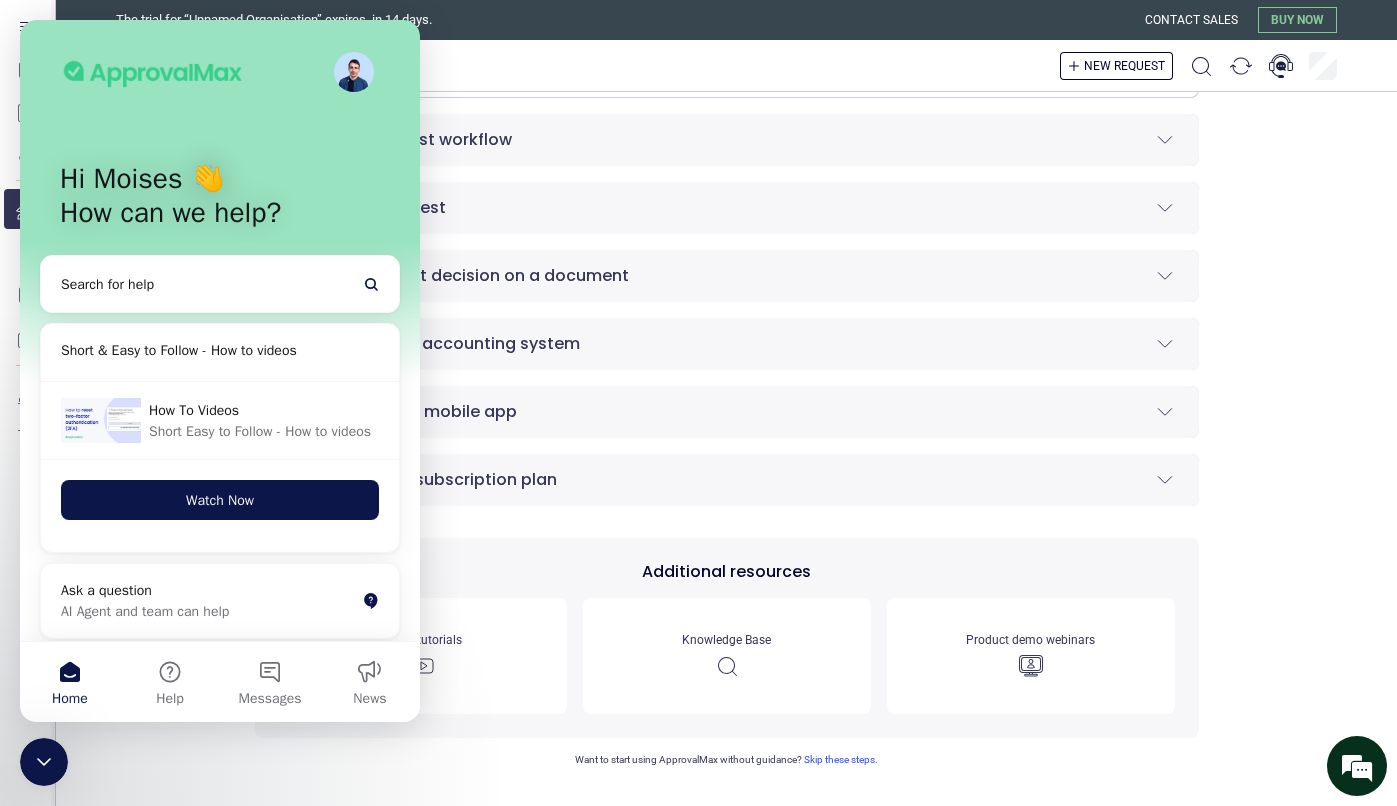 scroll, scrollTop: 0, scrollLeft: 0, axis: both 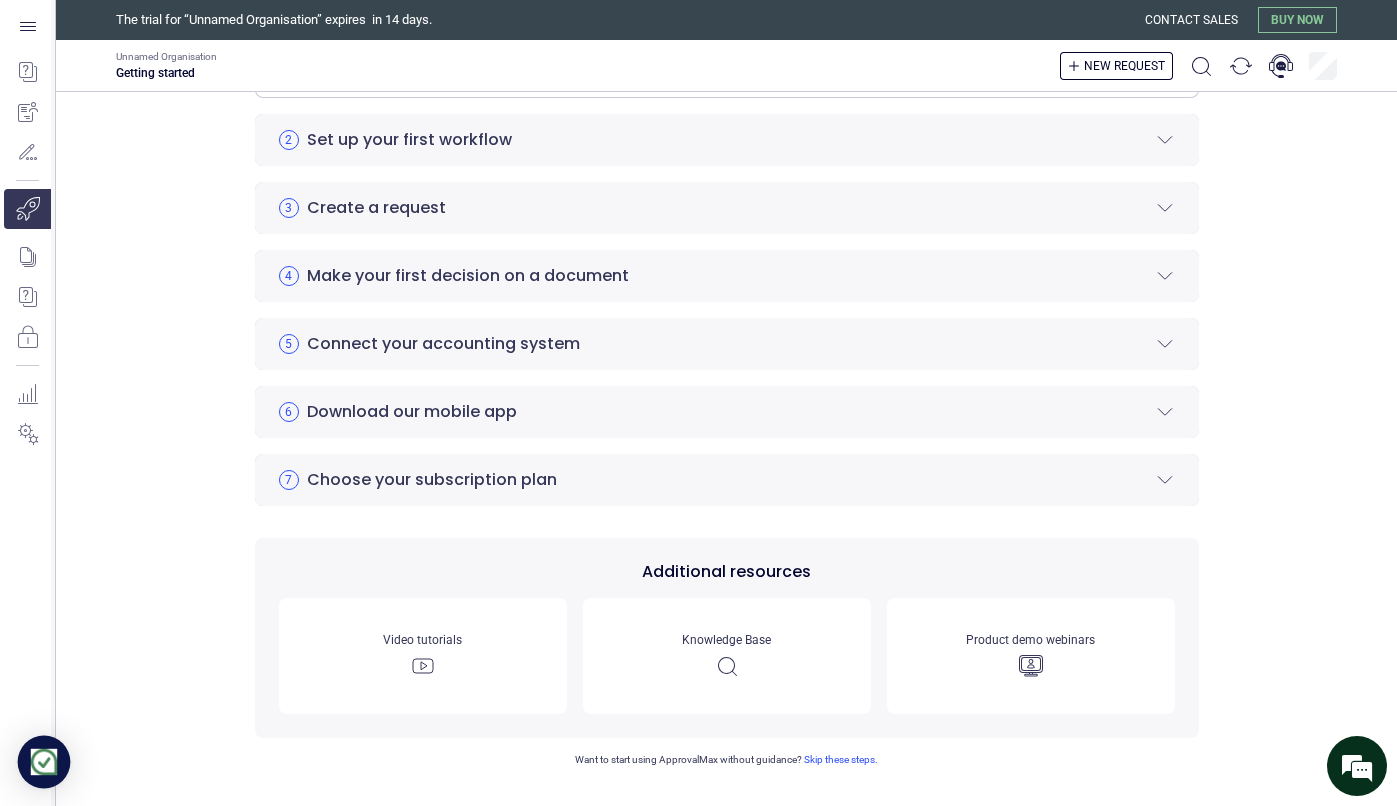 click at bounding box center (44, 762) 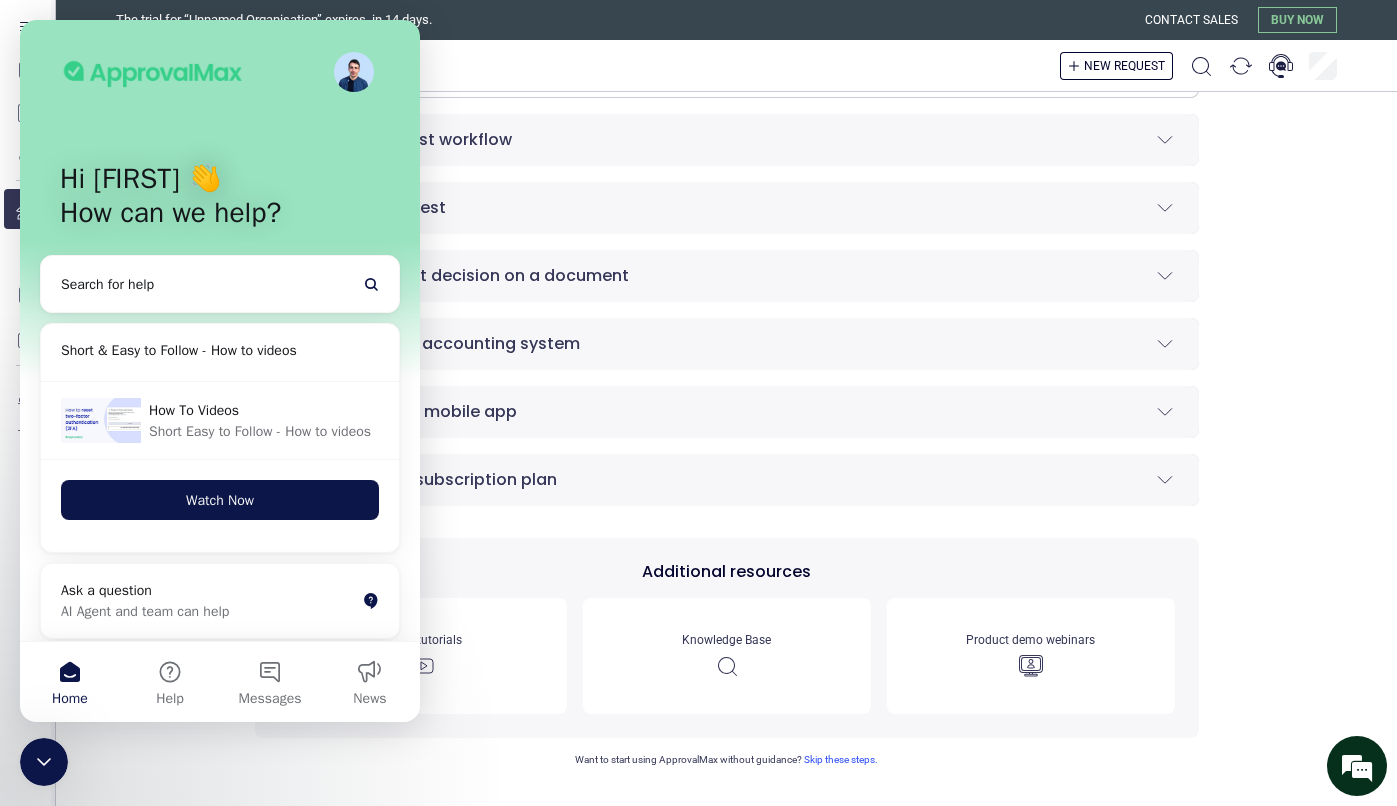 scroll, scrollTop: 0, scrollLeft: 0, axis: both 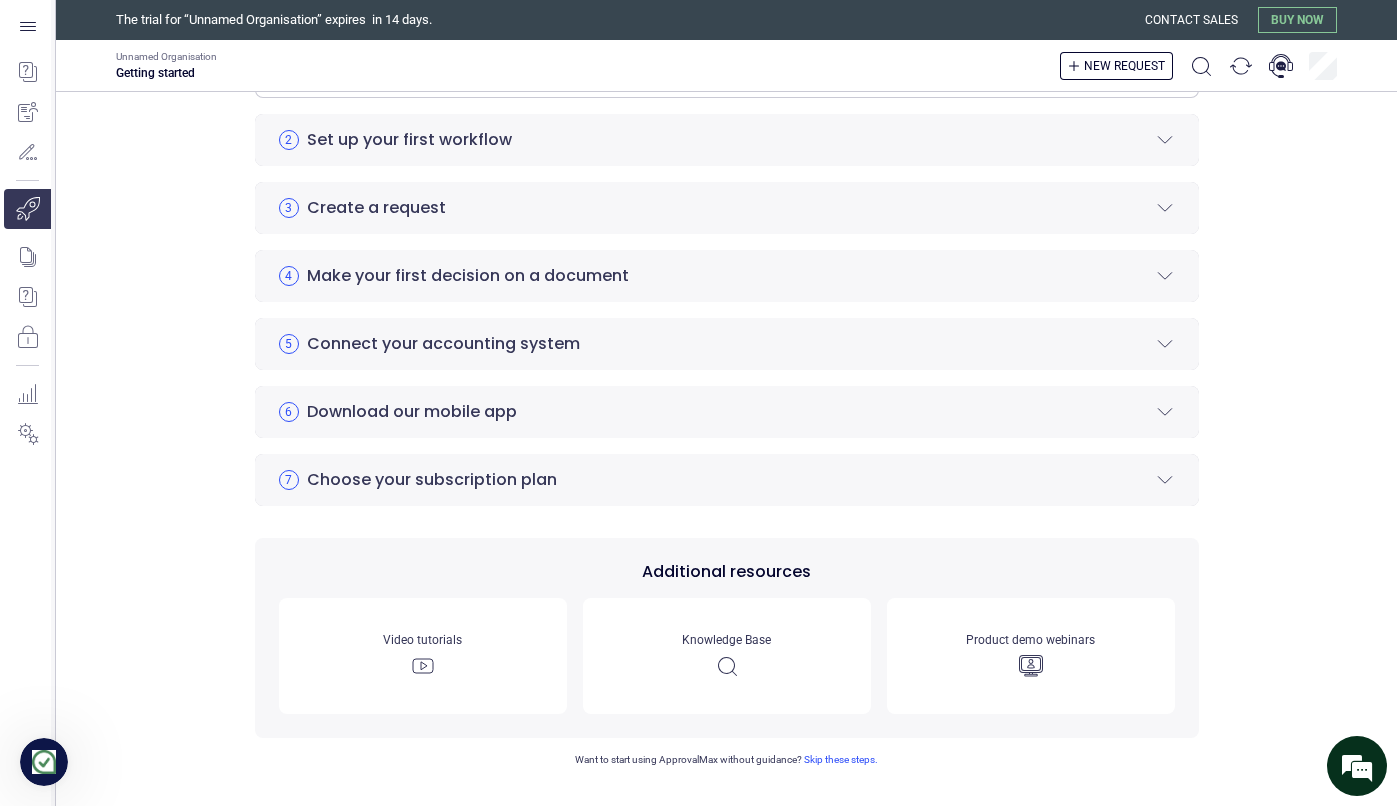 click 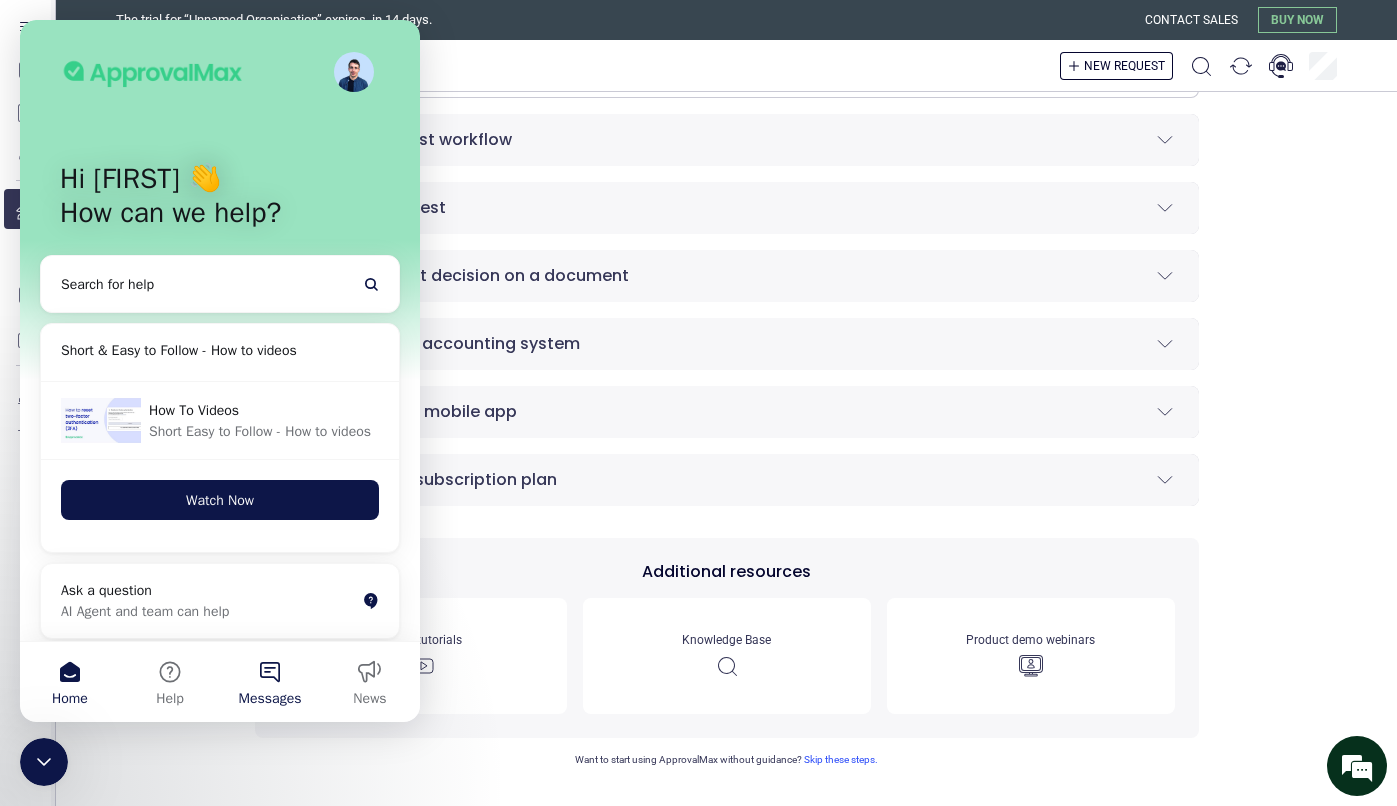 click on "Messages" at bounding box center (270, 699) 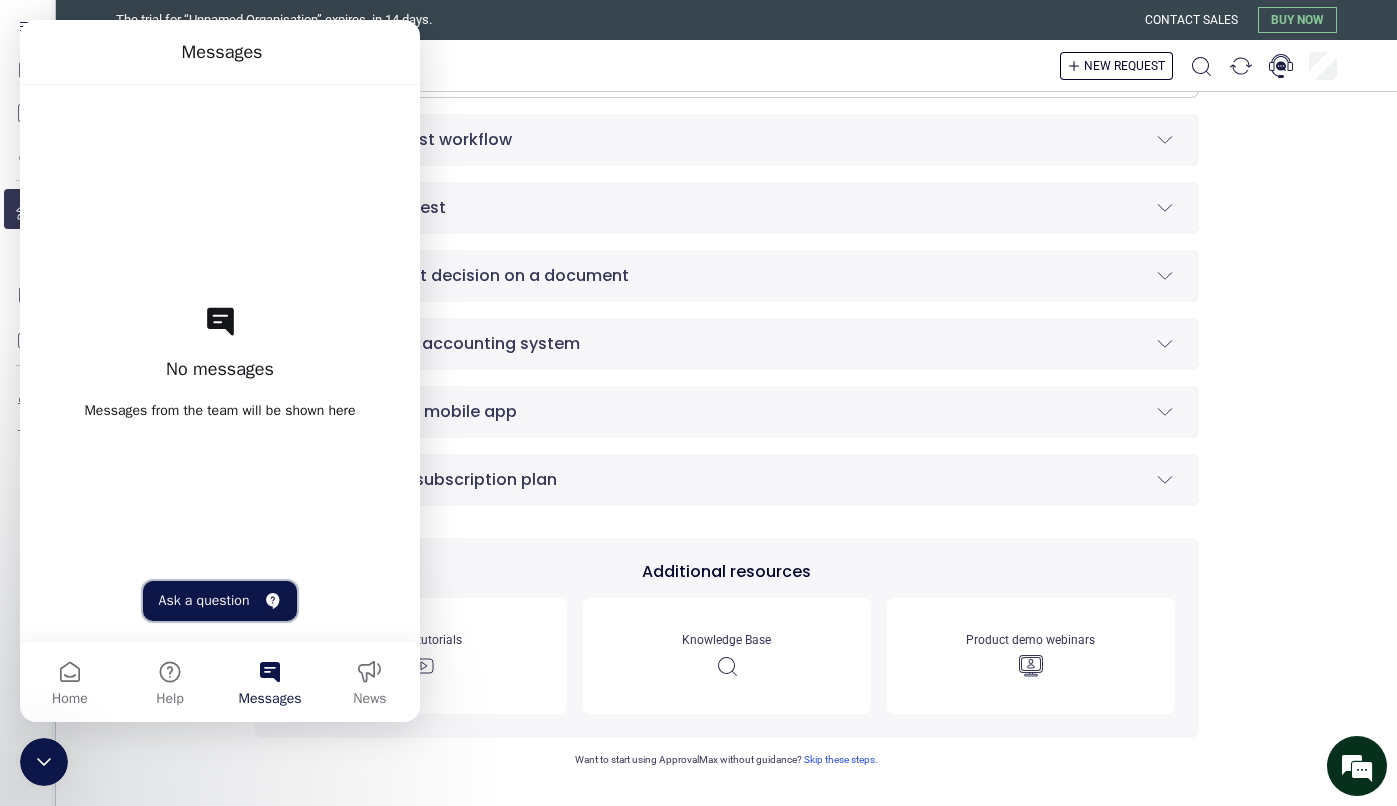 click on "Ask a question" at bounding box center (220, 601) 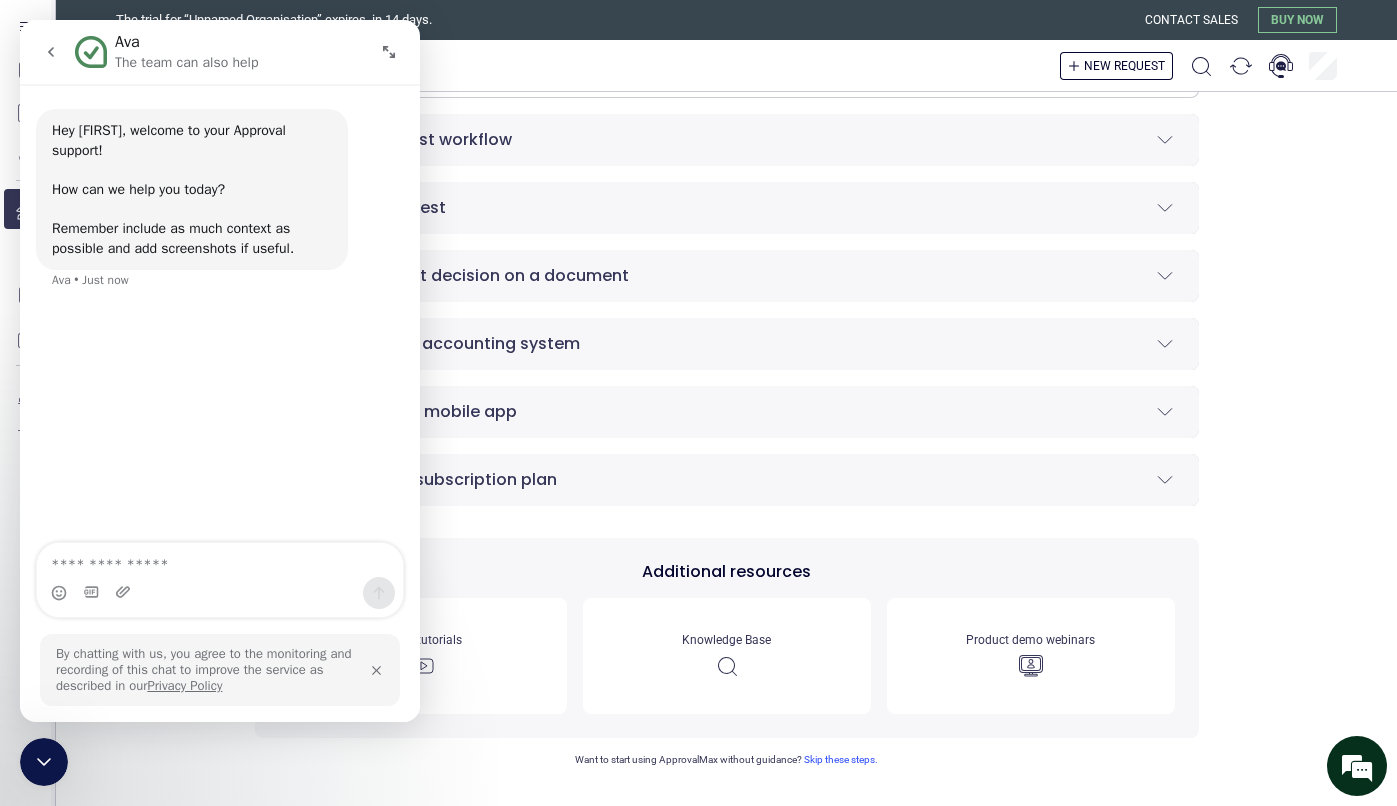 click at bounding box center [376, 670] 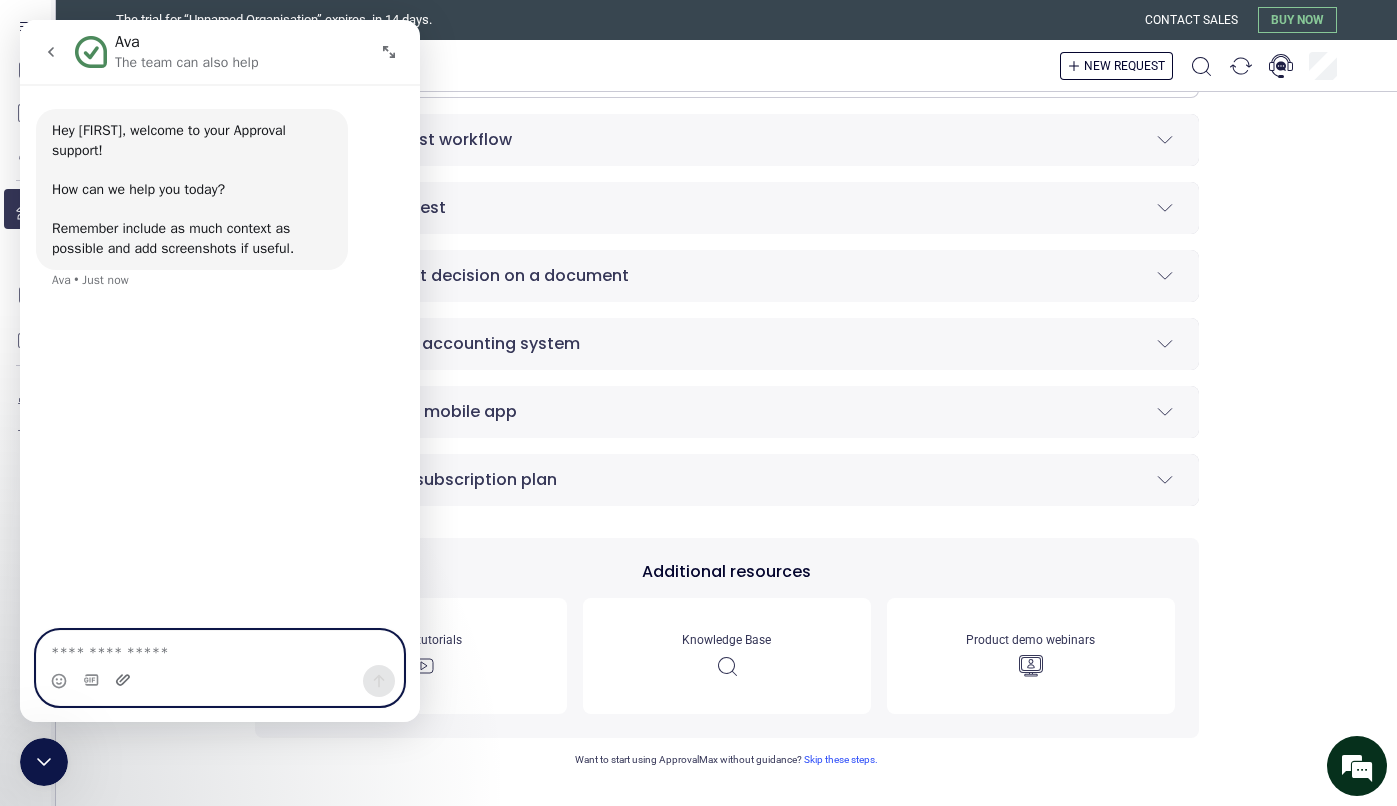 click 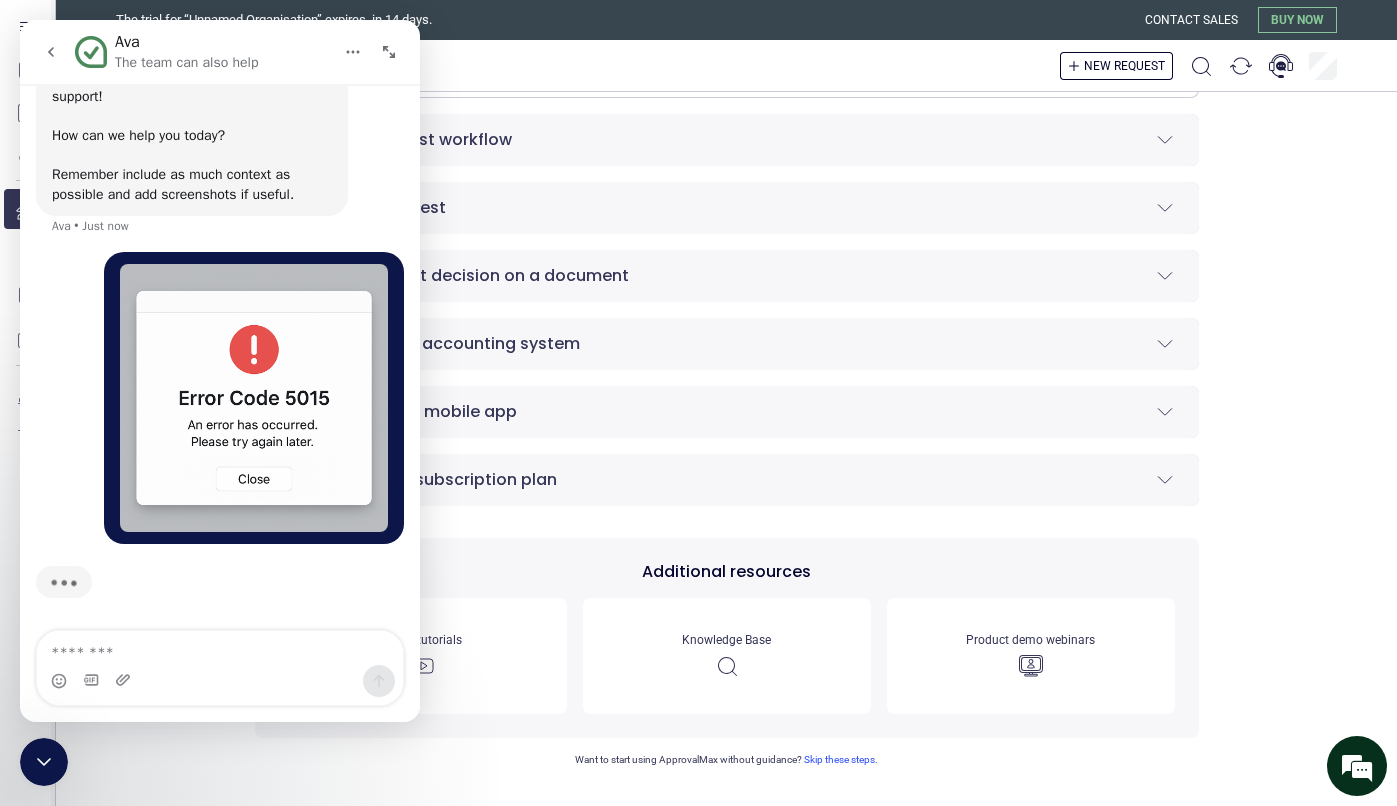 scroll, scrollTop: 25, scrollLeft: 0, axis: vertical 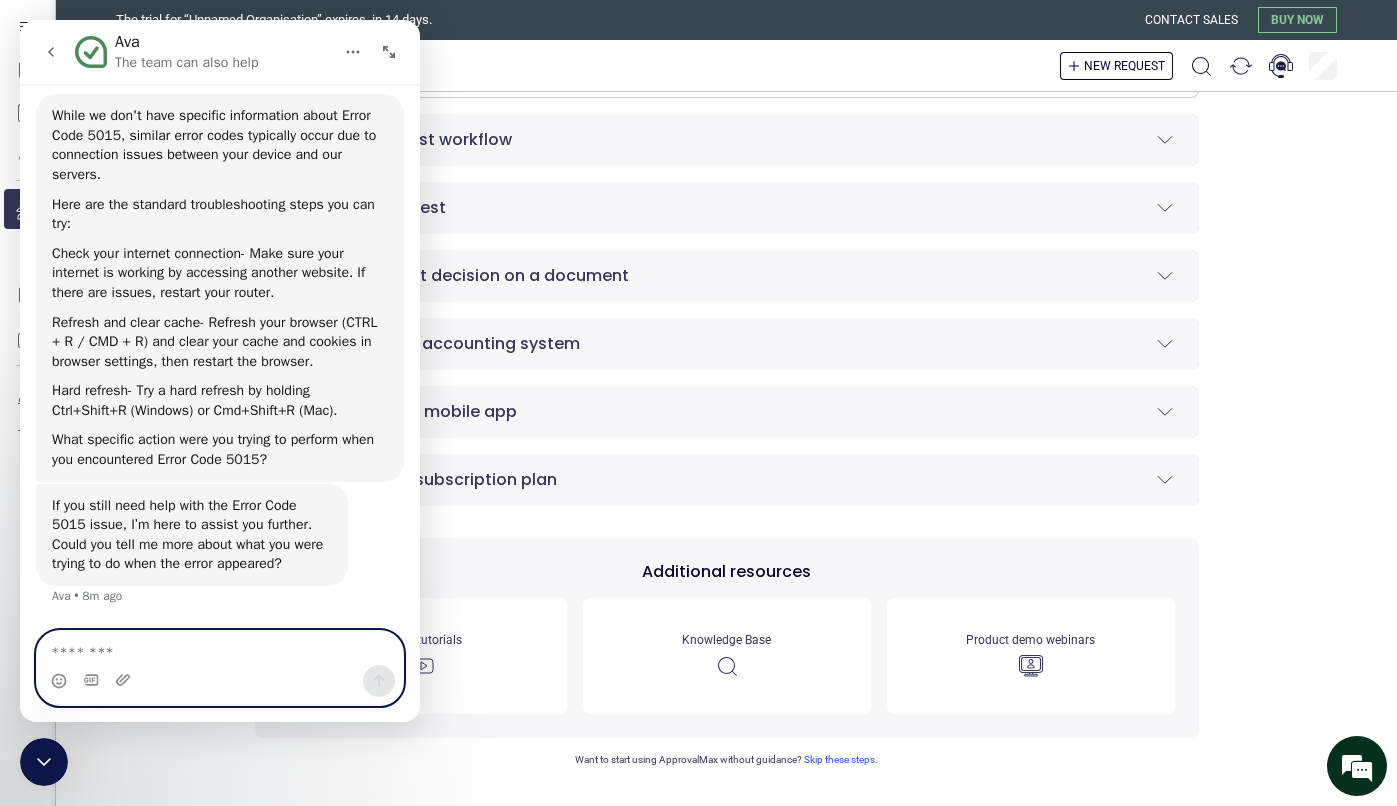 click at bounding box center [220, 648] 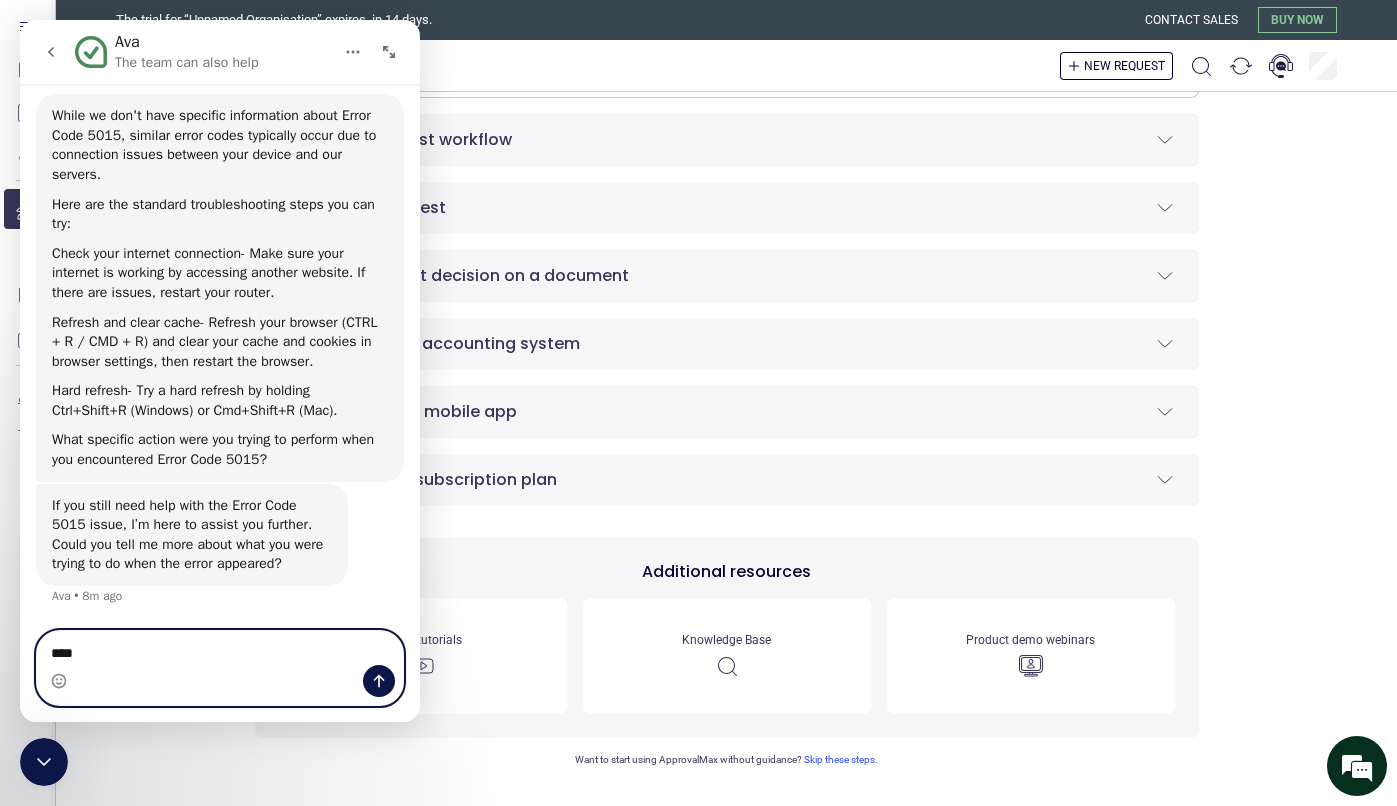 type on "****" 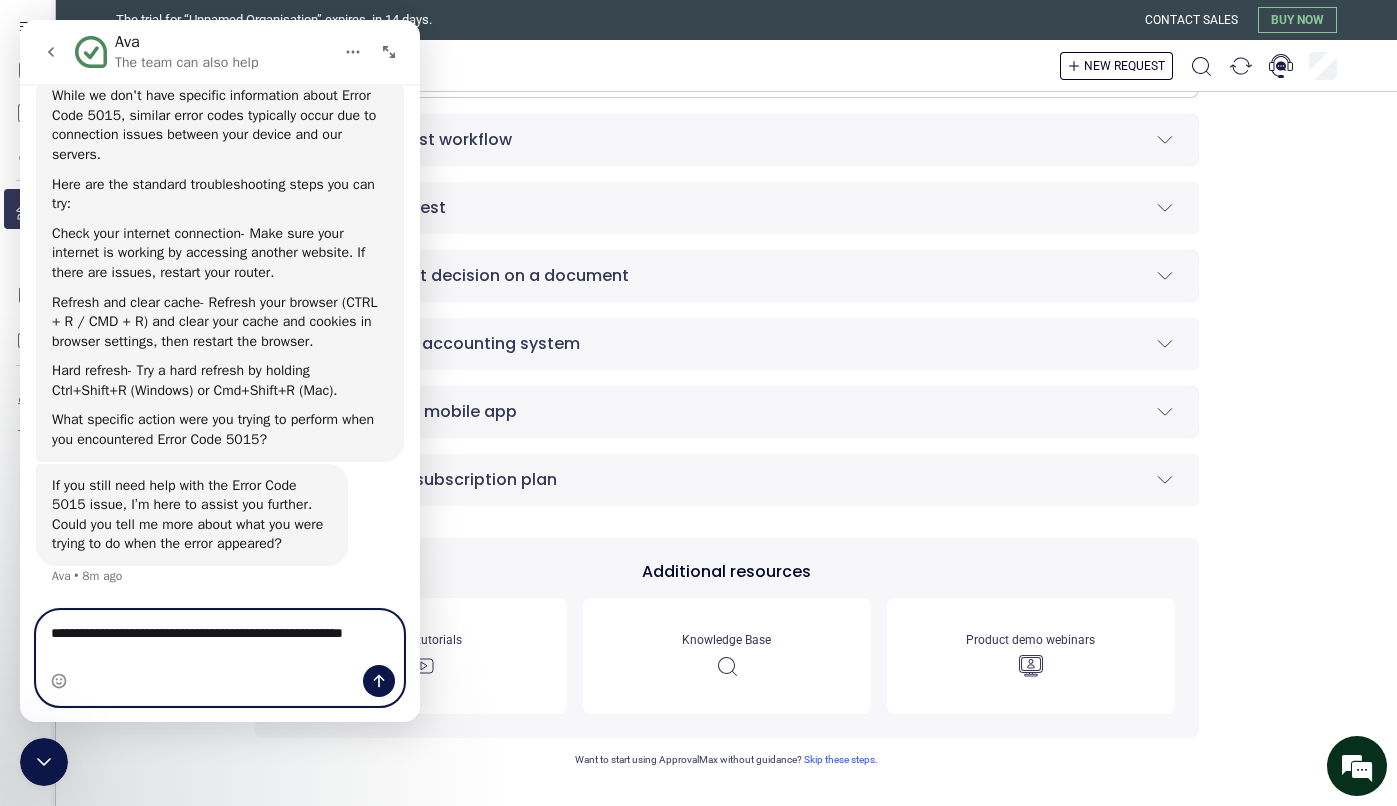 scroll, scrollTop: 557, scrollLeft: 0, axis: vertical 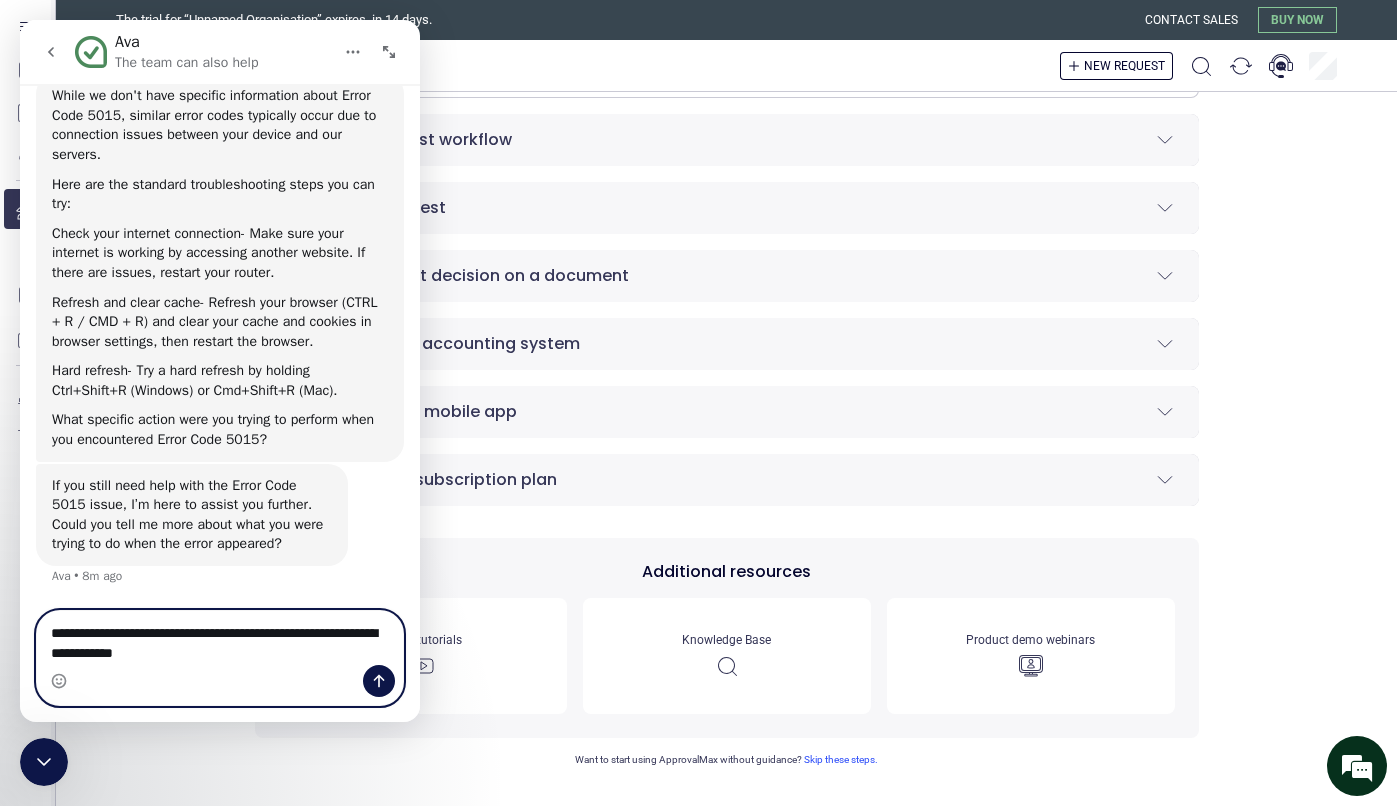 type on "**********" 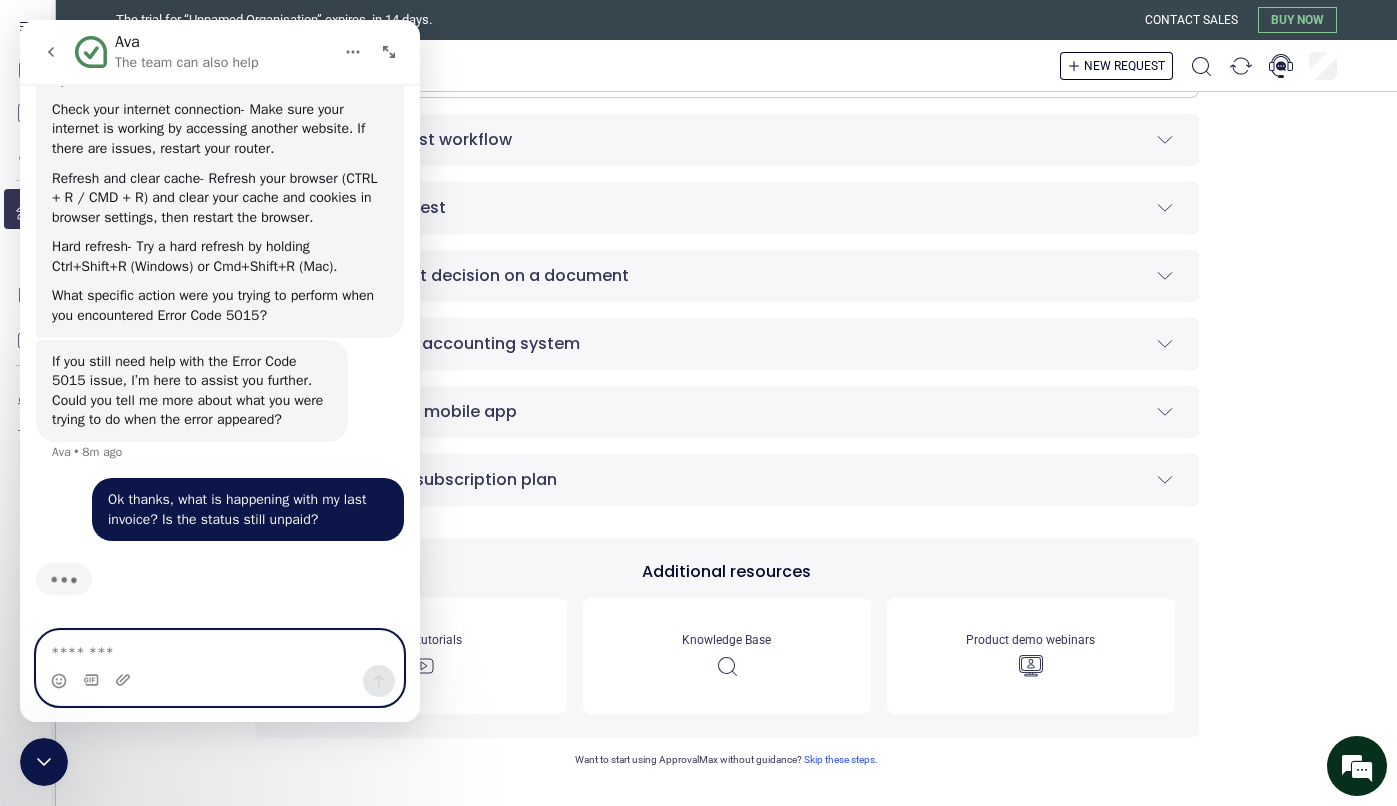 scroll, scrollTop: 681, scrollLeft: 0, axis: vertical 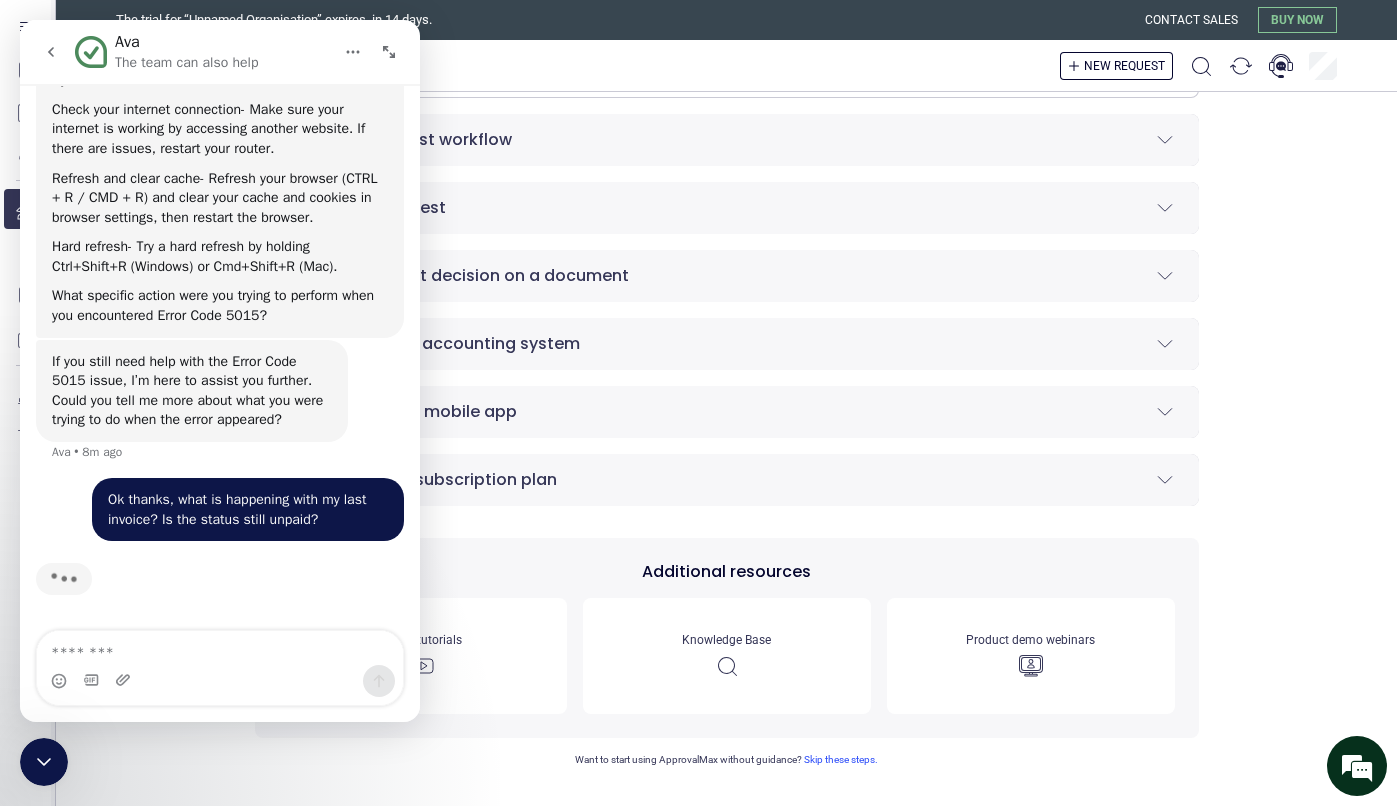 click on "Ok thanks, what is happening with my last invoice? Is the status still unpaid?" at bounding box center [248, 509] 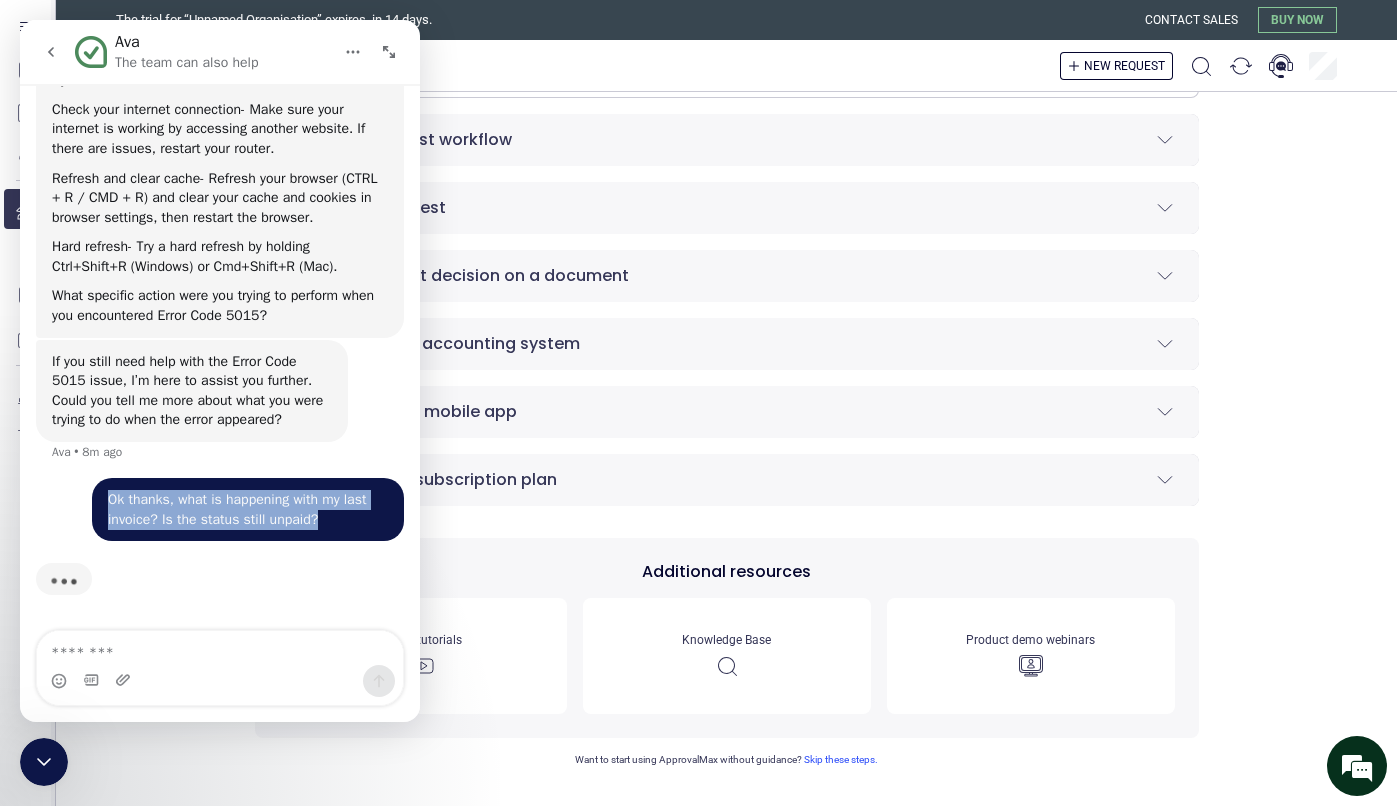 drag, startPoint x: 349, startPoint y: 528, endPoint x: 112, endPoint y: 504, distance: 238.2121 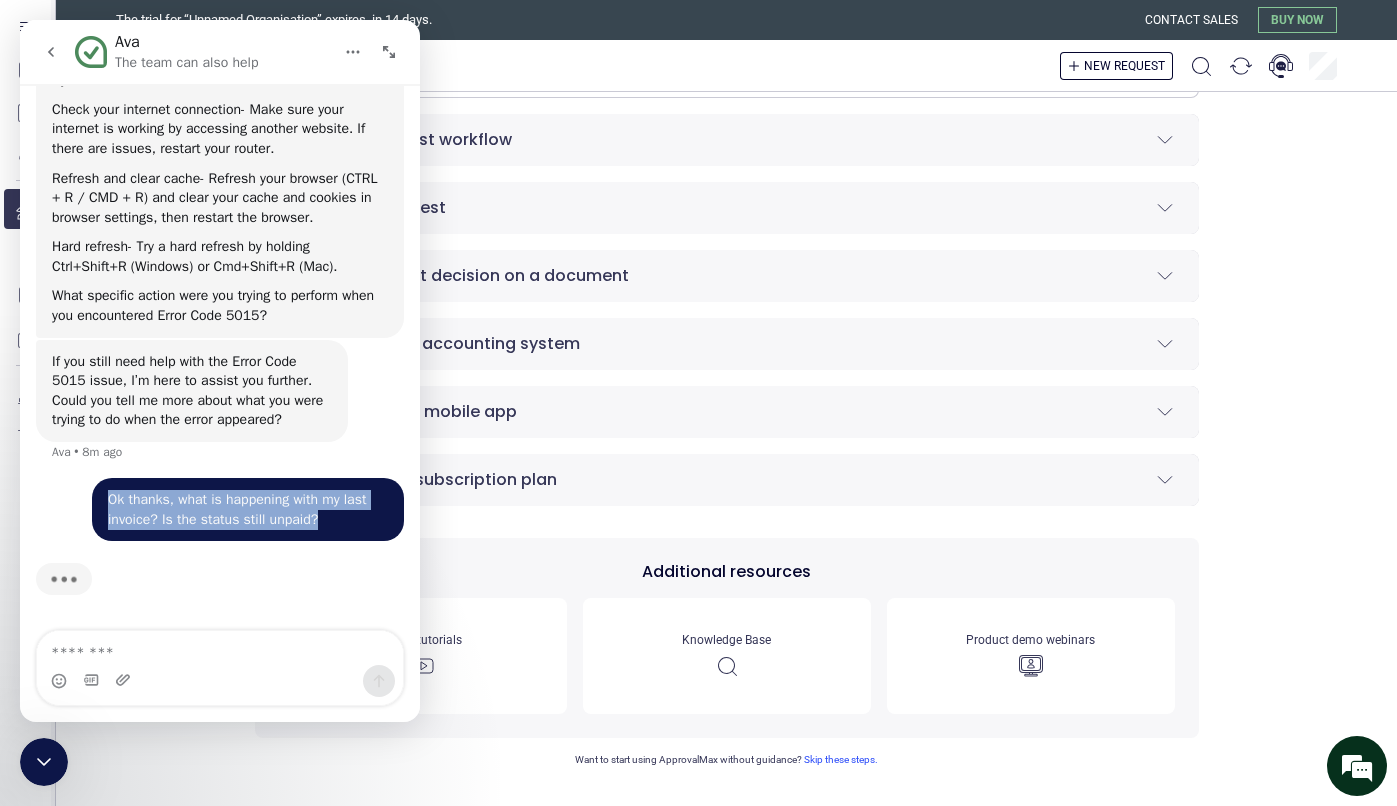 click on "Ok thanks, what is happening with my last invoice? Is the status still unpaid?" at bounding box center [248, 509] 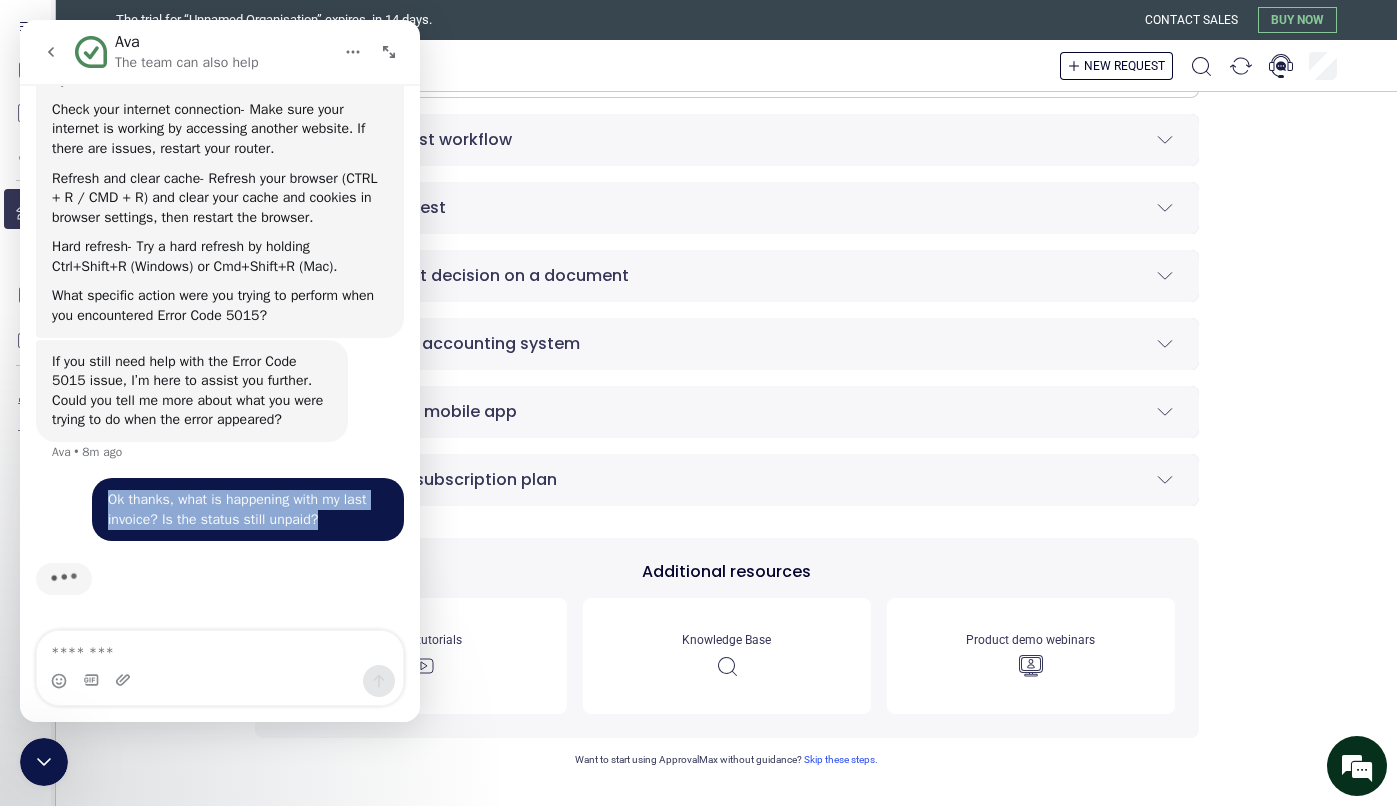 copy on "Ok thanks, what is happening with my last invoice? Is the status still unpaid?" 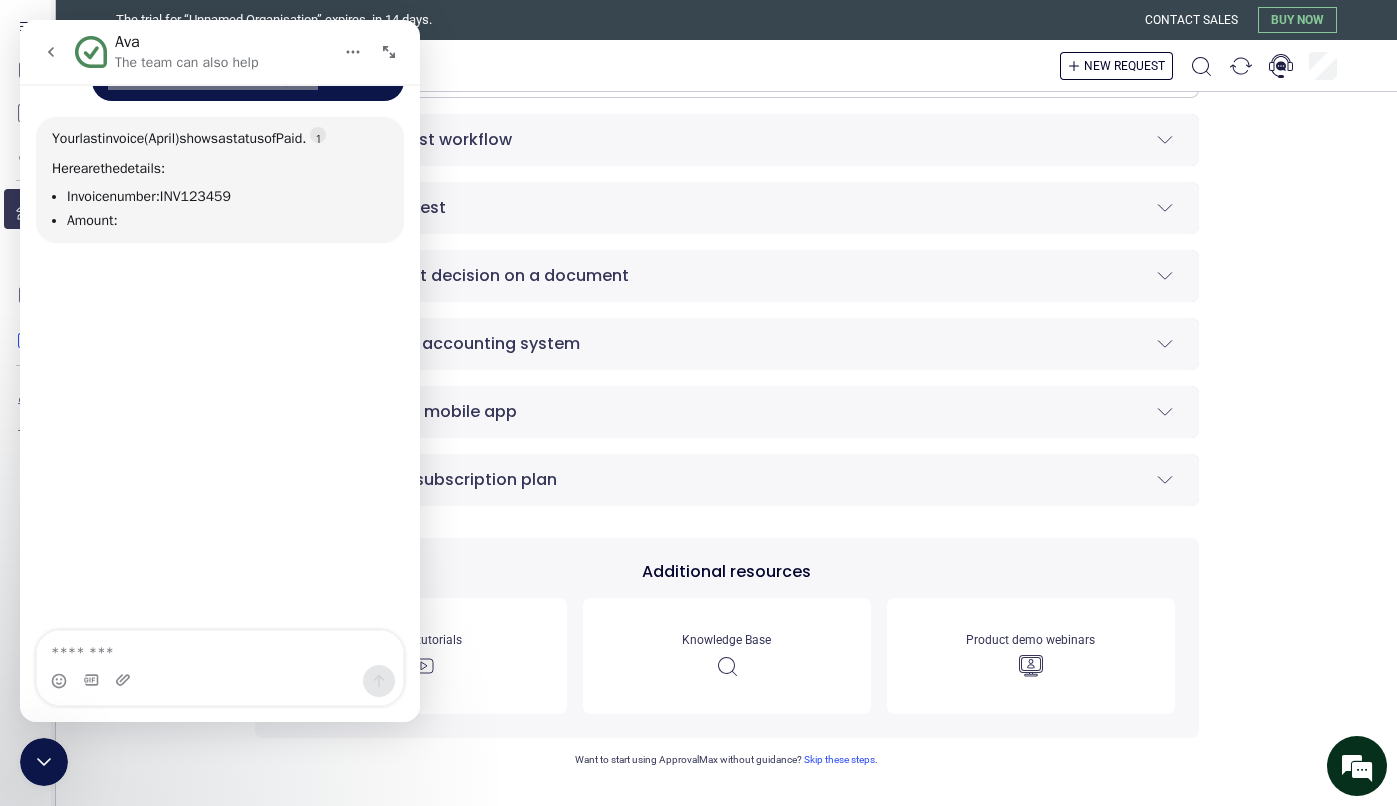 scroll, scrollTop: 1062, scrollLeft: 0, axis: vertical 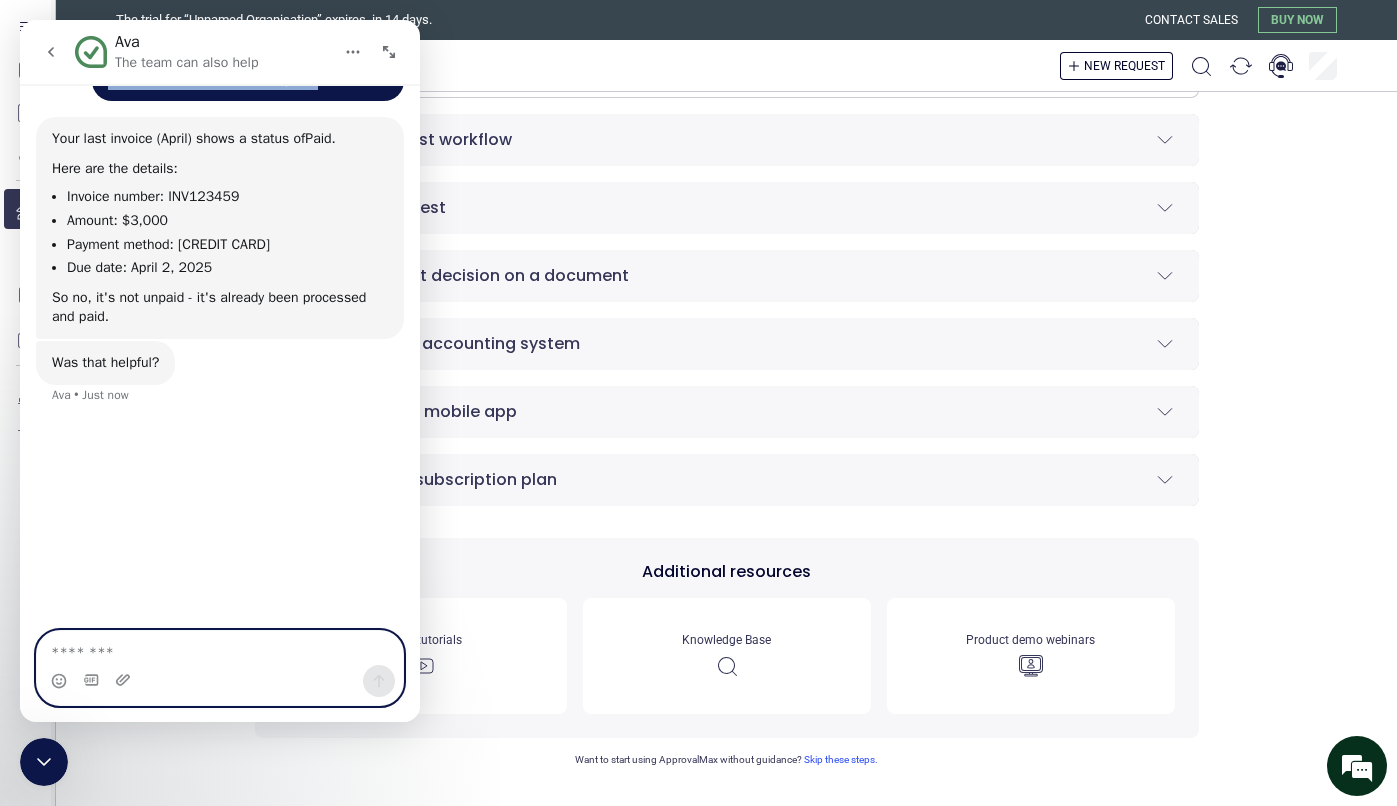 click at bounding box center [220, 648] 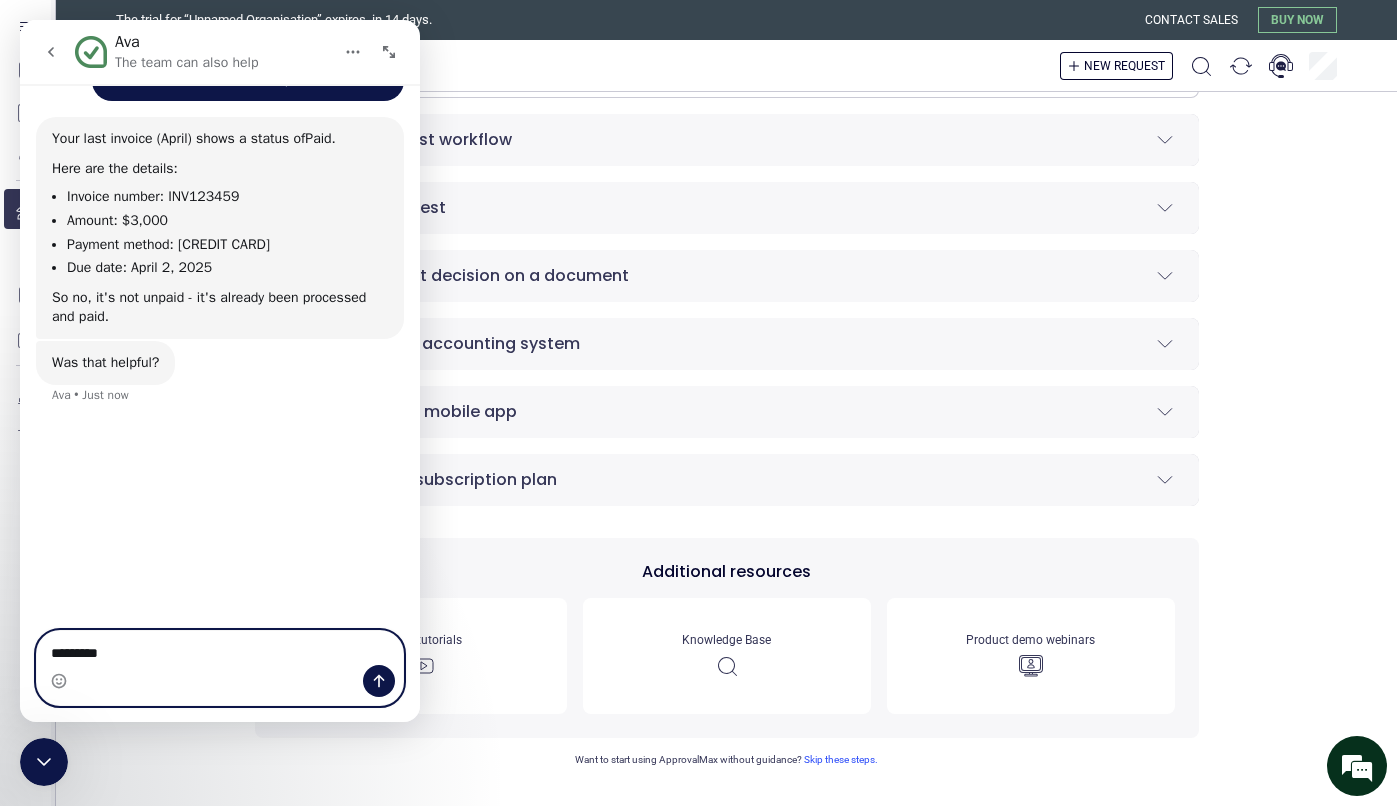 type on "*********" 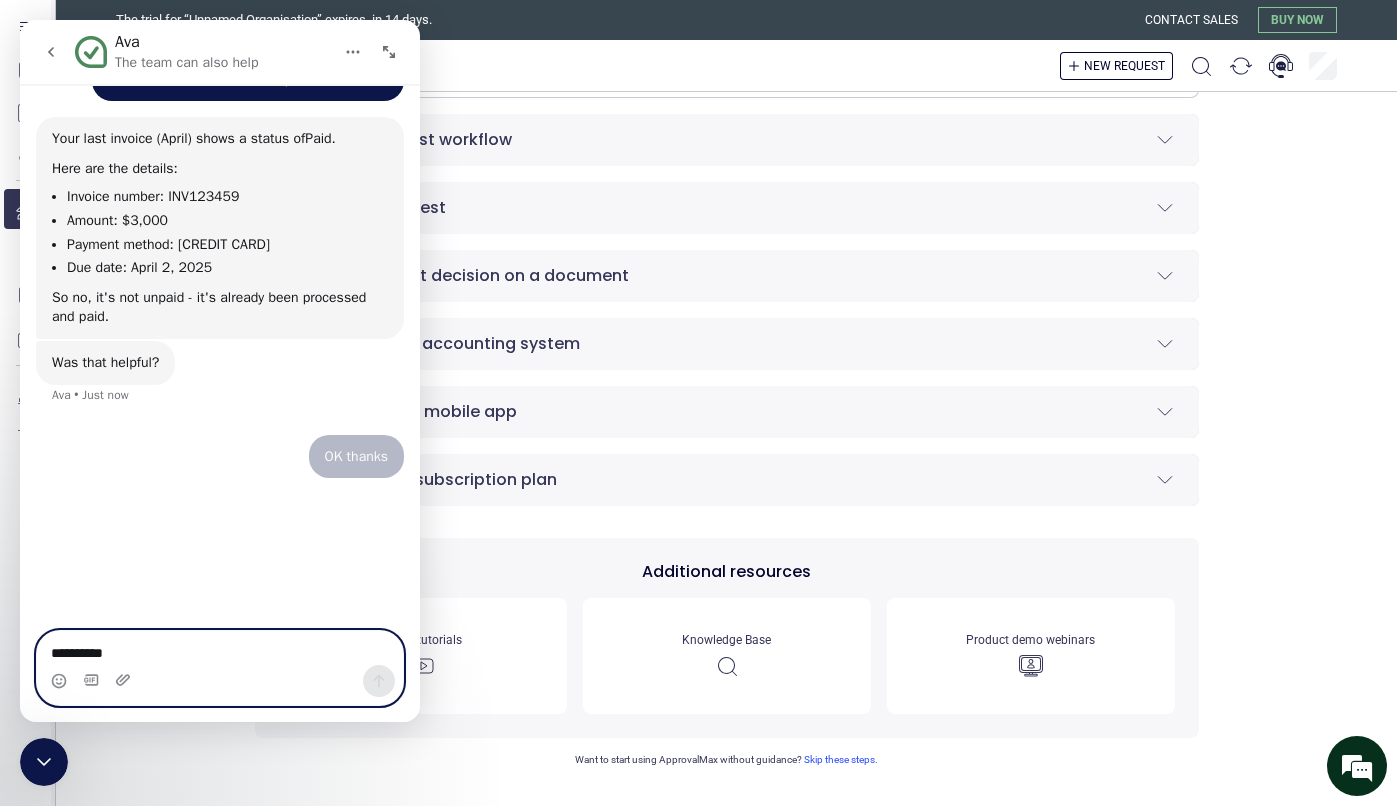 type 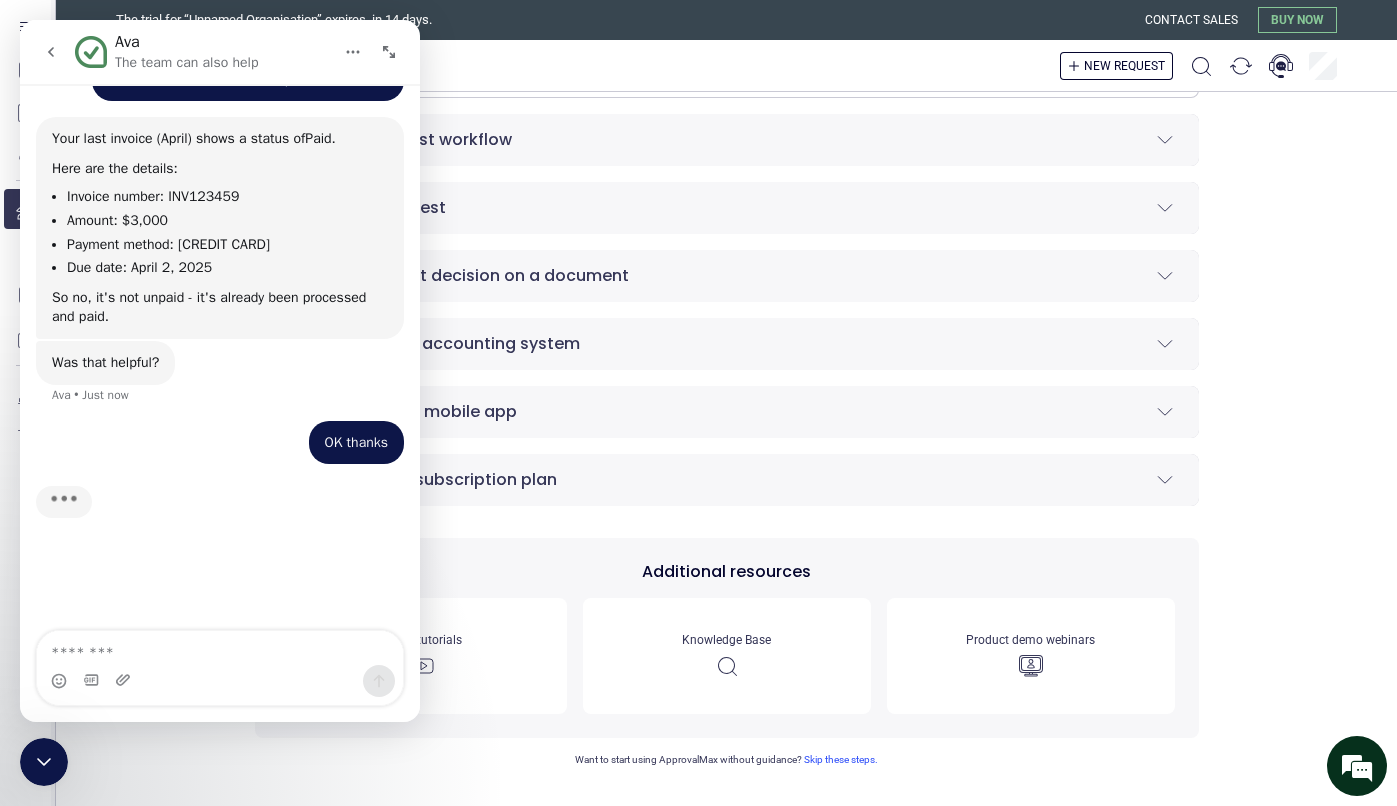 click at bounding box center (51, 52) 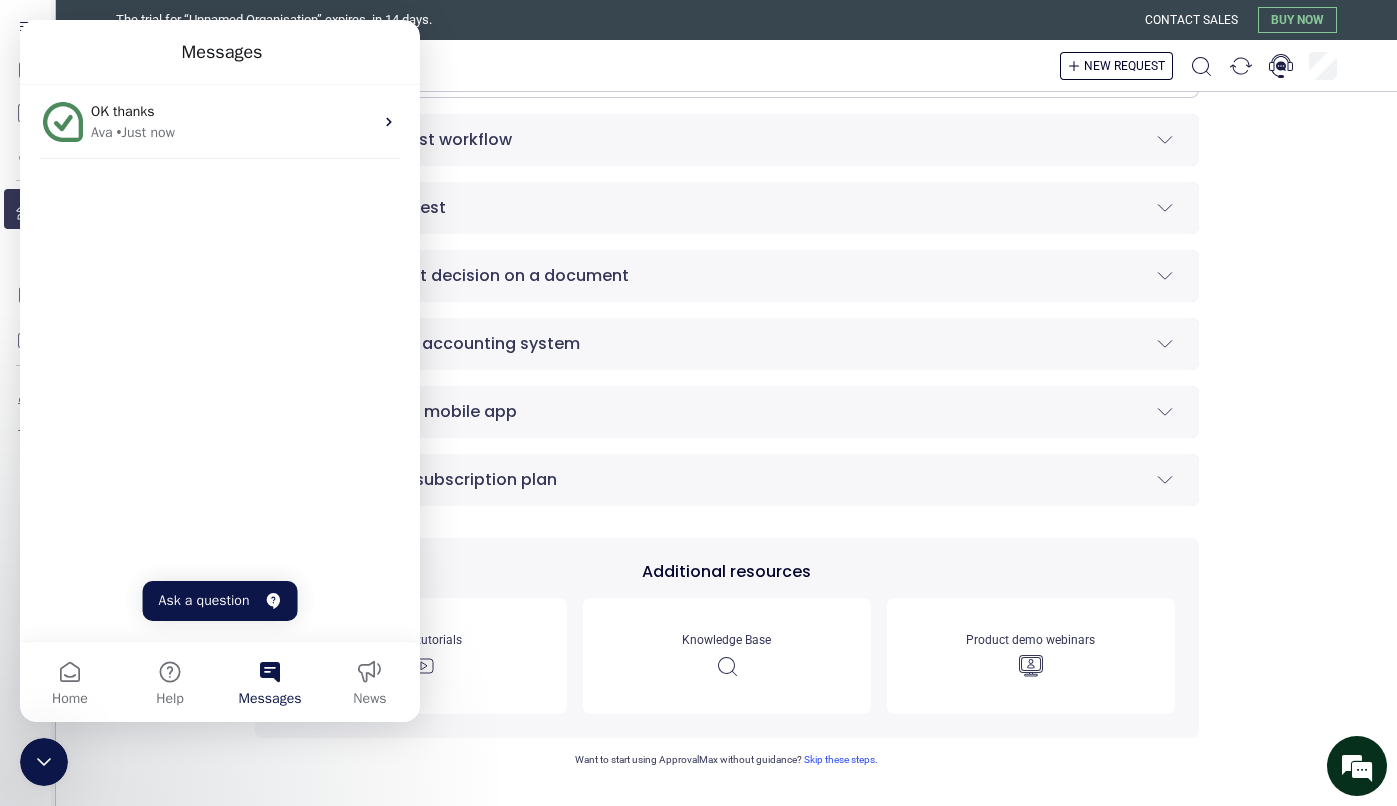 scroll, scrollTop: 3, scrollLeft: 0, axis: vertical 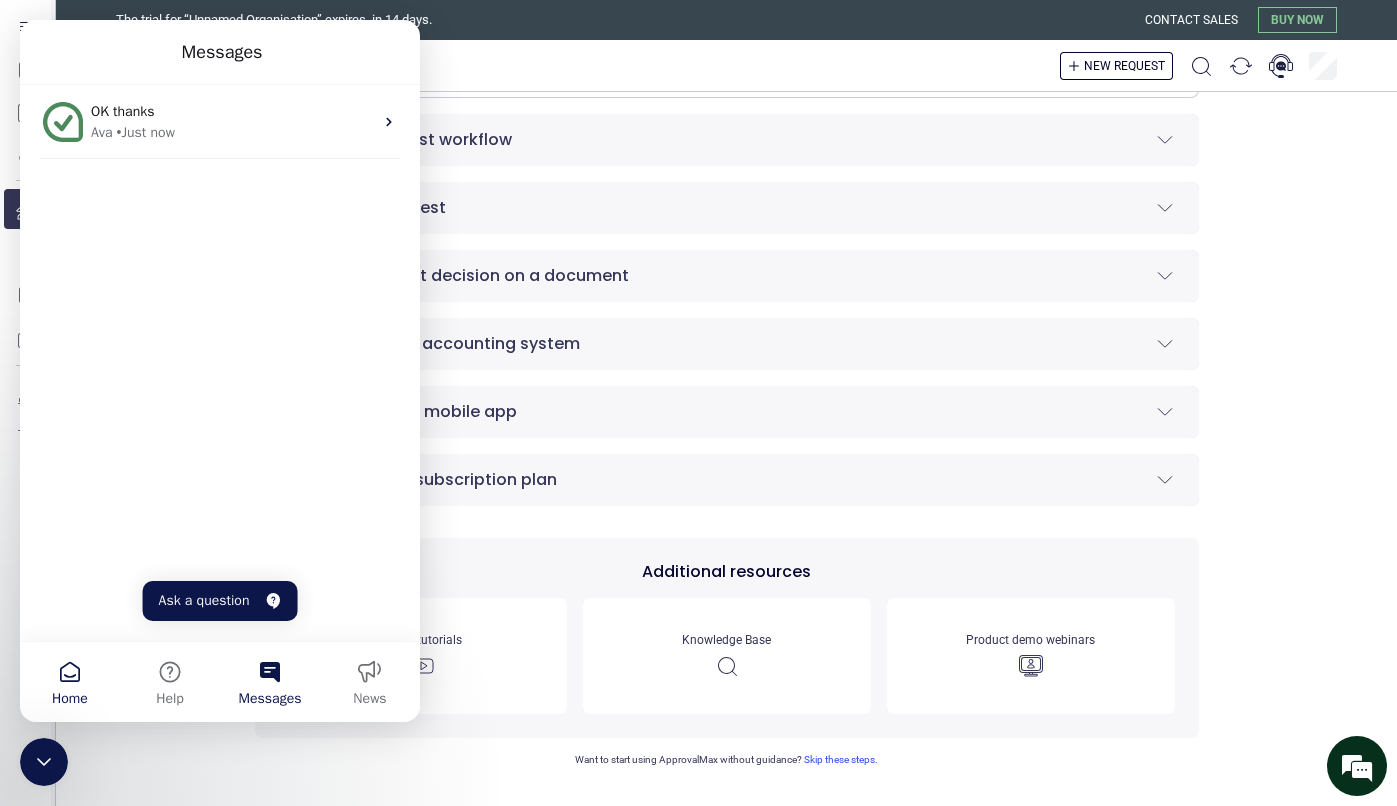 click on "Home" at bounding box center [70, 682] 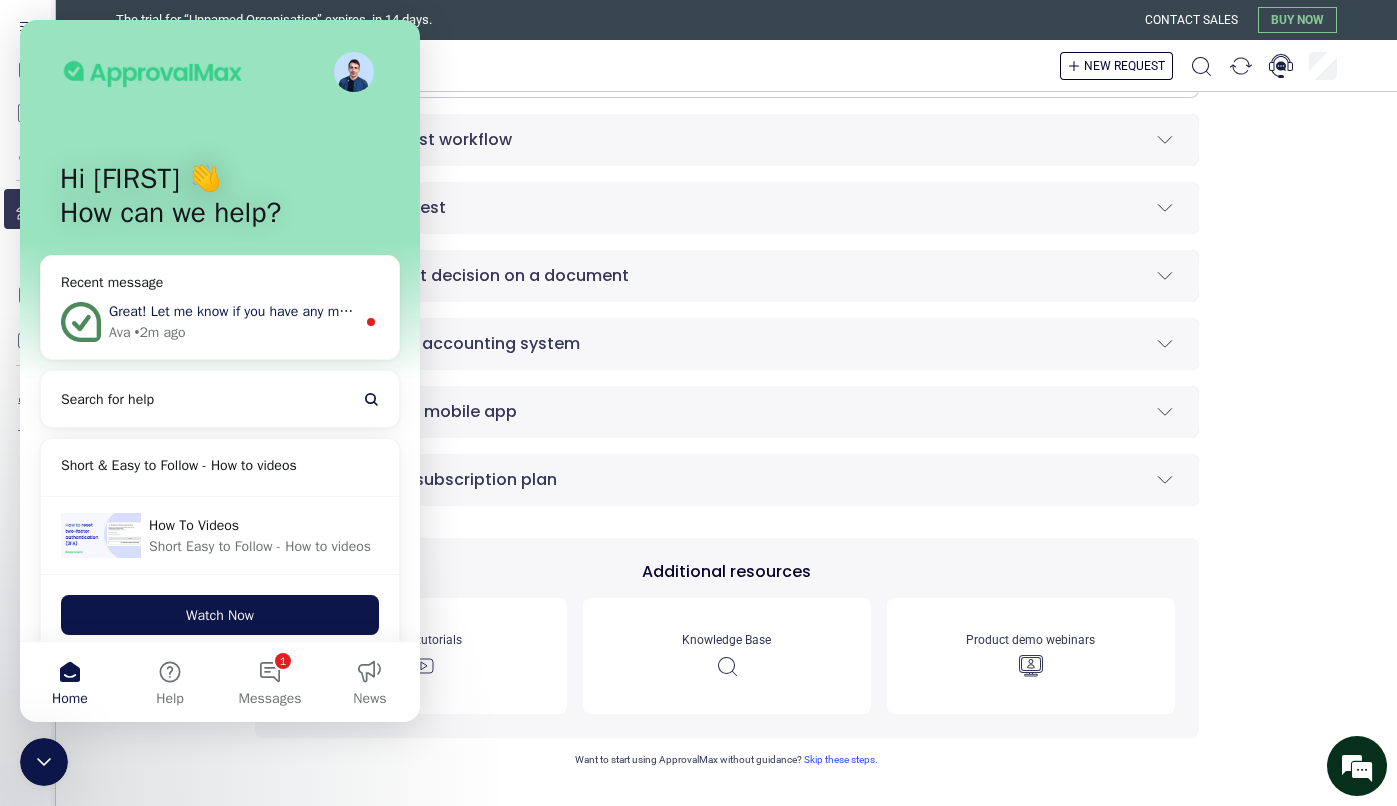 click on "Great! Let me know if you have any more questions or need further assistance." at bounding box center (351, 311) 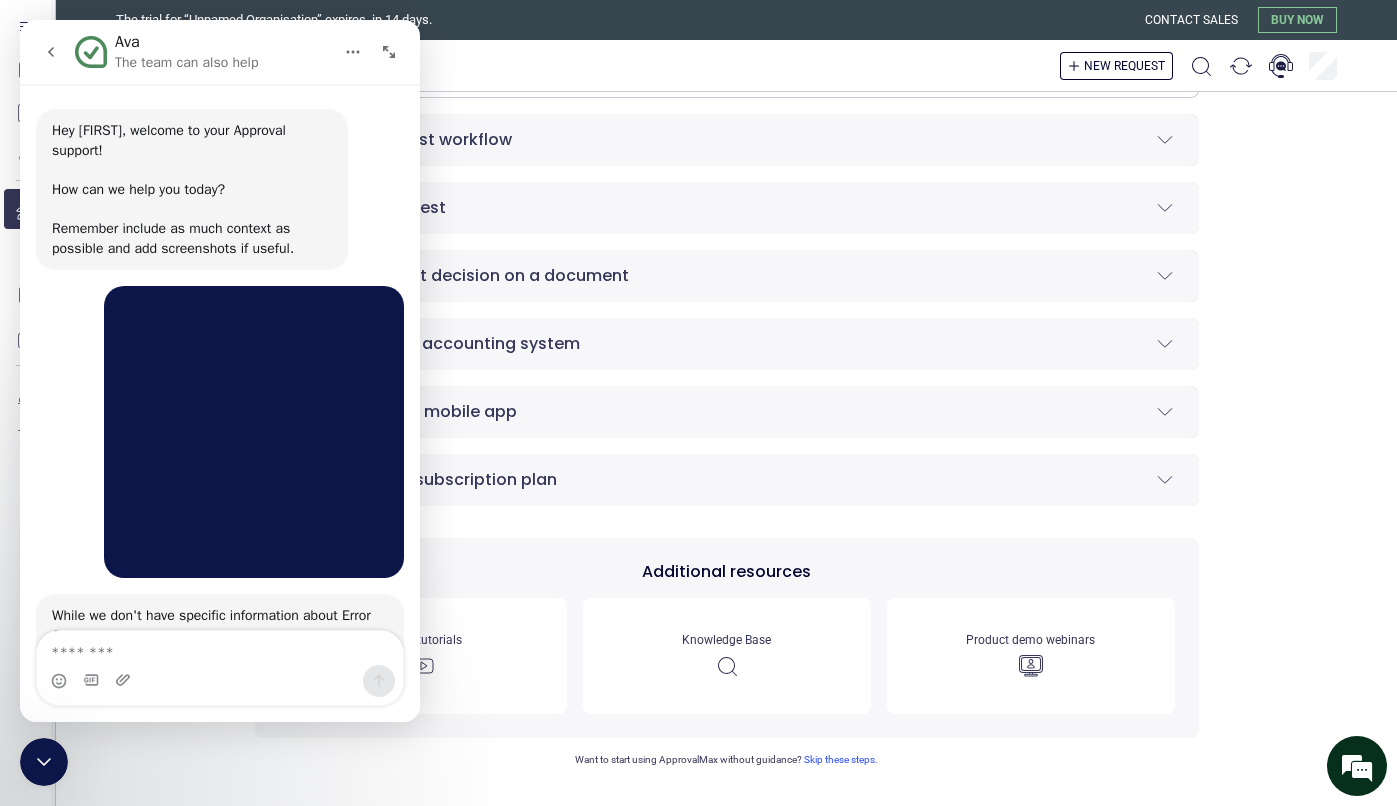 scroll, scrollTop: 3, scrollLeft: 0, axis: vertical 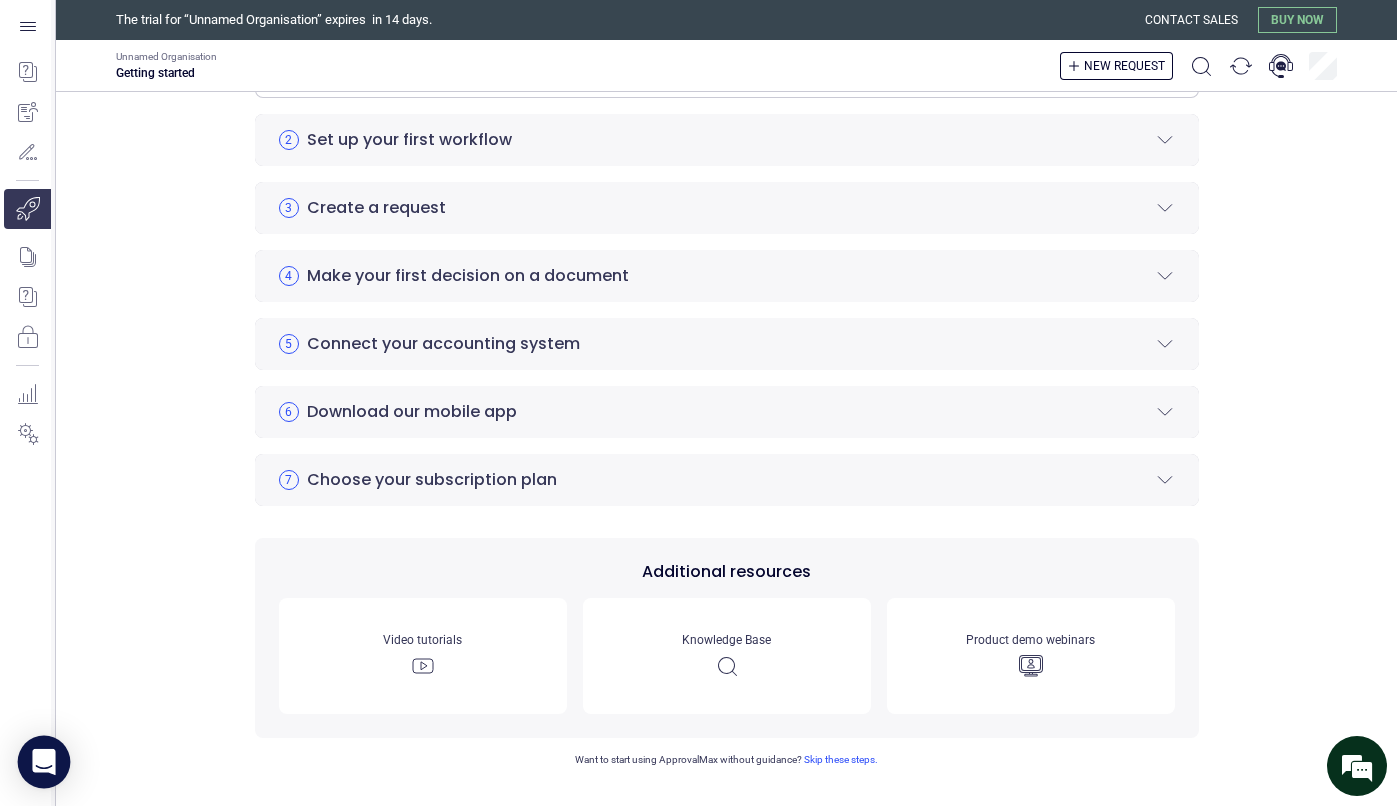 click 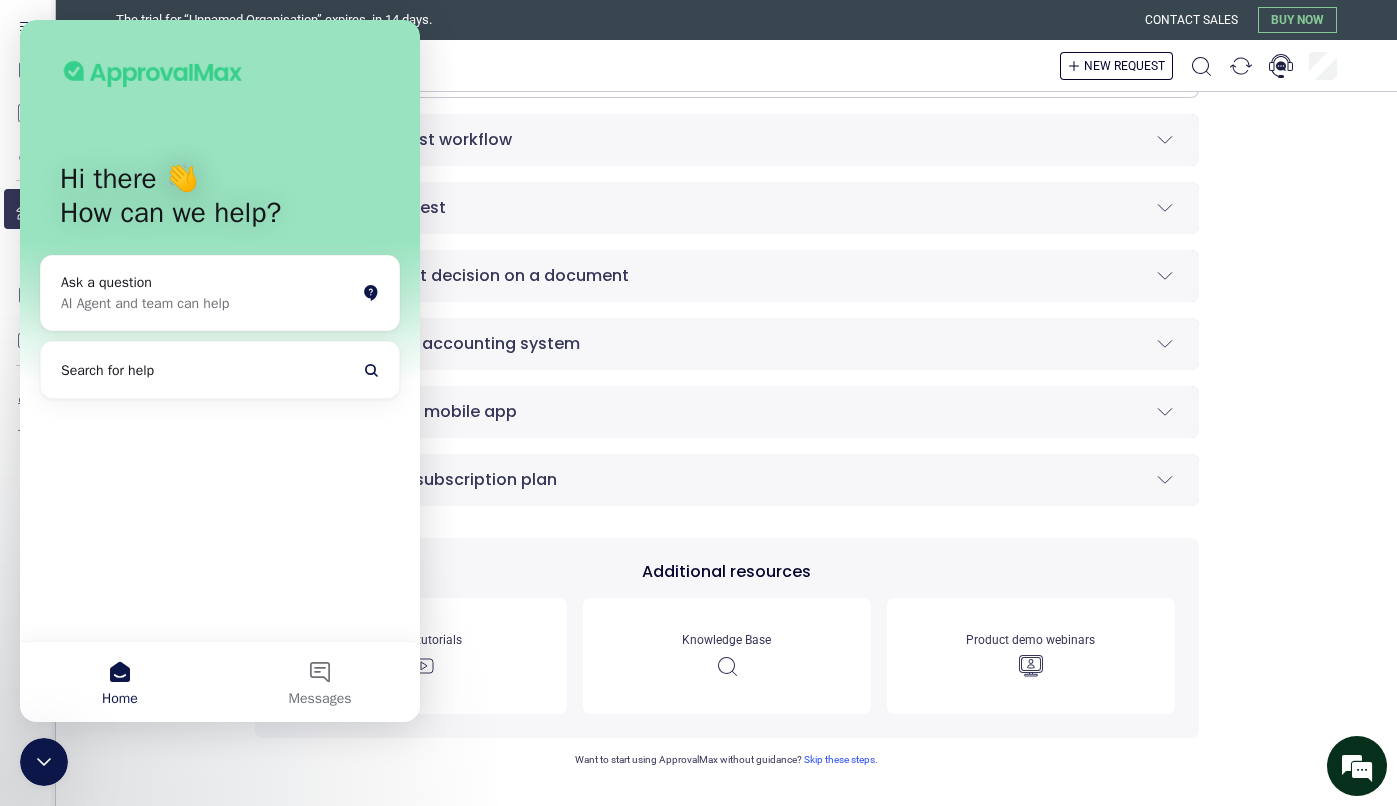 scroll, scrollTop: 0, scrollLeft: 0, axis: both 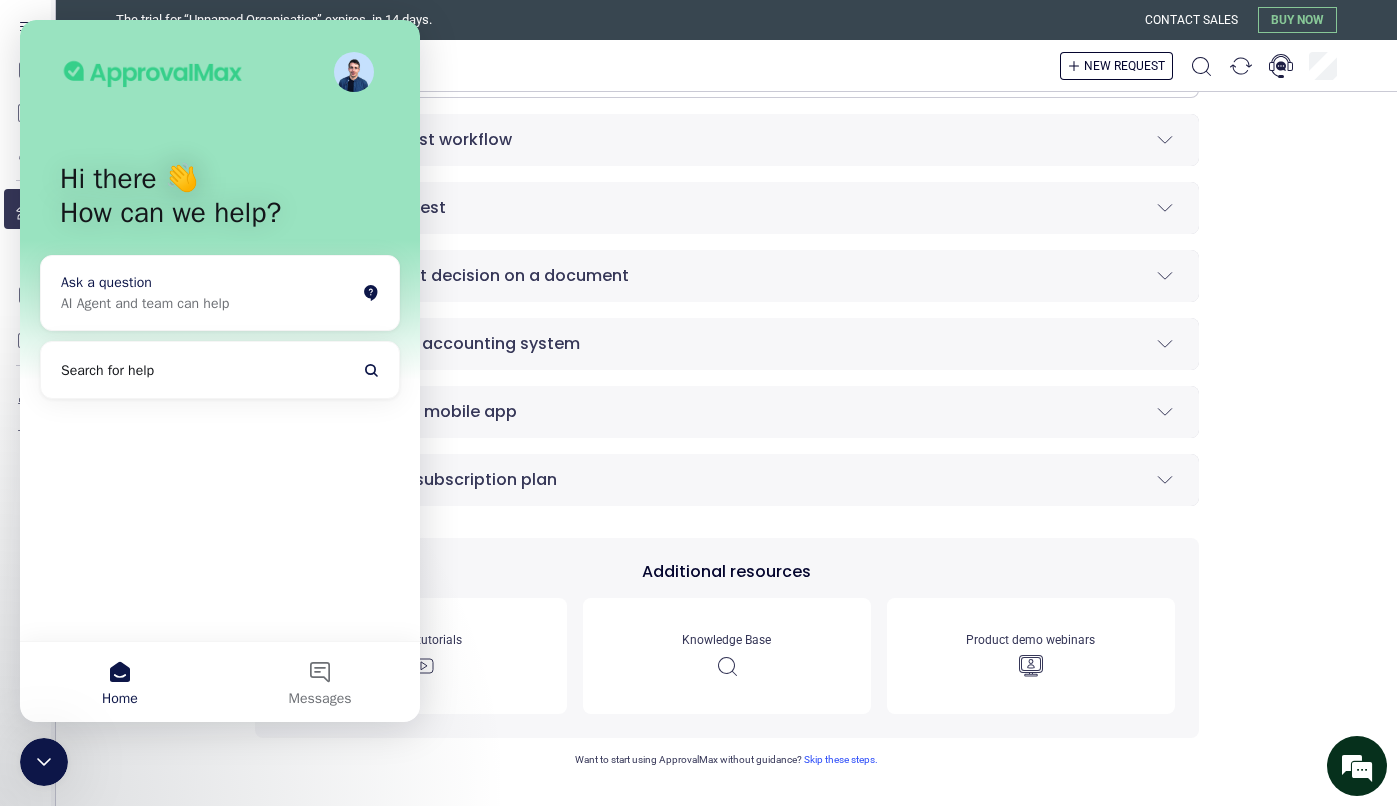 click on "AI Agent and team can help" at bounding box center [208, 303] 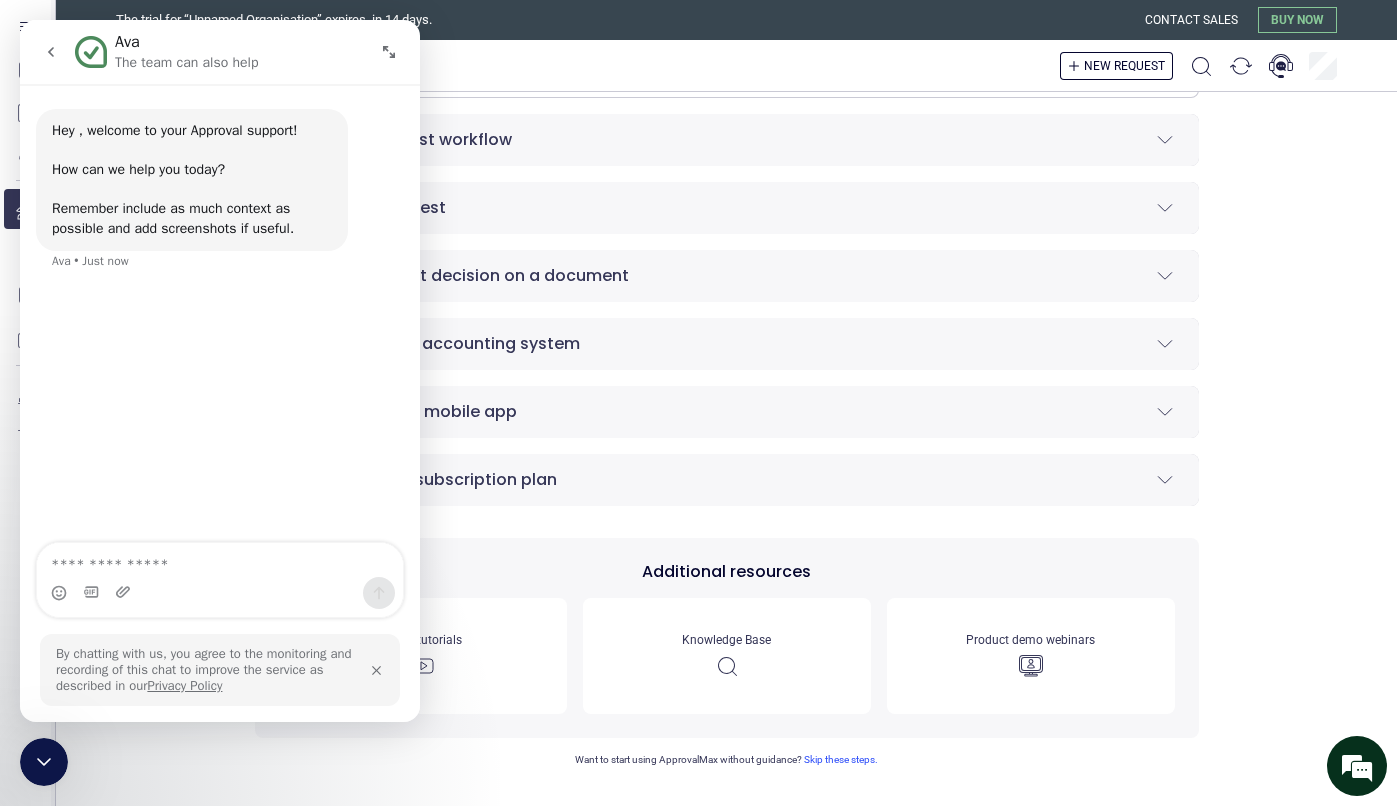 click at bounding box center (376, 670) 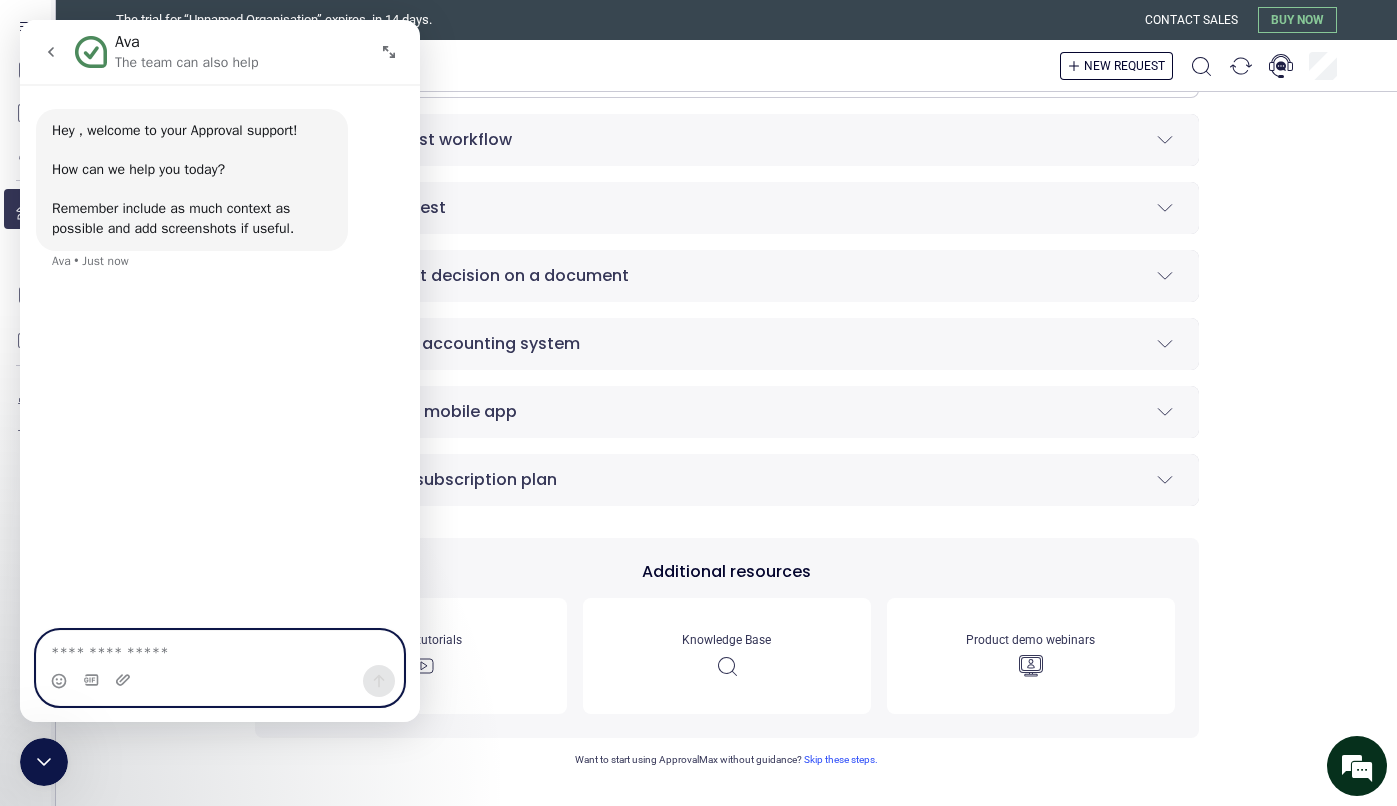 click at bounding box center [220, 648] 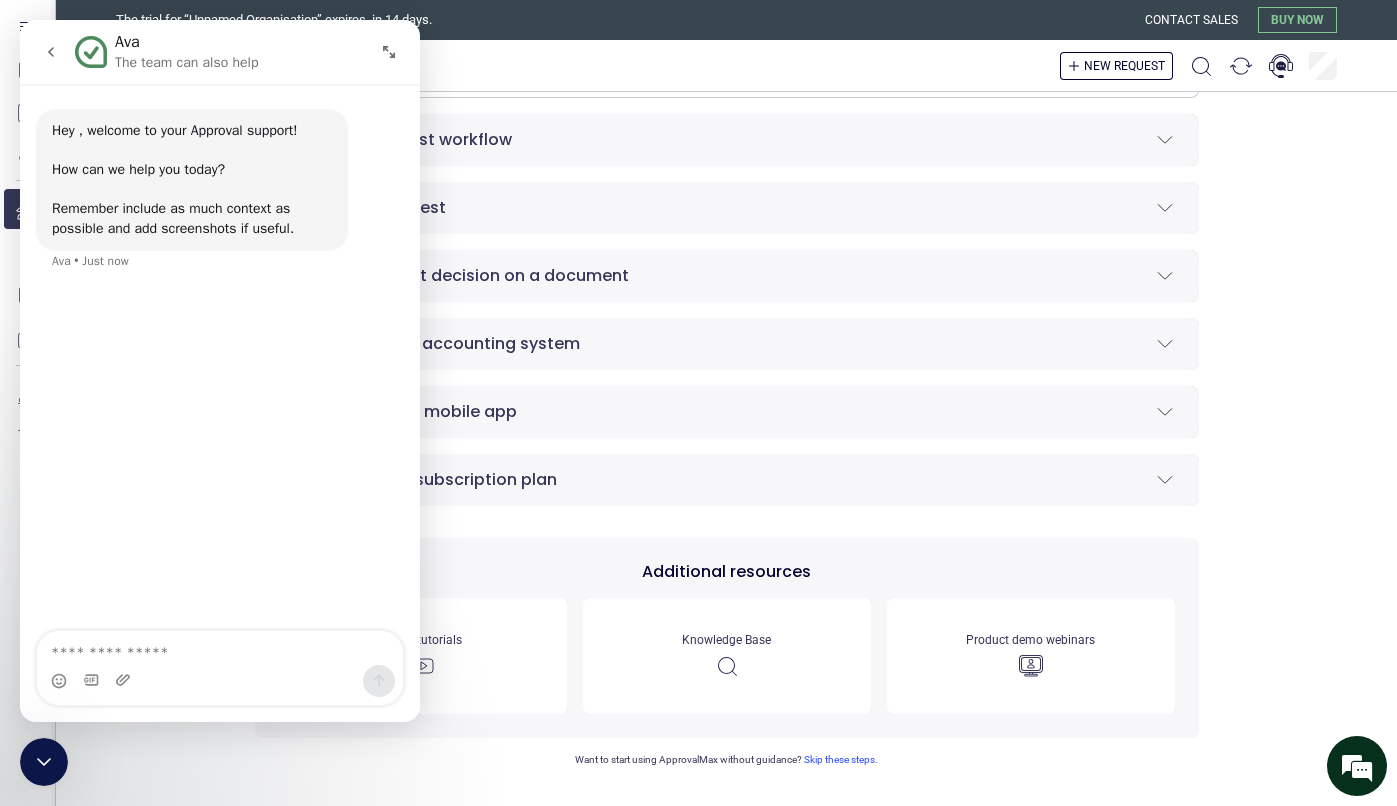 click 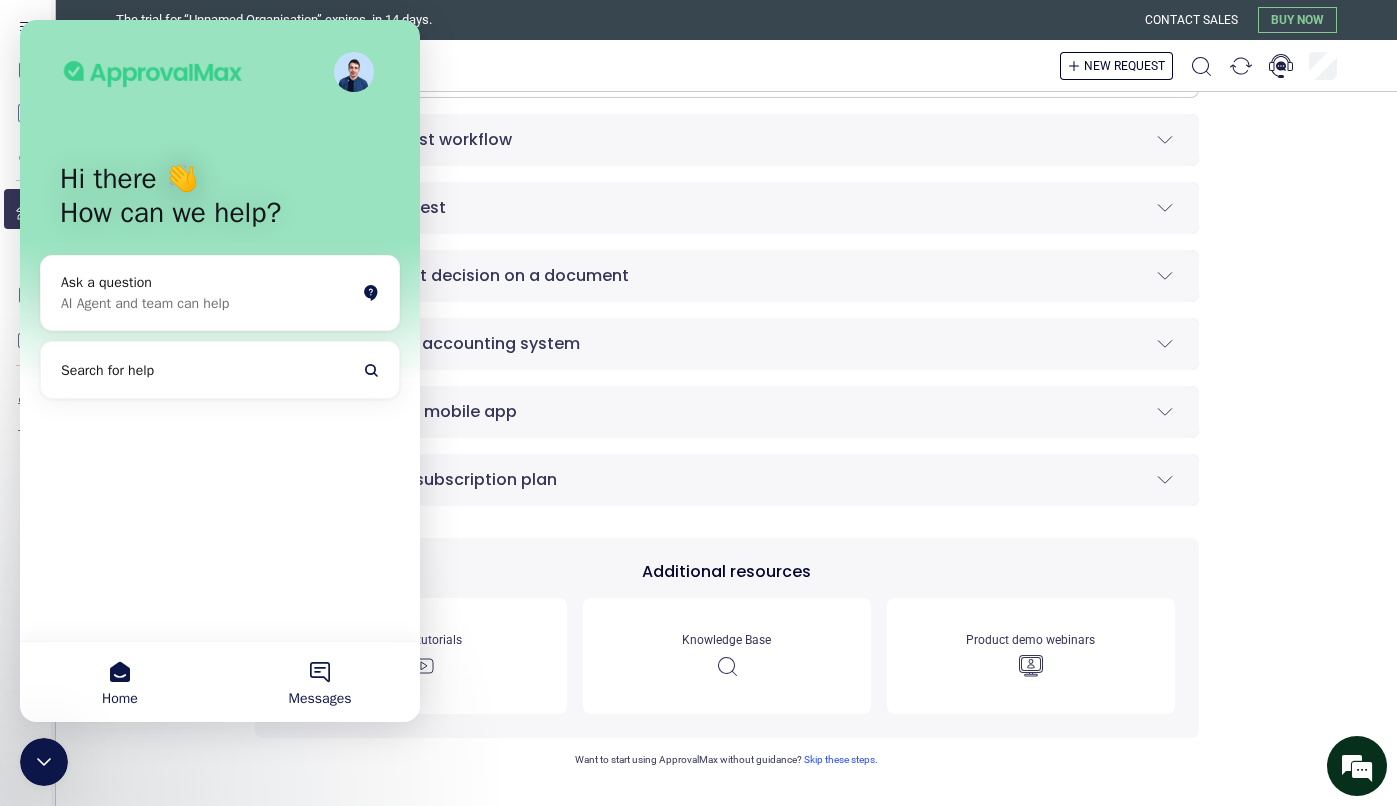 click on "Messages" at bounding box center [320, 682] 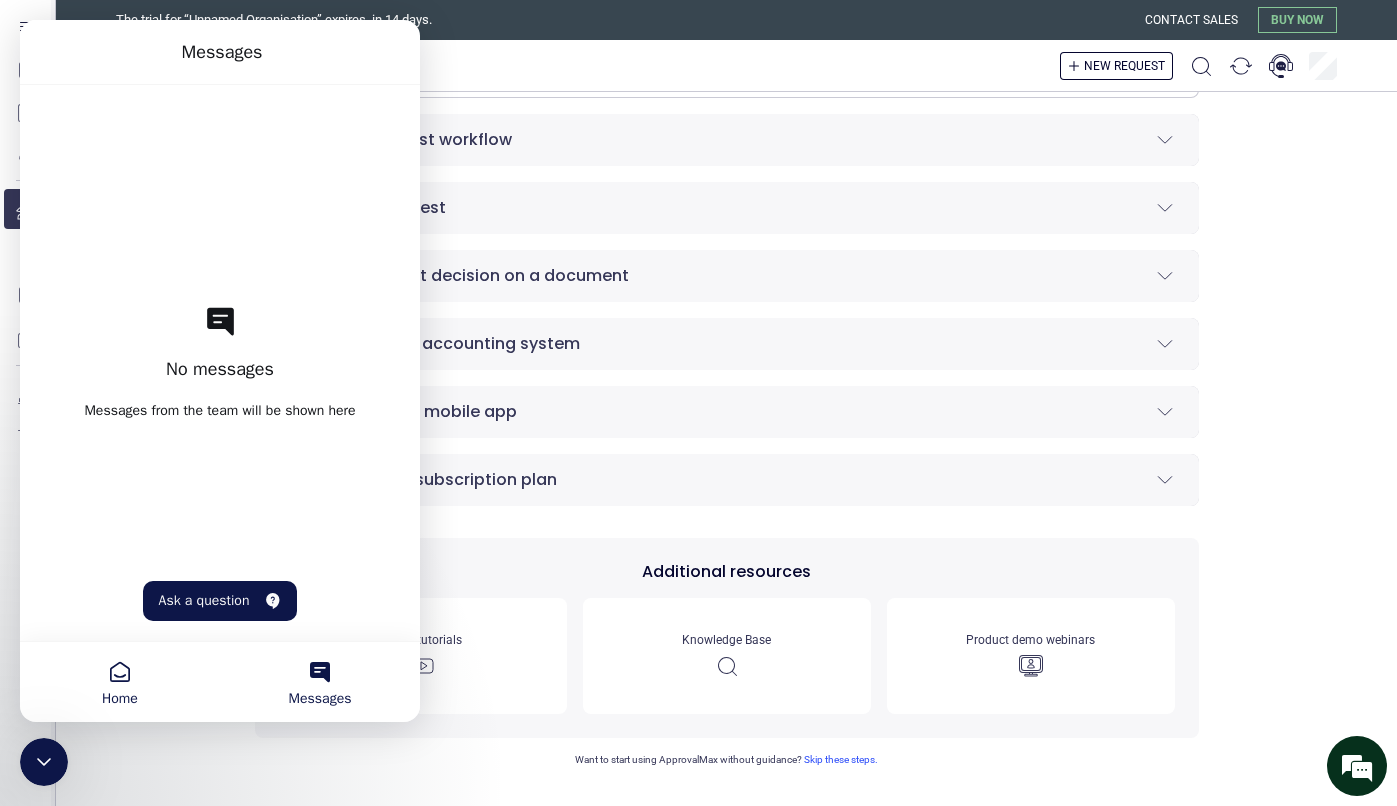 click on "Home" at bounding box center [120, 682] 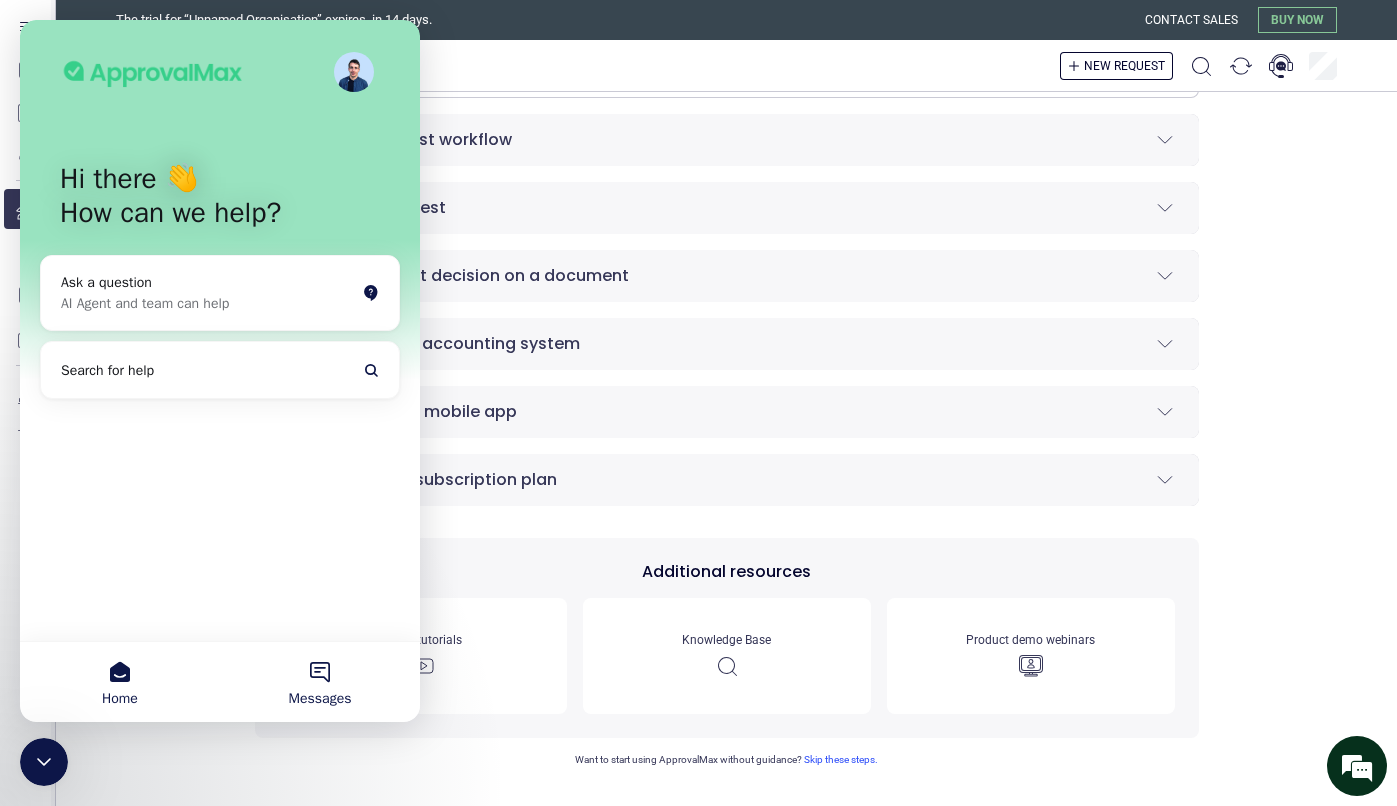 click on "Messages" at bounding box center [320, 682] 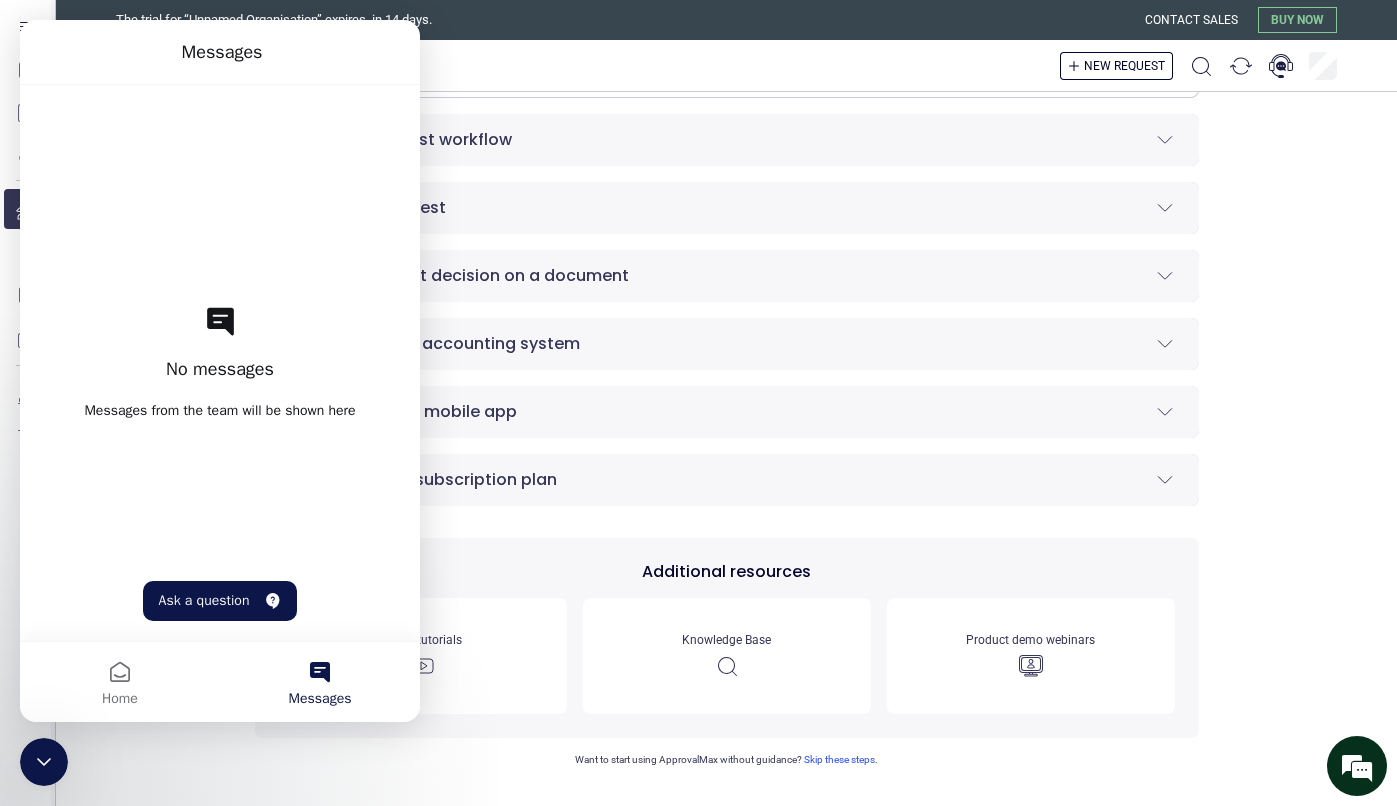 click on "Home" at bounding box center [120, 682] 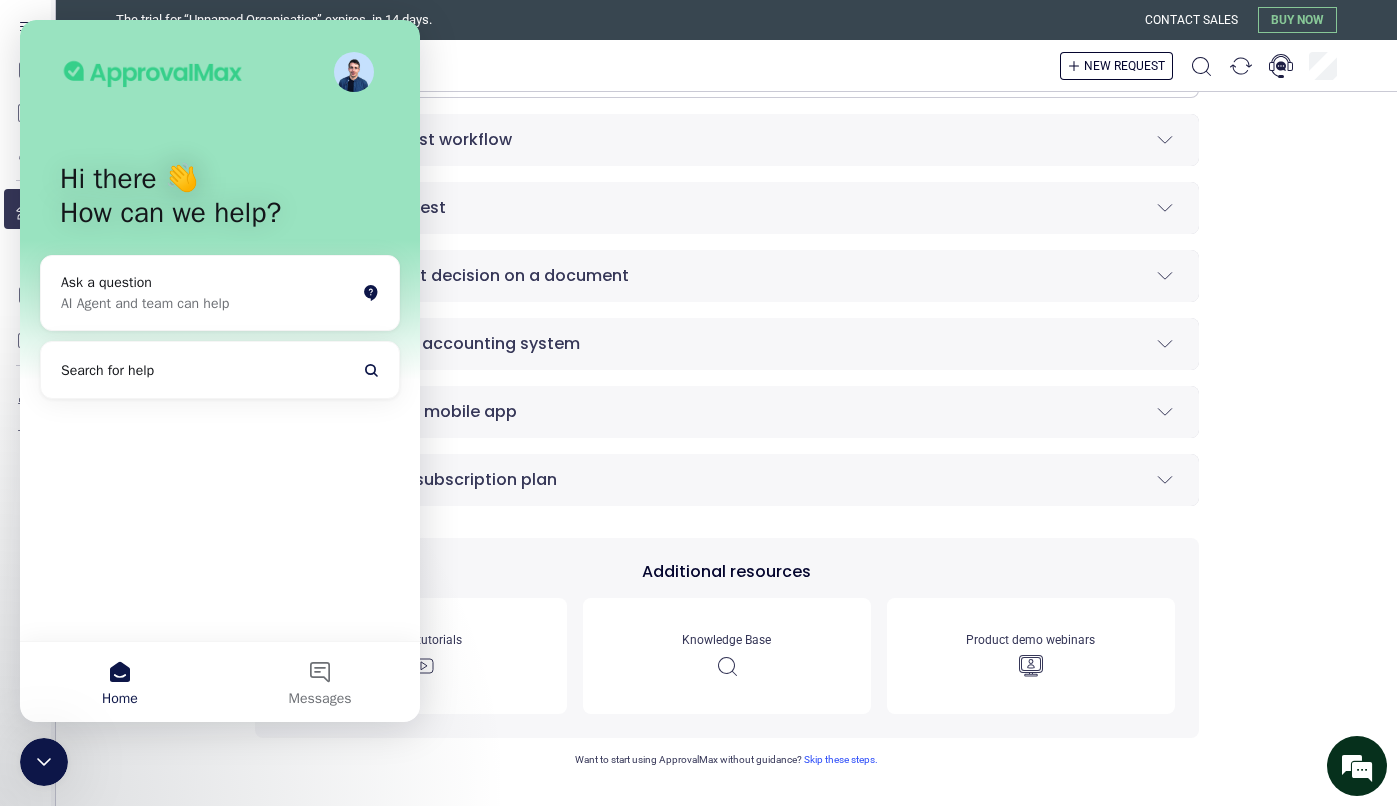 click 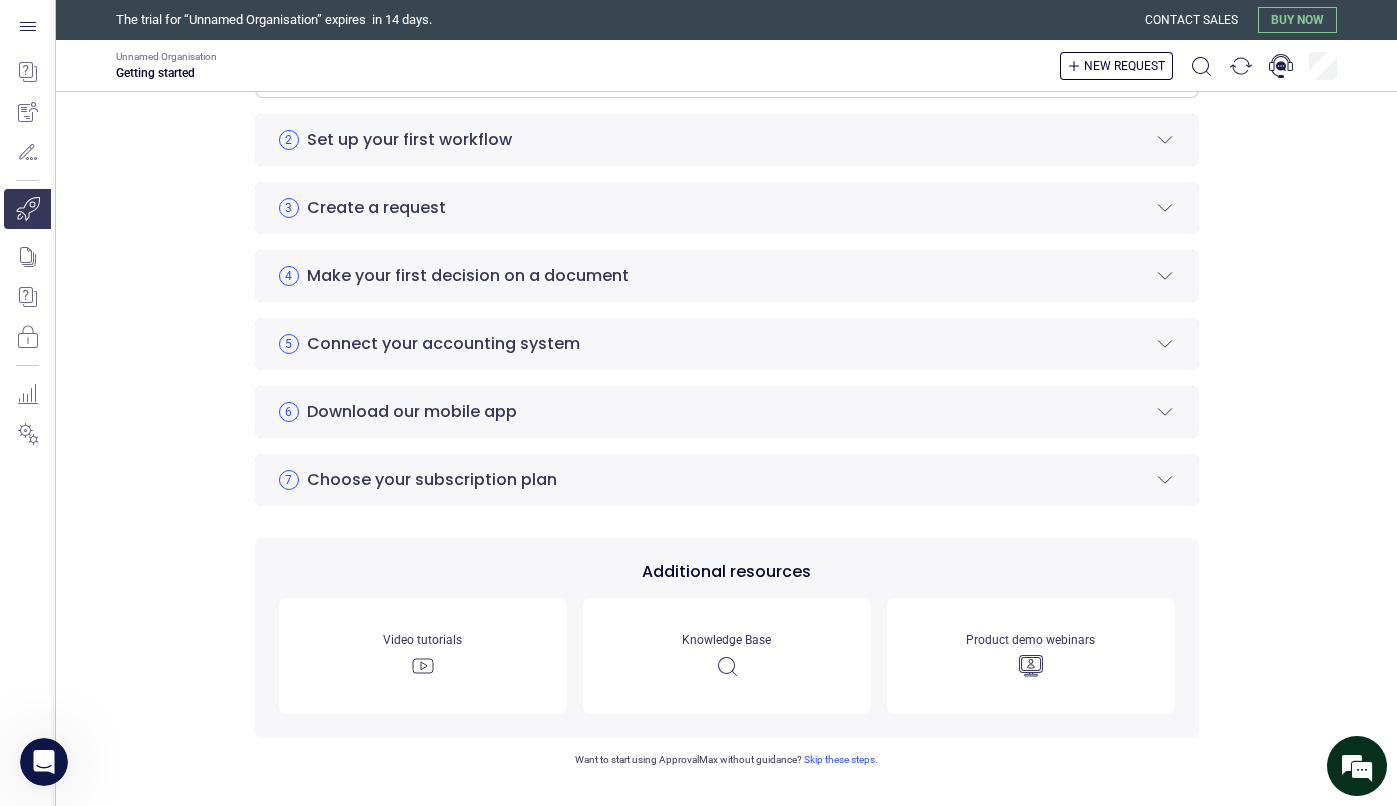 click 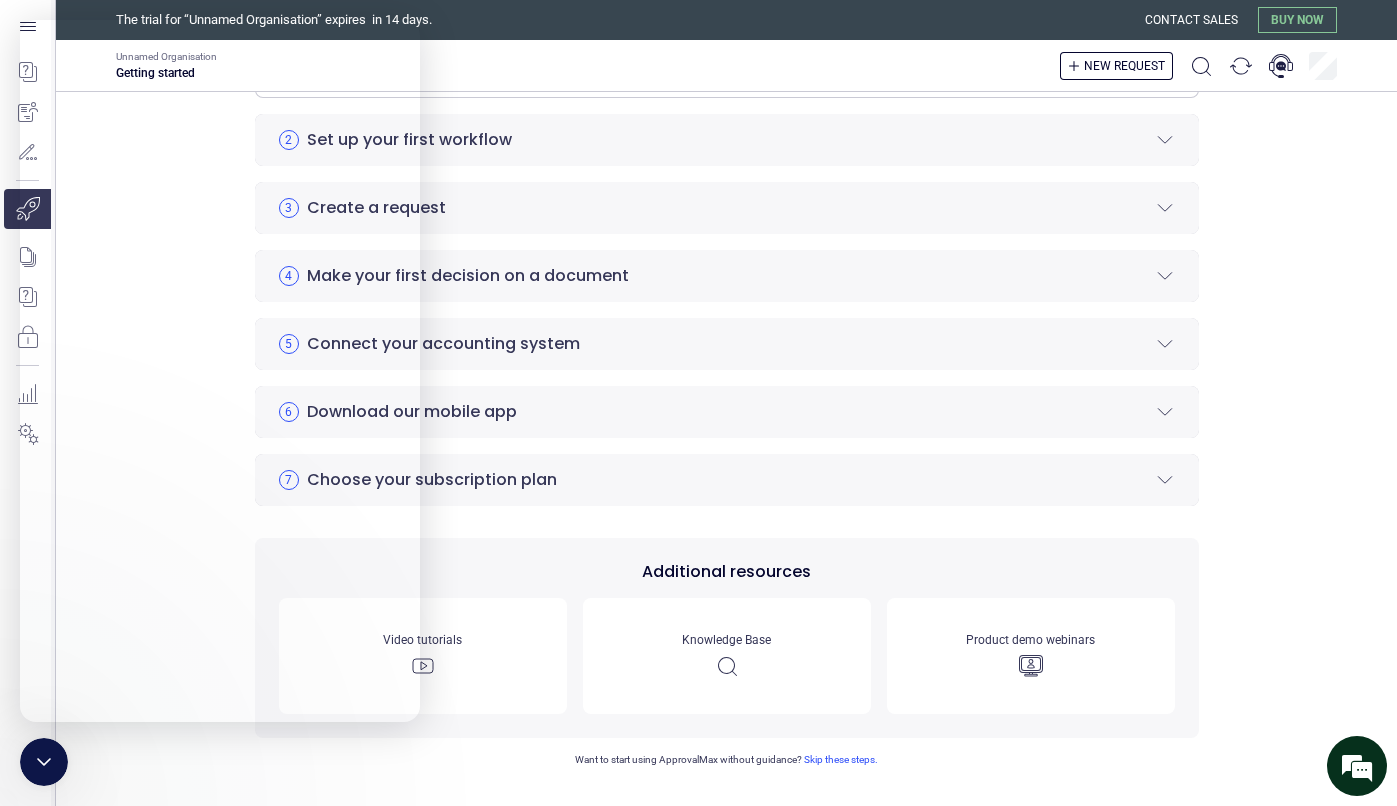 scroll, scrollTop: 0, scrollLeft: 0, axis: both 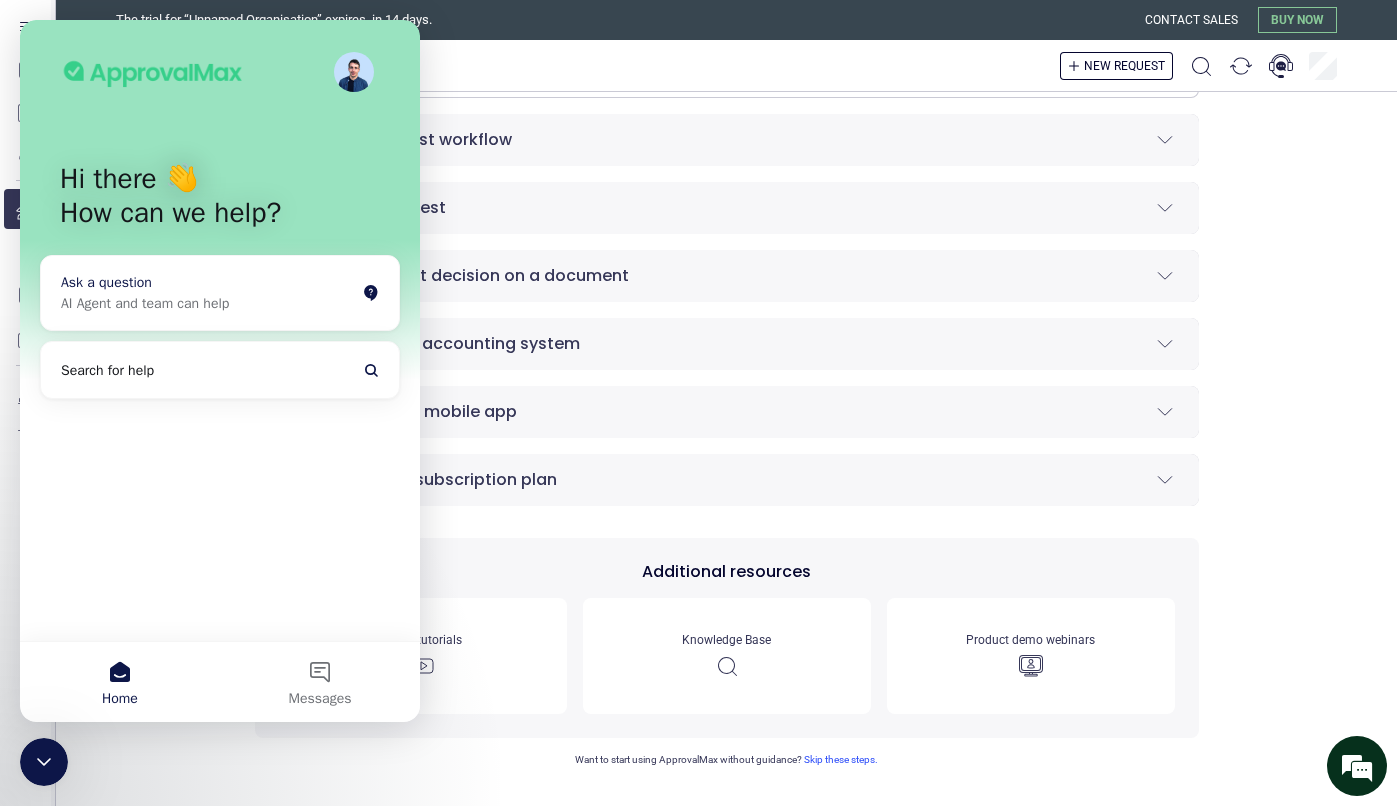 click on "AI Agent and team can help" at bounding box center (208, 303) 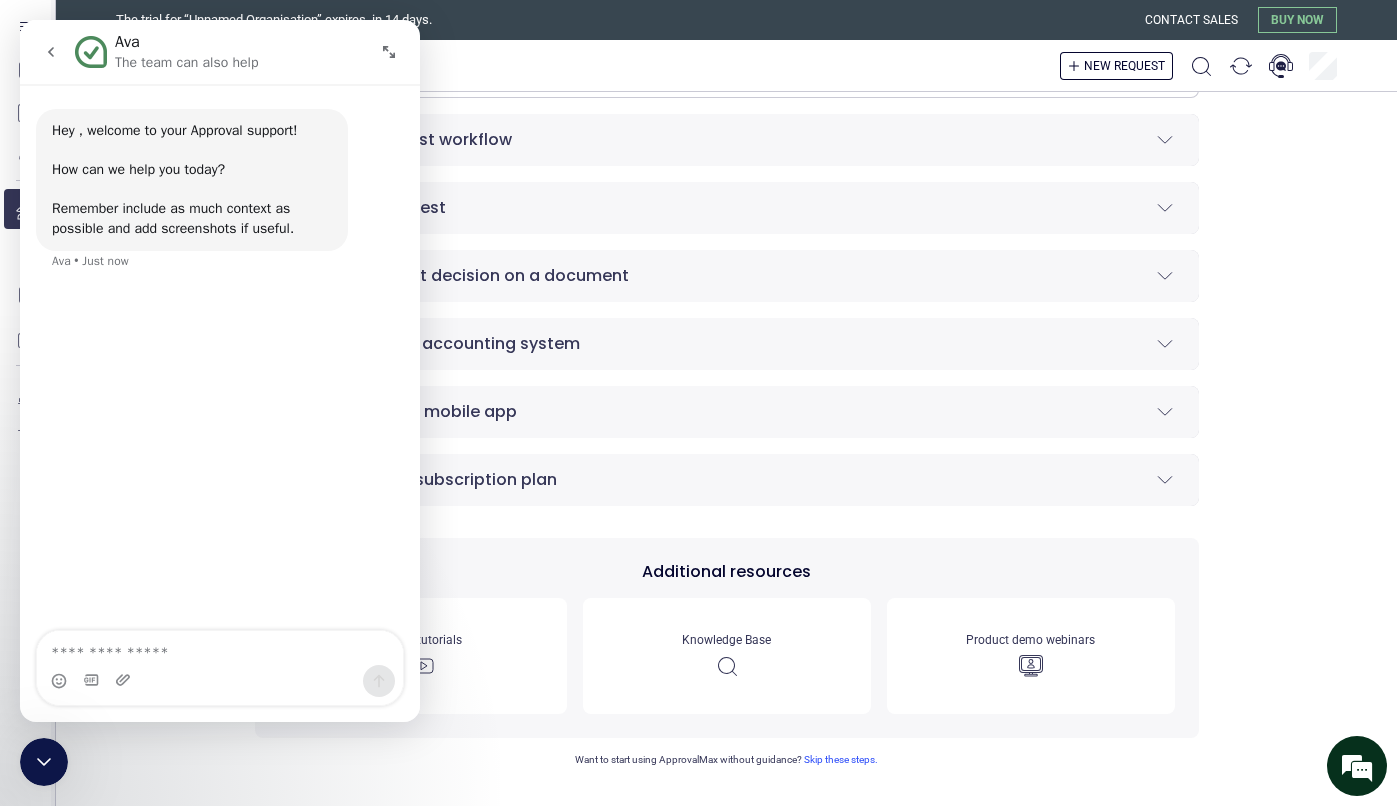 click 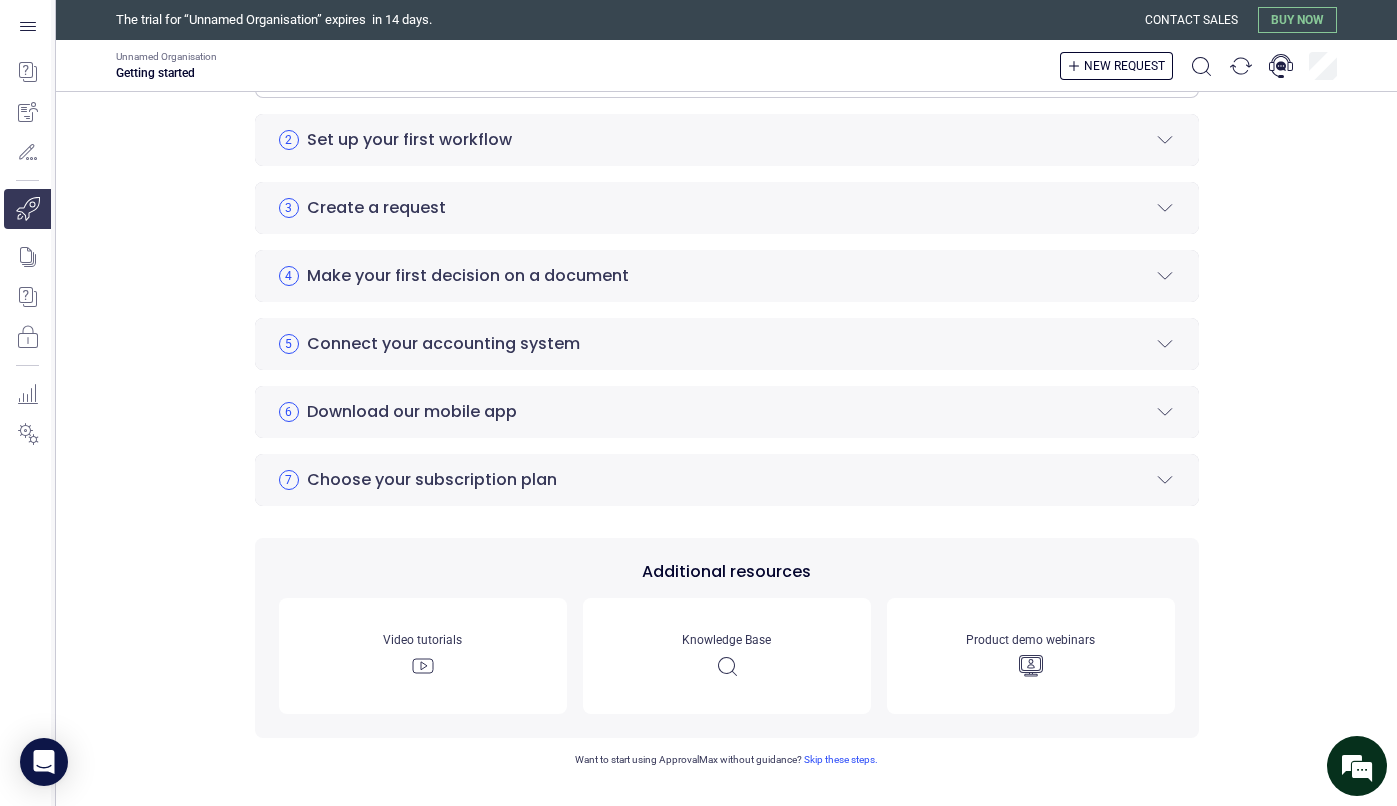 click on "Getting started with ApprovalMax Hi Andy , Follow these steps to strengthen internal financial controls for   Unnamed Organisation Watch this video to get a quick overview of ApprovalMax features 1 Invite your teammates Invite your teammates to set up the approval process and explore ApprovalMax together. Invite teammates 2 Set up your first workflow Workflows direct documents to the right approvers. Adjust a workflow to your needs by establishing approval steps, creating custom fields with specific values, and assigning designated approvers. Set up workflow 3 Create a request You can create documents directly in ApprovalMax or pull them from your accounting system. You can create new documents manually or digitise documents with ApprovalMax Capture. Create request 4 Make your first decision on a document Approve or reject from your email inbox, web app, or mobile app—anywhere, anytime. Start approving 5 Connect your accounting system Connect 6 Download our mobile app 7 Choose your subscription plan" at bounding box center [726, 184] 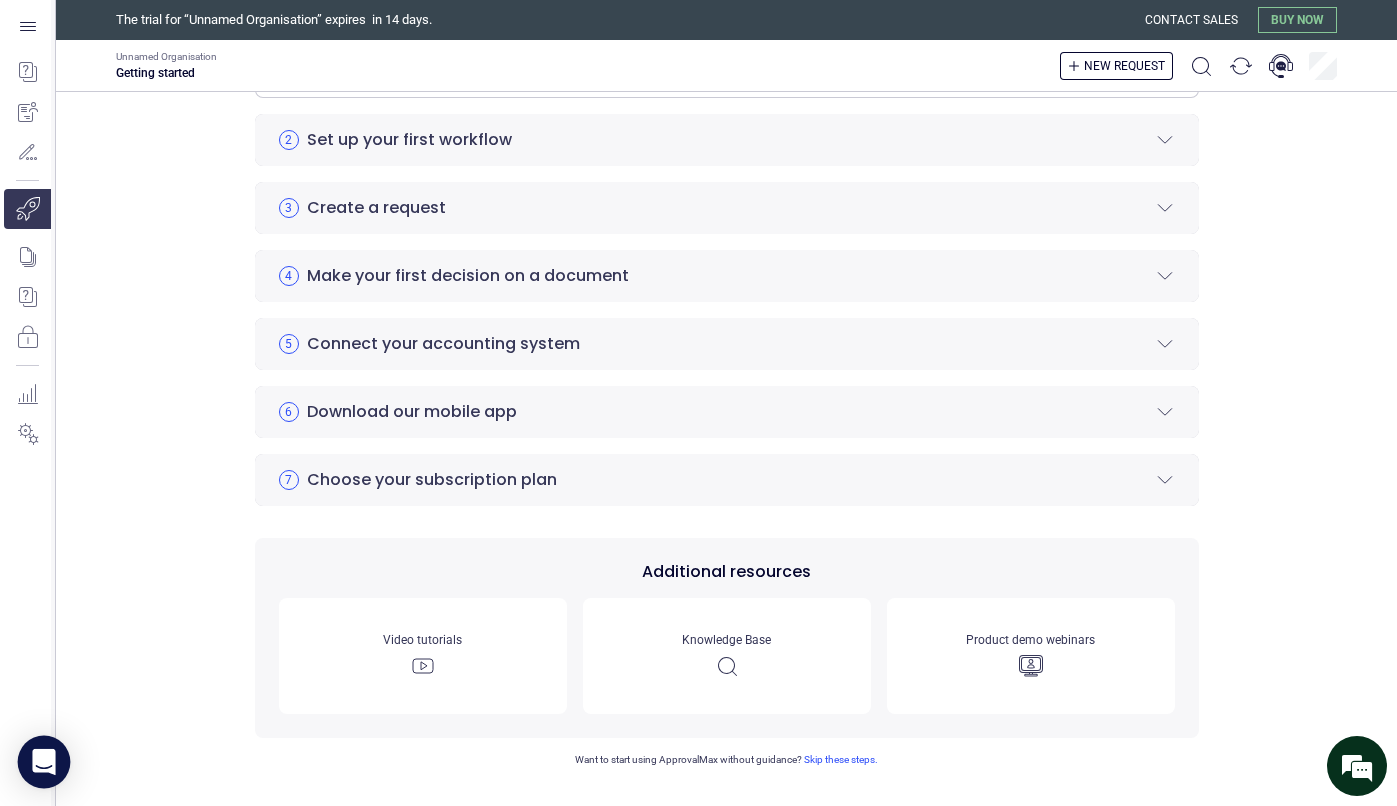 click 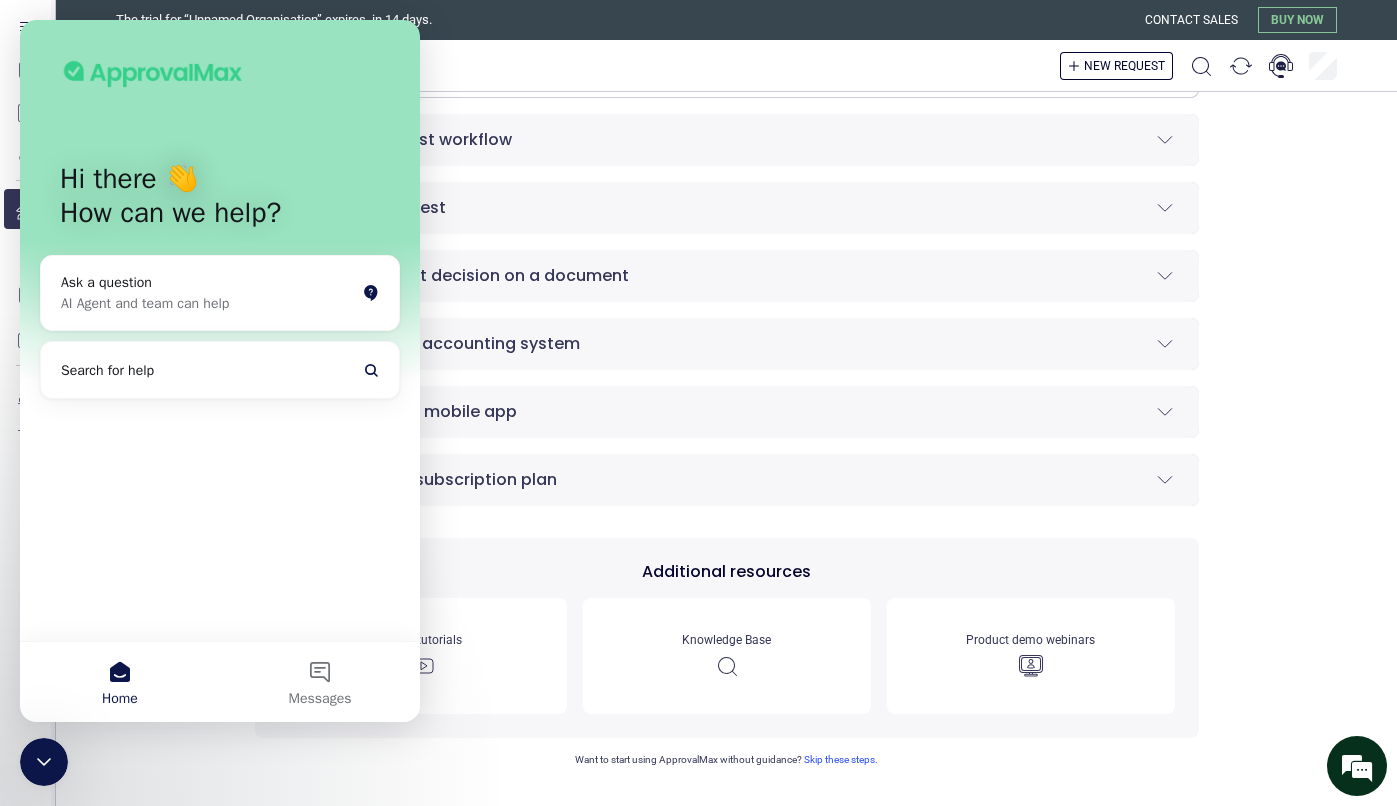 scroll, scrollTop: 0, scrollLeft: 0, axis: both 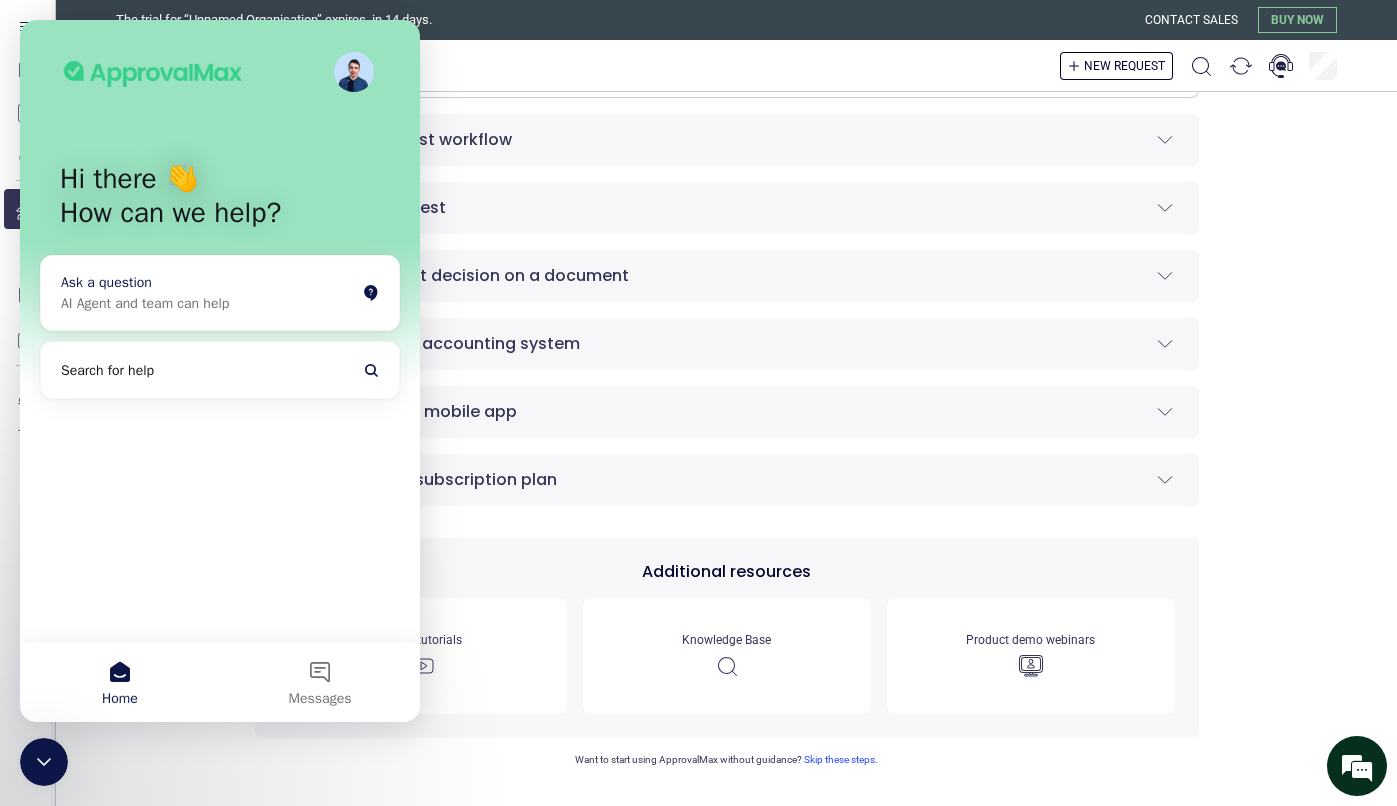 click on "AI Agent and team can help" at bounding box center [208, 303] 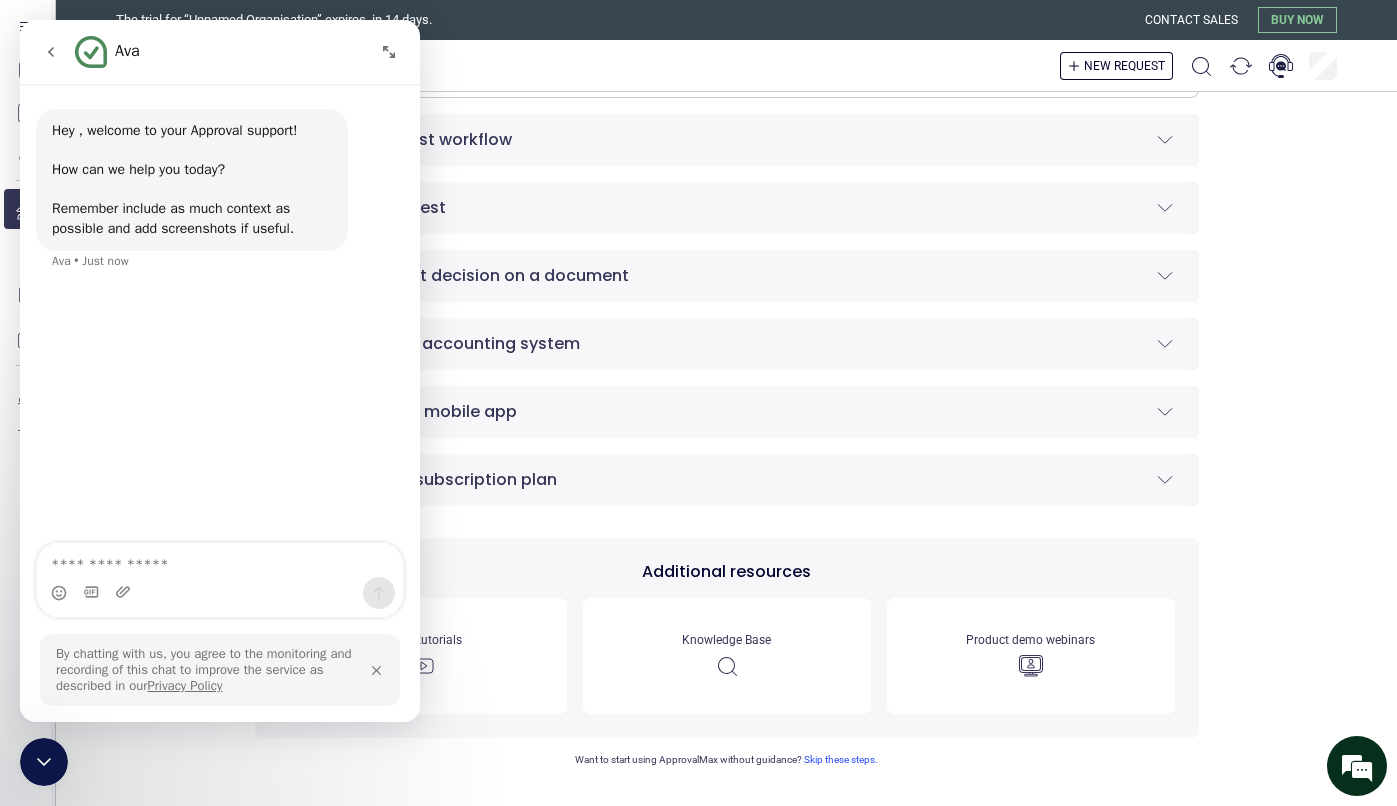 click 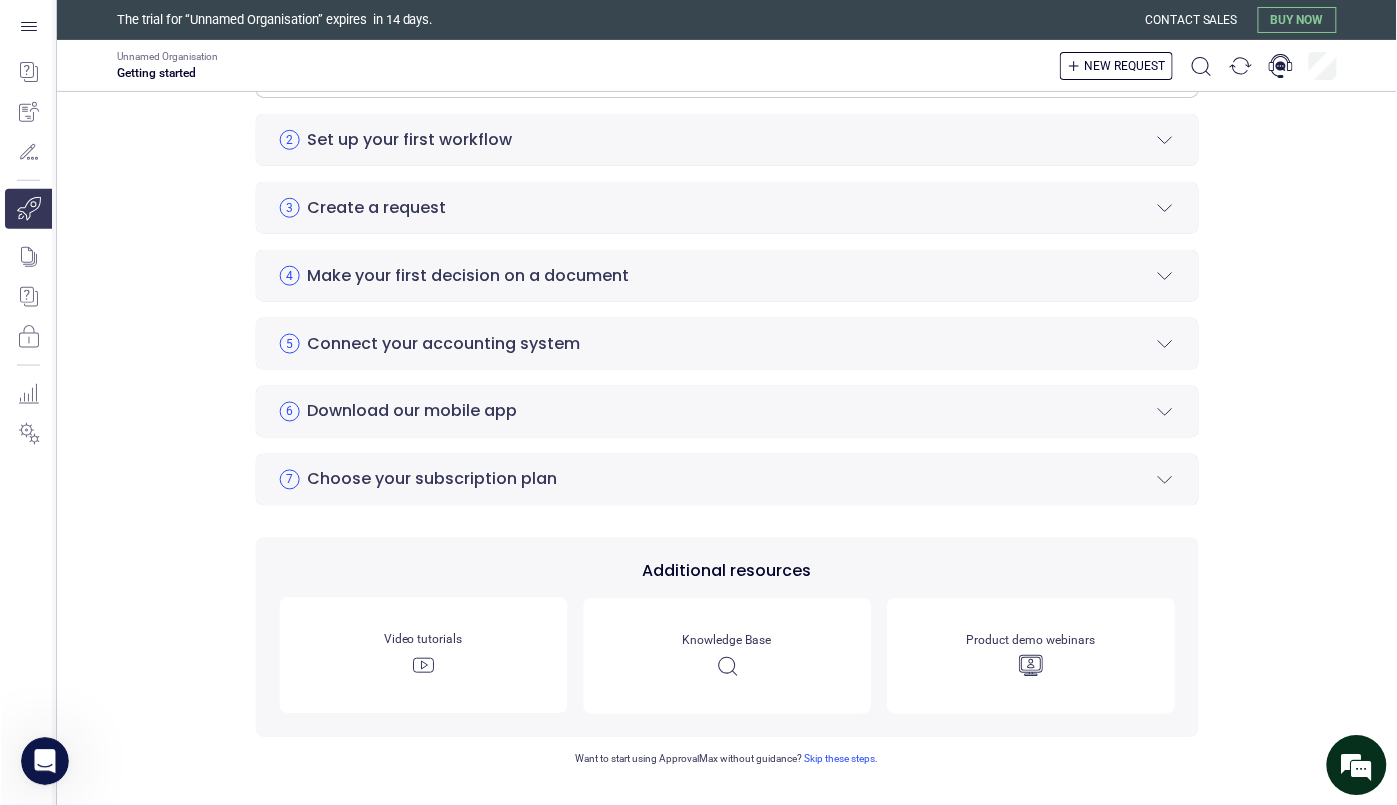 scroll, scrollTop: 0, scrollLeft: 0, axis: both 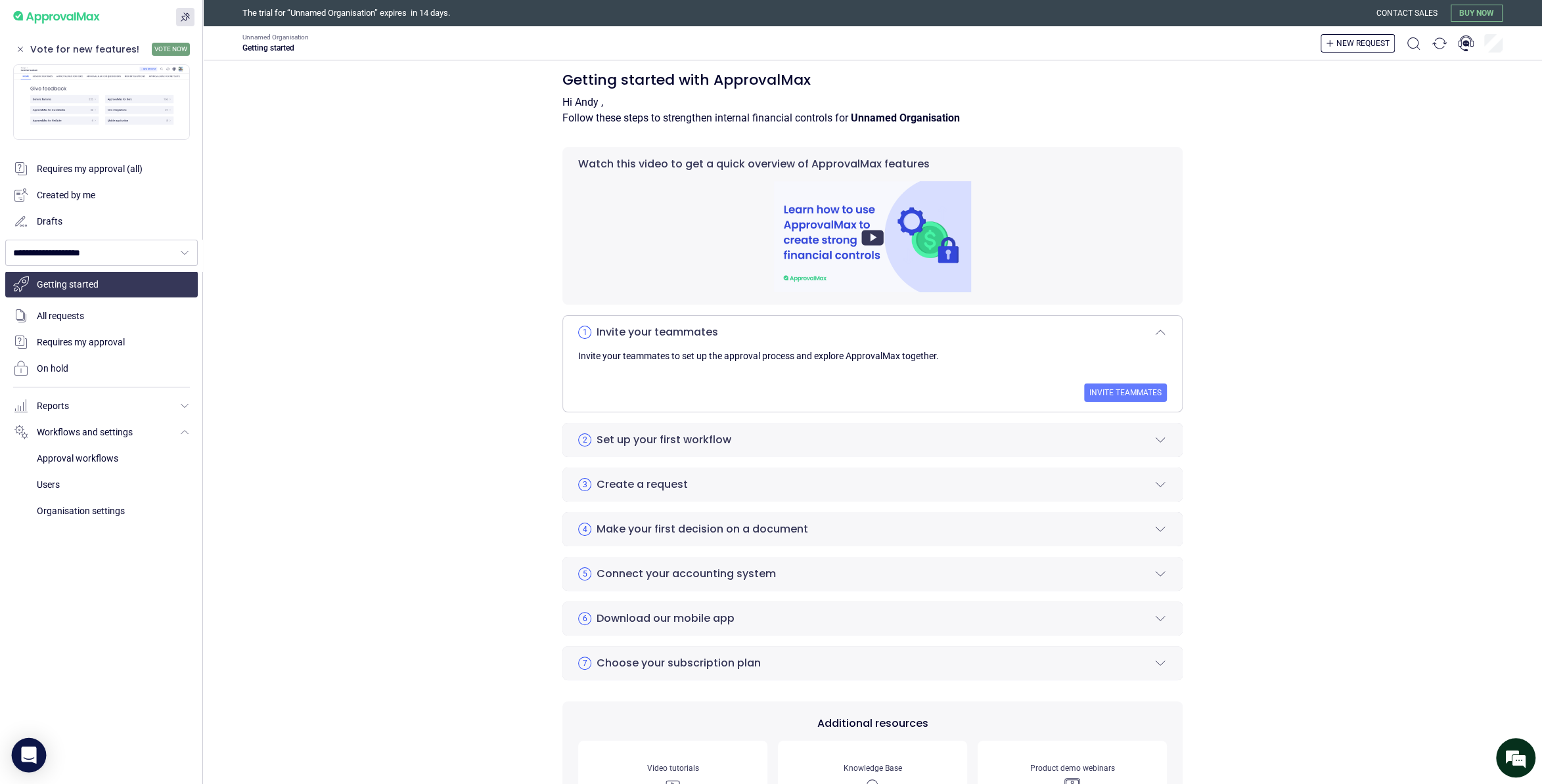 click 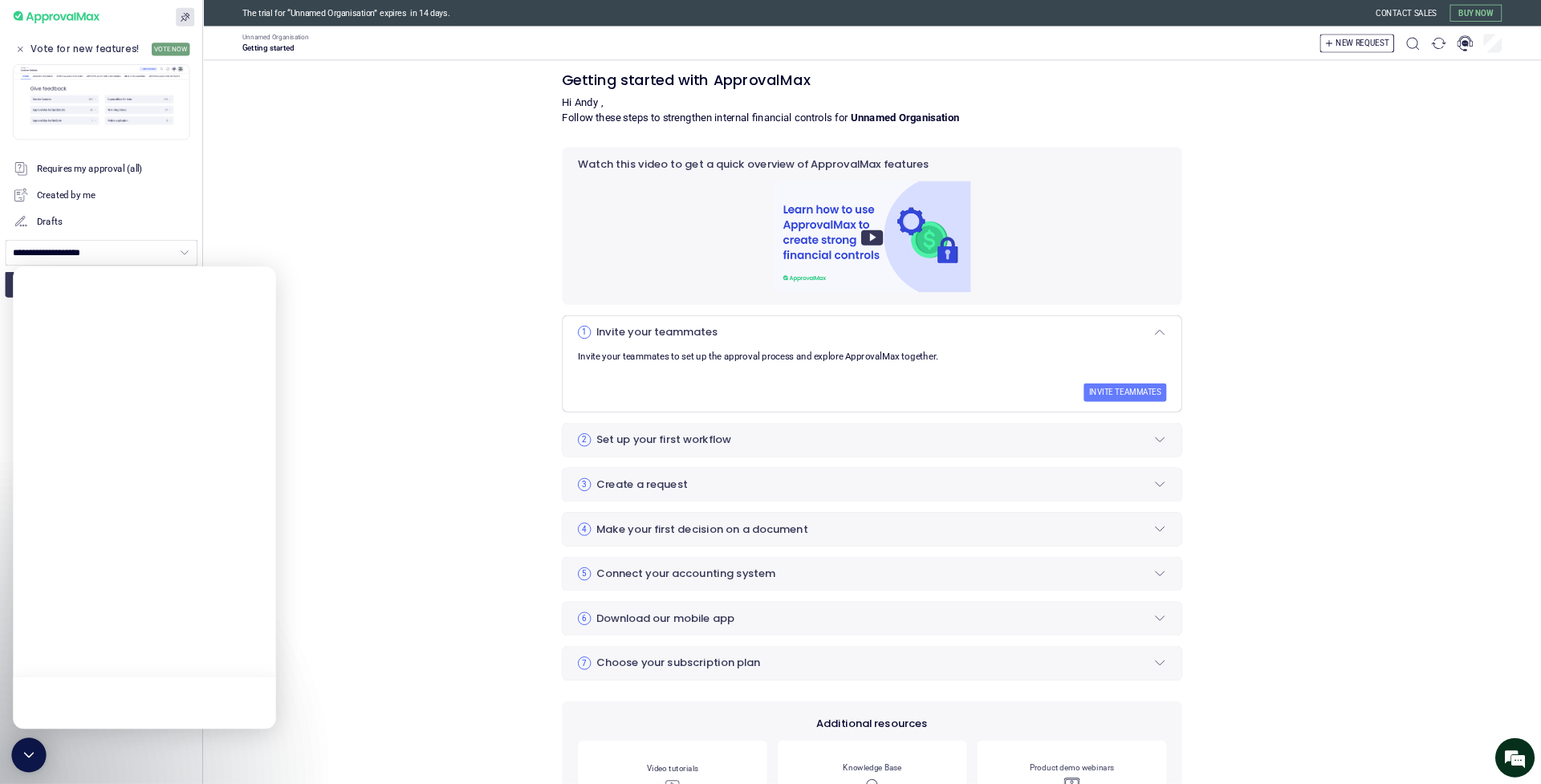 scroll, scrollTop: 0, scrollLeft: 0, axis: both 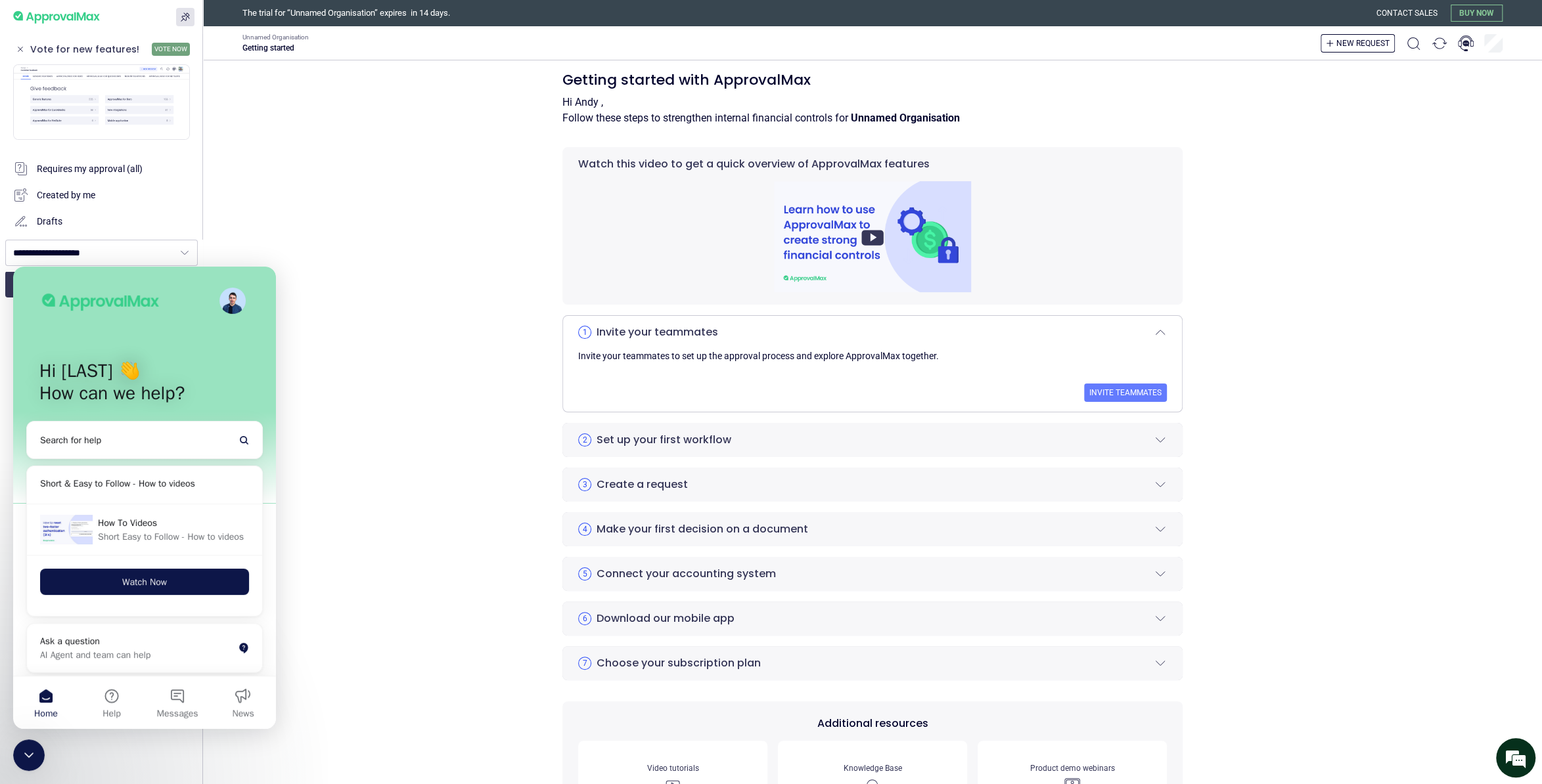 click on "Getting started with ApprovalMax Hi Andy , Follow these steps to strengthen internal financial controls for   Unnamed Organisation Watch this video to get a quick overview of ApprovalMax features 1 Invite your teammates Invite your teammates to set up the approval process and explore ApprovalMax together. Invite teammates 2 Set up your first workflow Workflows direct documents to the right approvers. Adjust a workflow to your needs by establishing approval steps, creating custom fields with specific values, and assigning designated approvers. Set up workflow 3 Create a request You can create documents directly in ApprovalMax or pull them from your accounting system. You can create new documents manually or digitise documents with ApprovalMax Capture. Create request 4 Make your first decision on a document Approve or reject from your email inbox, web app, or mobile app—anywhere, anytime. Start approving 5 Connect your accounting system Connect 6 Download our mobile app 7 Choose your subscription plan" at bounding box center (873, 461) 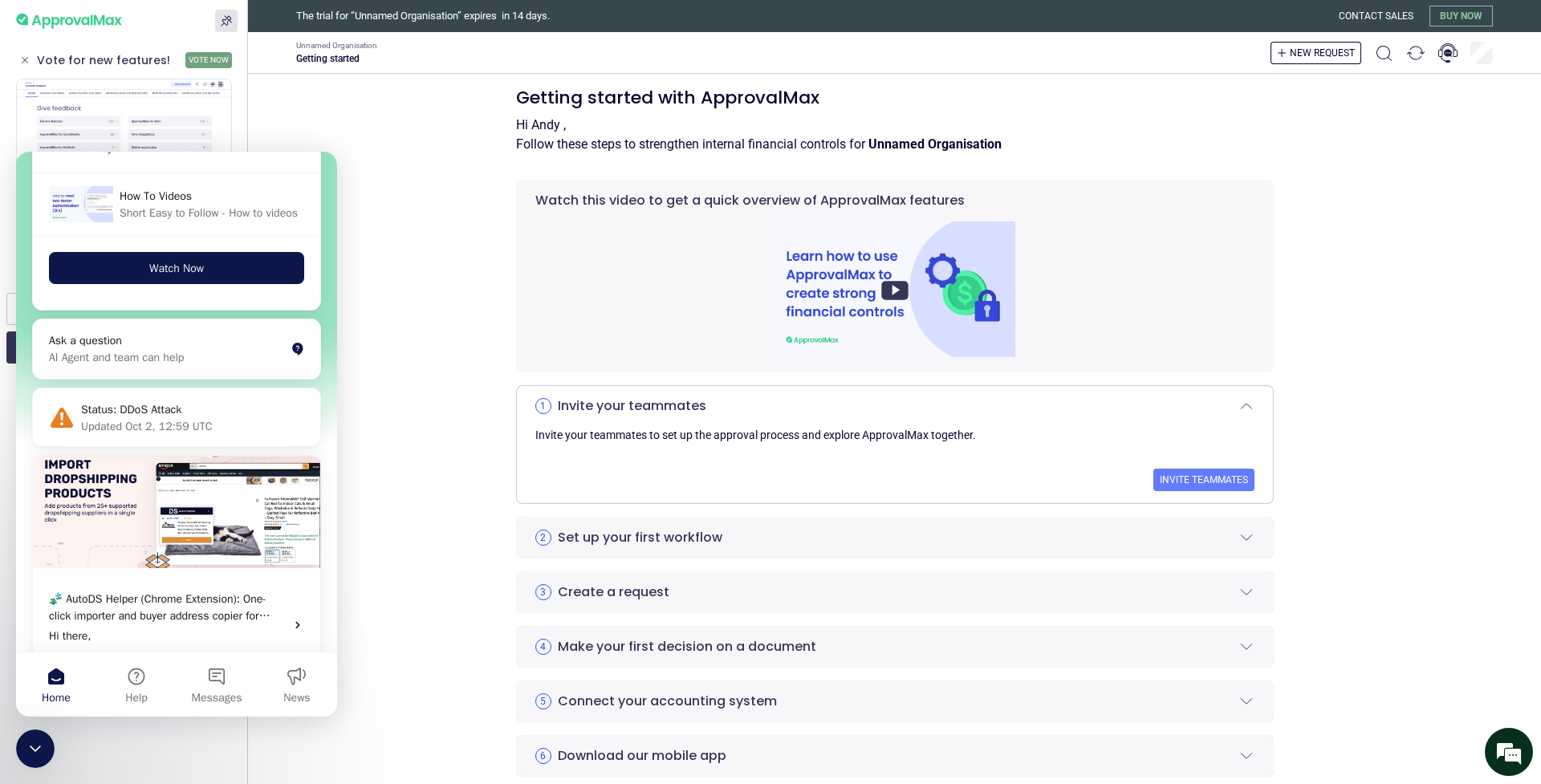 scroll, scrollTop: 266, scrollLeft: 0, axis: vertical 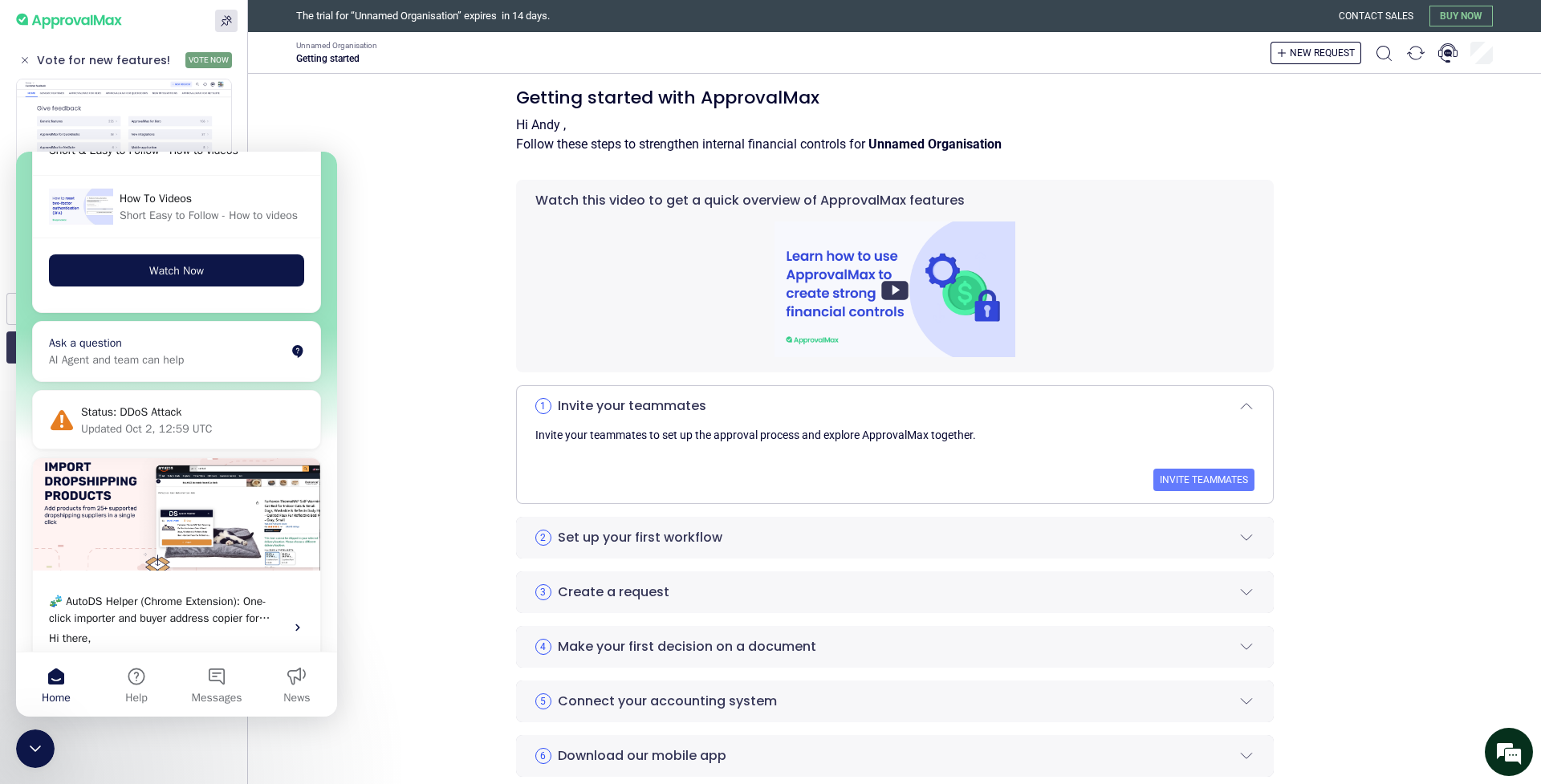 click on "Ask a question" at bounding box center (167, 343) 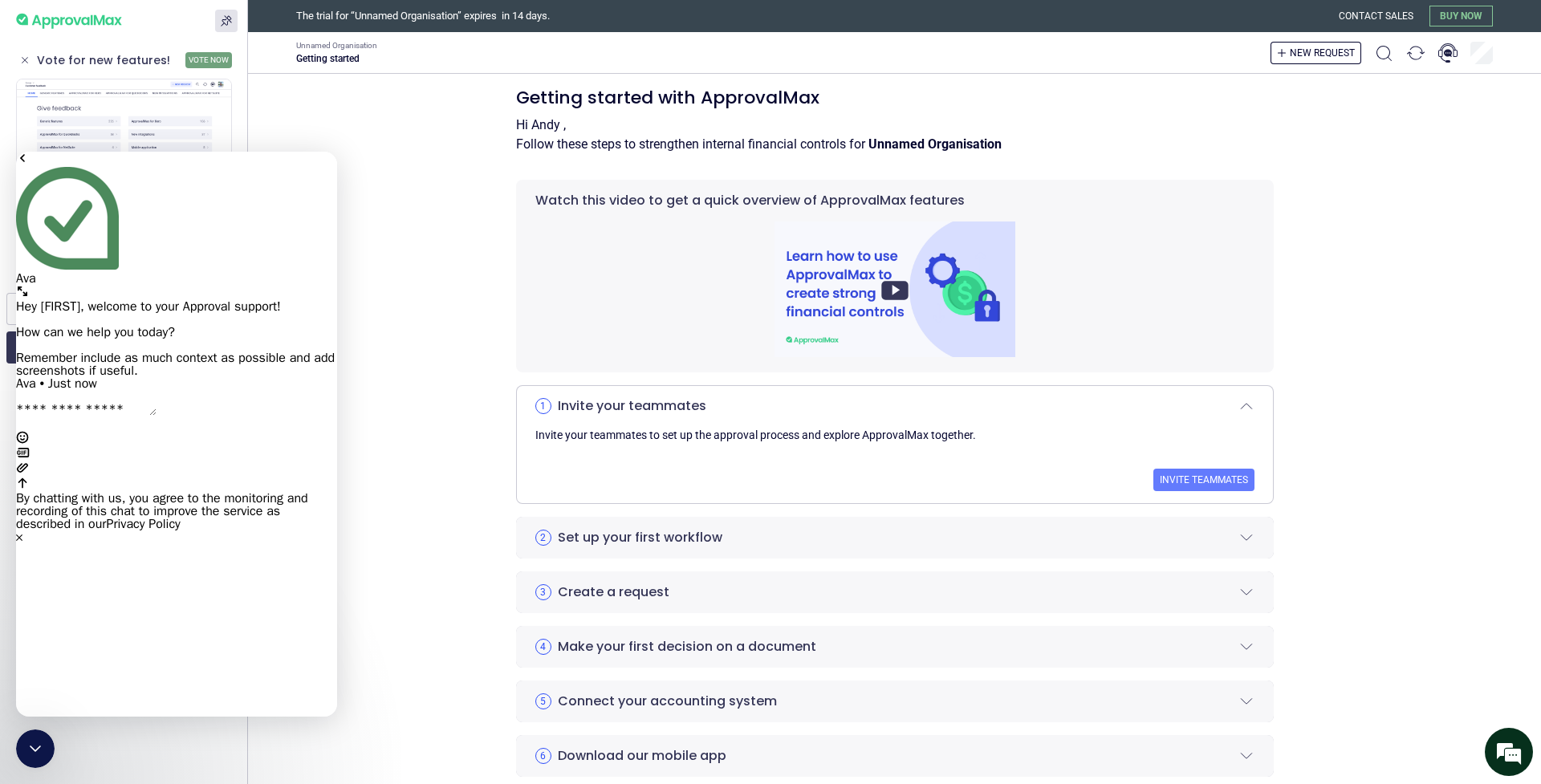 click at bounding box center [86, 409] 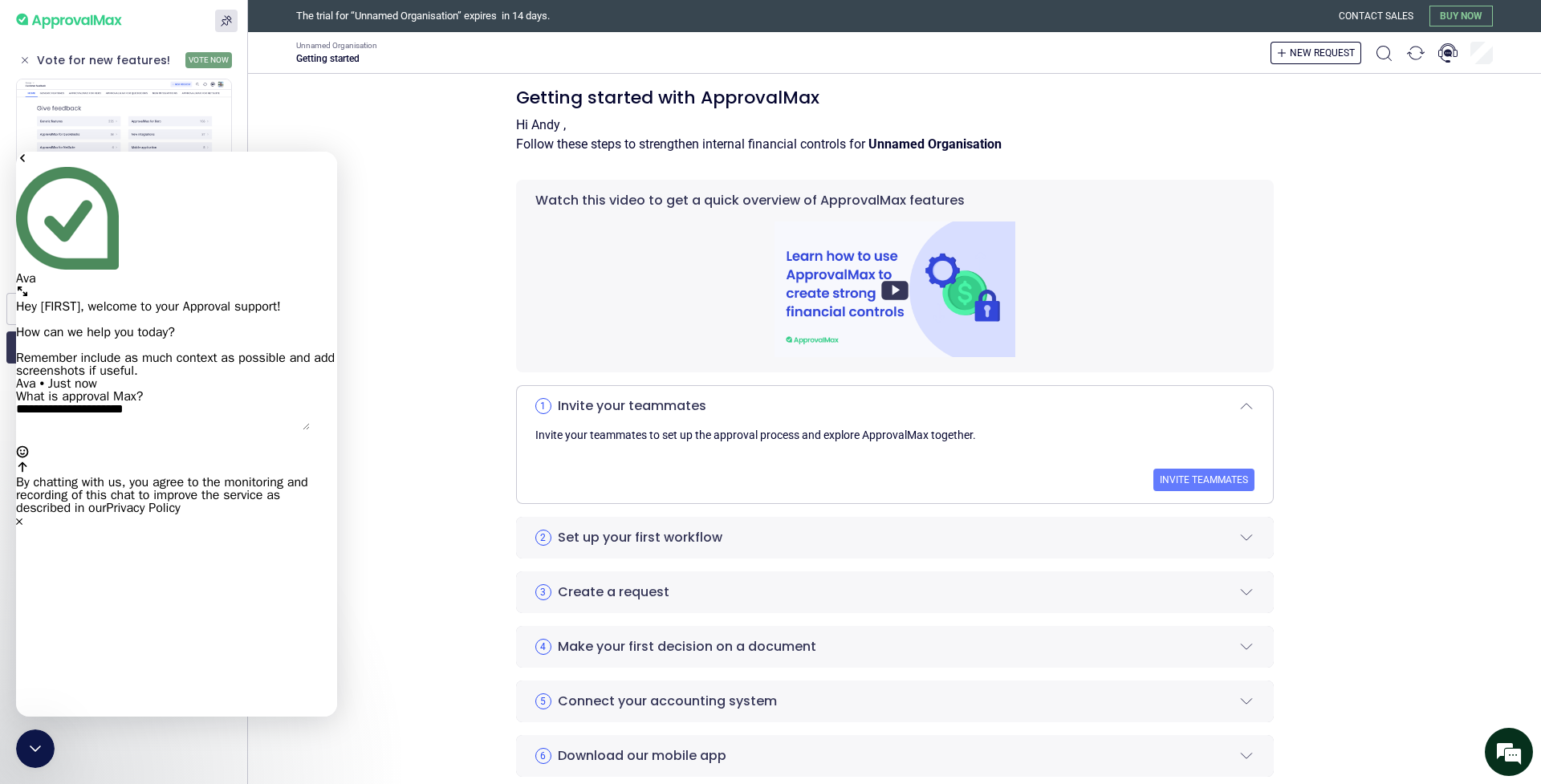 type on "**********" 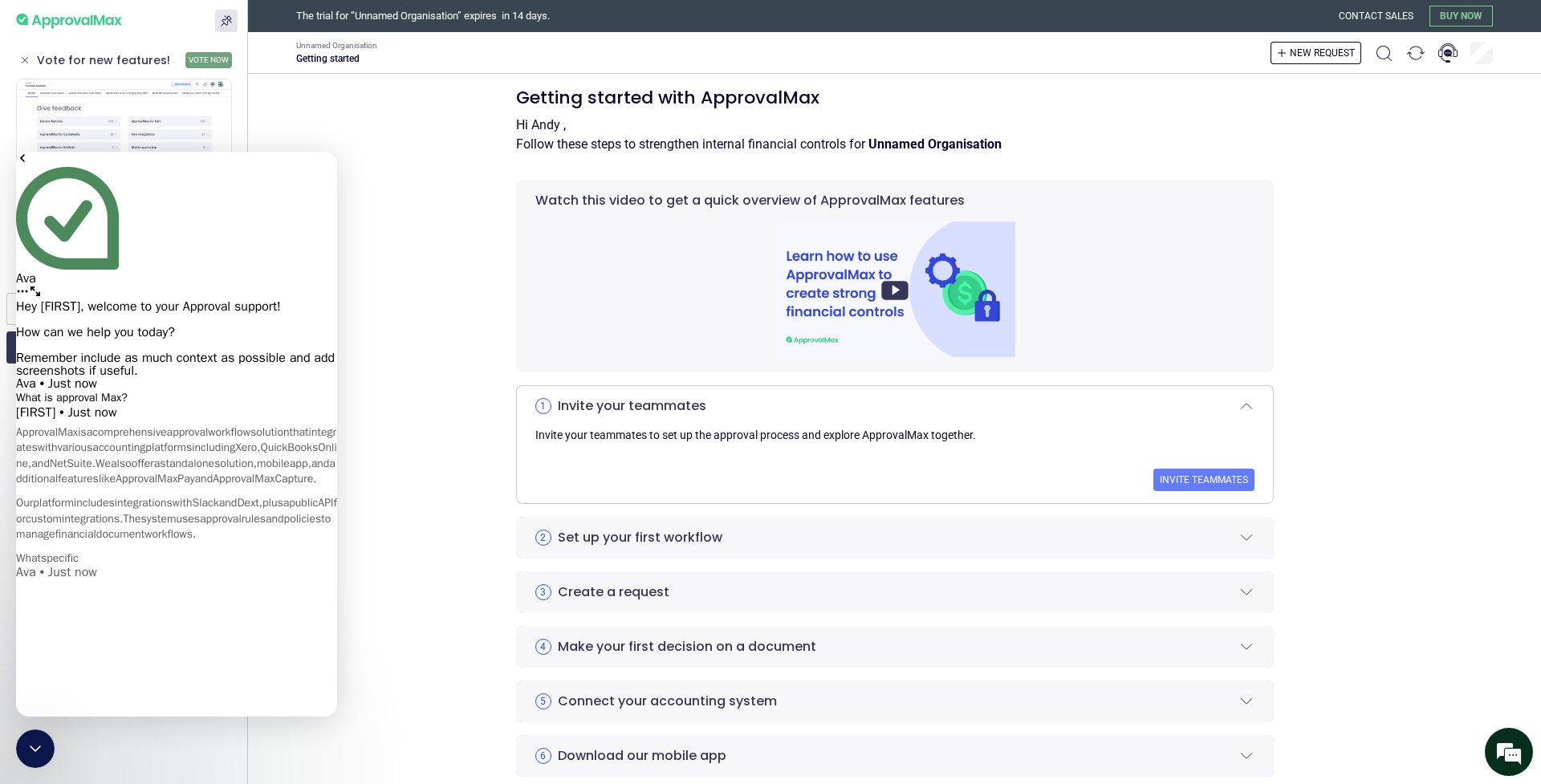 scroll, scrollTop: 2, scrollLeft: 0, axis: vertical 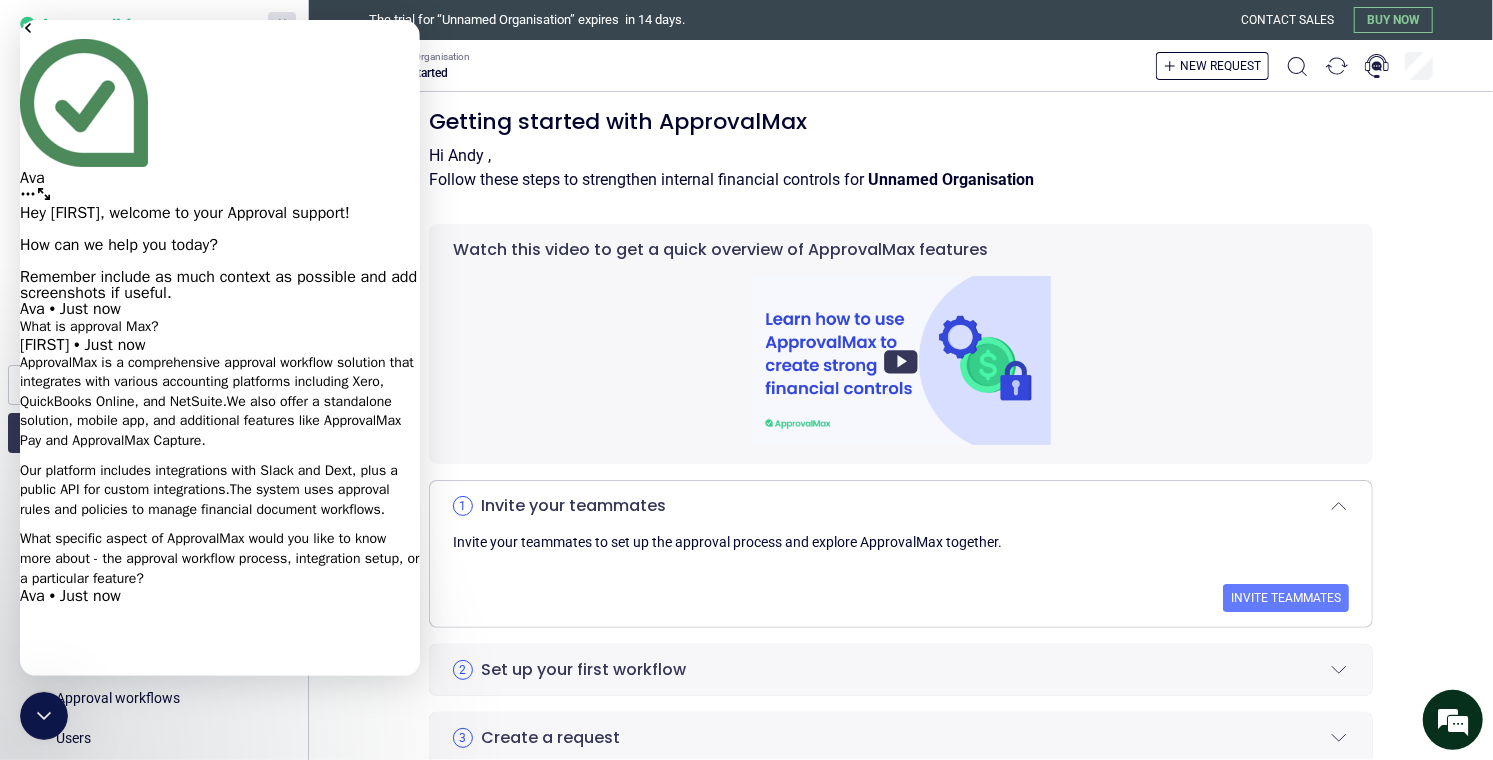 click on "Our platform includes integrations with Slack and Dext, plus a public API for custom integrations.The system uses approval rules and policies to manage financial document workflows." at bounding box center [220, 490] 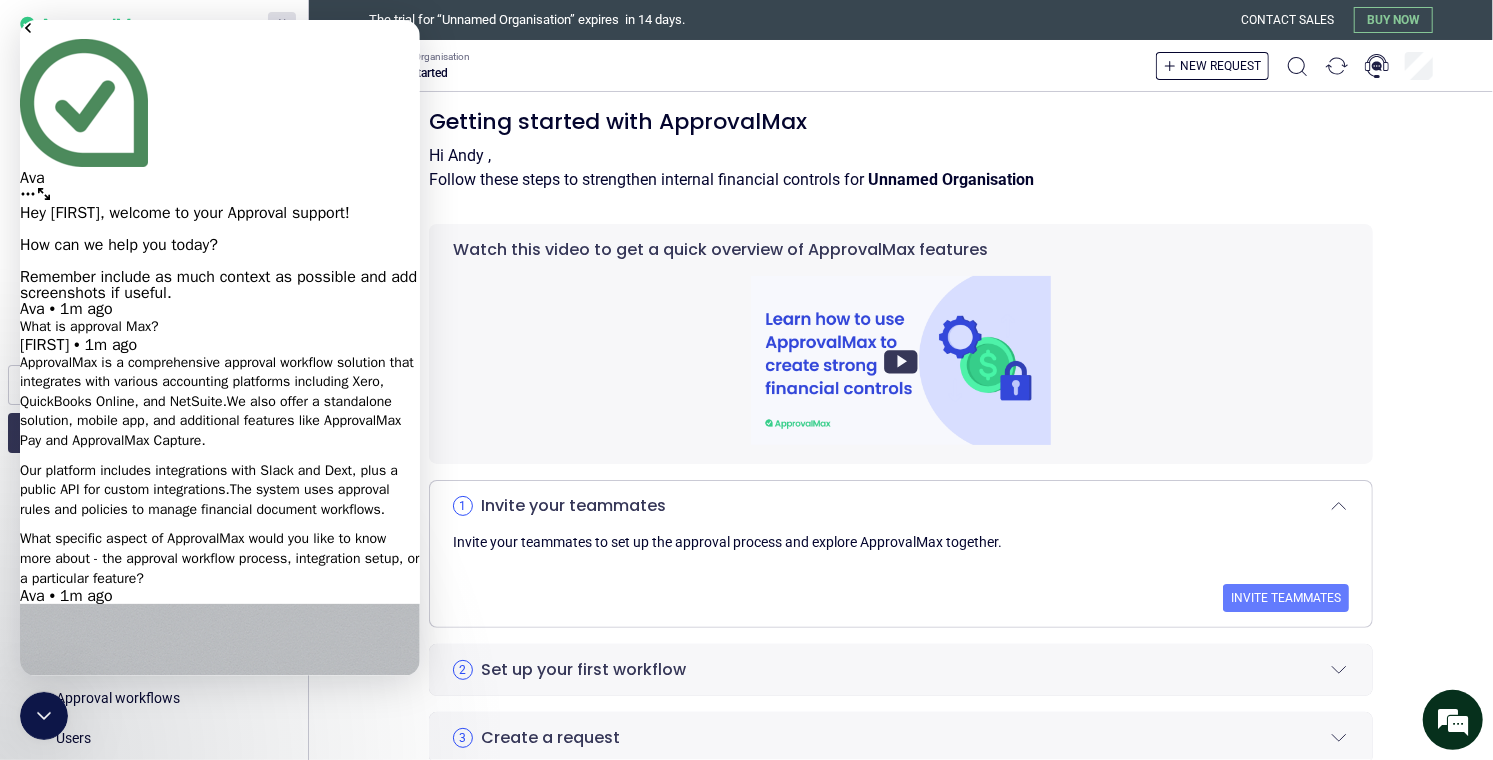 scroll, scrollTop: 452, scrollLeft: 0, axis: vertical 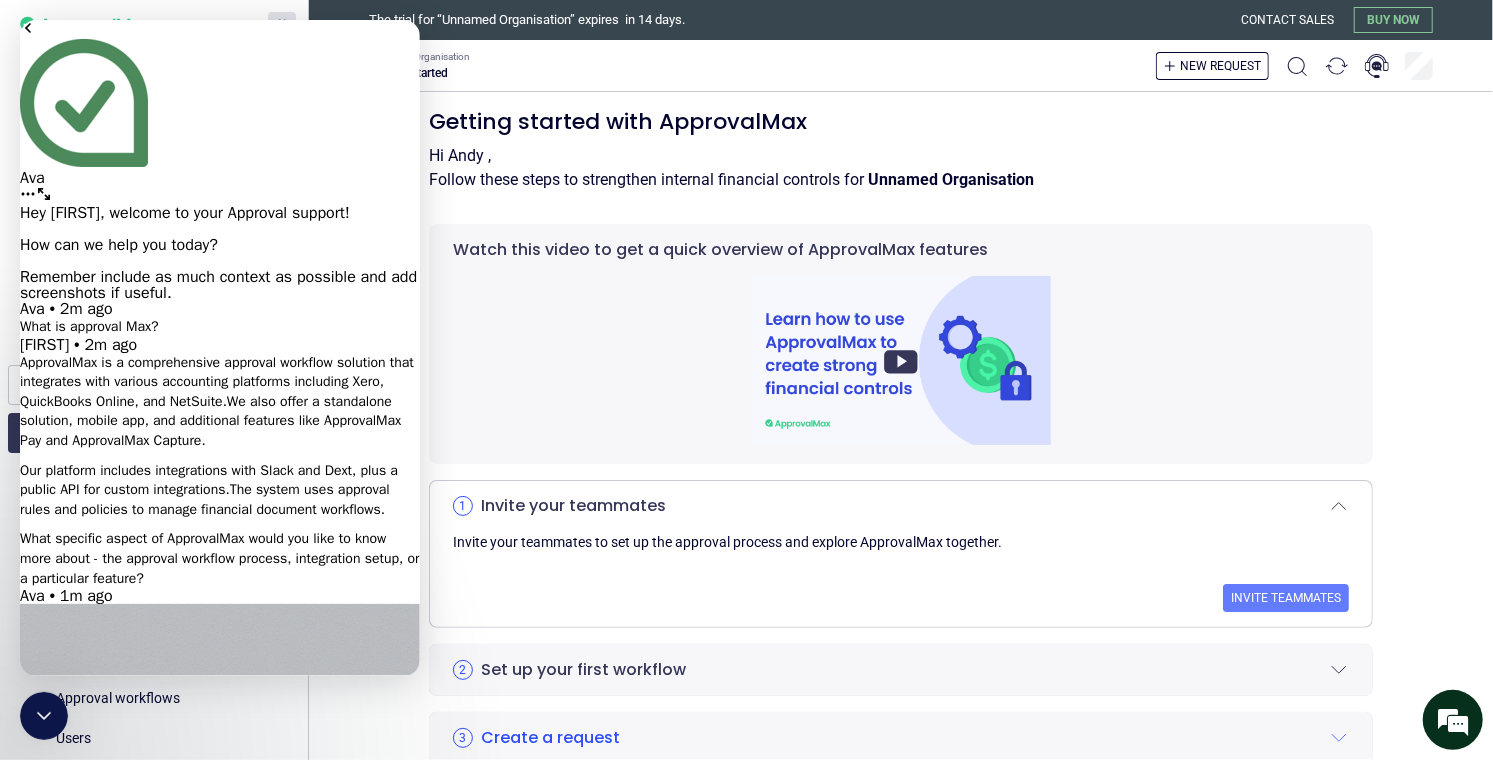 click at bounding box center [107, 1943] 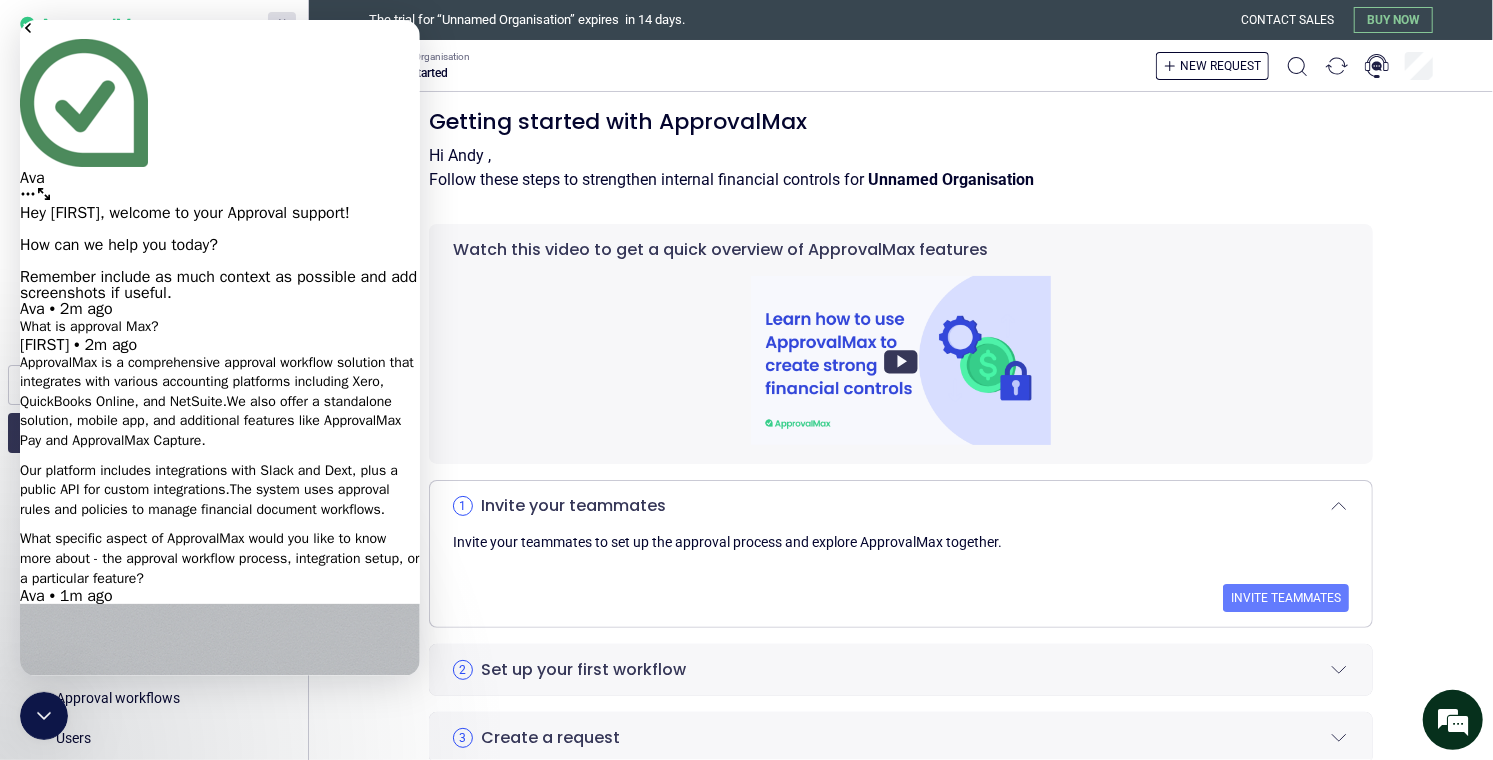 scroll, scrollTop: 803, scrollLeft: 0, axis: vertical 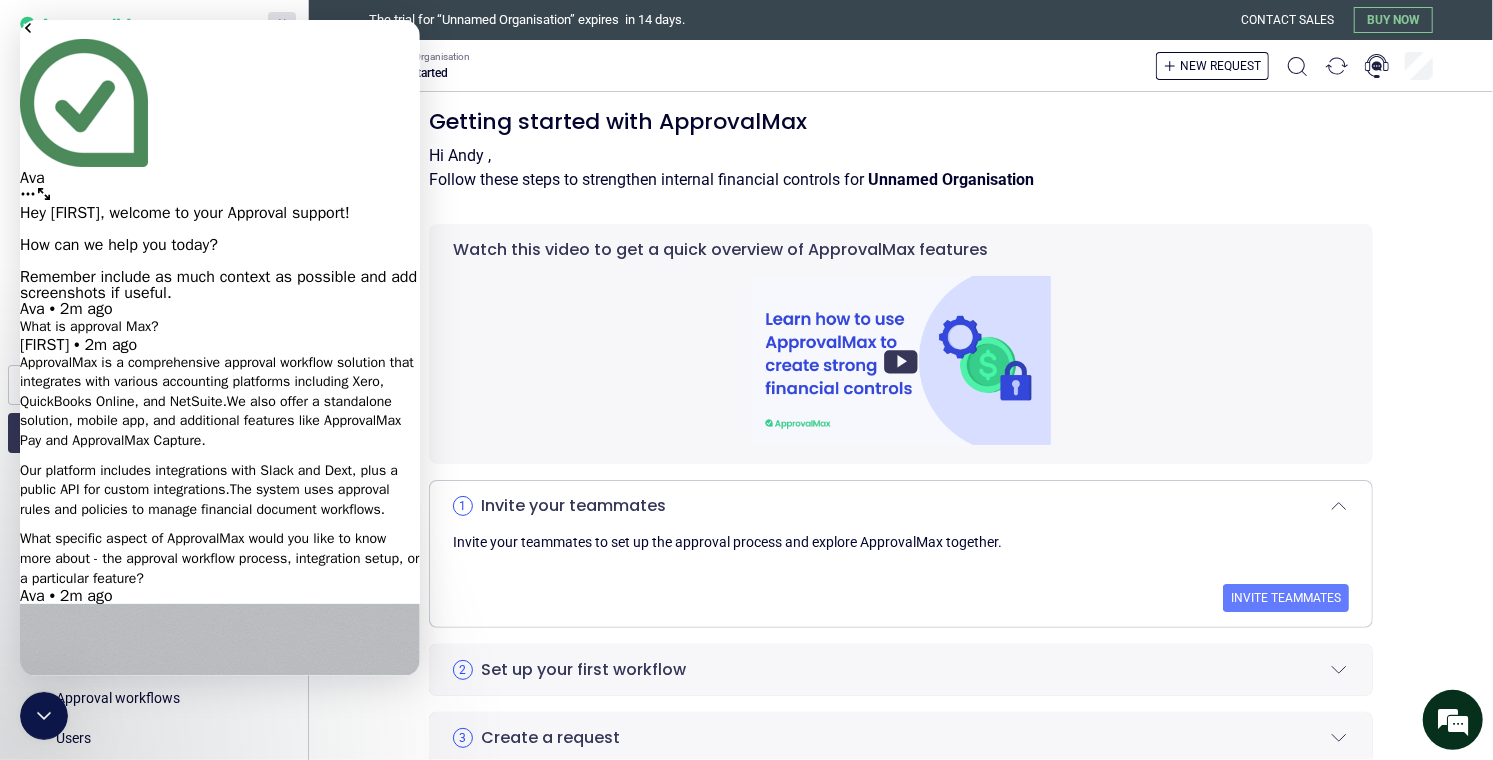 click at bounding box center [203, 2197] 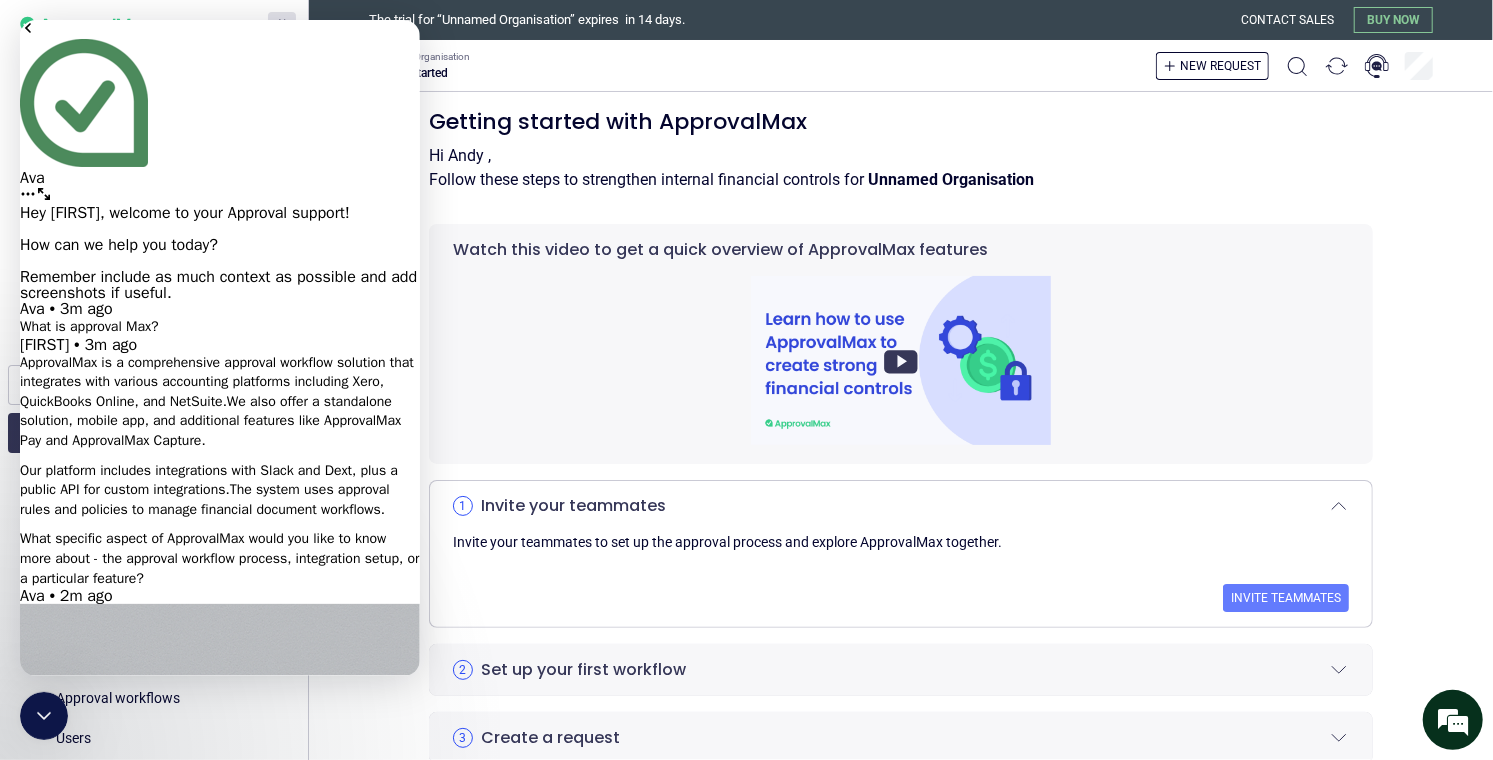 scroll, scrollTop: 1503, scrollLeft: 0, axis: vertical 